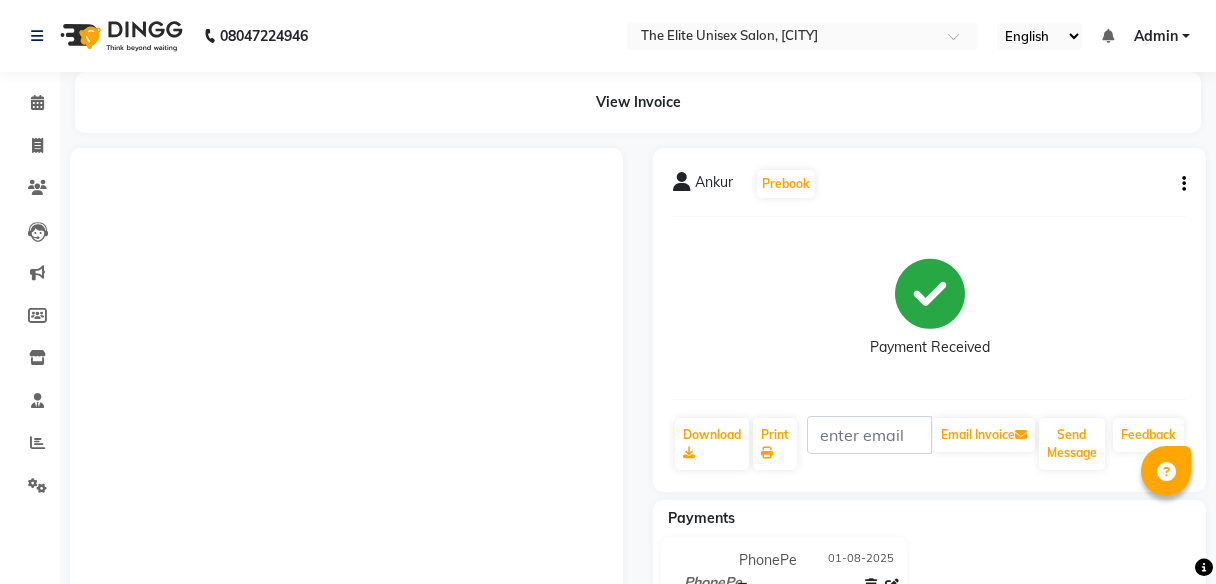 scroll, scrollTop: 0, scrollLeft: 0, axis: both 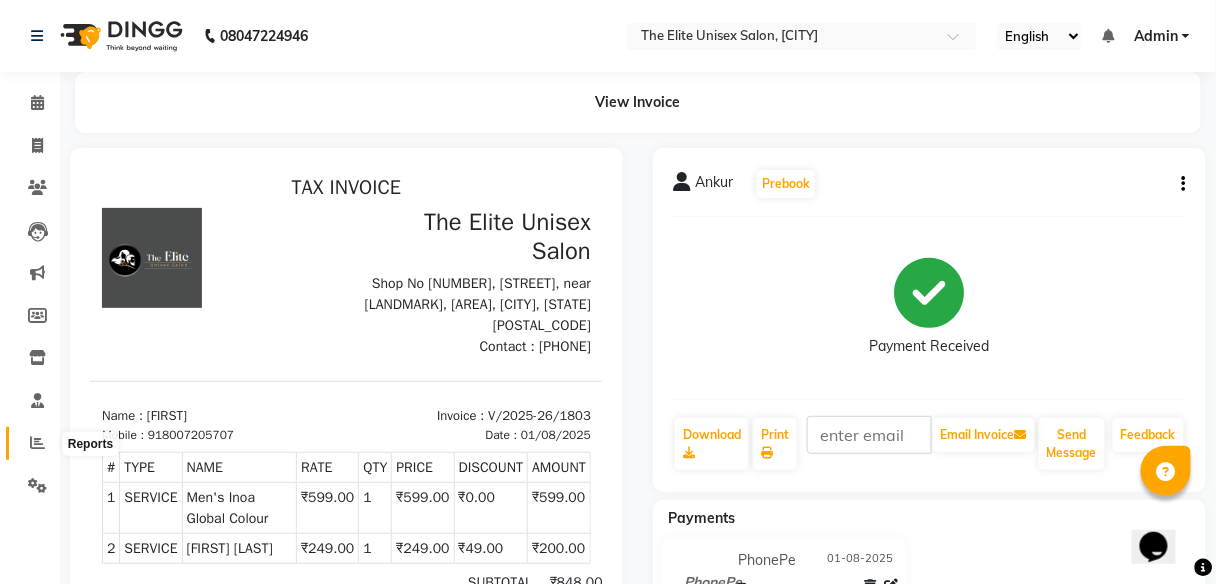 click 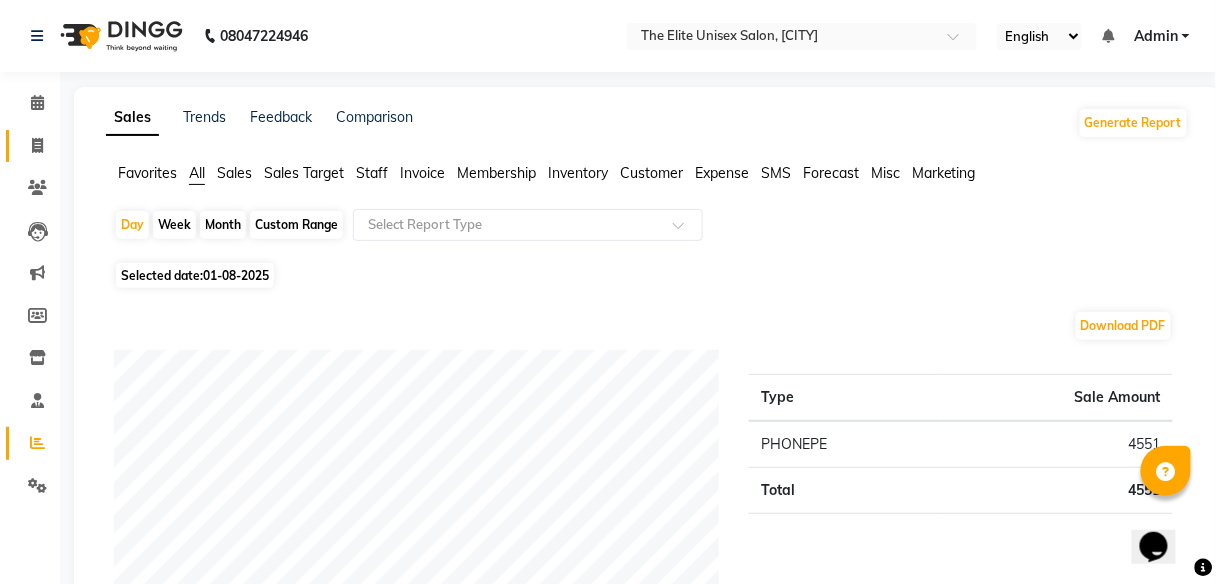 click on "Invoice" 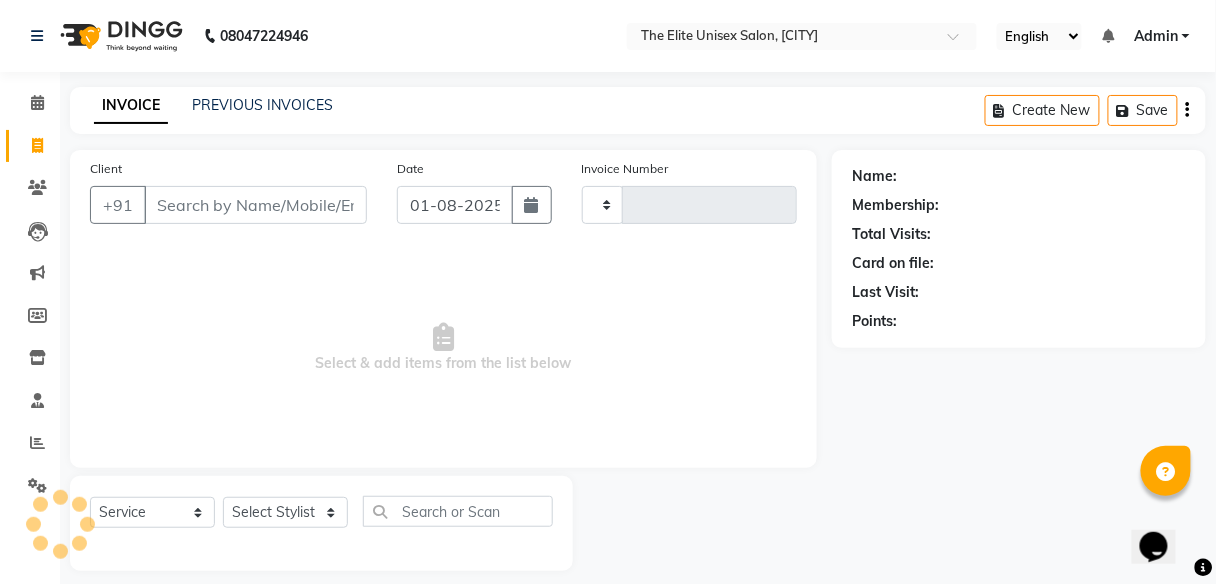 scroll, scrollTop: 16, scrollLeft: 0, axis: vertical 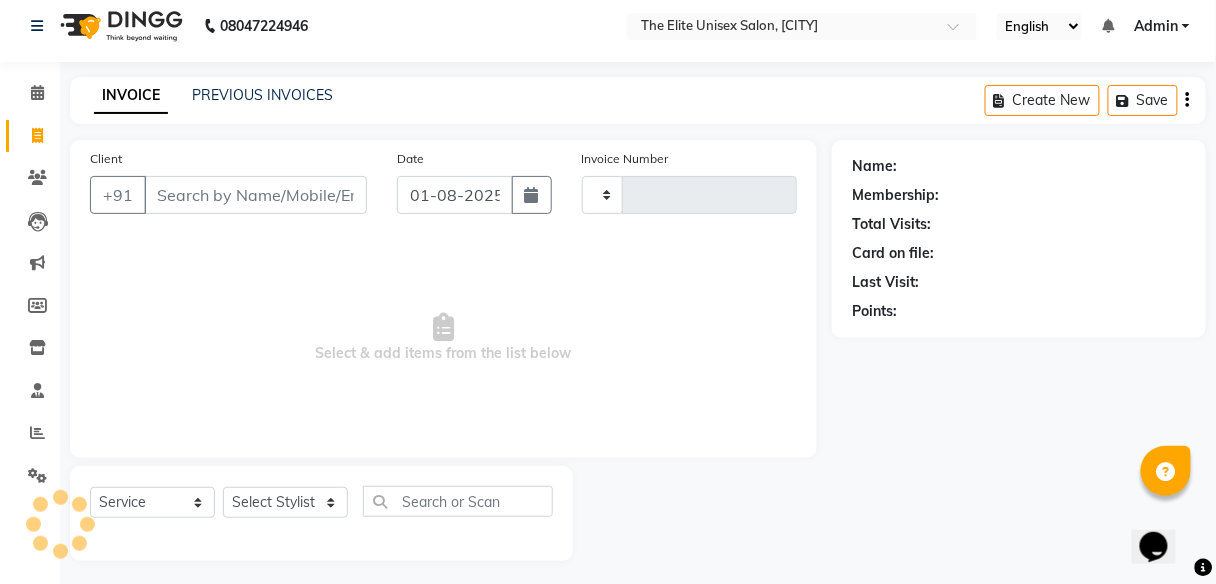 type on "1804" 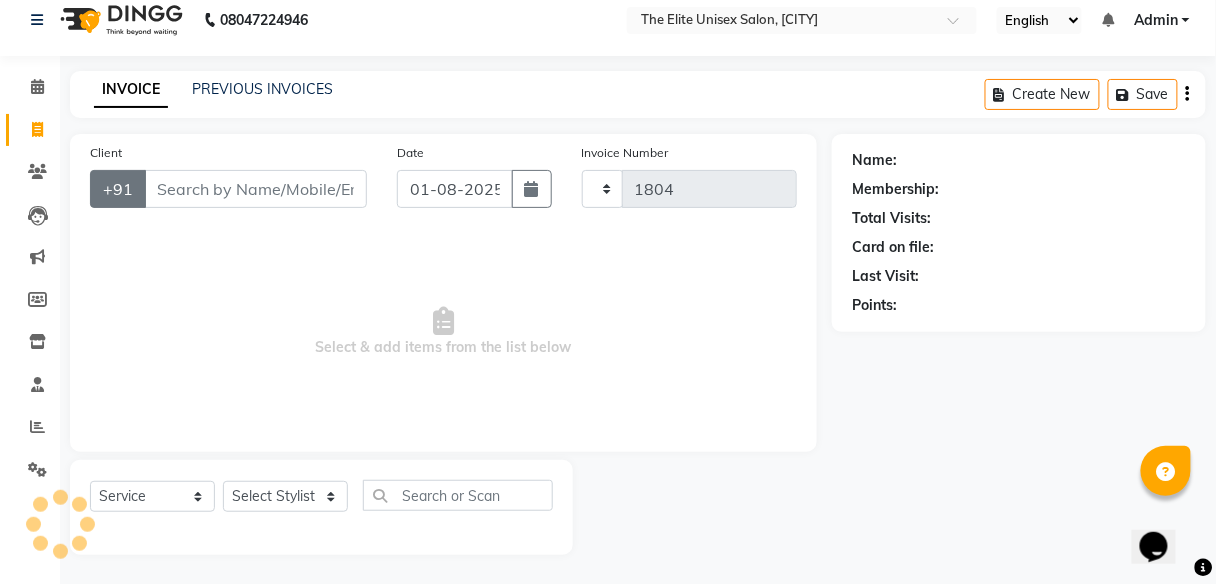 select on "7086" 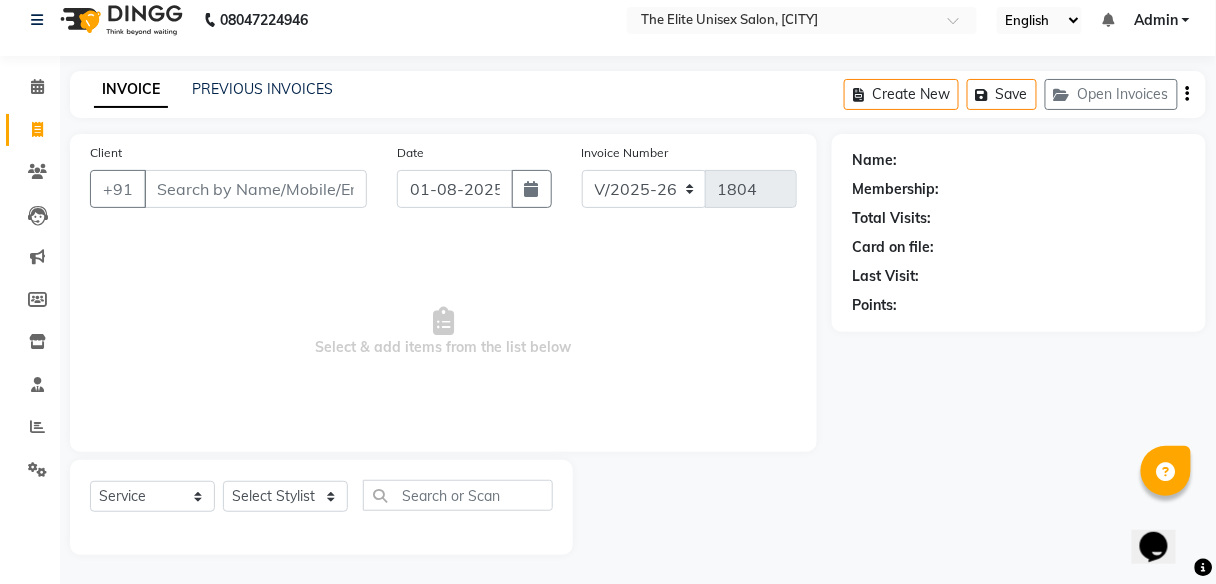 click on "Client" at bounding box center [255, 189] 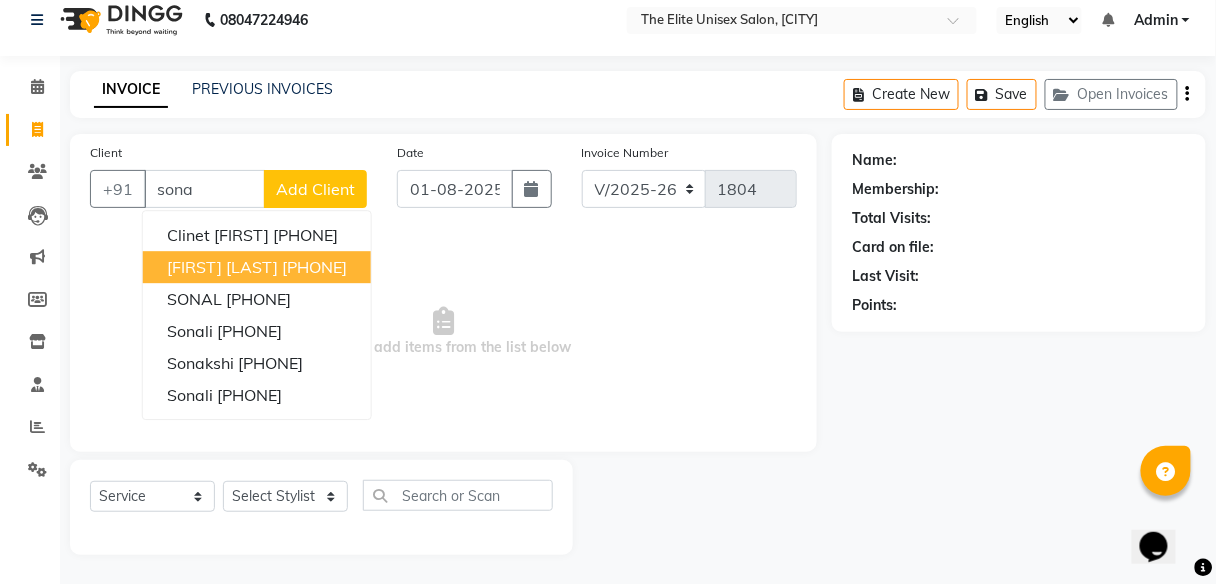 click on "sonali panda" at bounding box center (222, 267) 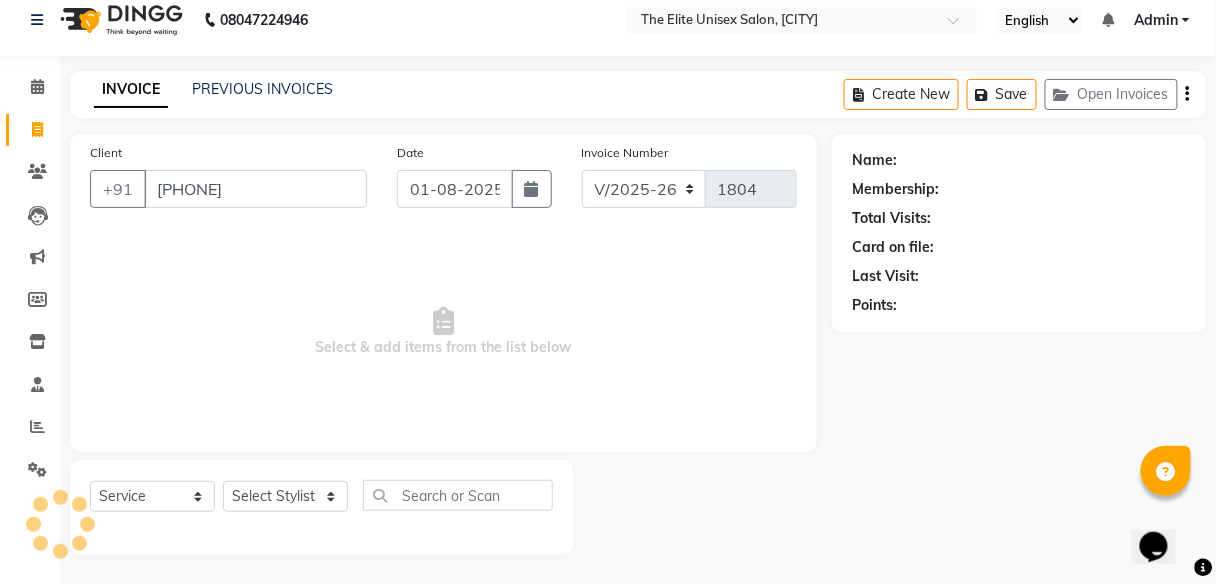 type on "8698435488" 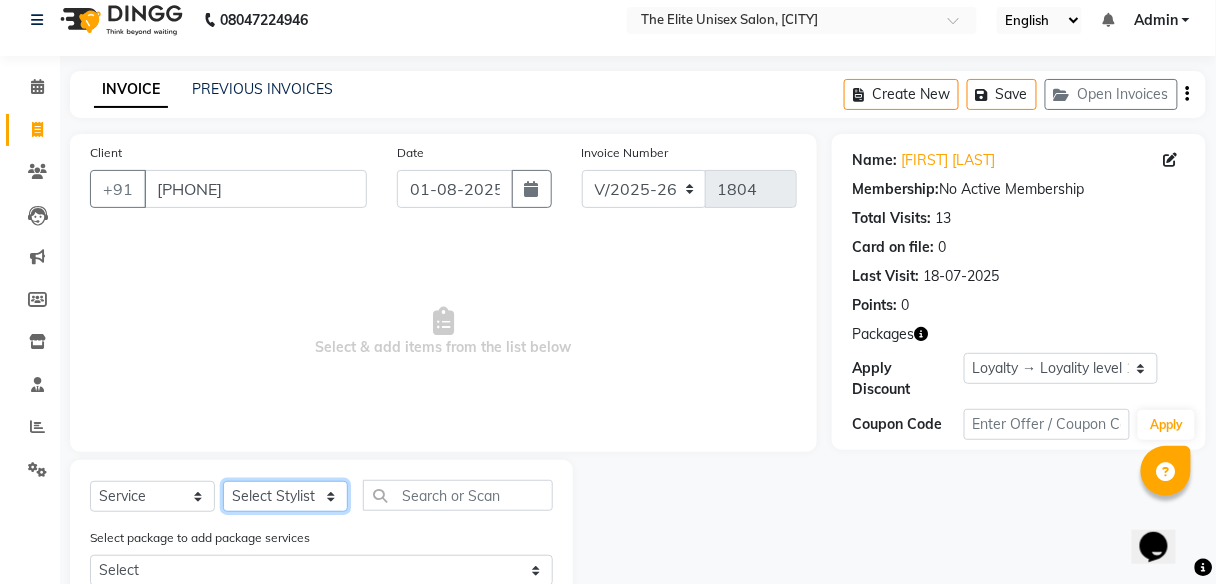 click on "Select Stylist Aishawarya Divya  Nana [FIRST] [FIRST] Sunny" 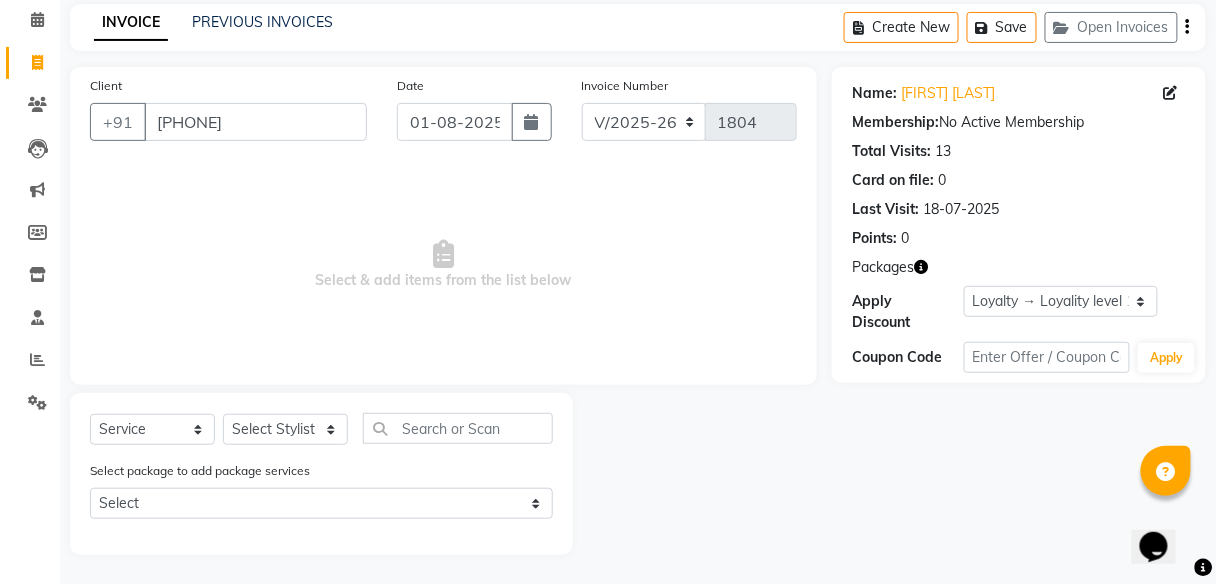 click on "Select  Service  Product  Membership  Package Voucher Prepaid Gift Card  Select Stylist Aishawarya Divya  Nana [FIRST] [FIRST] Sunny" 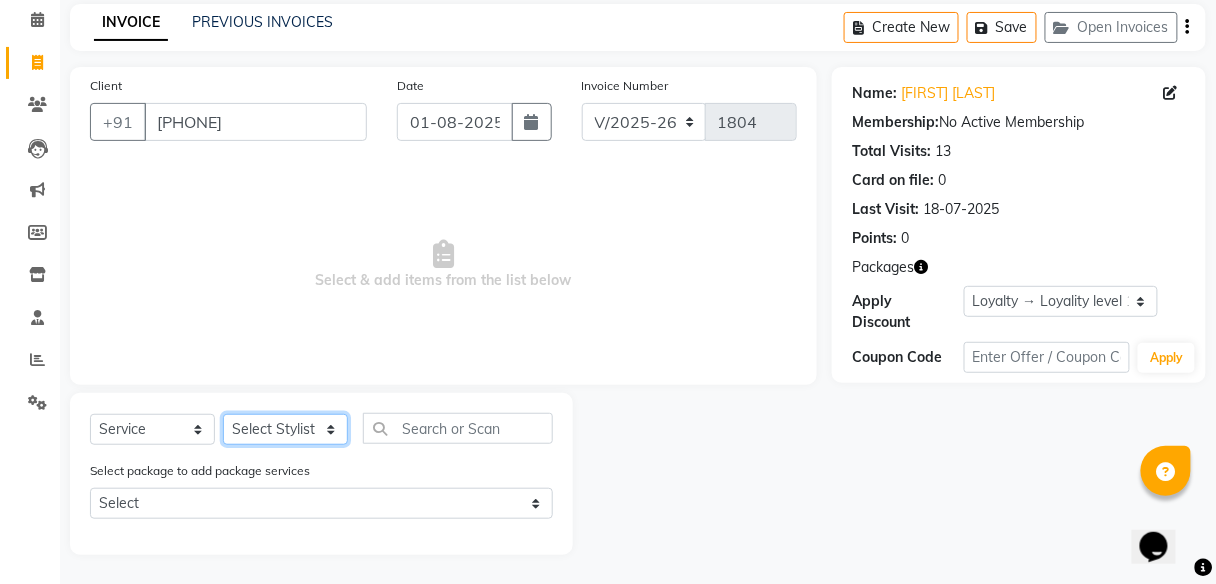 click on "Select Stylist Aishawarya Divya  Nana [FIRST] [FIRST] Sunny" 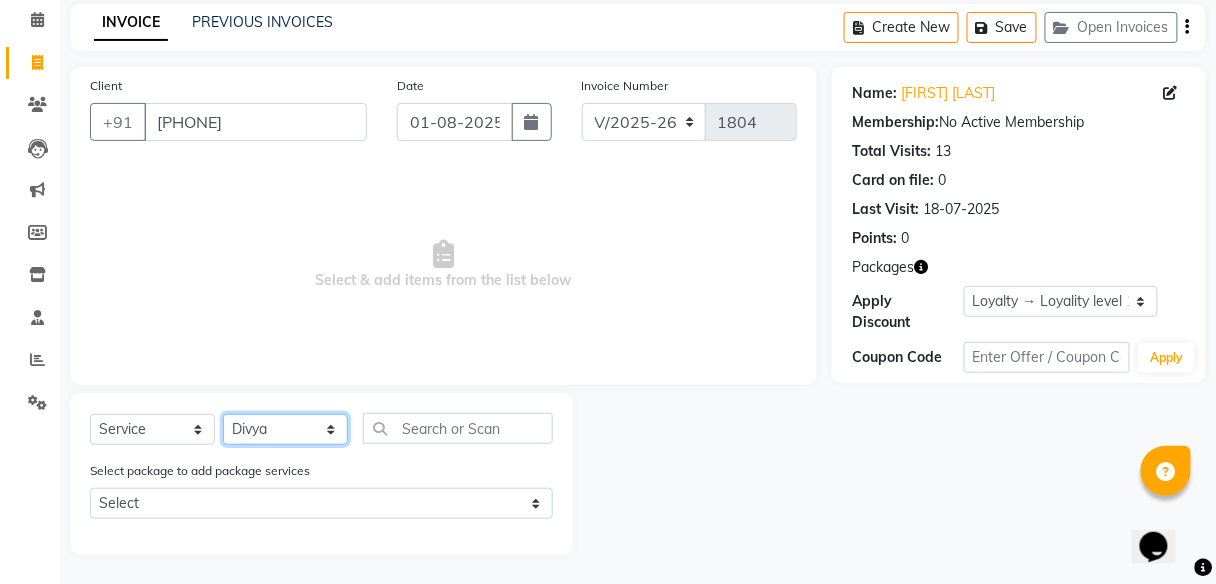 click on "Select Stylist Aishawarya Divya  Nana [FIRST] [FIRST] Sunny" 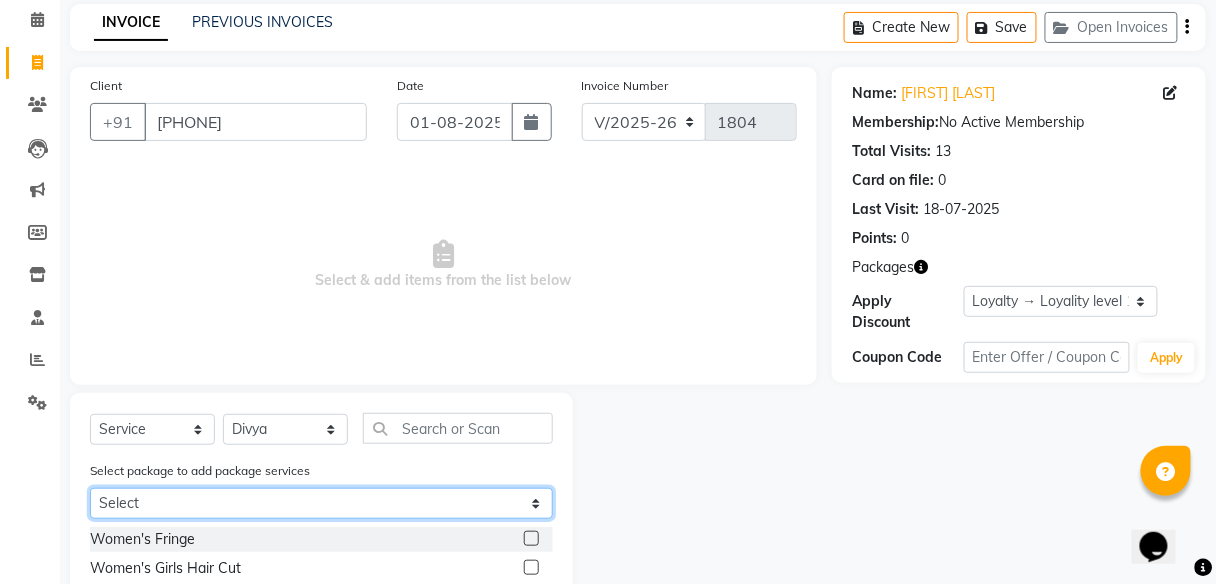 click on "Select head massage" 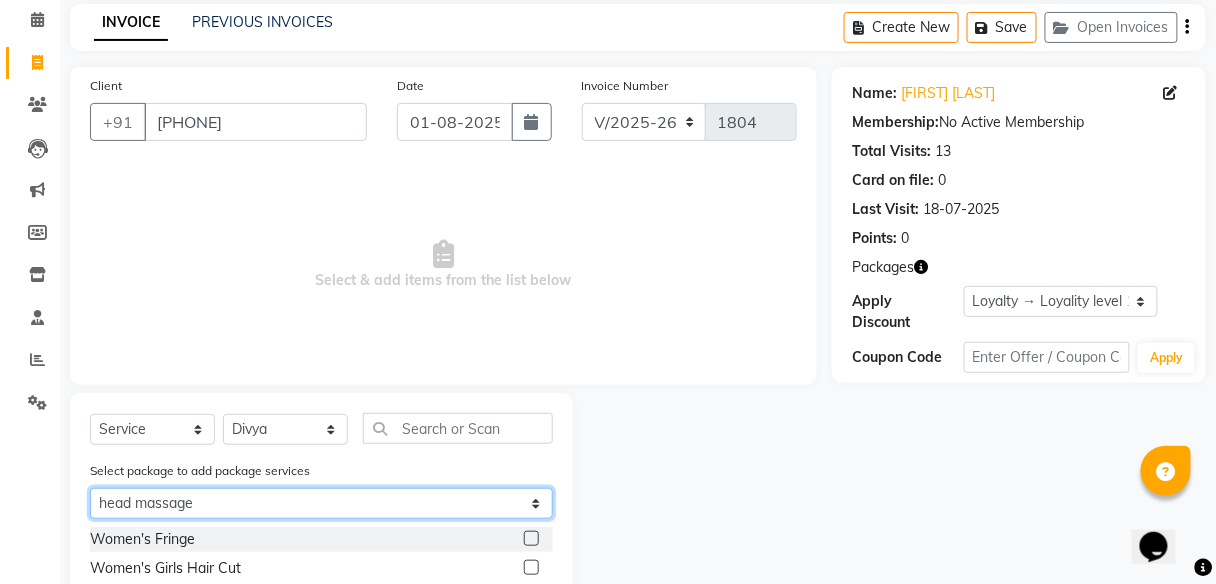 click on "Select head massage" 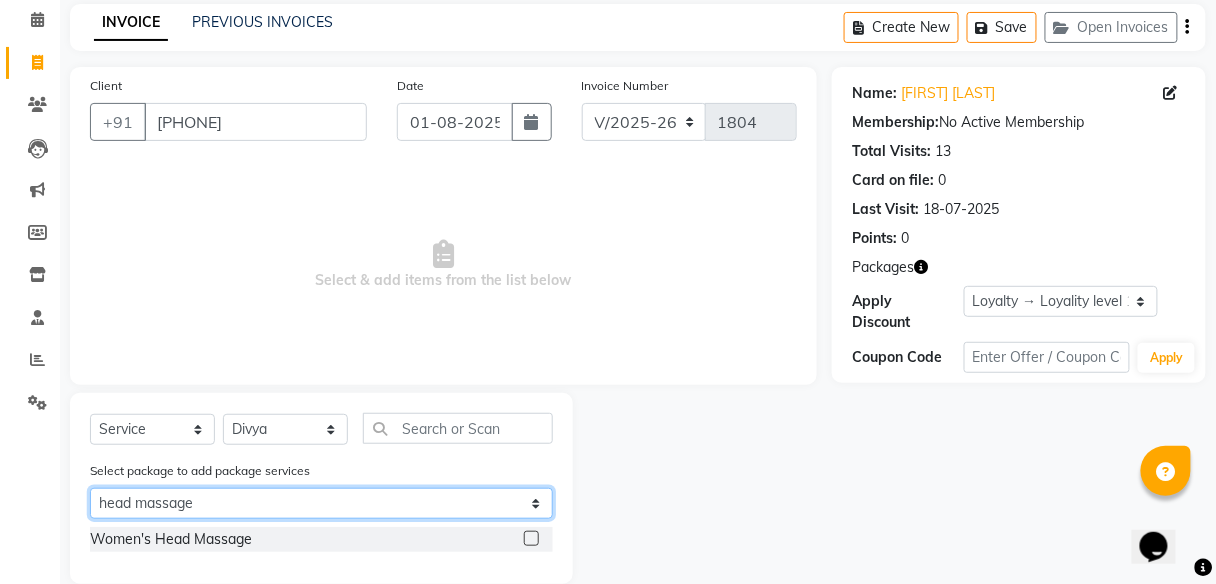 scroll, scrollTop: 112, scrollLeft: 0, axis: vertical 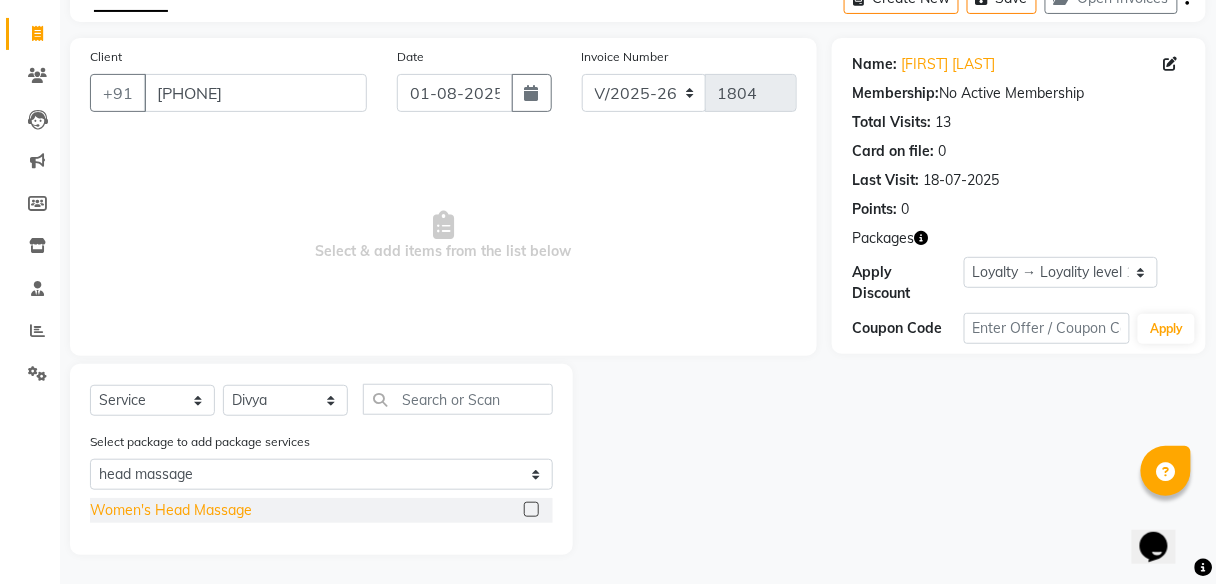 click on "Women's Head Massage" 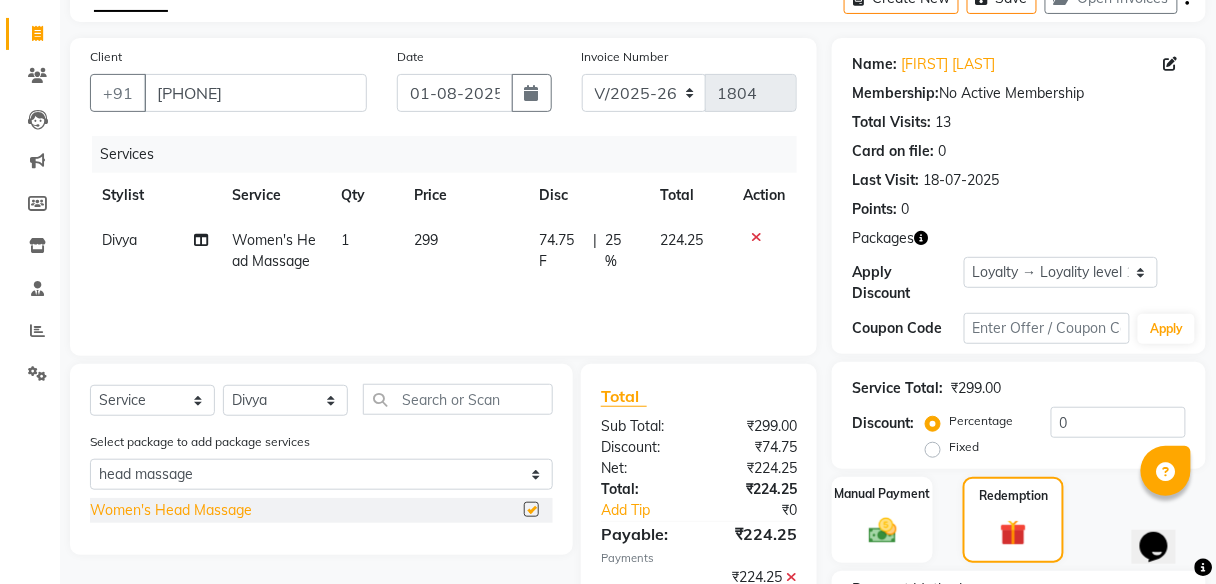 checkbox on "false" 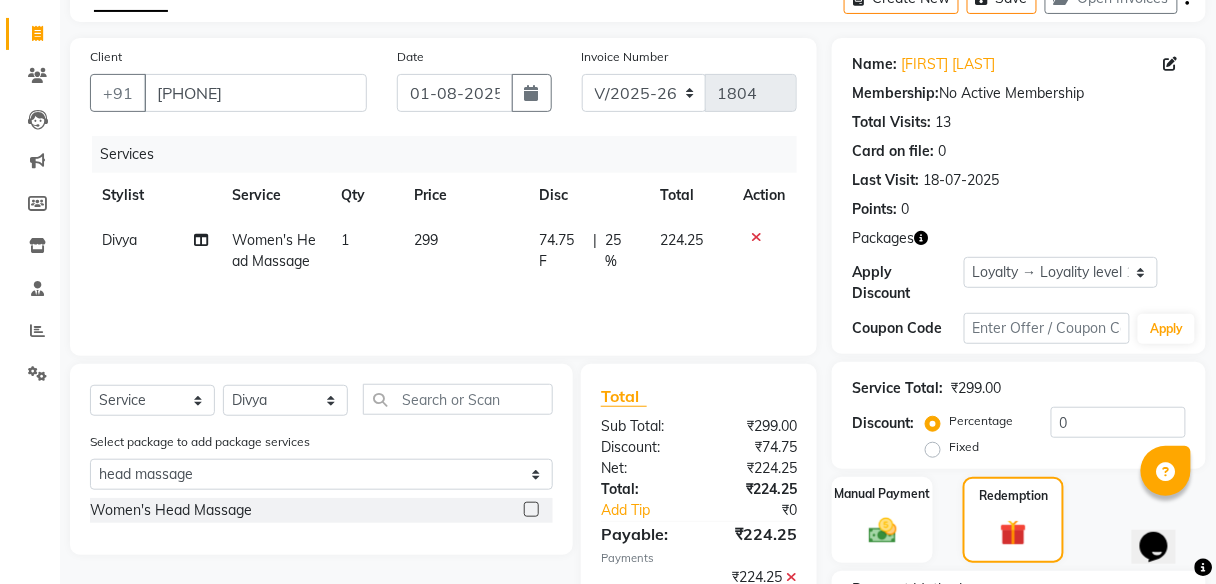 click 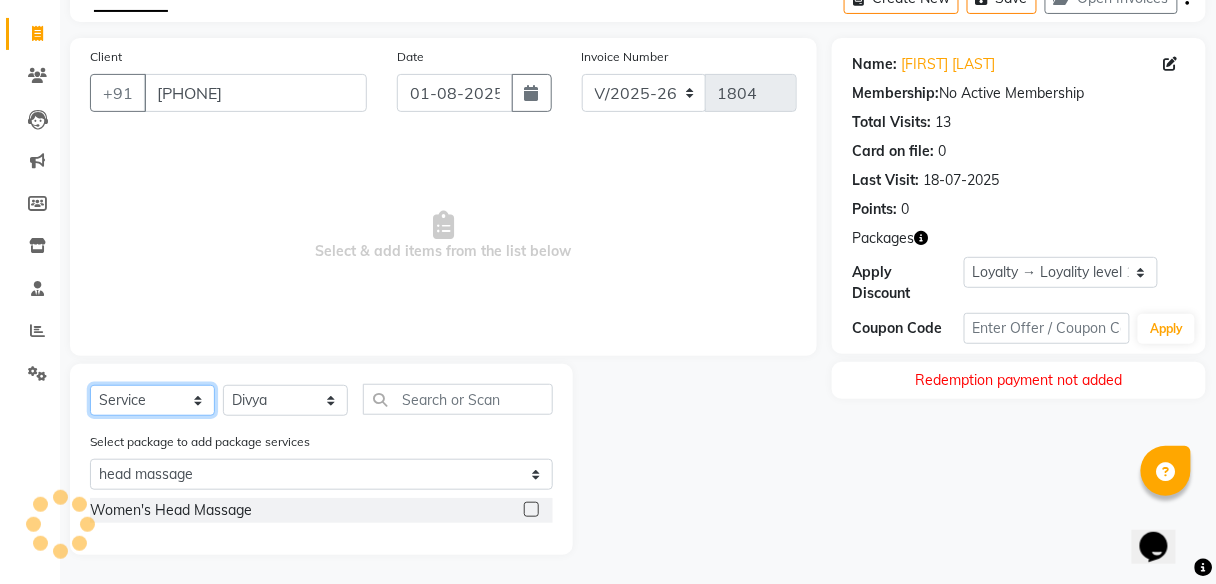 click on "Select  Service  Product  Membership  Package Voucher Prepaid Gift Card" 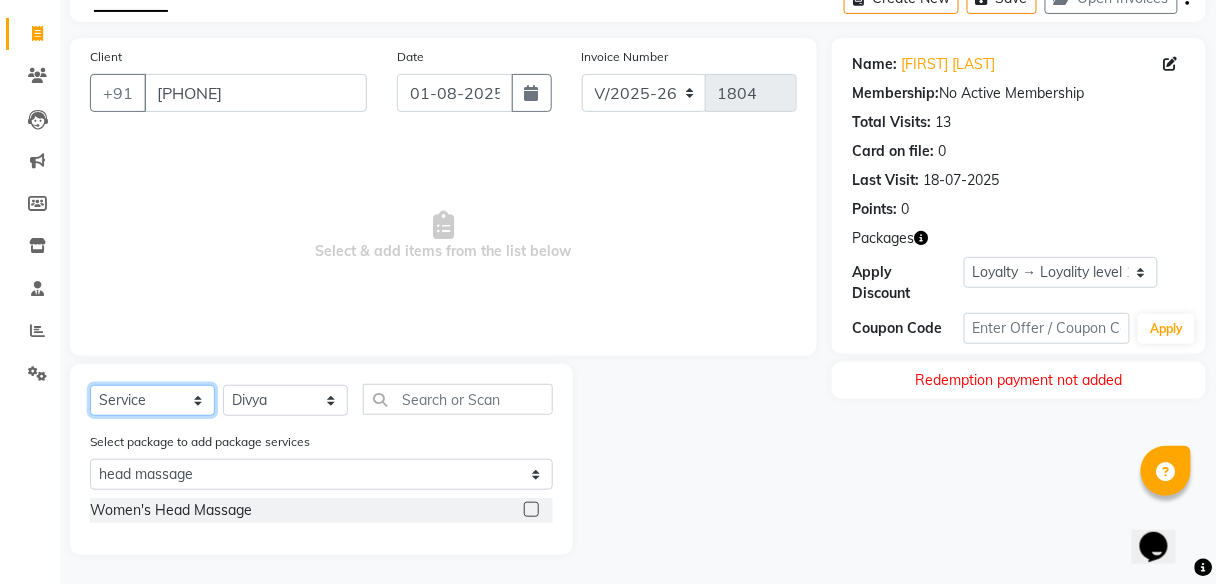 select on "package" 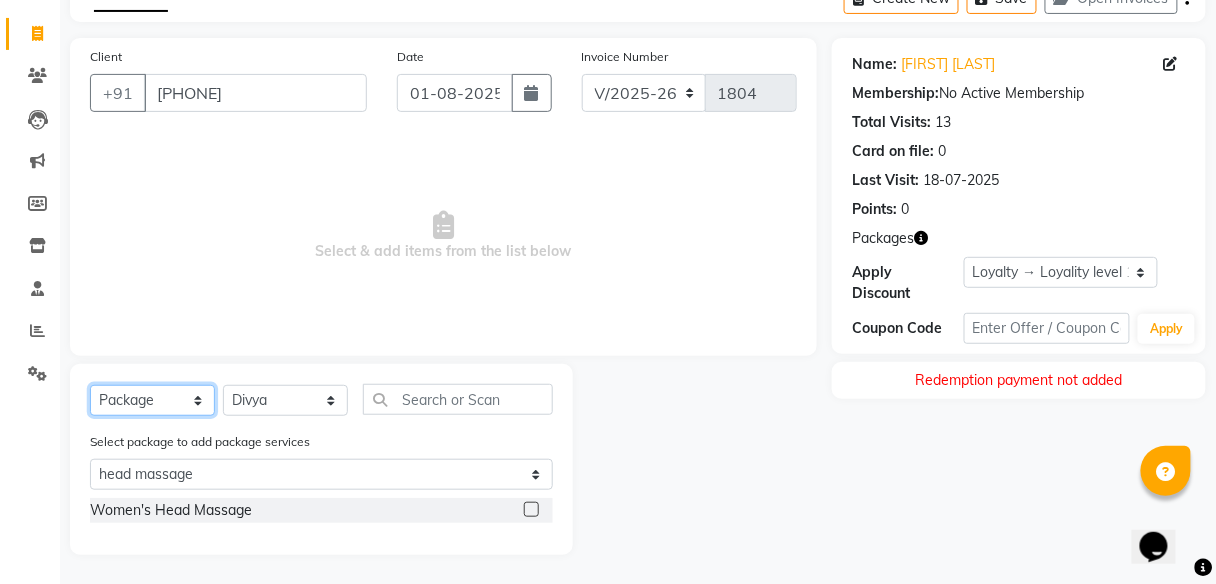click on "Select  Service  Product  Membership  Package Voucher Prepaid Gift Card" 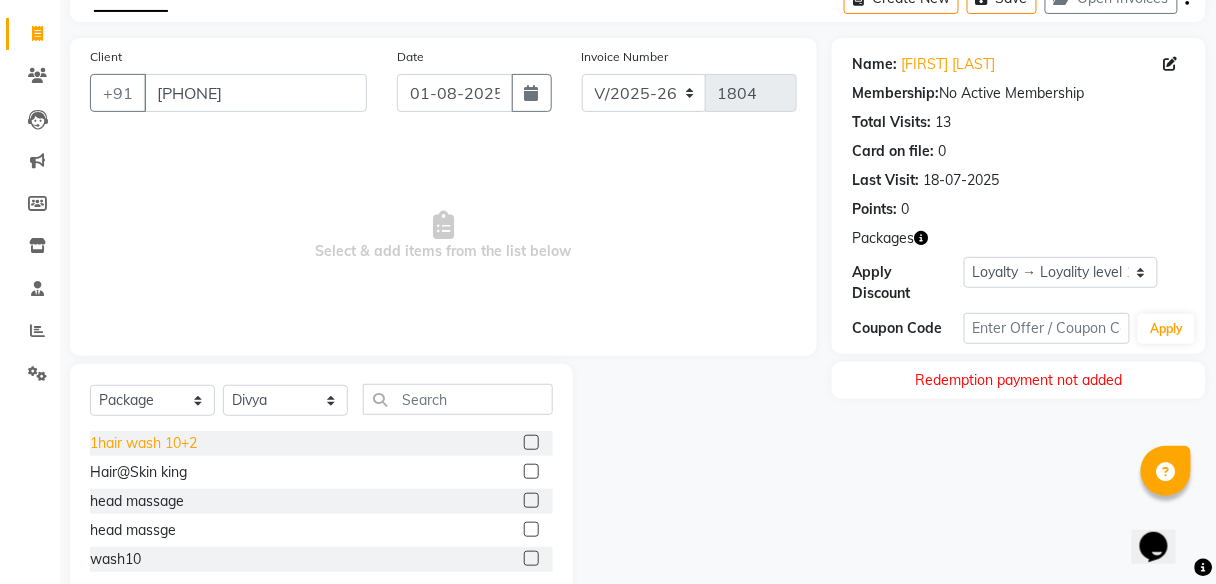 click on "1hair wash 10+2" 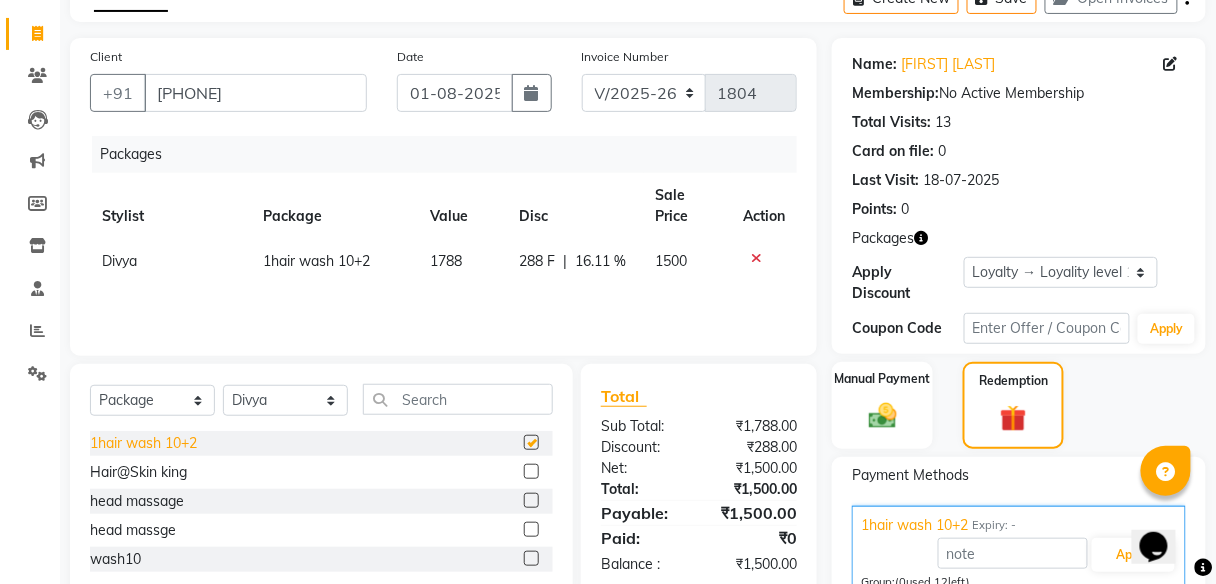 checkbox on "false" 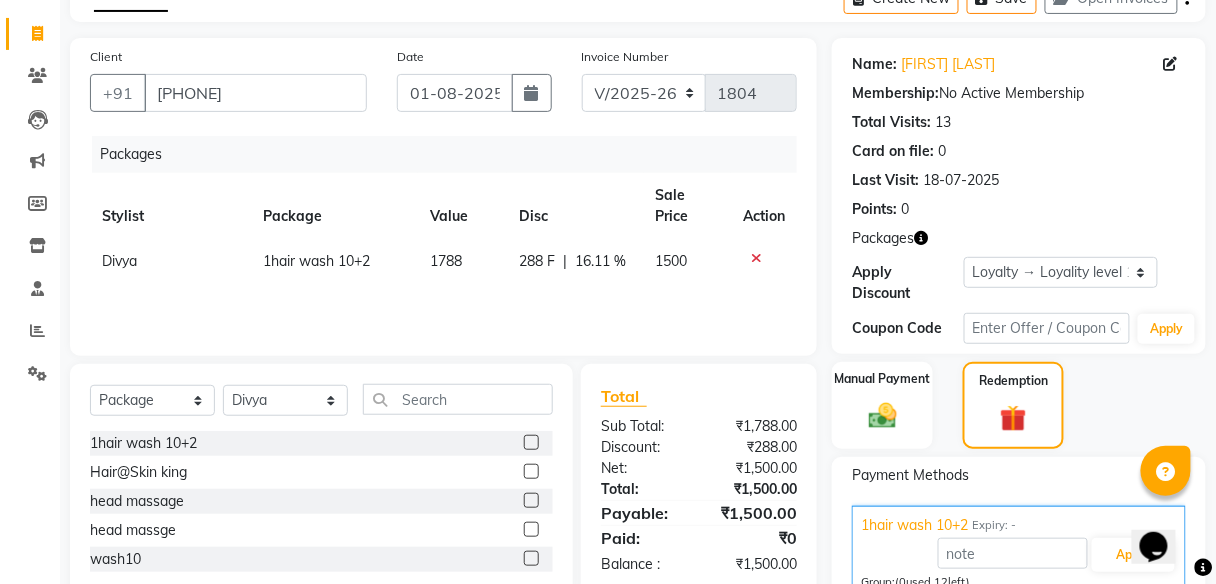 click 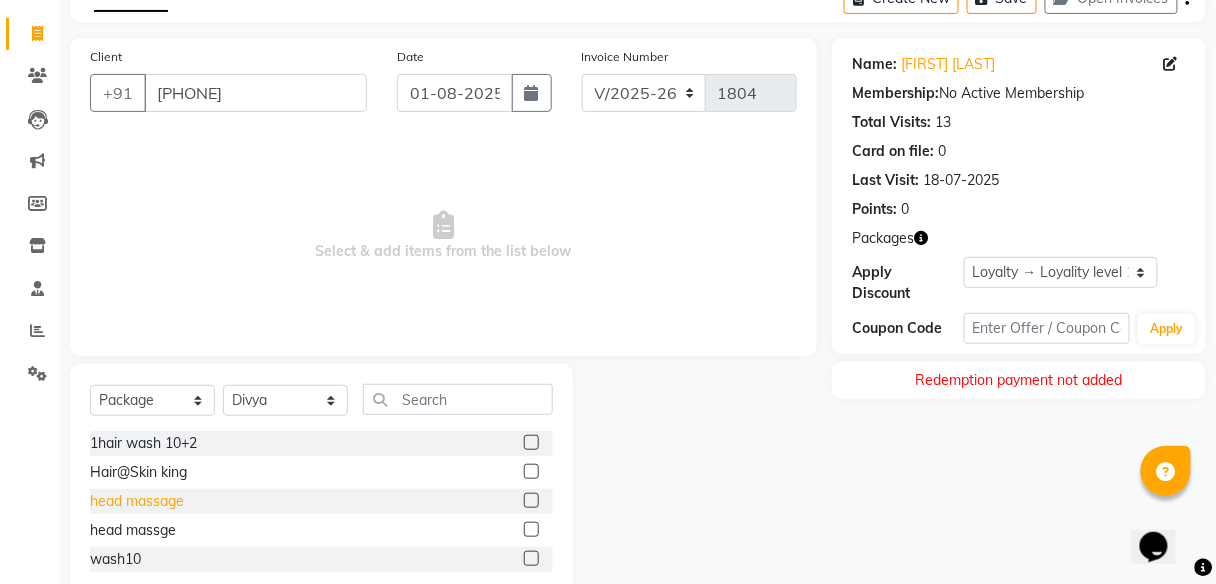 click on "head massage" 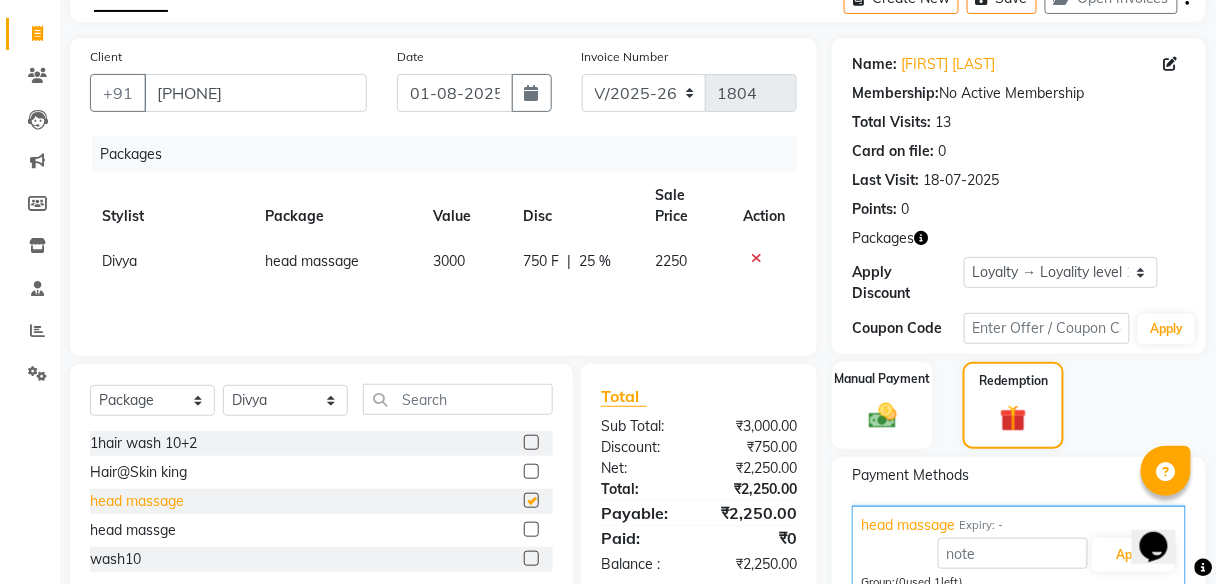 checkbox on "false" 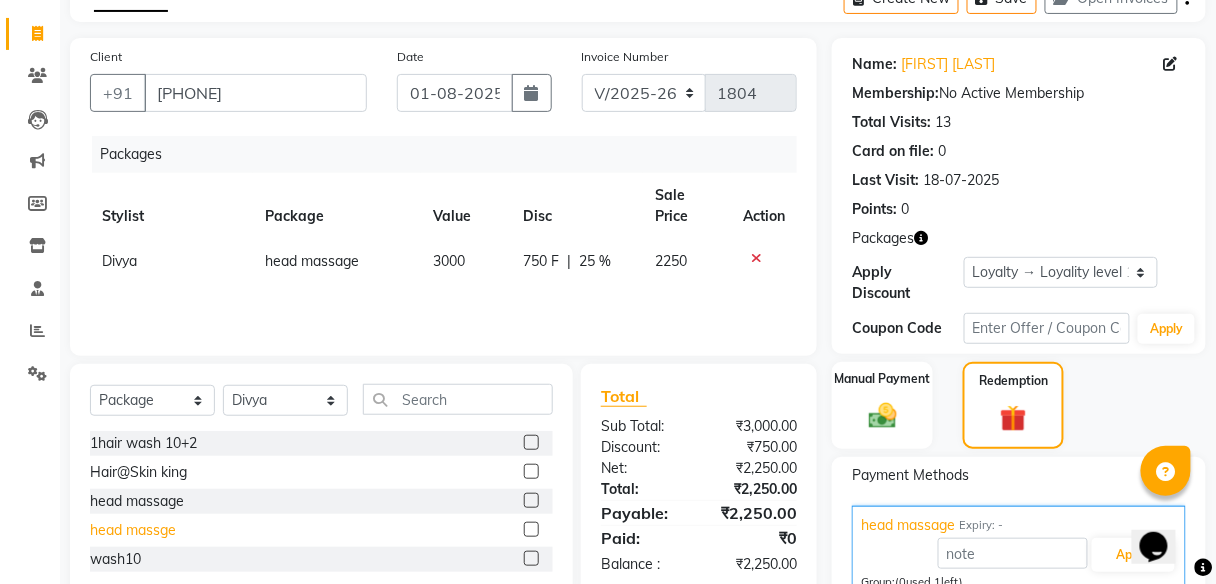 click on "head massge" 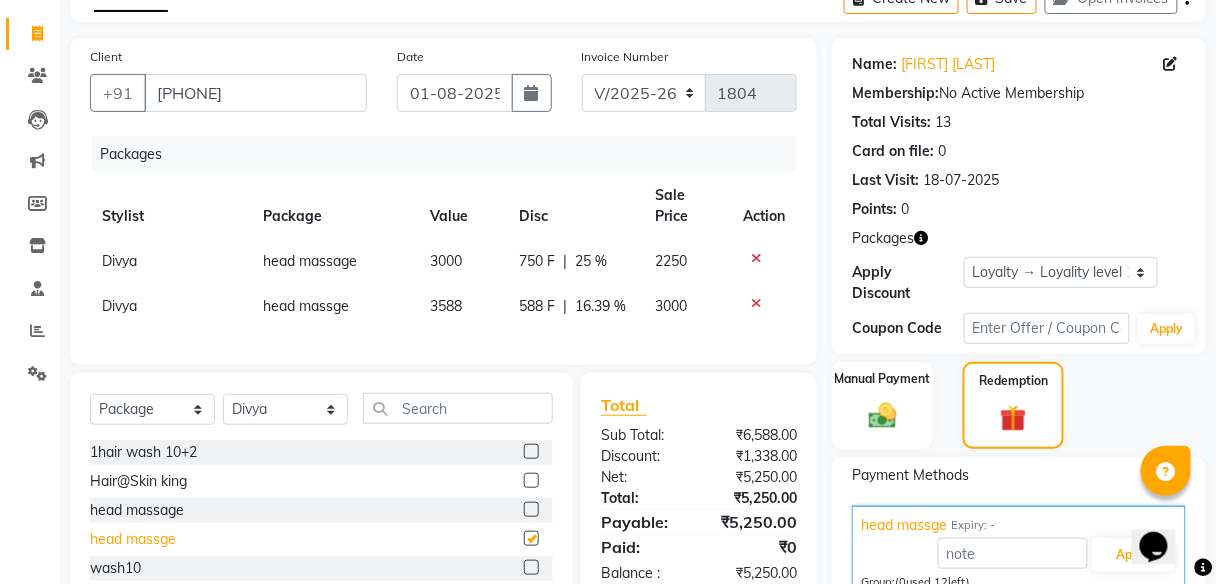 checkbox on "false" 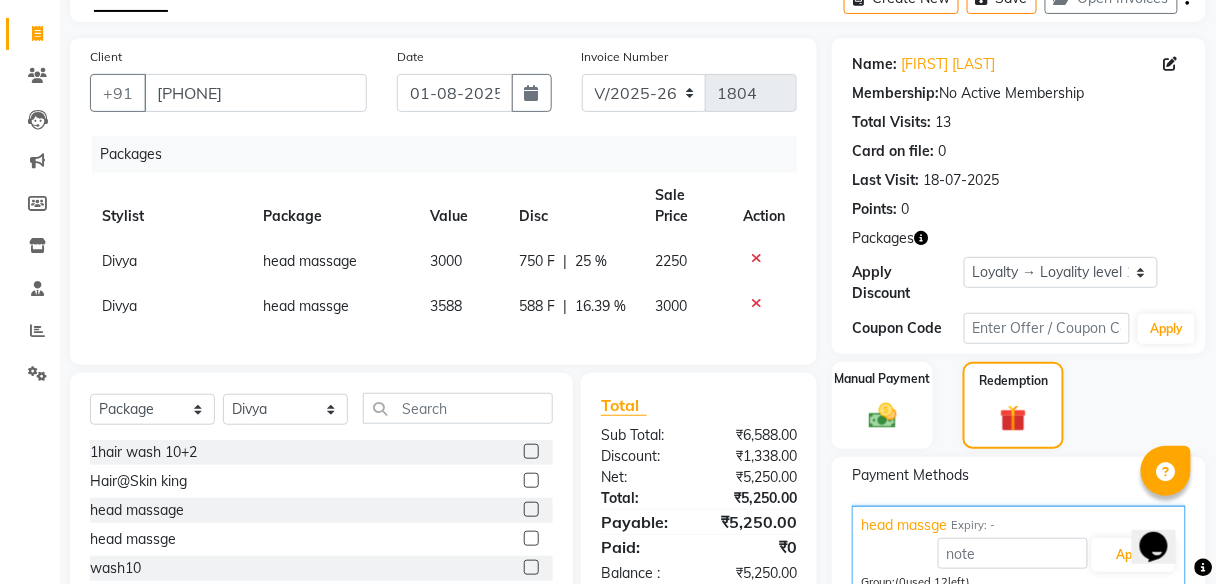 scroll, scrollTop: 237, scrollLeft: 0, axis: vertical 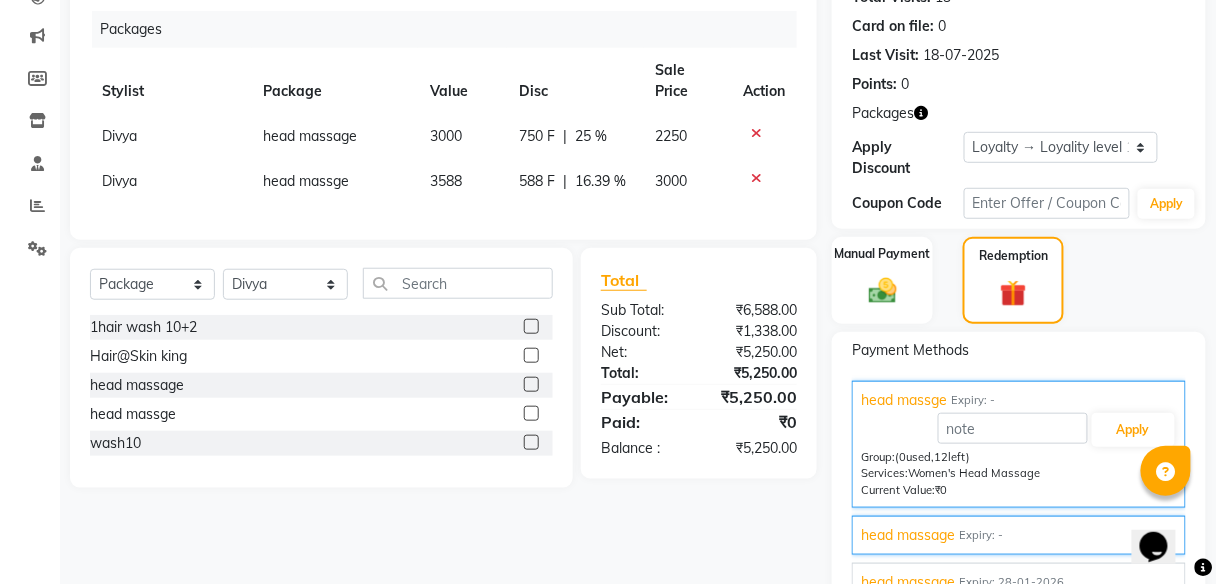 click on "Name: Sonali Panda Membership:  No Active Membership  Total Visits:  13 Card on file:  0 Last Visit:   18-07-2025 Points:   0  Packages Apply Discount Select  Loyalty → Loyality level 1  Coupon Code Apply" 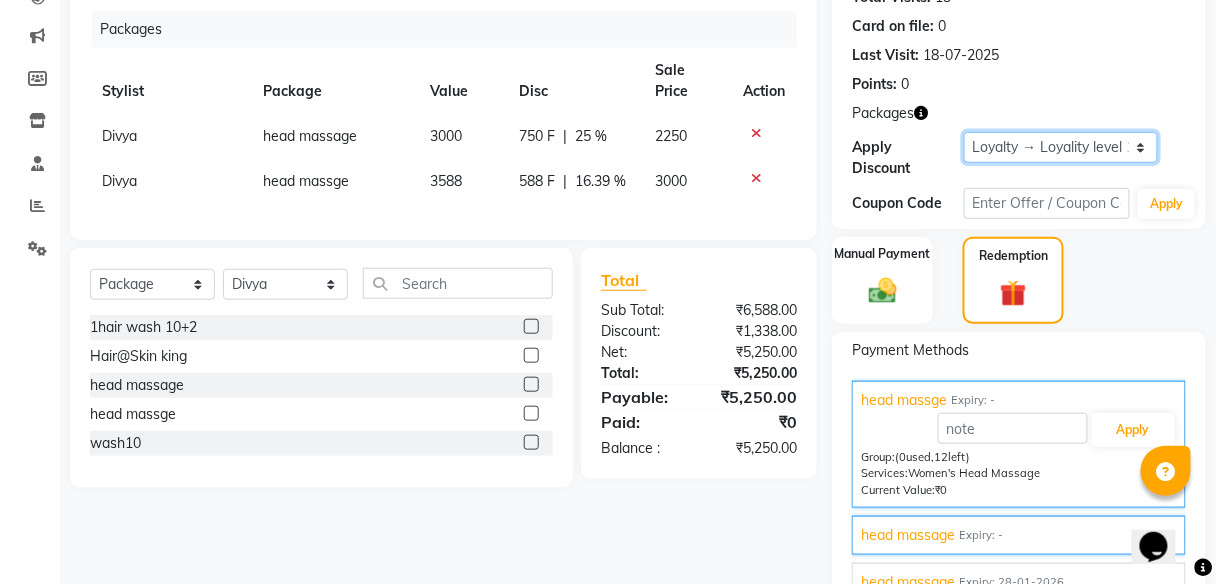 click on "Select  Loyalty → Loyality level 1" 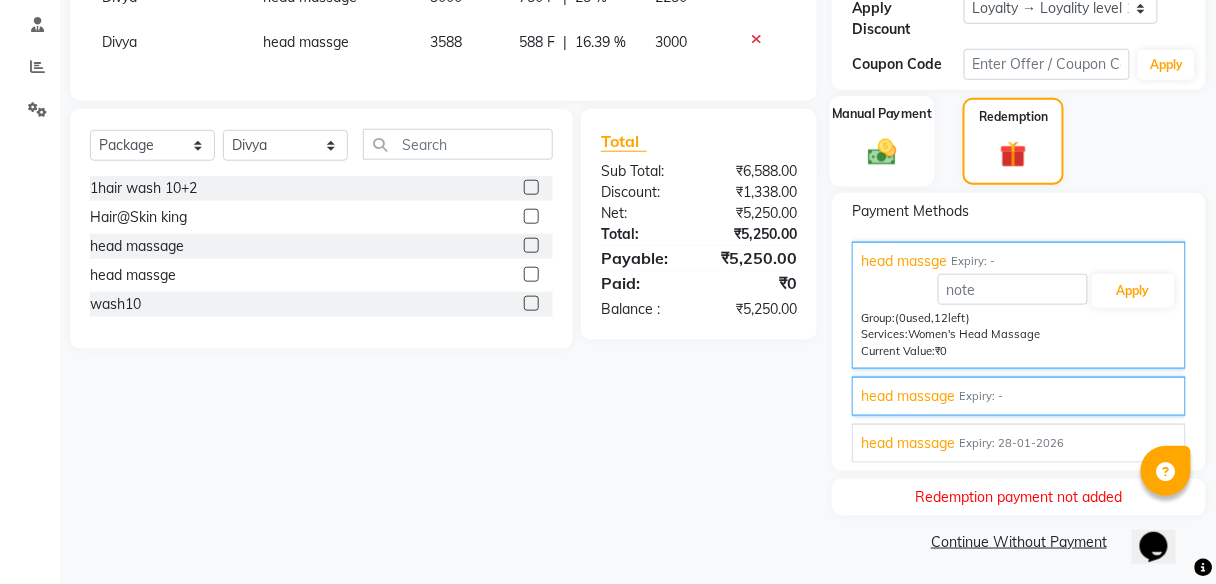 click on "Manual Payment" 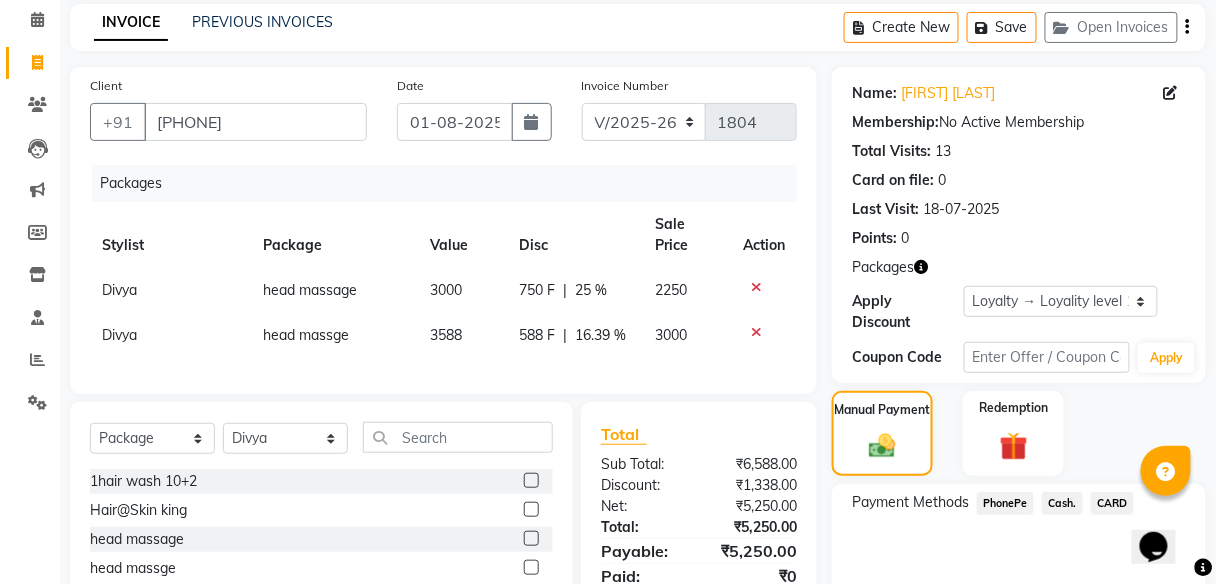 scroll, scrollTop: 182, scrollLeft: 0, axis: vertical 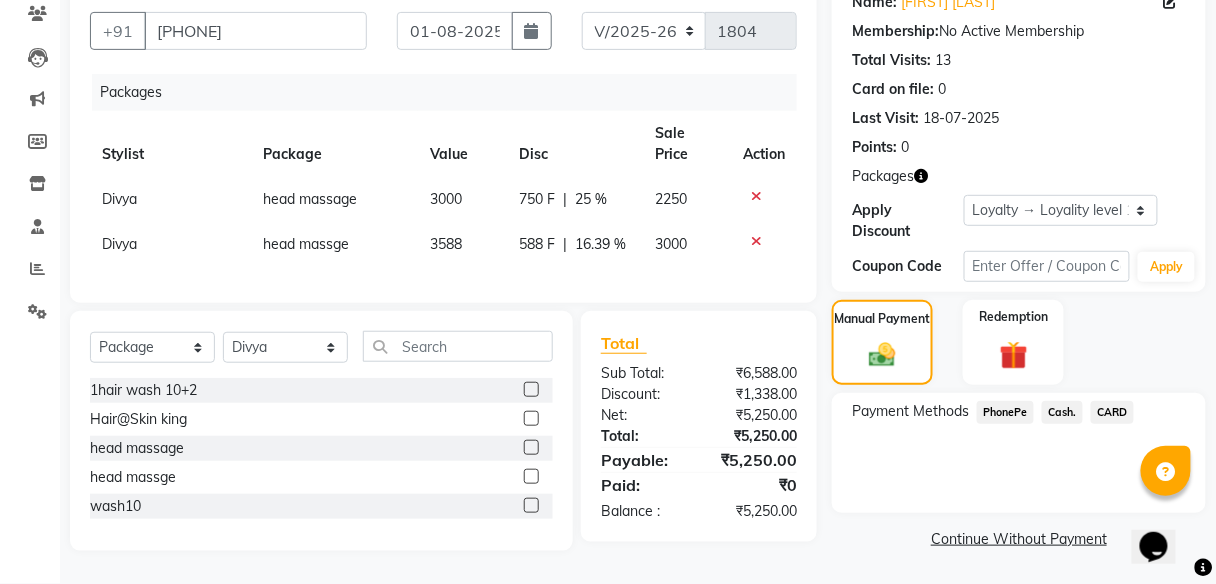 click 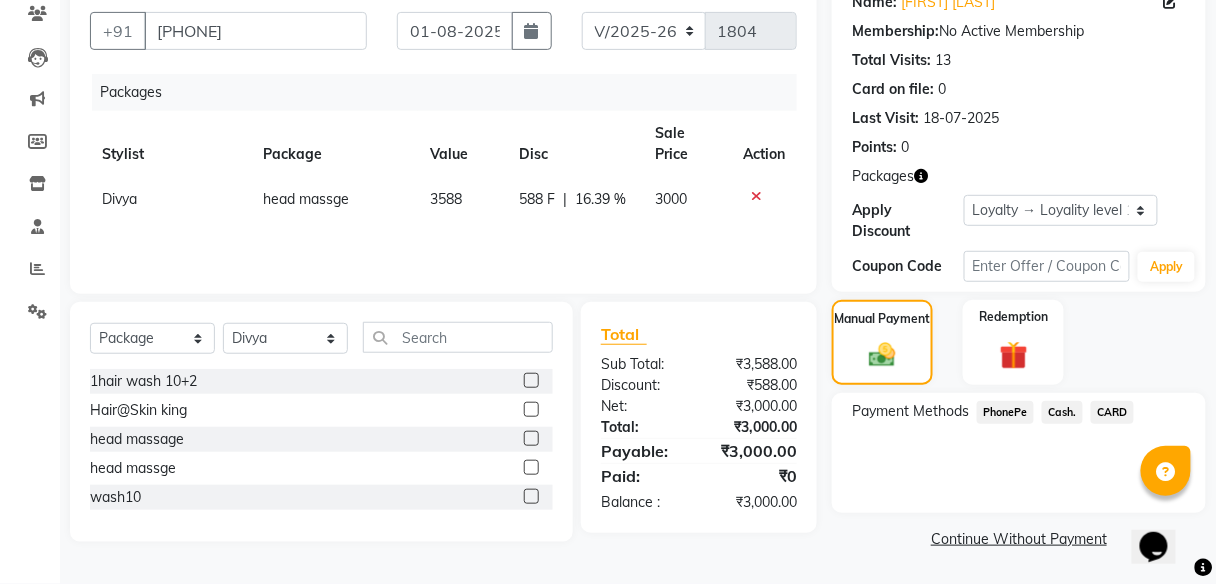 scroll, scrollTop: 173, scrollLeft: 0, axis: vertical 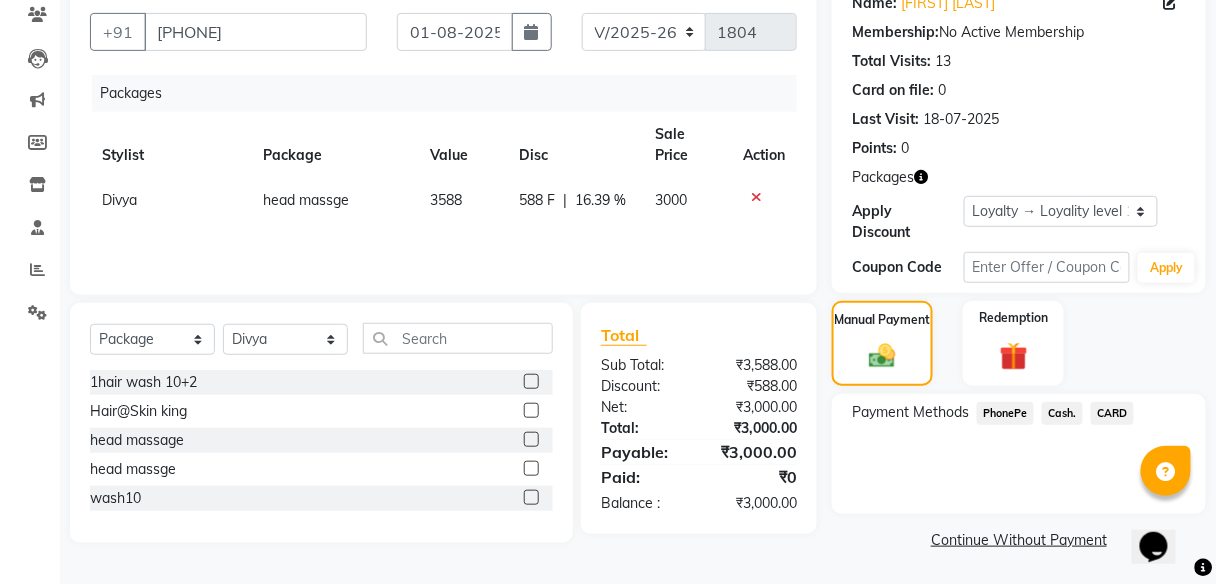 click 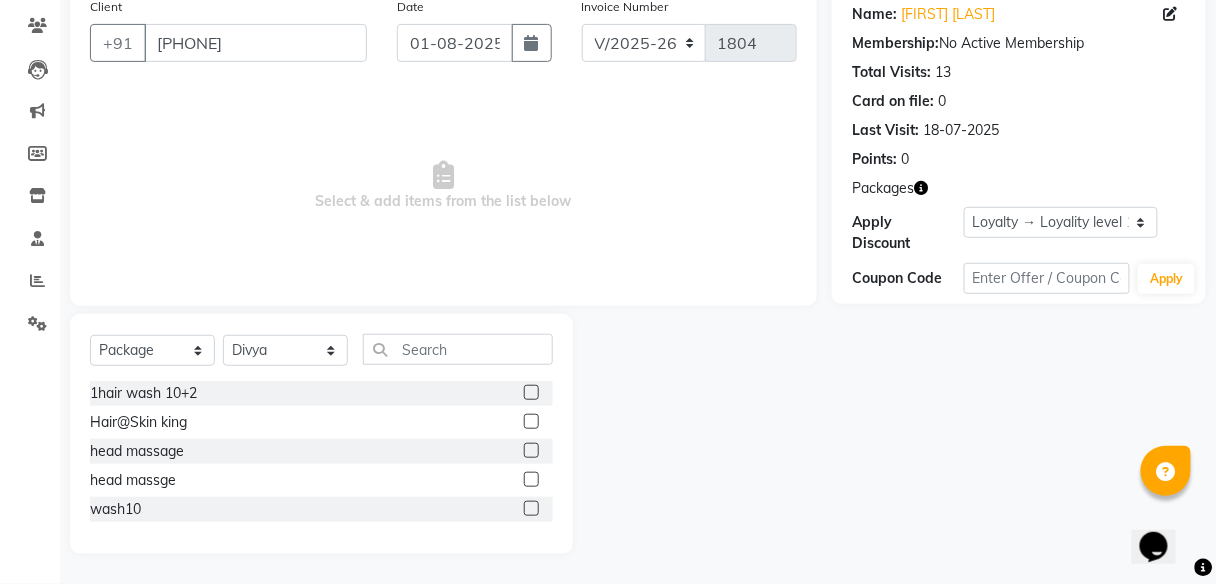 scroll, scrollTop: 161, scrollLeft: 0, axis: vertical 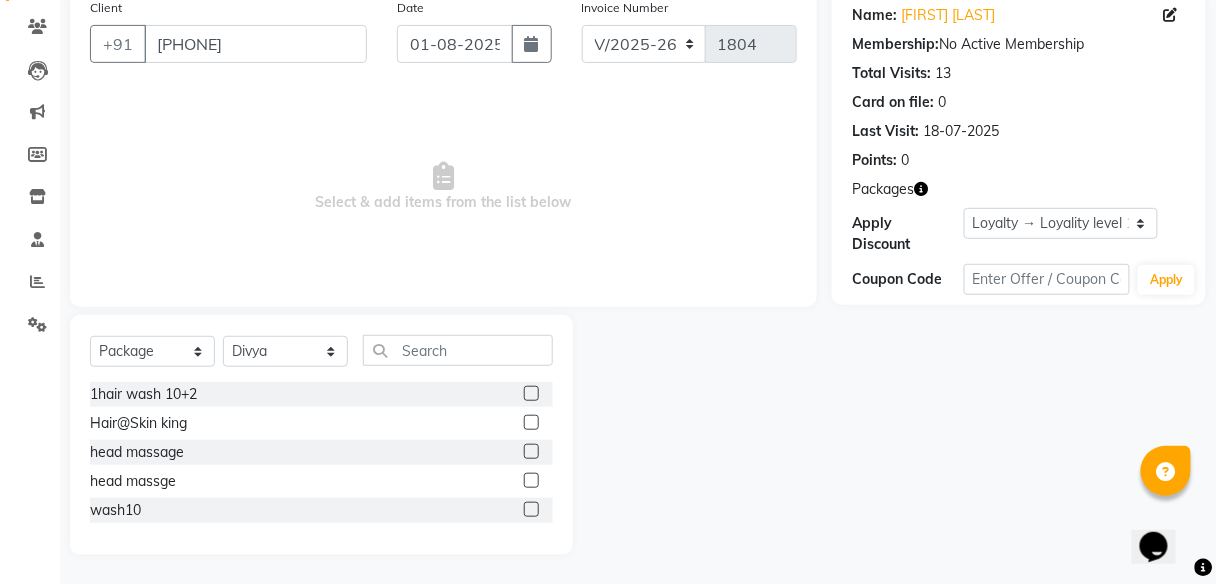click 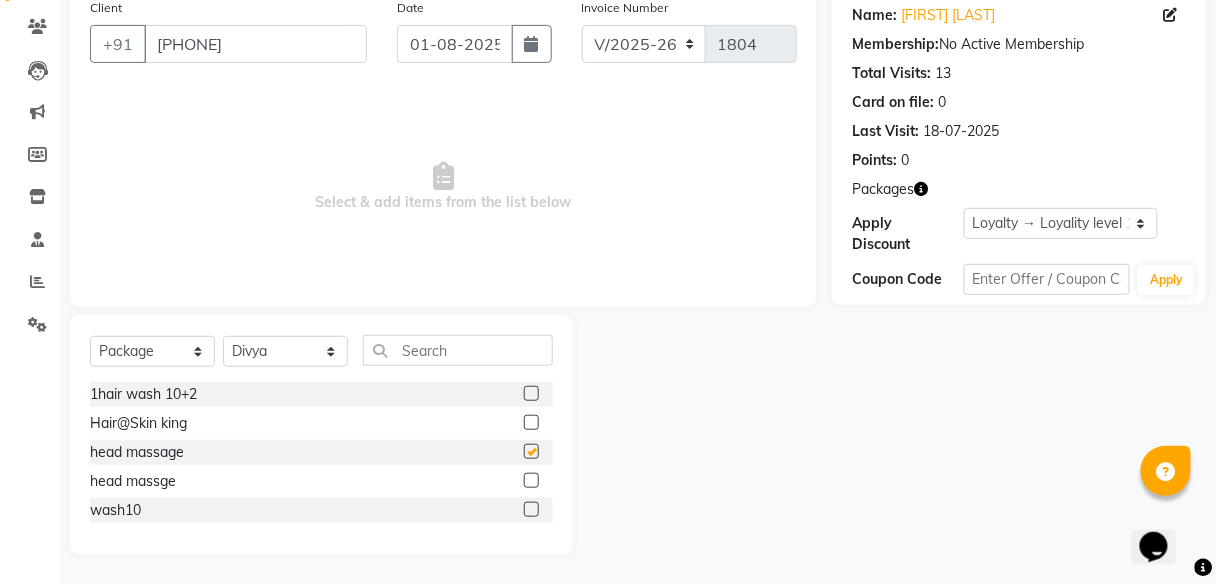 scroll, scrollTop: 173, scrollLeft: 0, axis: vertical 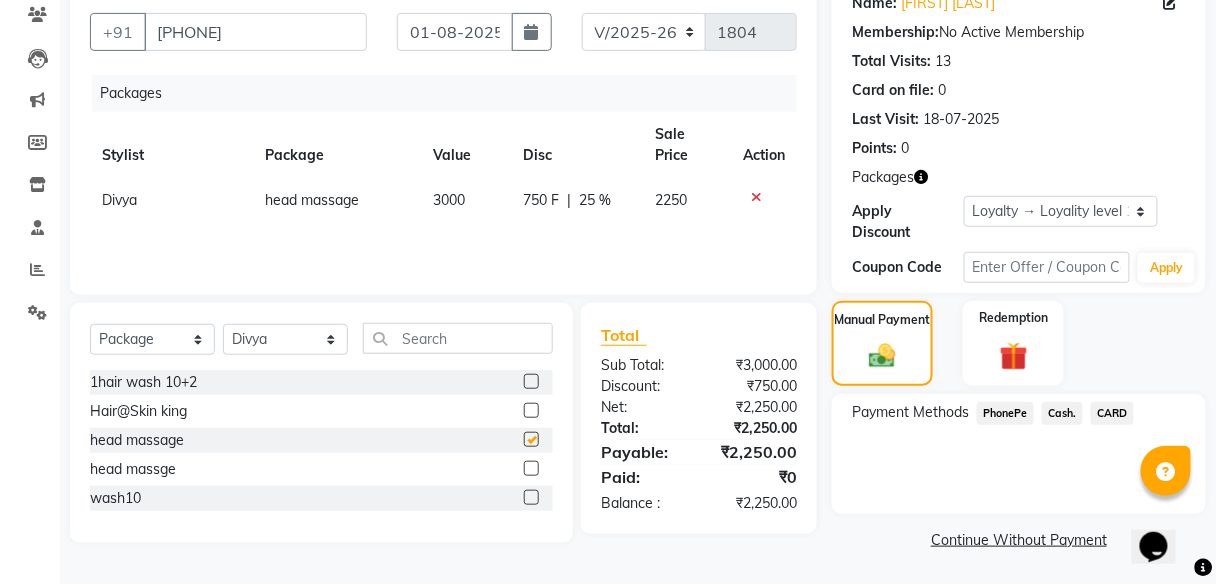 checkbox on "false" 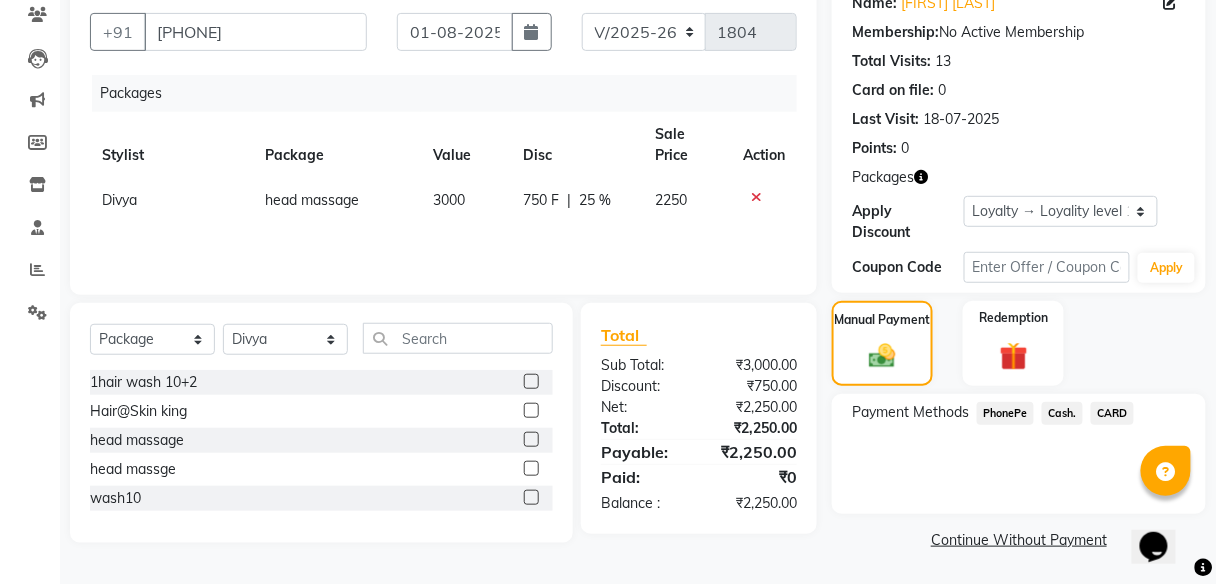 click 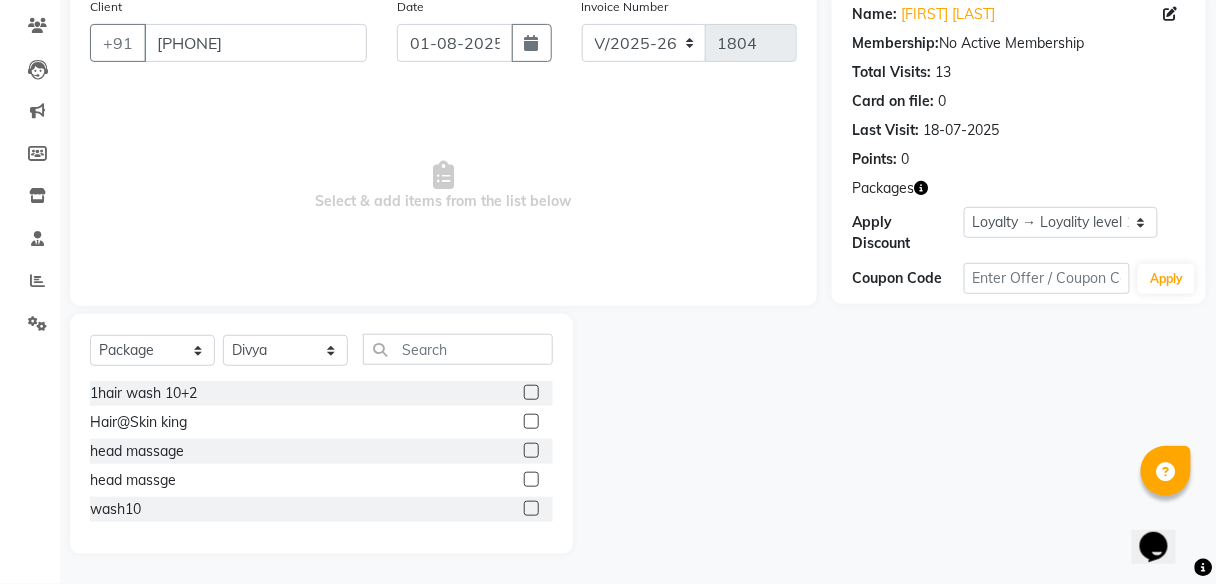 scroll, scrollTop: 161, scrollLeft: 0, axis: vertical 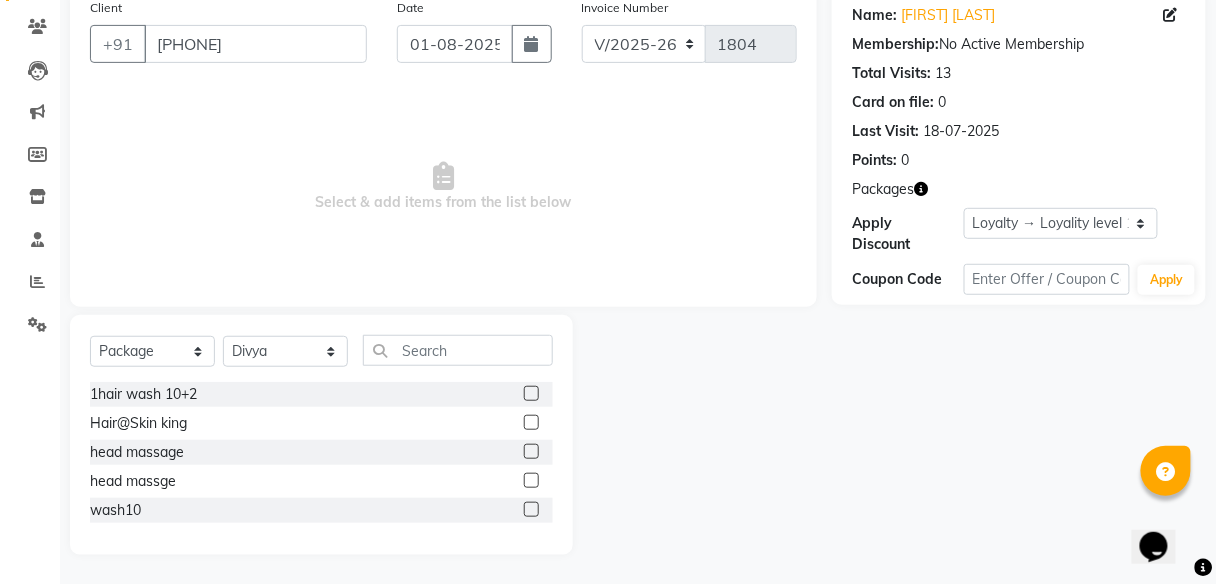 click 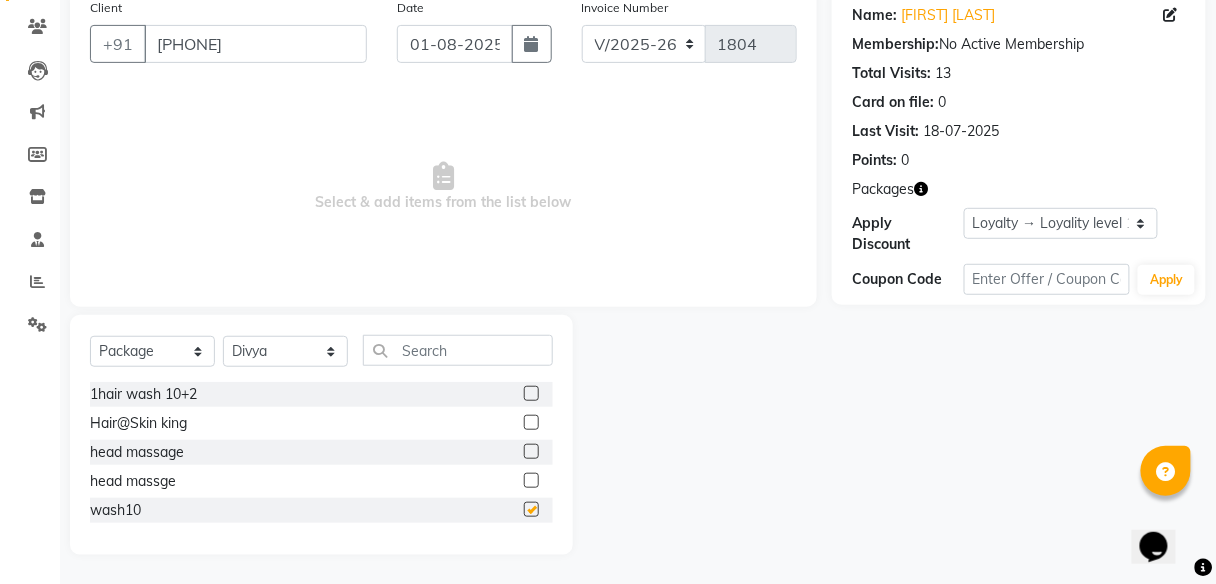 scroll, scrollTop: 173, scrollLeft: 0, axis: vertical 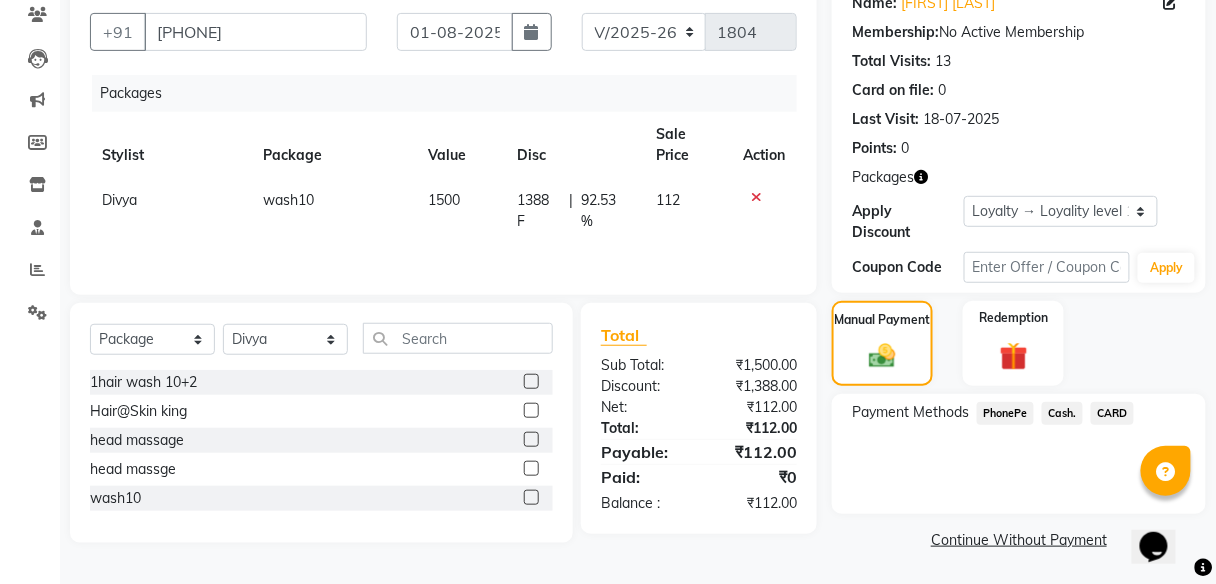 checkbox on "false" 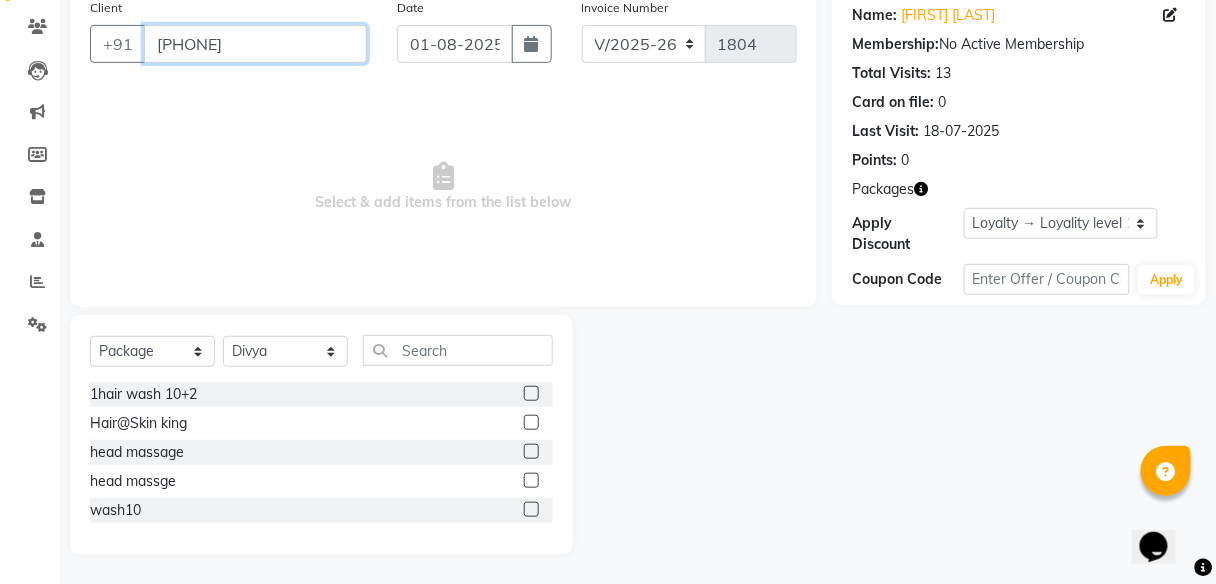 click on "8698435488" at bounding box center (255, 44) 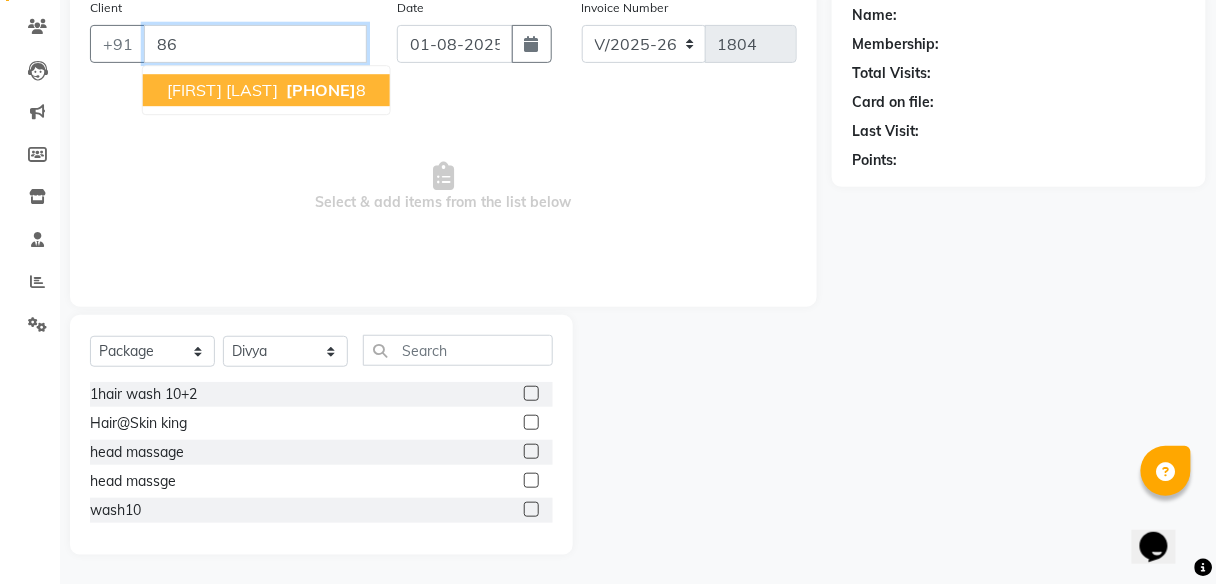 type on "8" 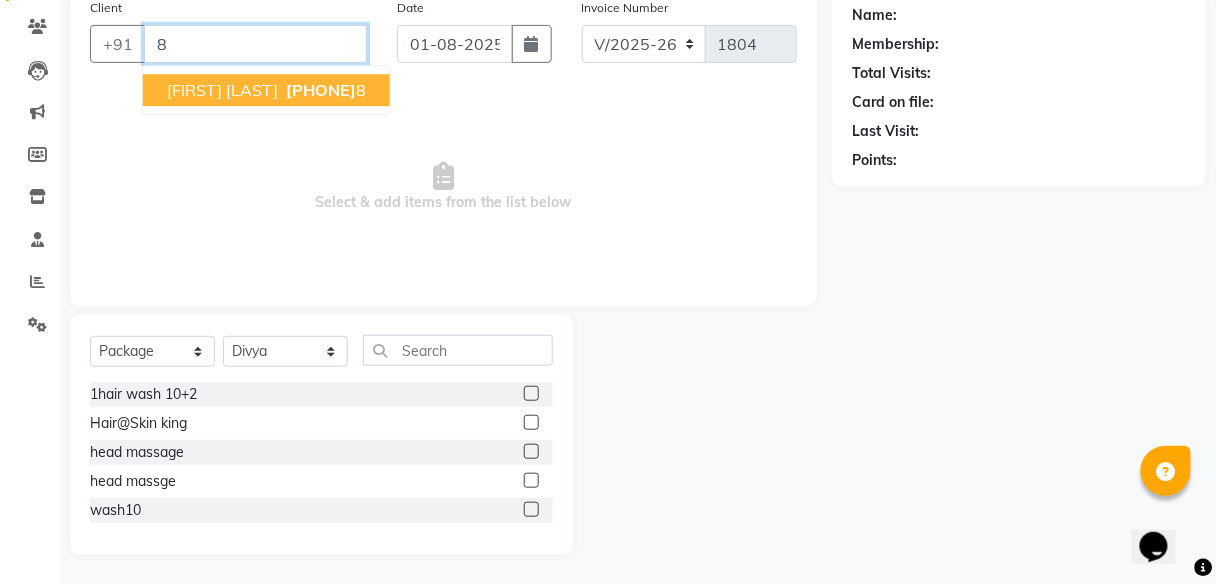 type 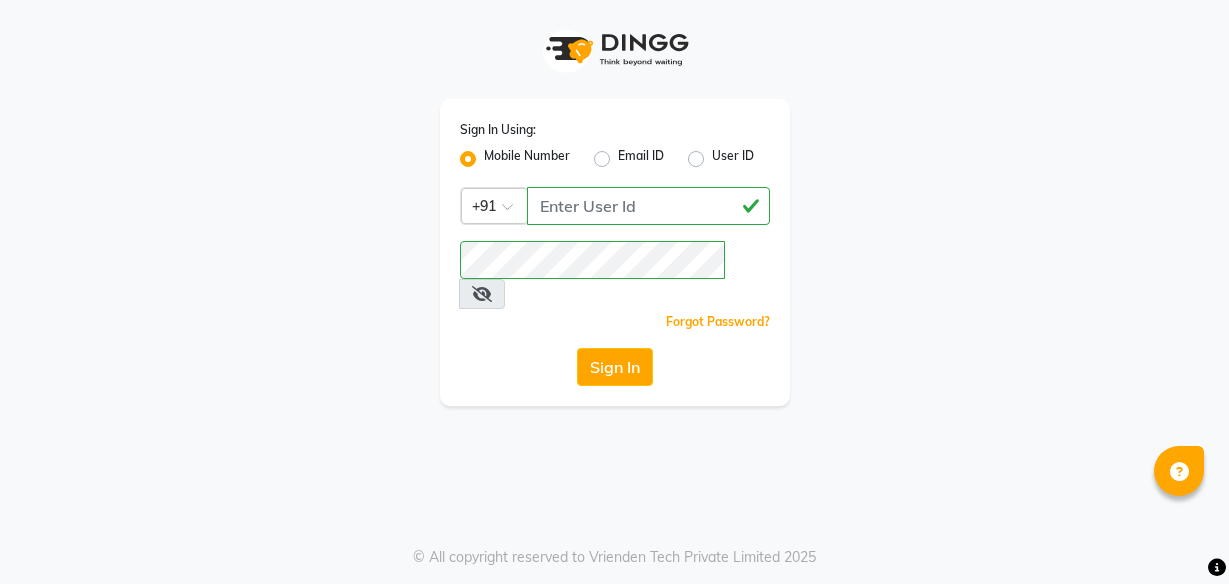 scroll, scrollTop: 0, scrollLeft: 0, axis: both 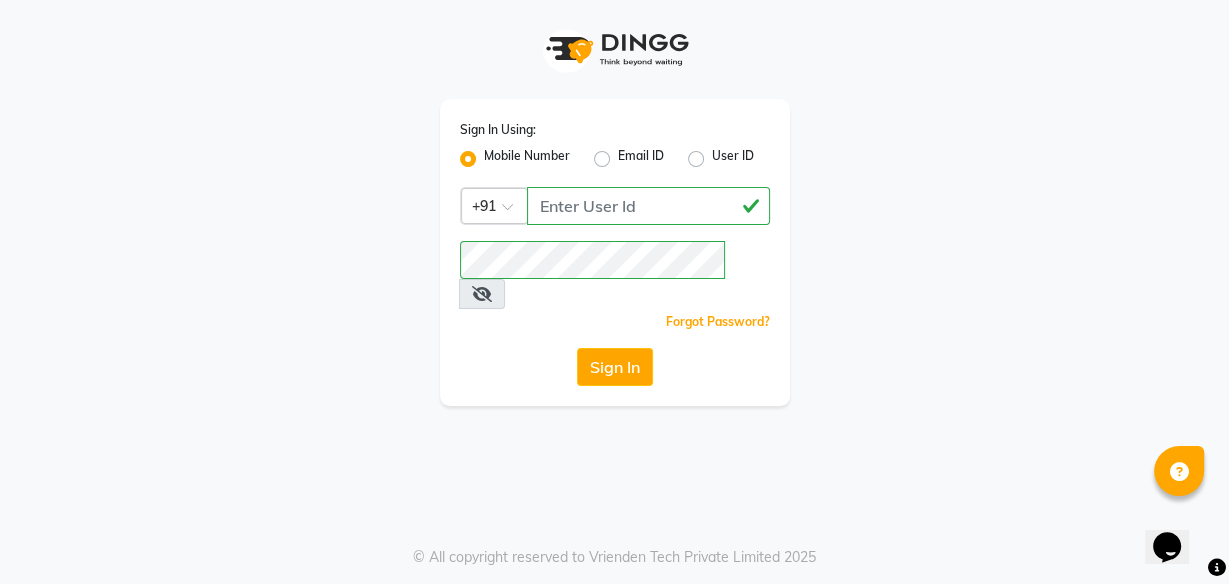 click on "Sign In" 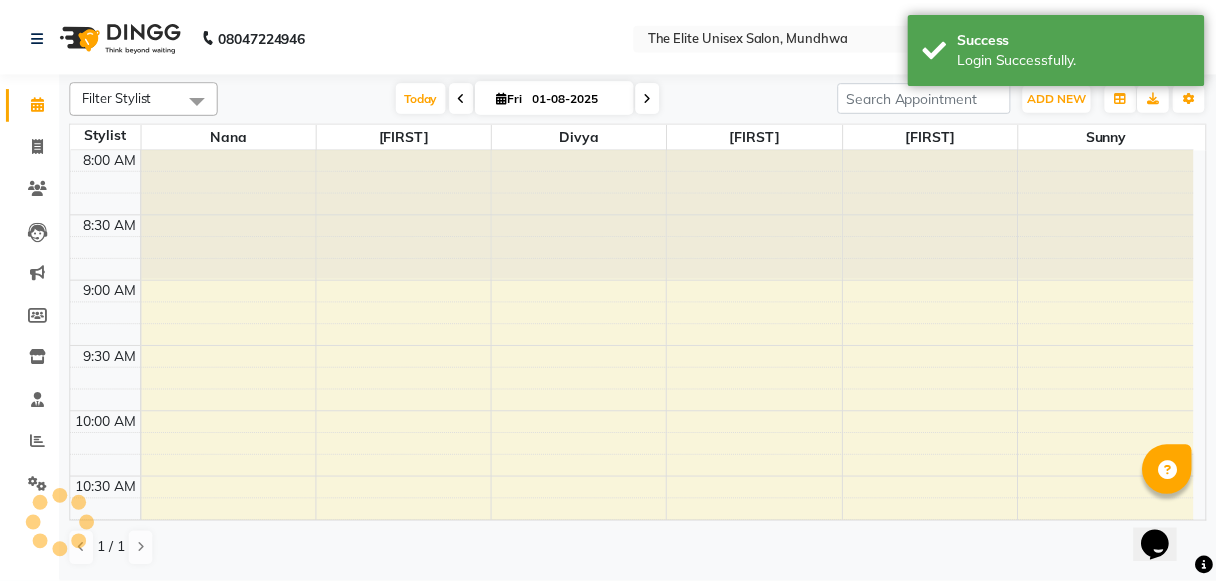 scroll, scrollTop: 0, scrollLeft: 0, axis: both 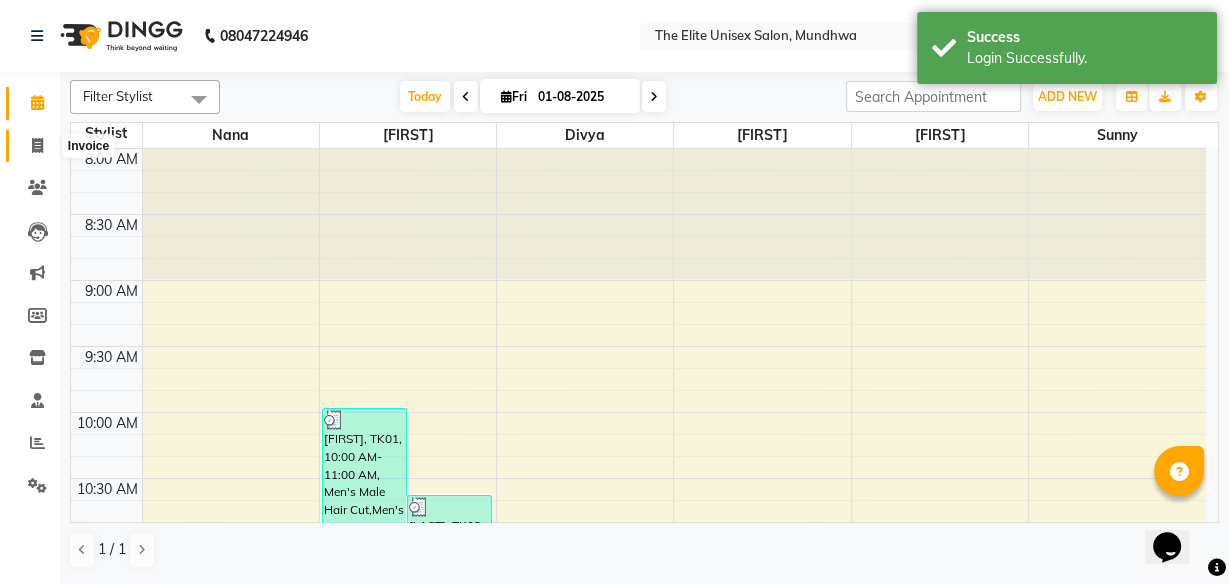 click 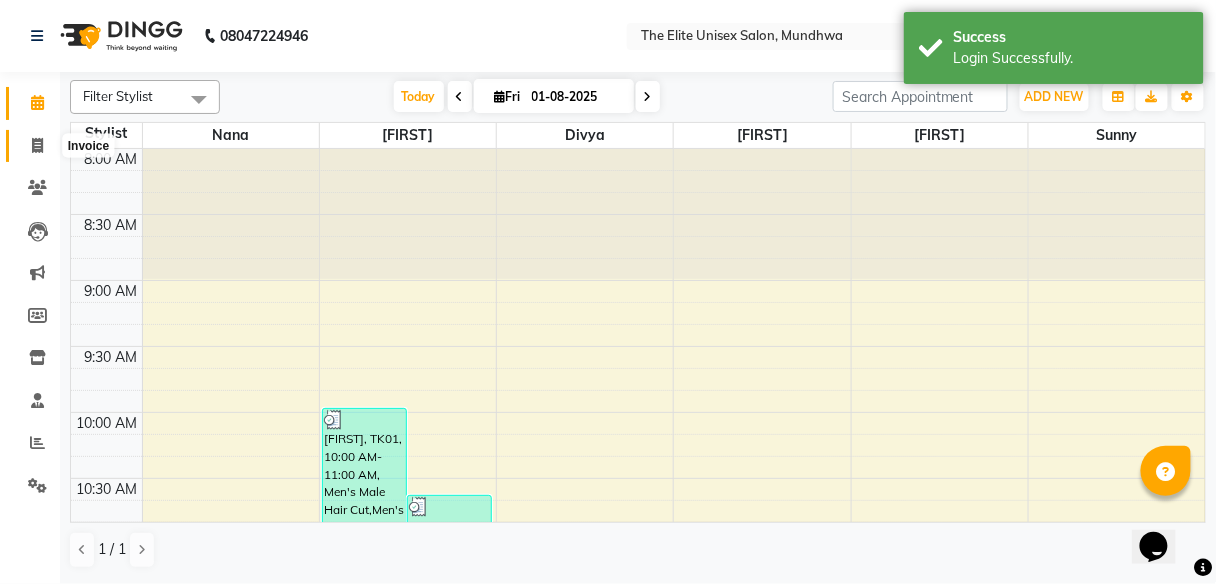 select on "7086" 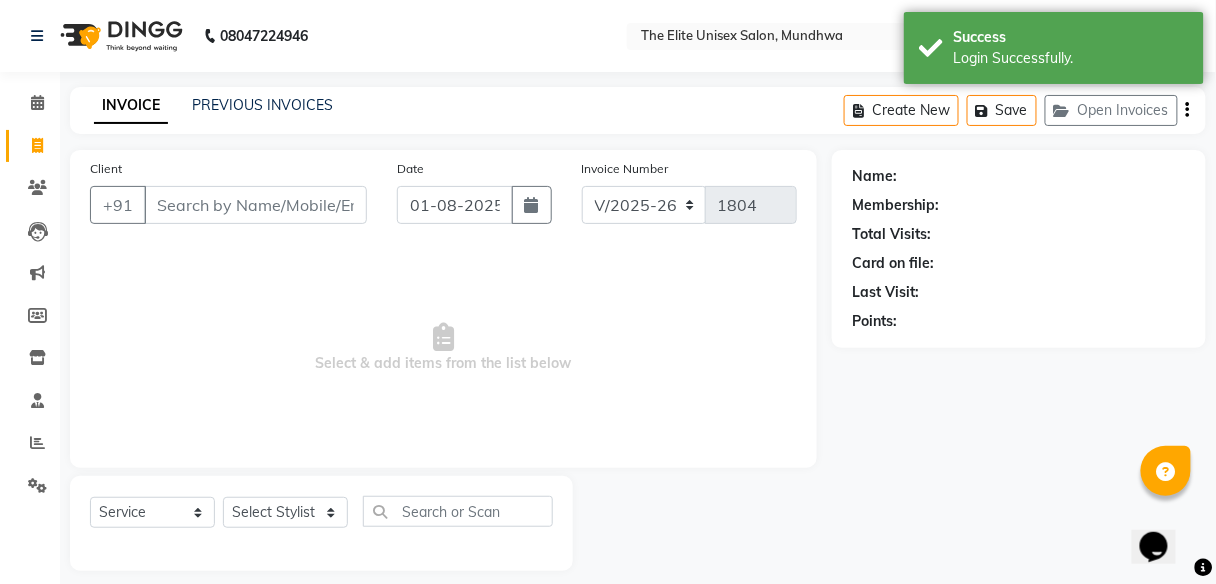 click on "Client" at bounding box center (255, 205) 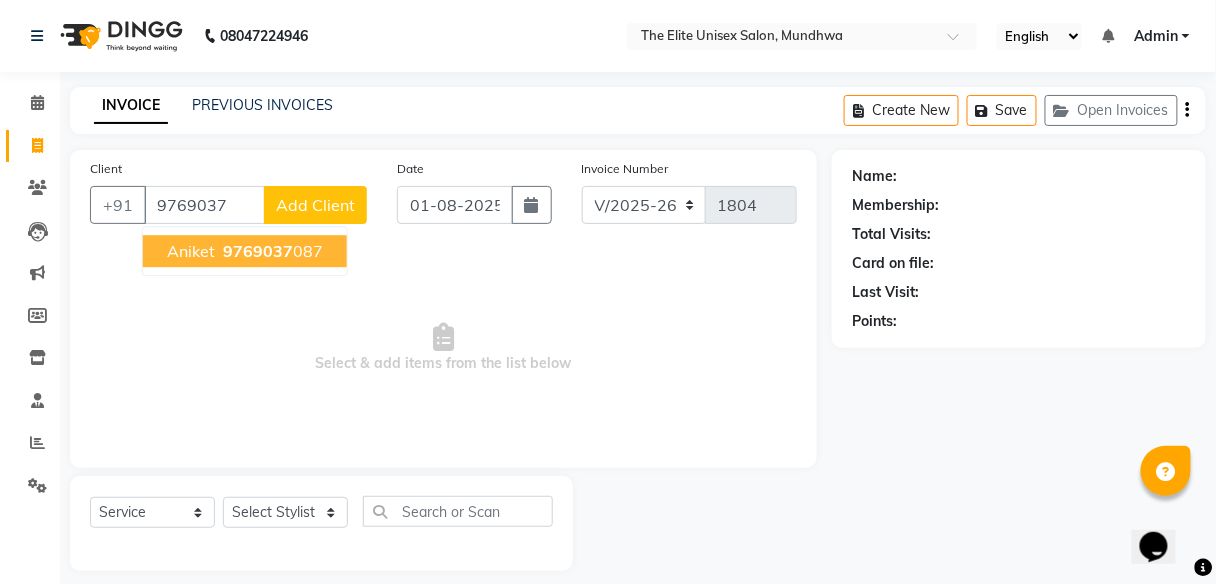 click on "9769037" at bounding box center (258, 251) 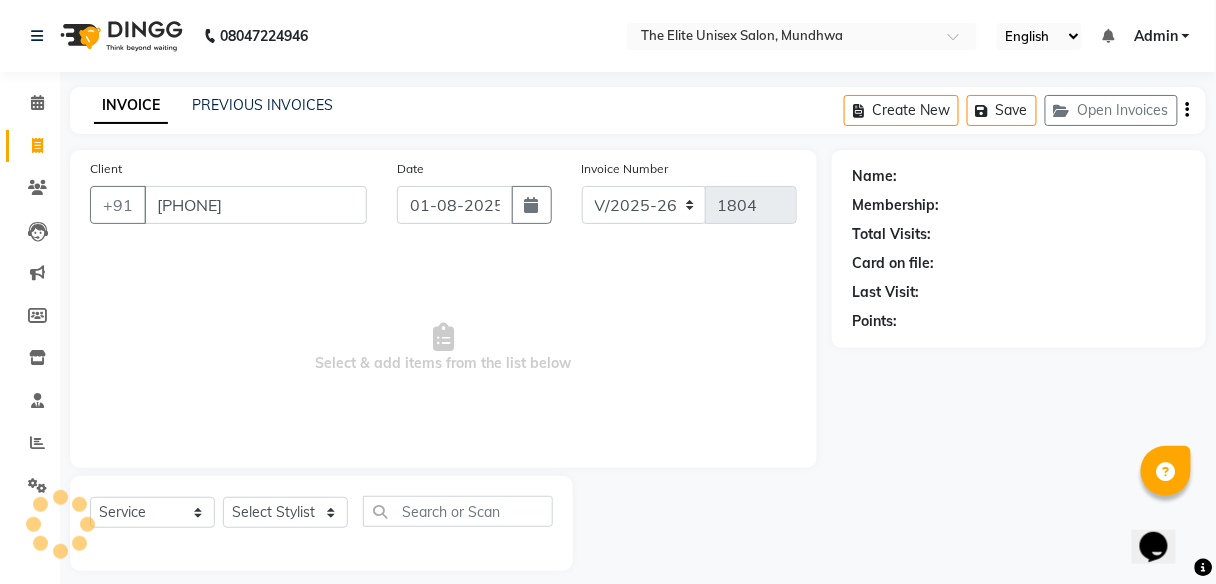 type on "[PHONE]" 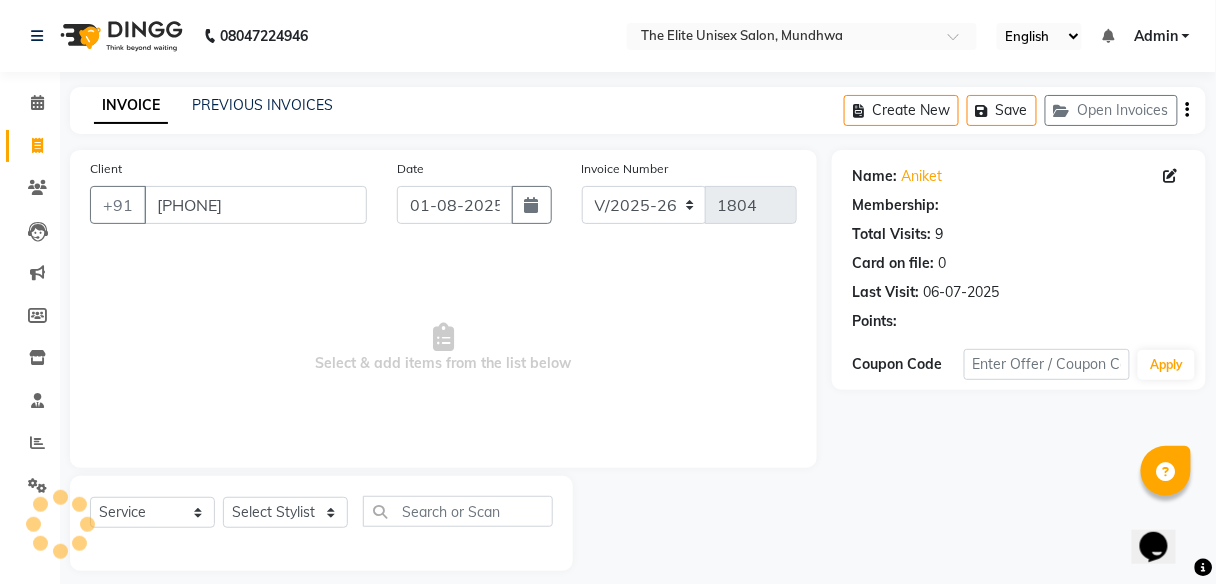 select on "1: Object" 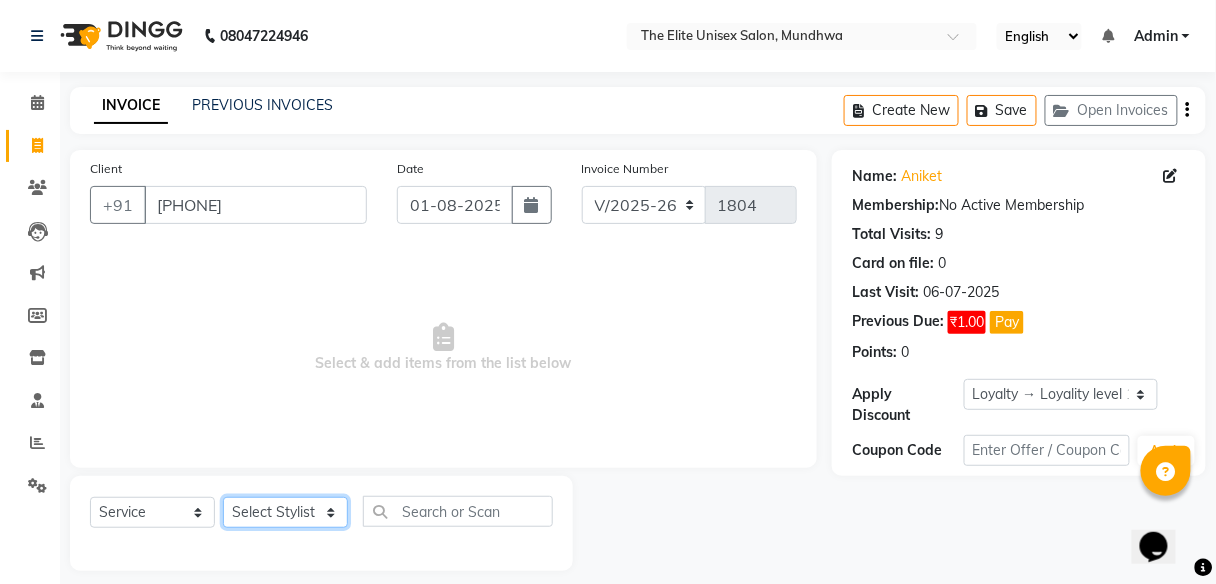 click on "Select Stylist Aishawarya Divya  Nana [FIRST] [FIRST] Sunny" 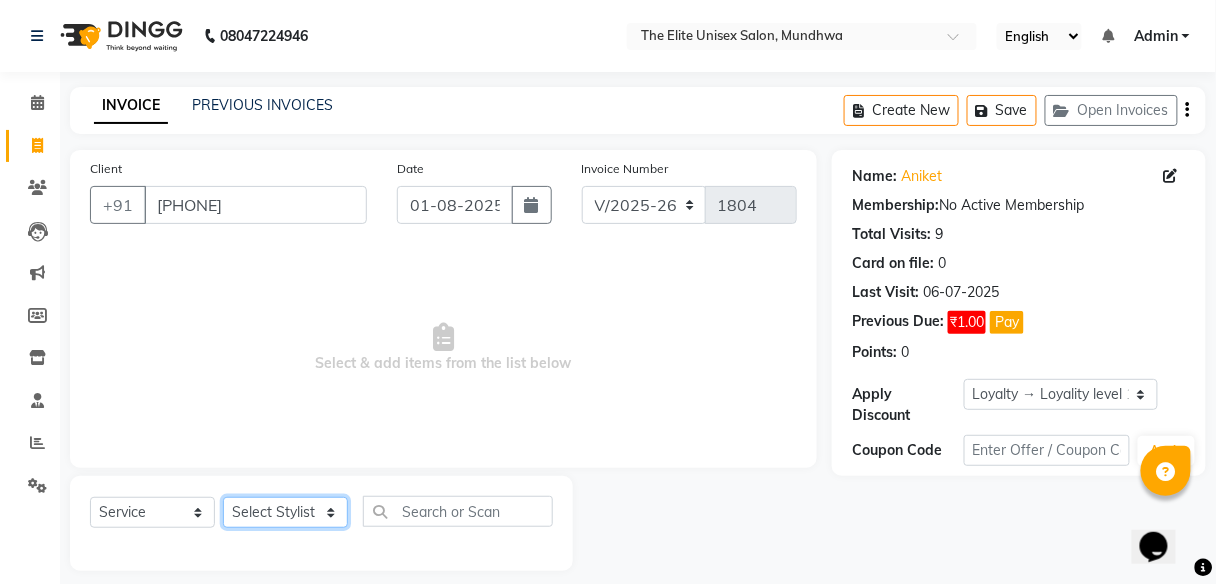 select on "59553" 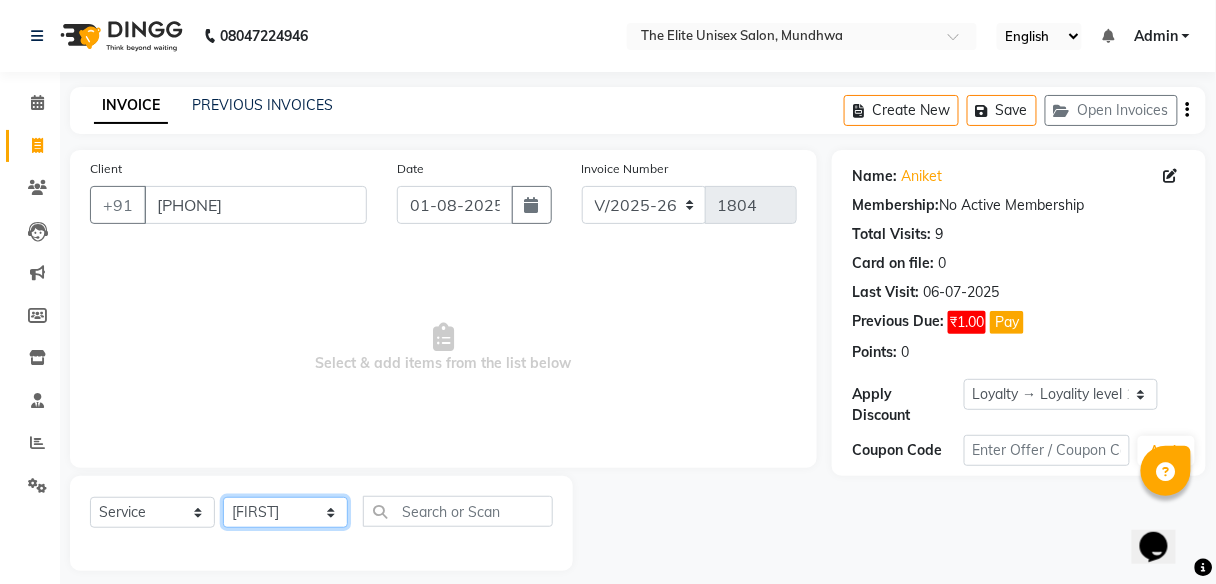 click on "Select Stylist Aishawarya Divya  Nana [FIRST] [FIRST] Sunny" 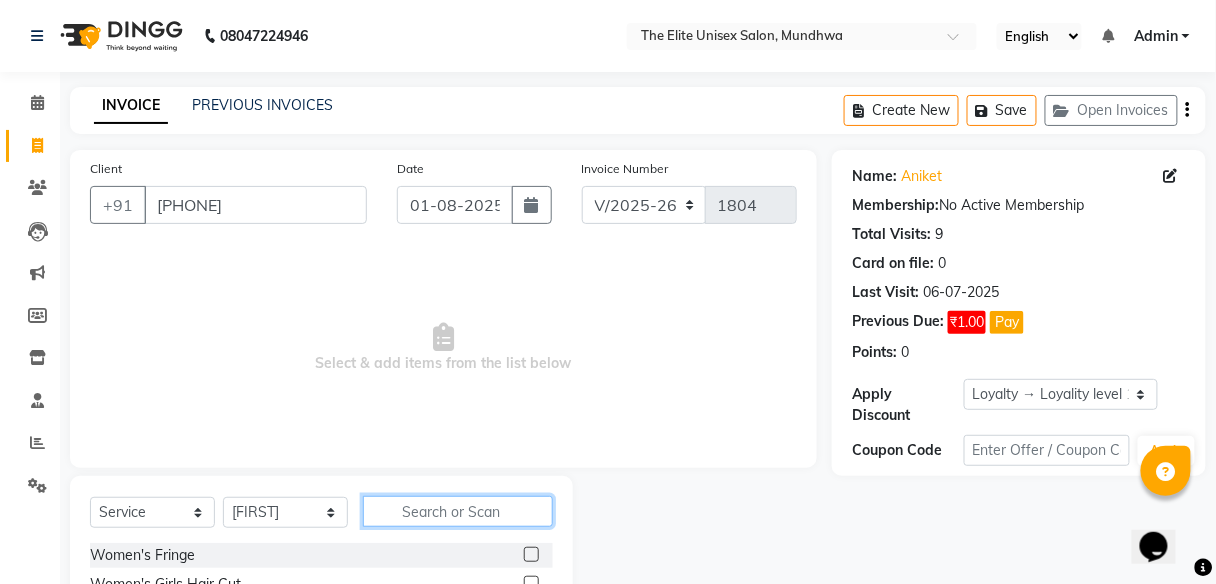 click 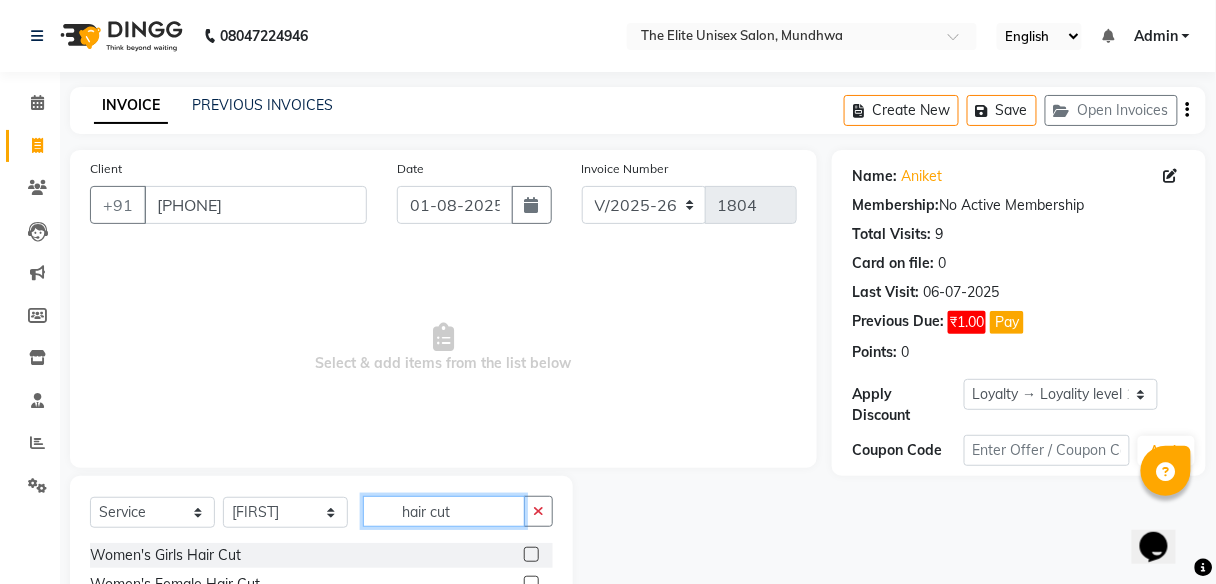 scroll, scrollTop: 132, scrollLeft: 0, axis: vertical 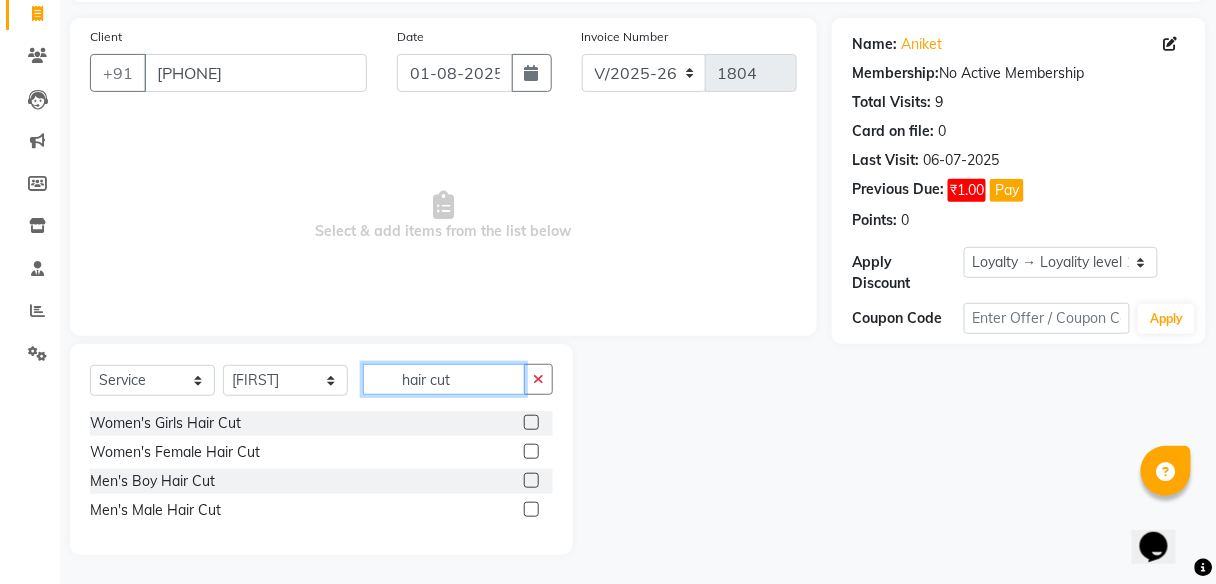 type on "hair cut" 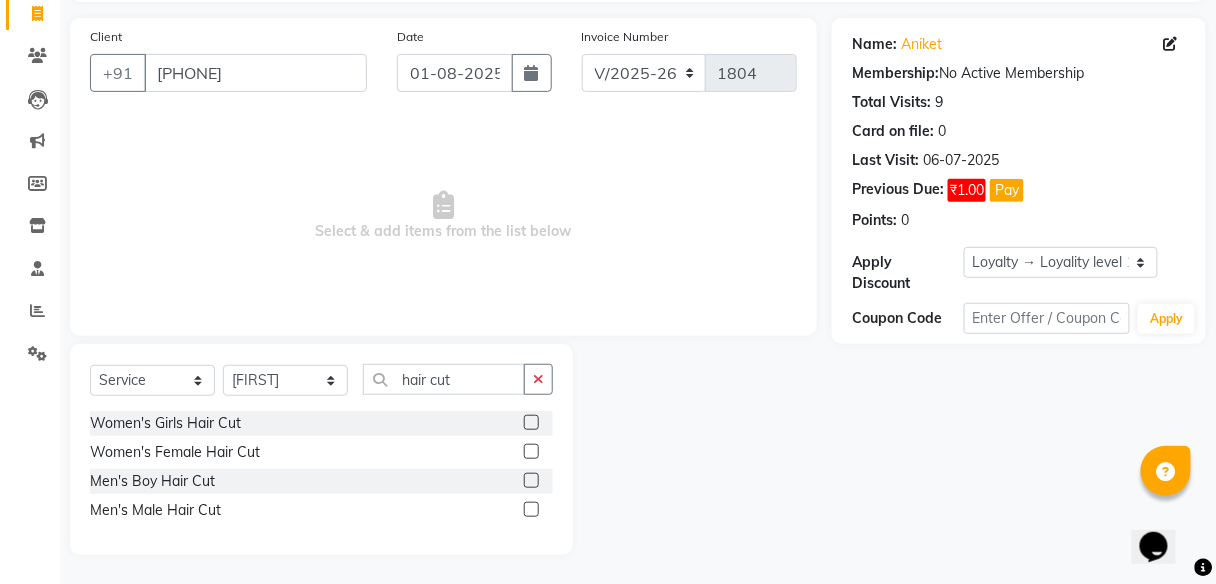 click 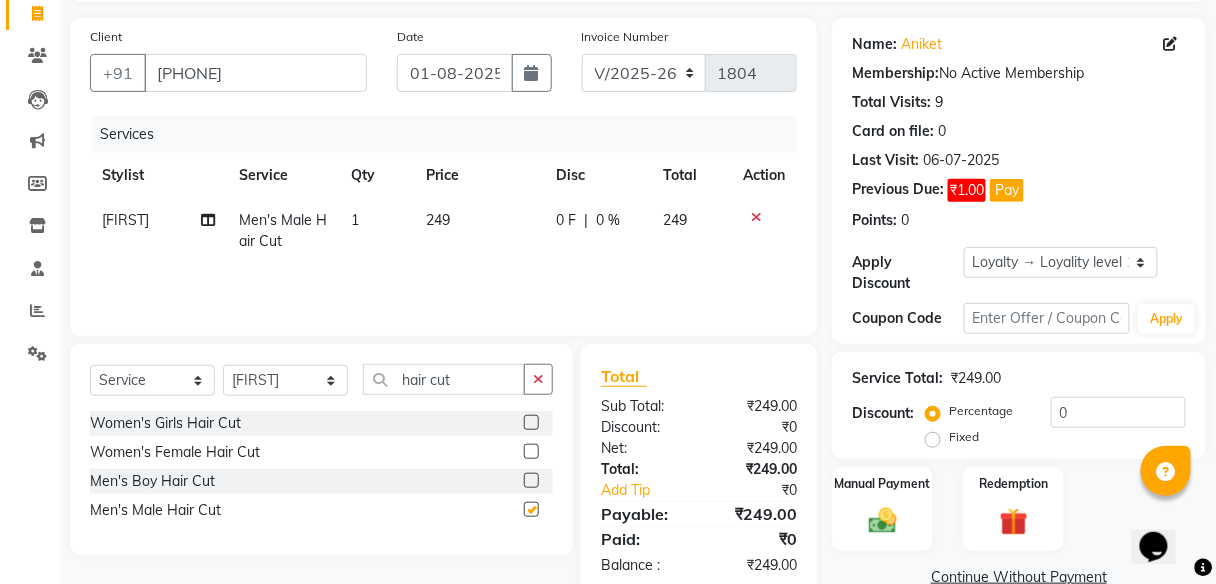 checkbox on "false" 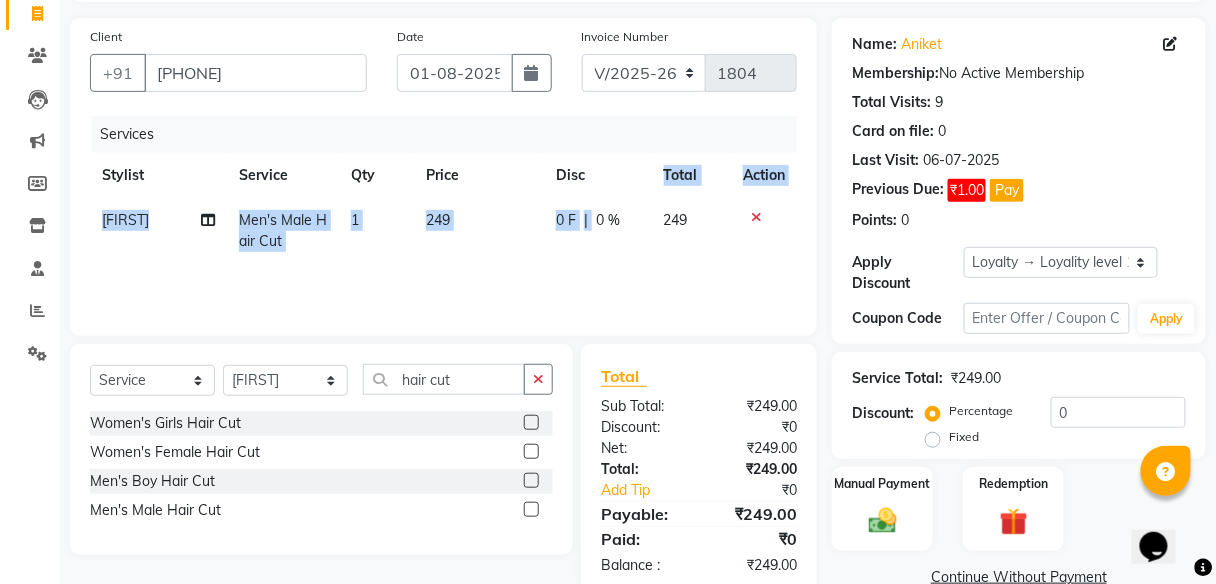 drag, startPoint x: 622, startPoint y: 188, endPoint x: 598, endPoint y: 212, distance: 33.941124 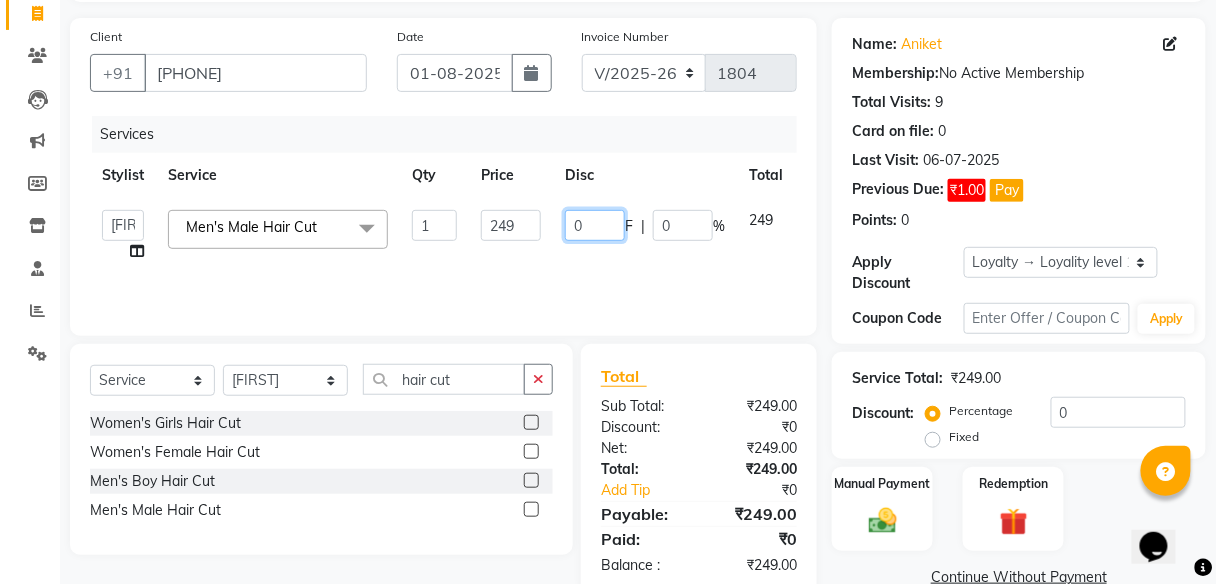 click on "0" 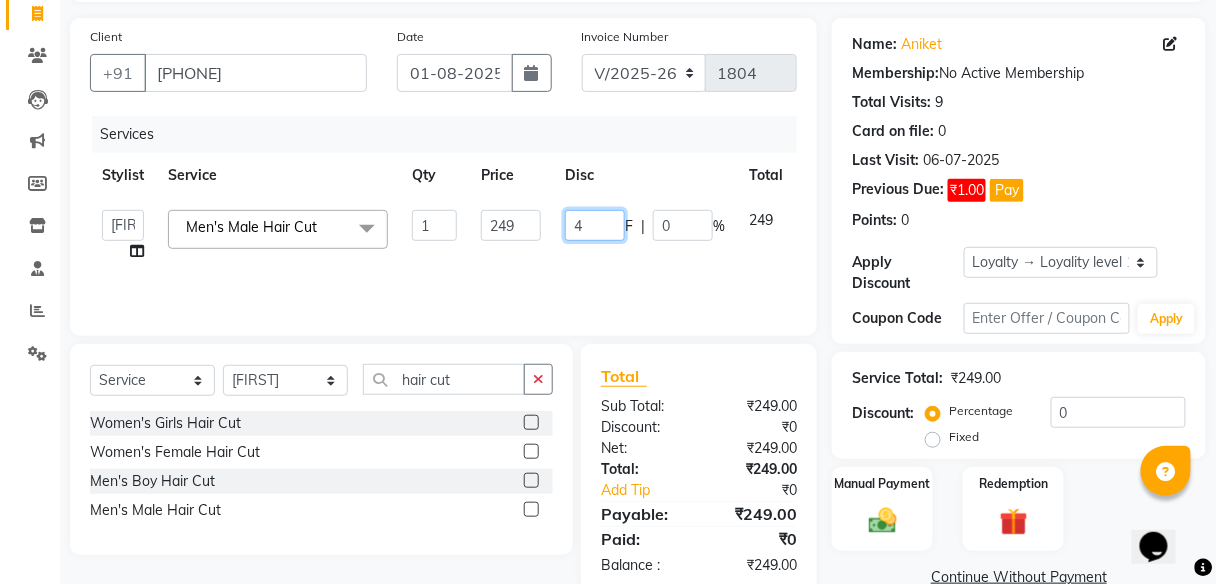 type on "49" 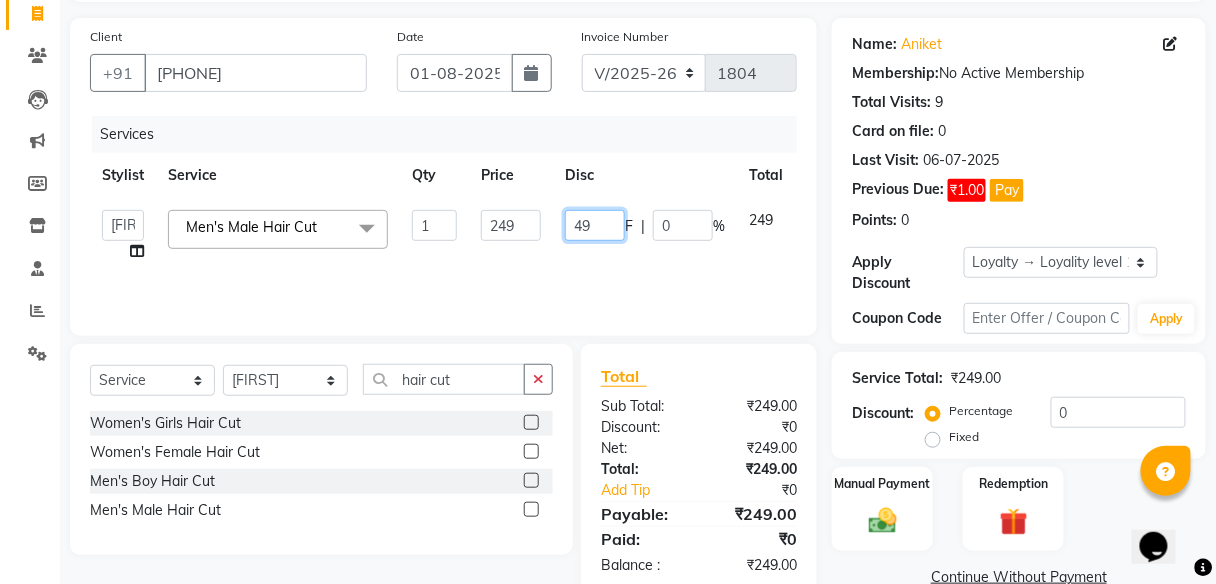 scroll, scrollTop: 172, scrollLeft: 0, axis: vertical 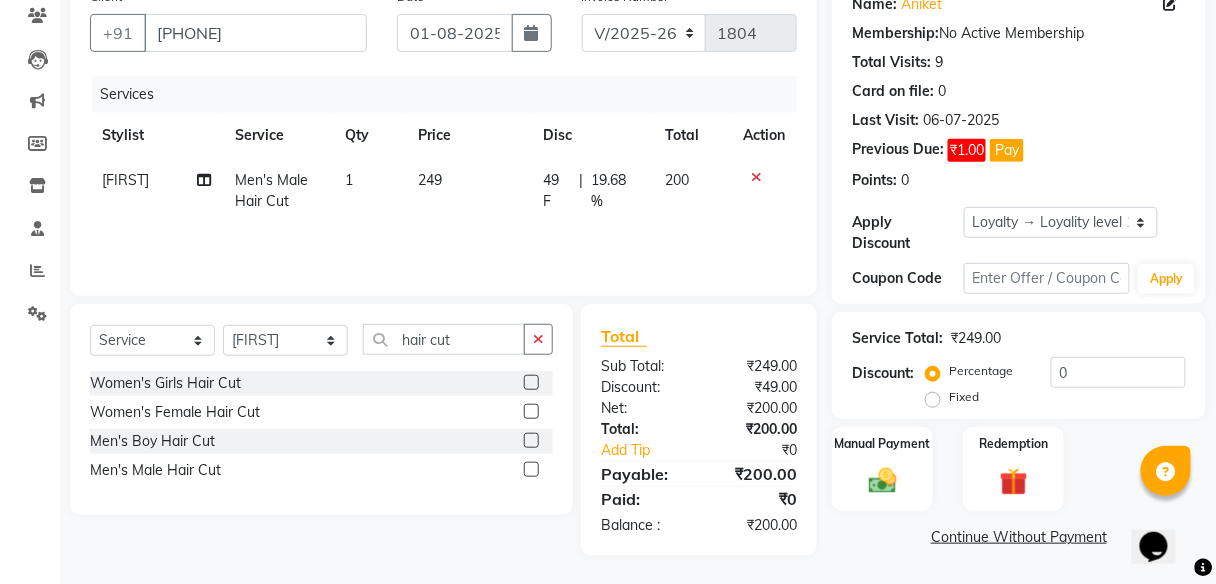 click on "Continue Without Payment" 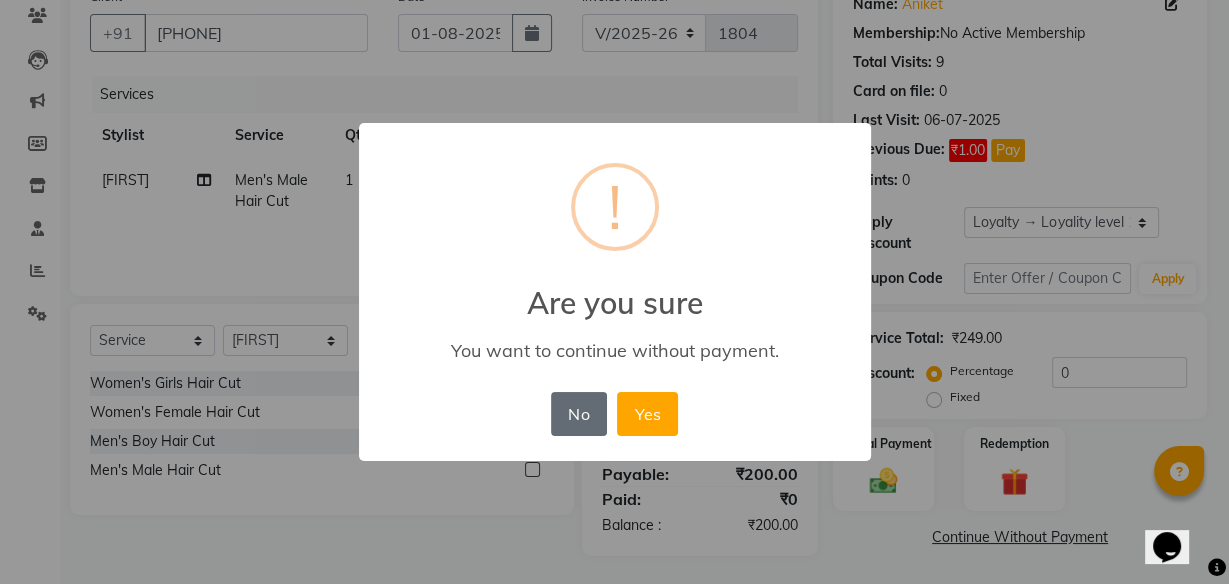 click on "No" at bounding box center (579, 414) 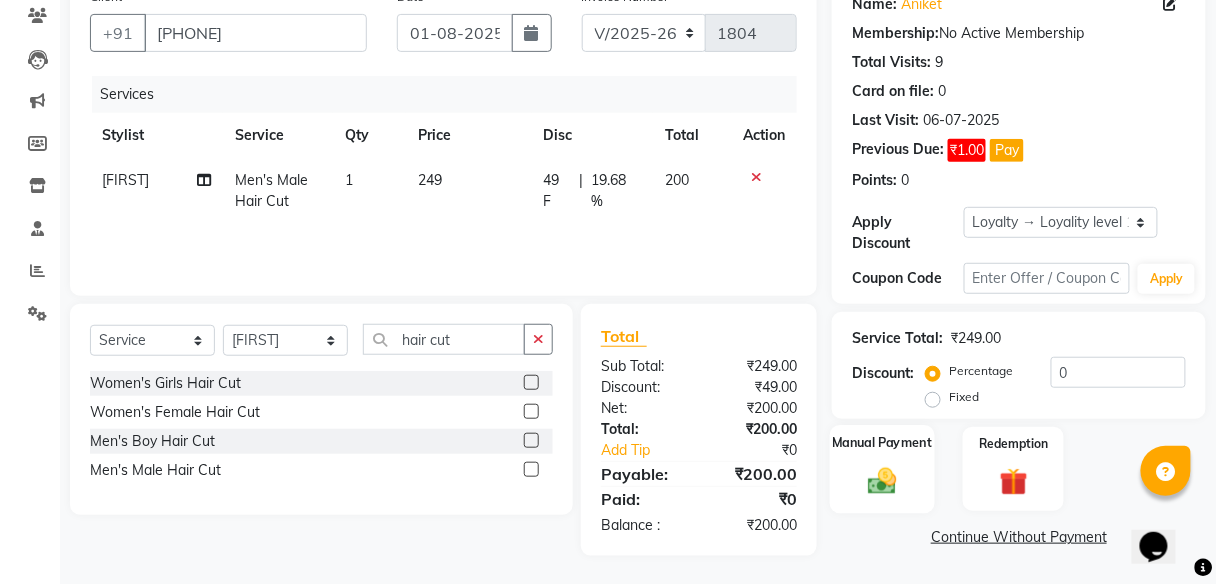 click 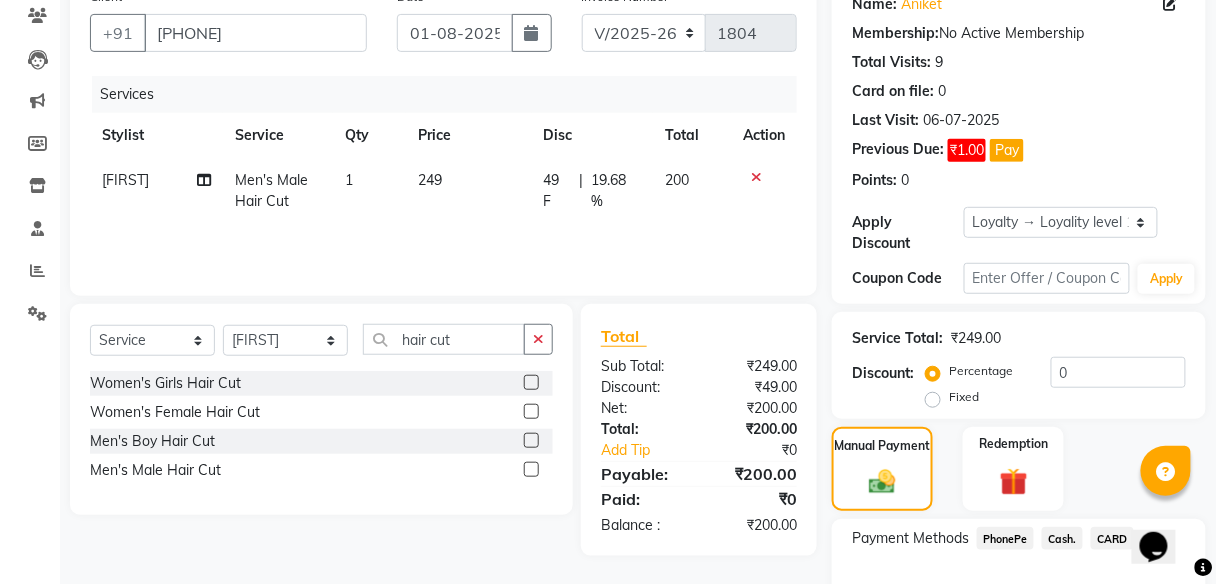 click on "PhonePe" 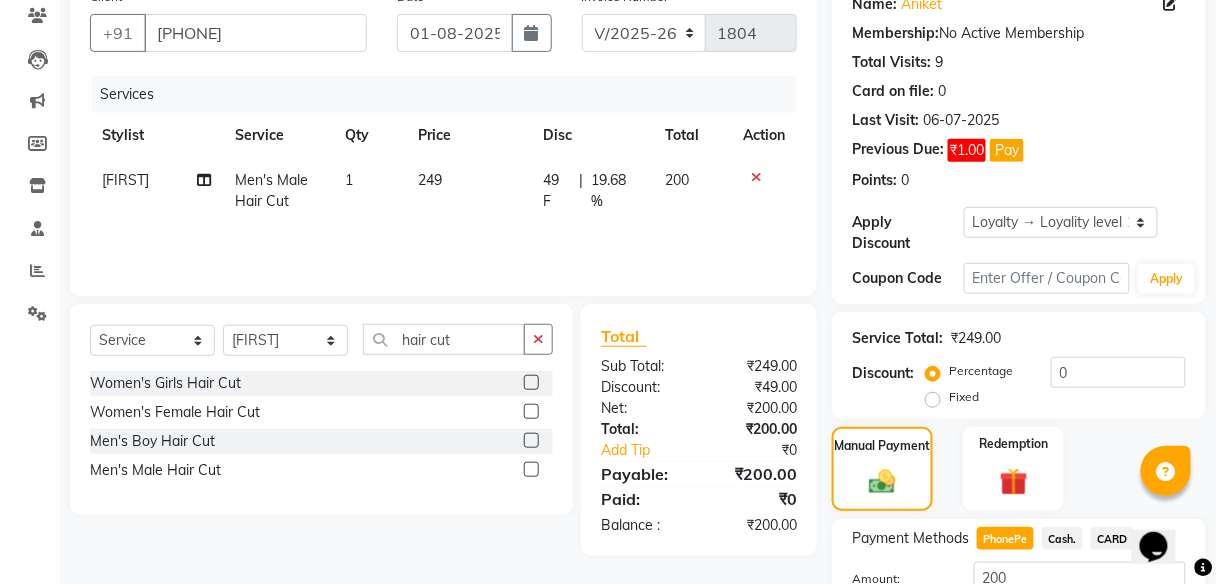 scroll, scrollTop: 327, scrollLeft: 0, axis: vertical 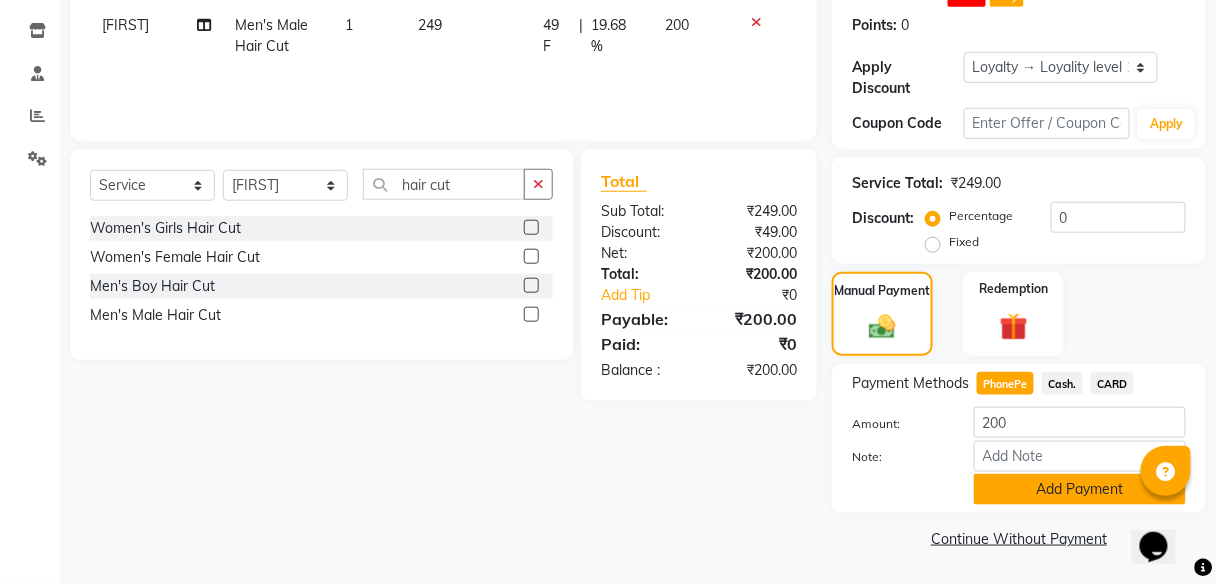 click on "Add Payment" 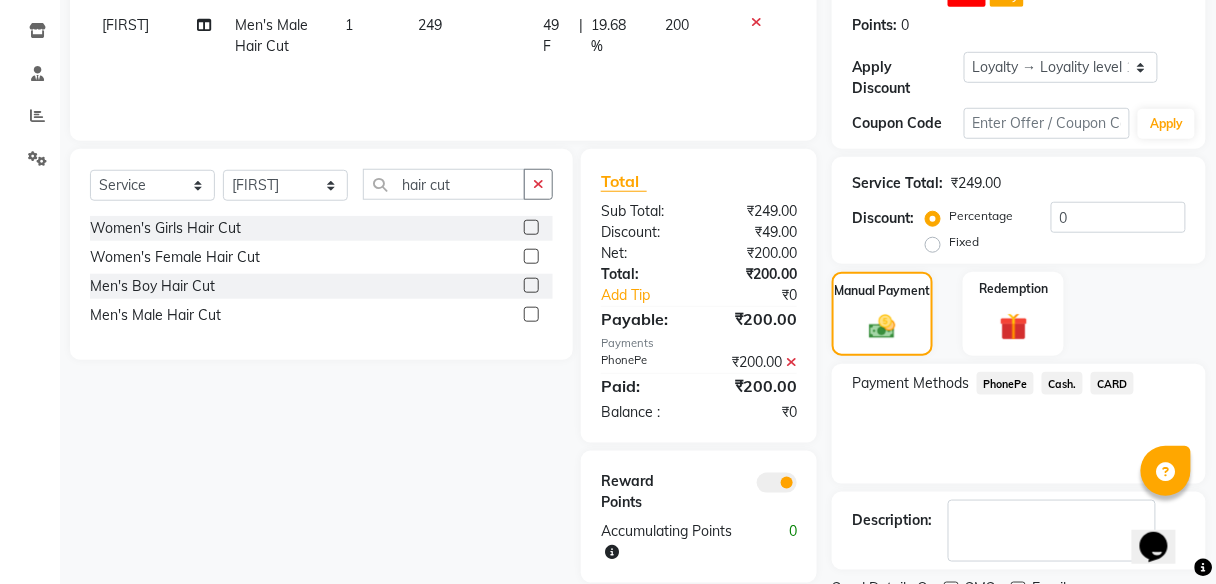 scroll, scrollTop: 410, scrollLeft: 0, axis: vertical 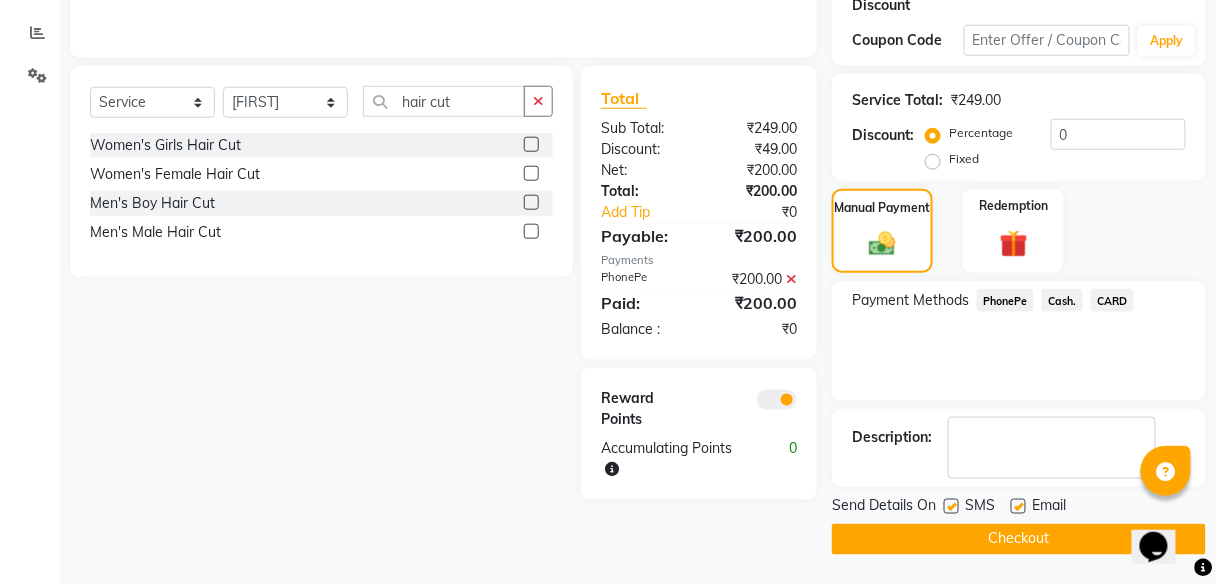 click on "Checkout" 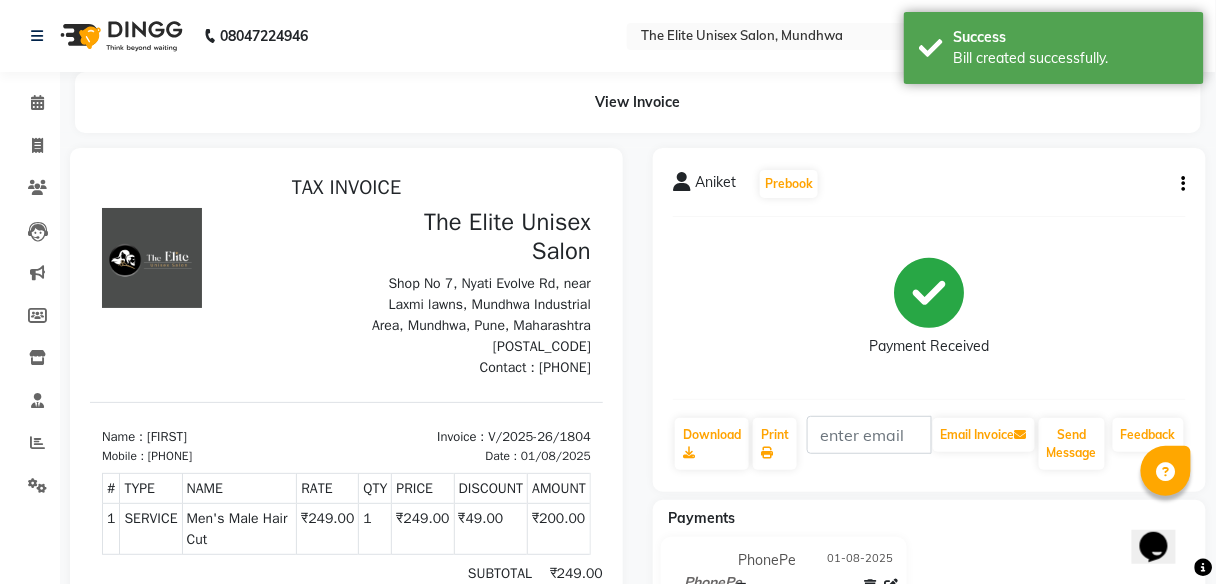 scroll, scrollTop: 0, scrollLeft: 0, axis: both 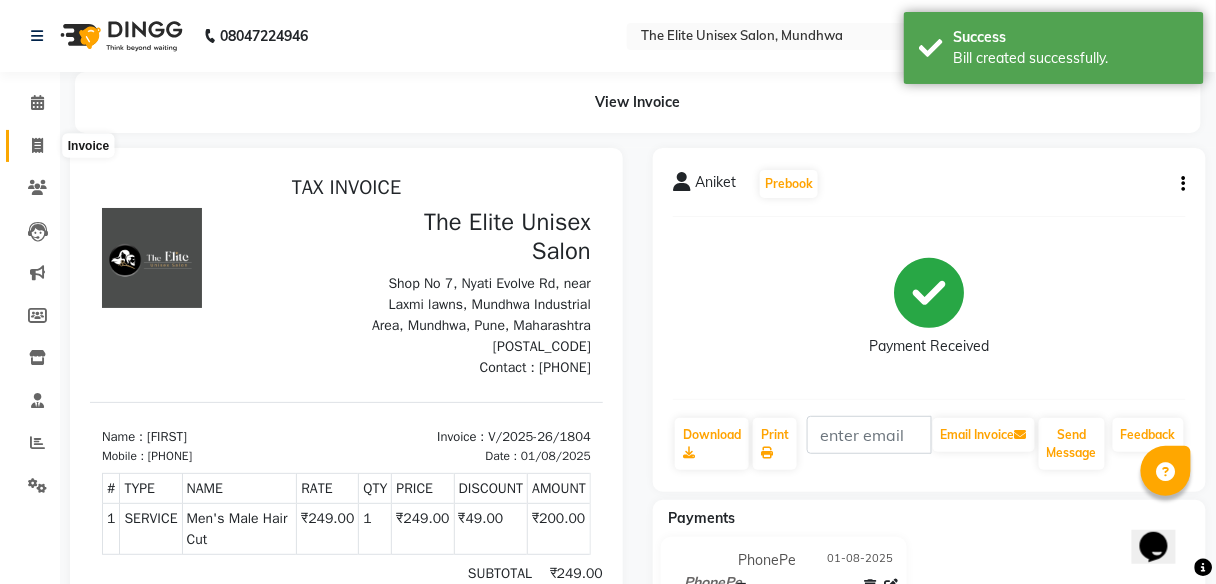 click 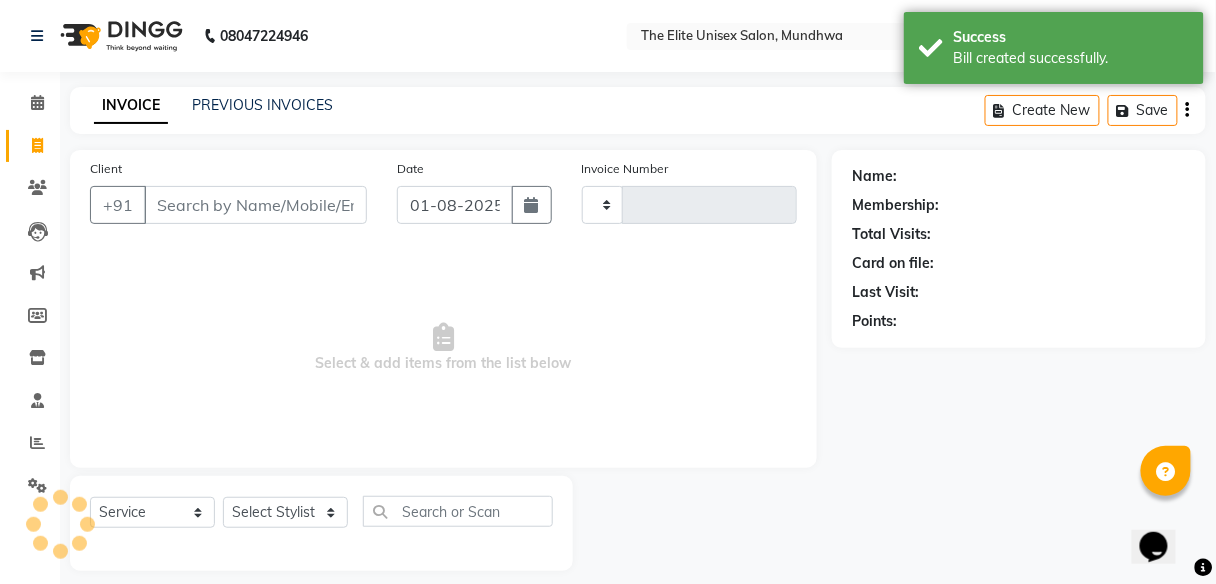 type on "1805" 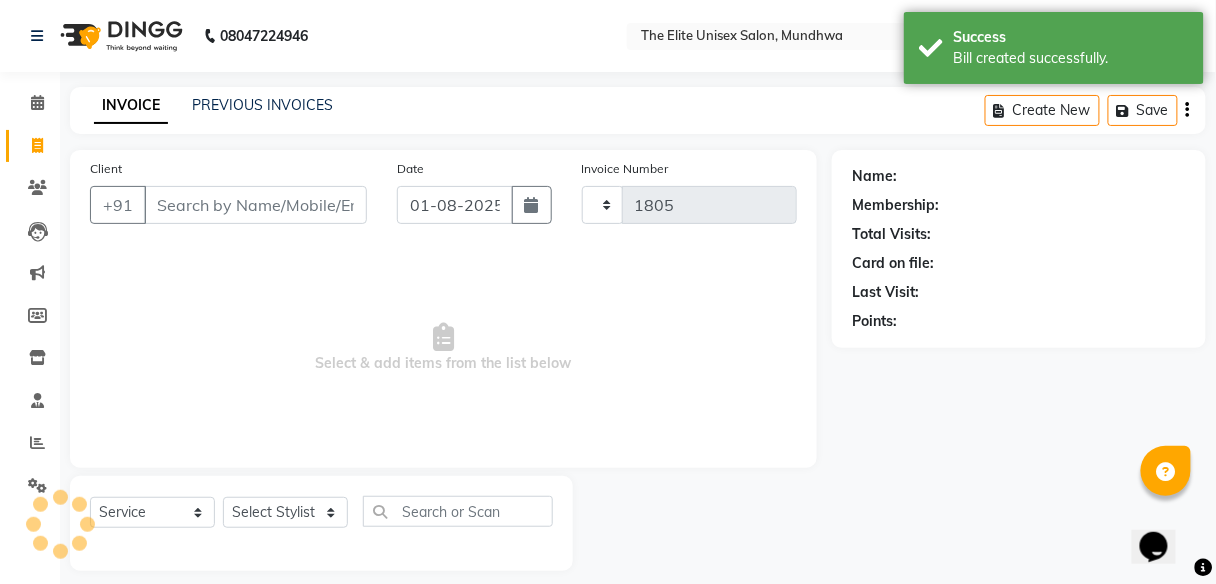 scroll, scrollTop: 16, scrollLeft: 0, axis: vertical 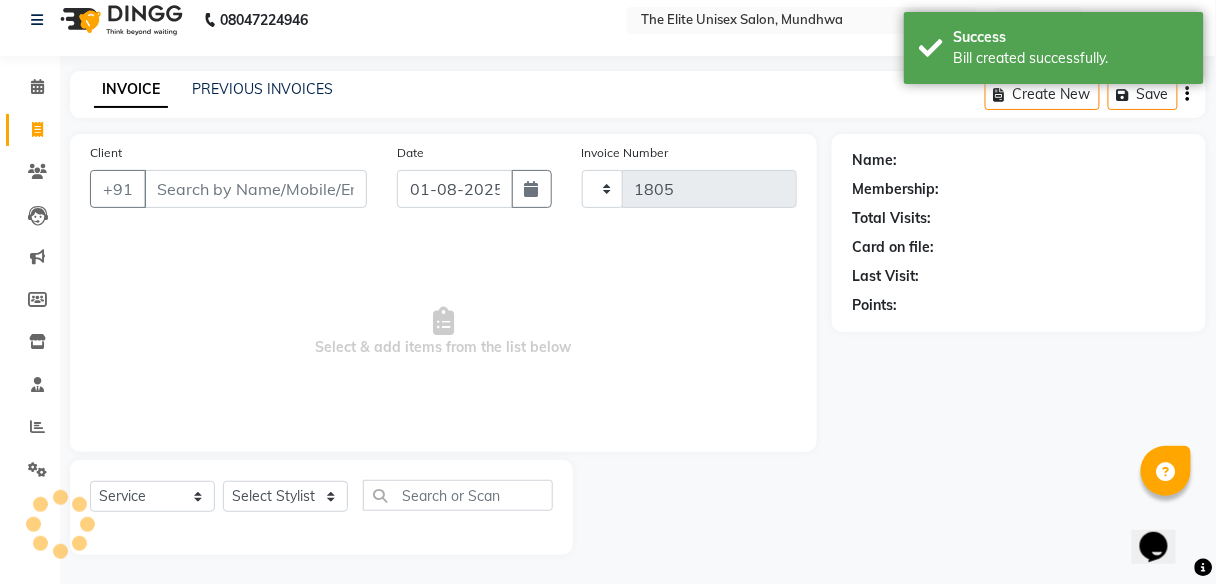 select on "7086" 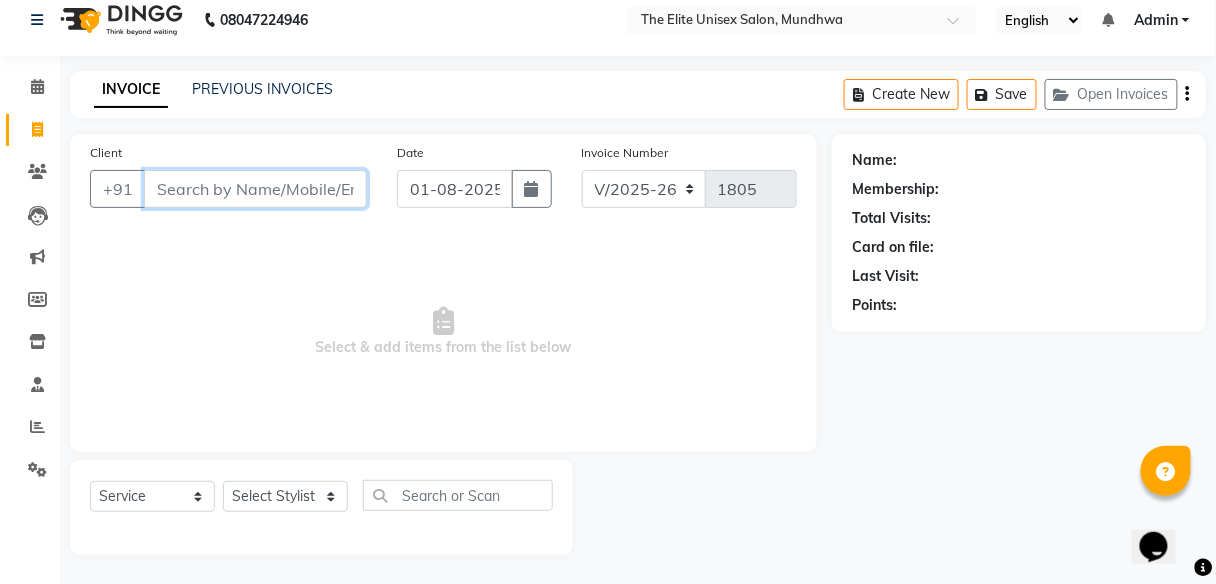 click on "Client" at bounding box center [255, 189] 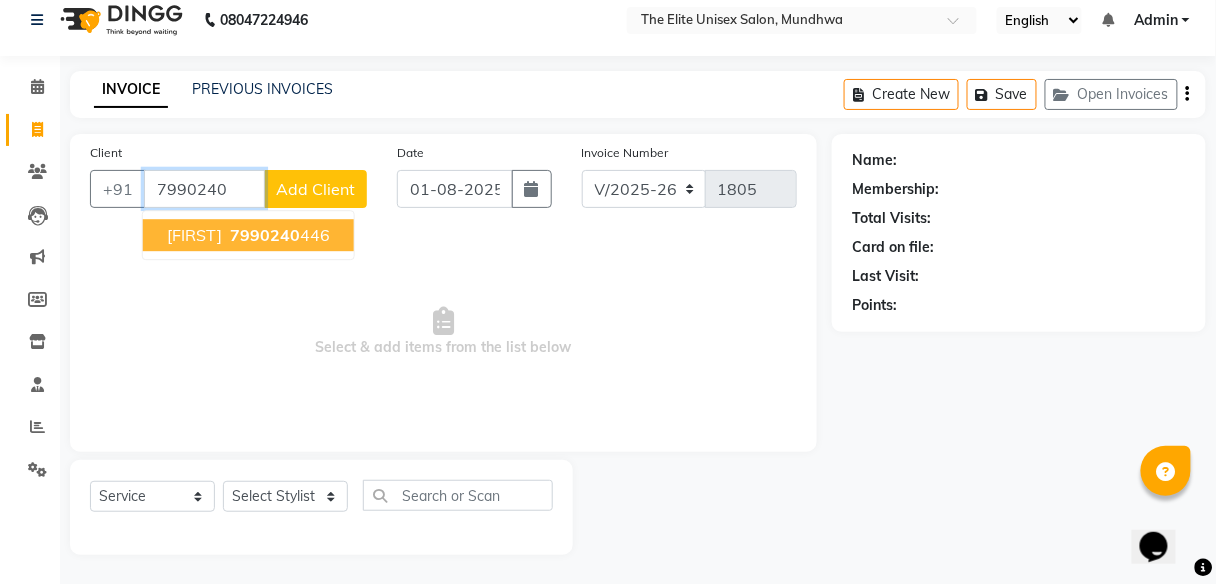 click on "7990240" at bounding box center (265, 235) 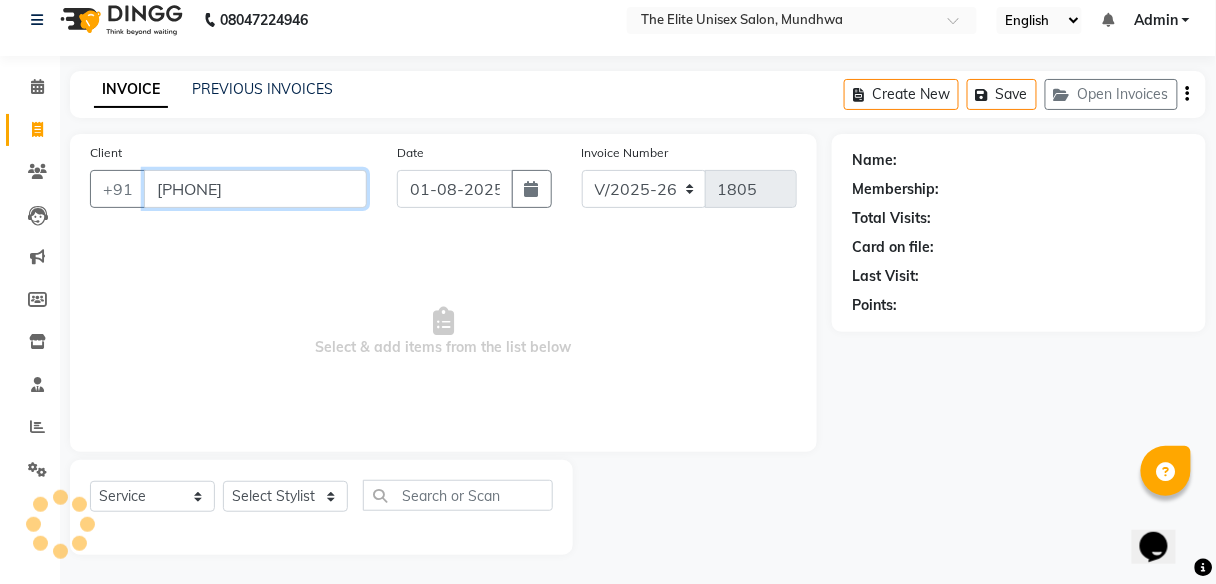 type on "[PHONE]" 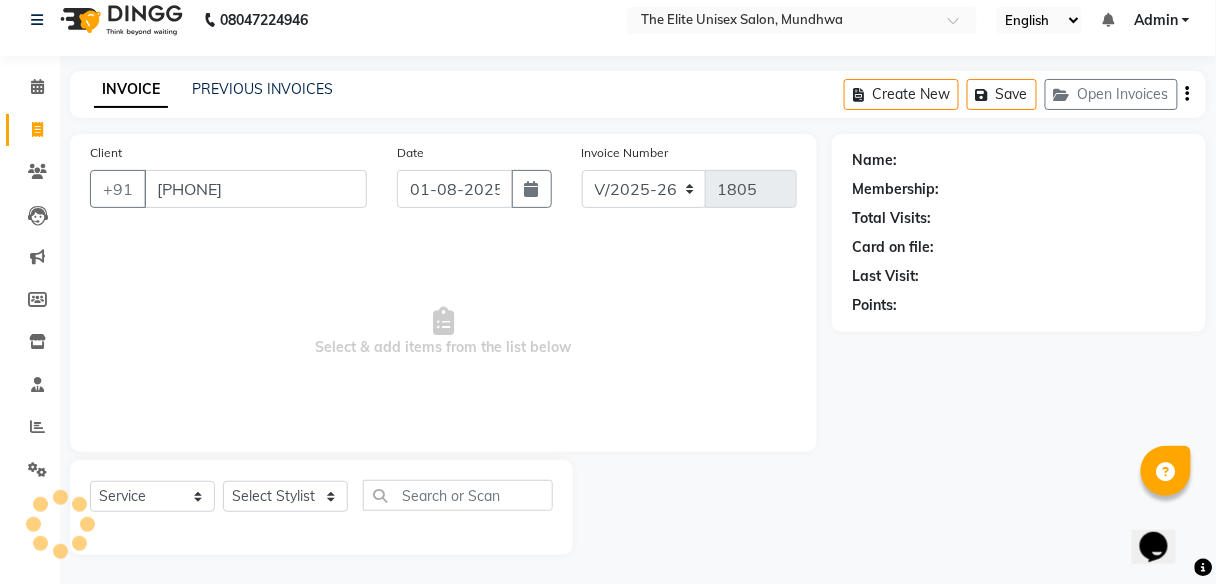 select on "1: Object" 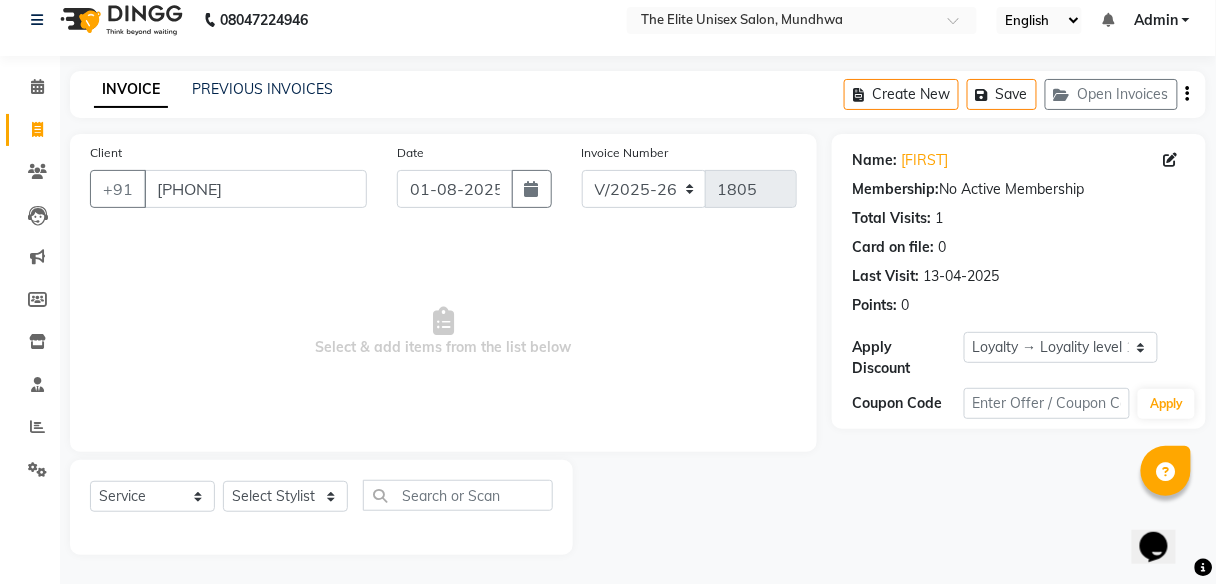 click on "Select  Service  Product  Membership  Package Voucher Prepaid Gift Card  Select Stylist Aishawarya Divya  Nana [FIRST] [FIRST] Sunny" 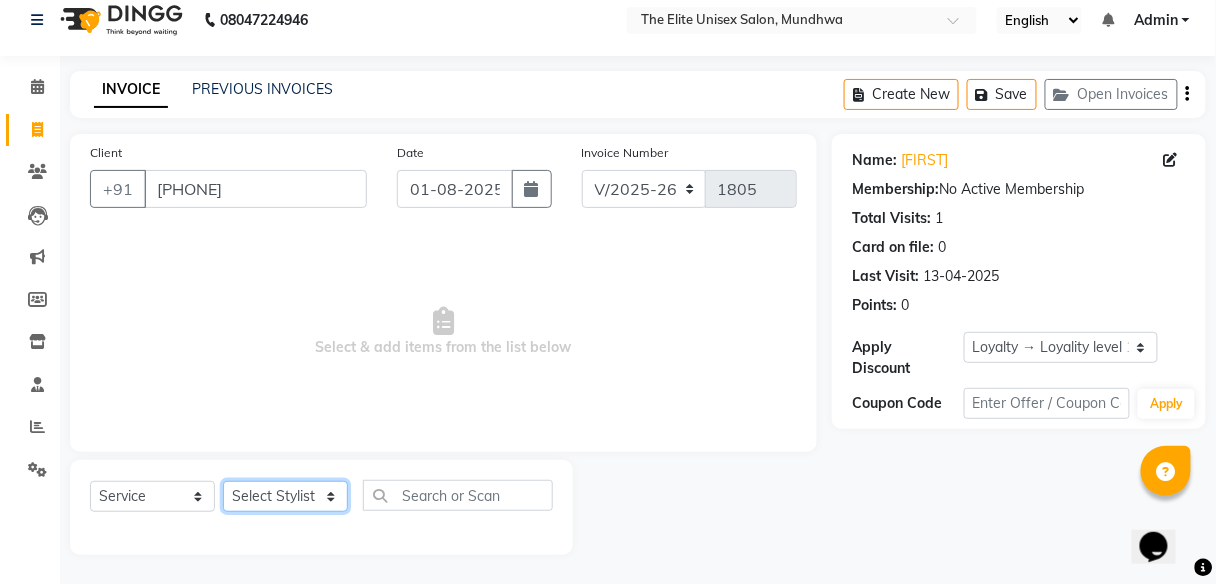 click on "Select Stylist Aishawarya Divya  Nana [FIRST] [FIRST] Sunny" 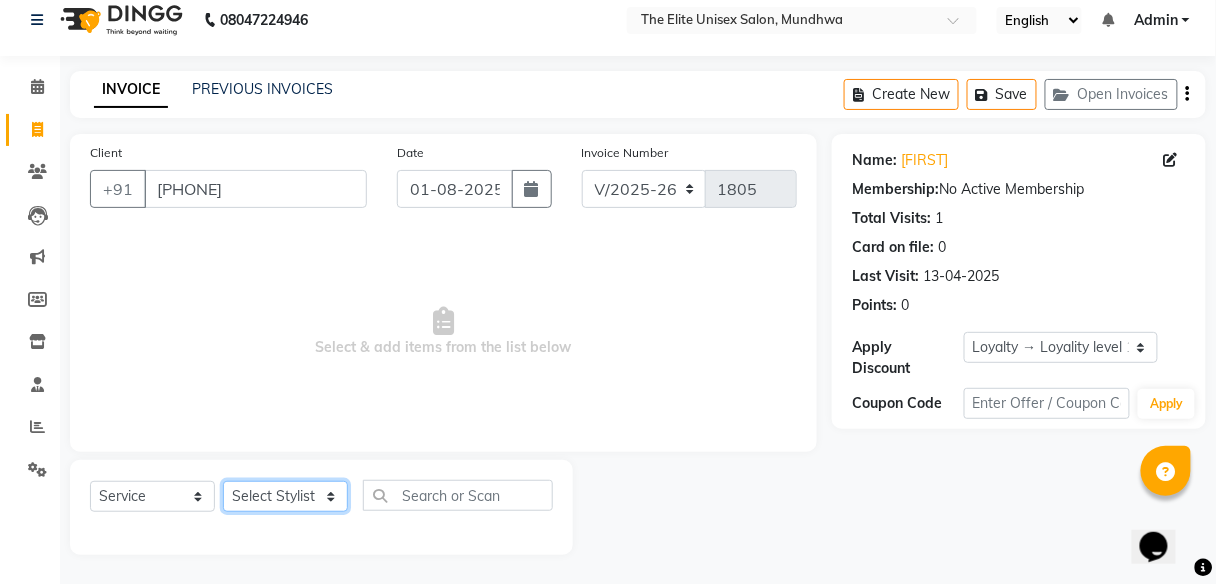 select on "59553" 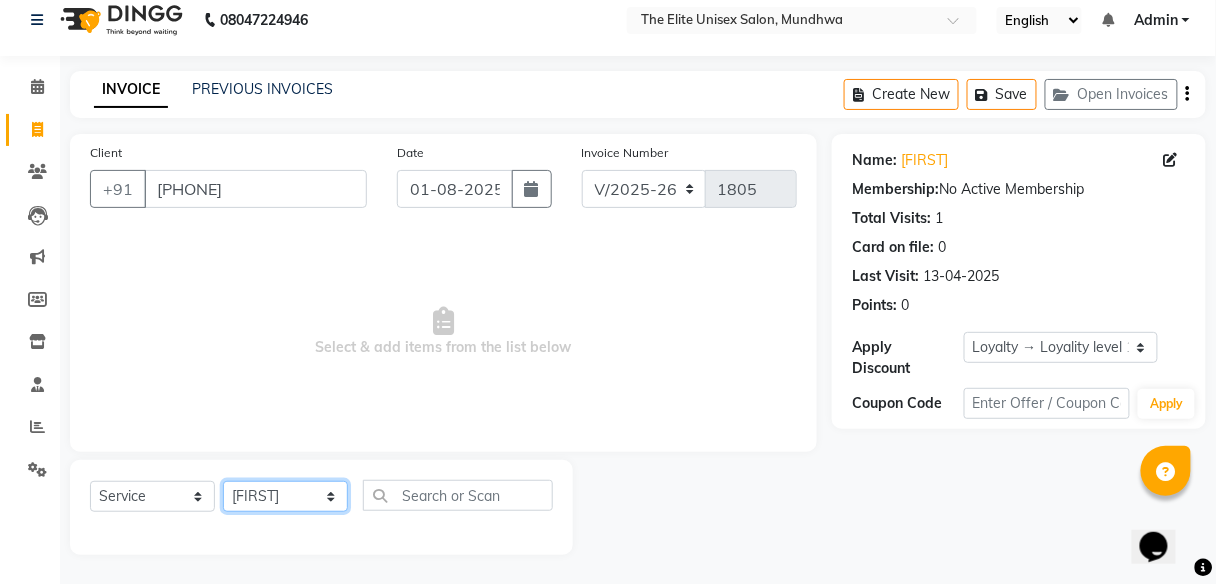 click on "Select Stylist Aishawarya Divya  Nana [FIRST] [FIRST] Sunny" 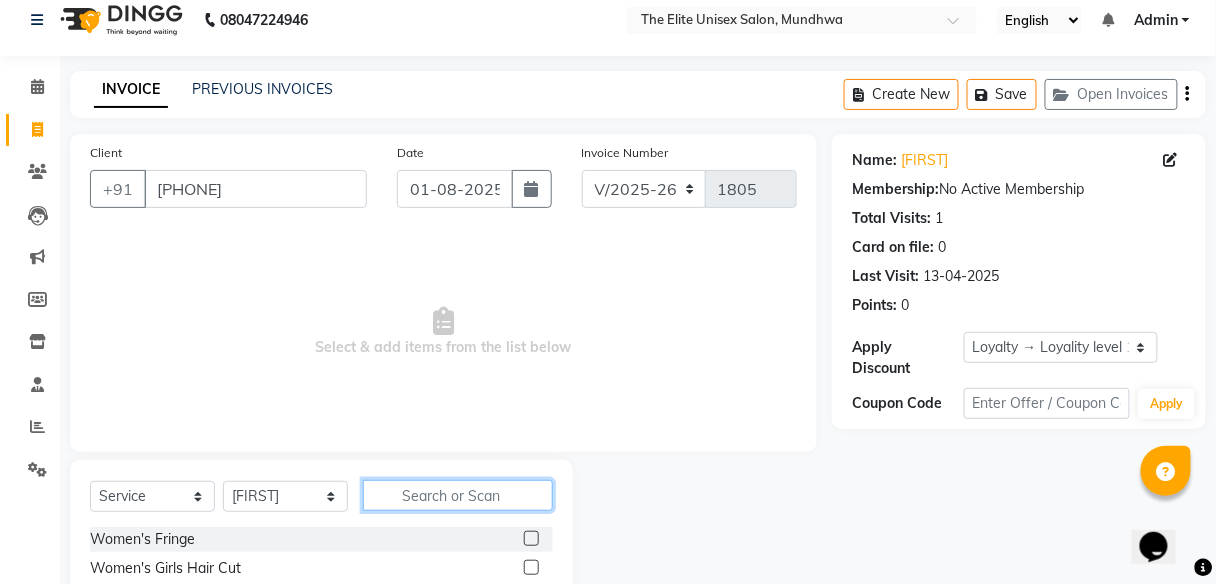 click 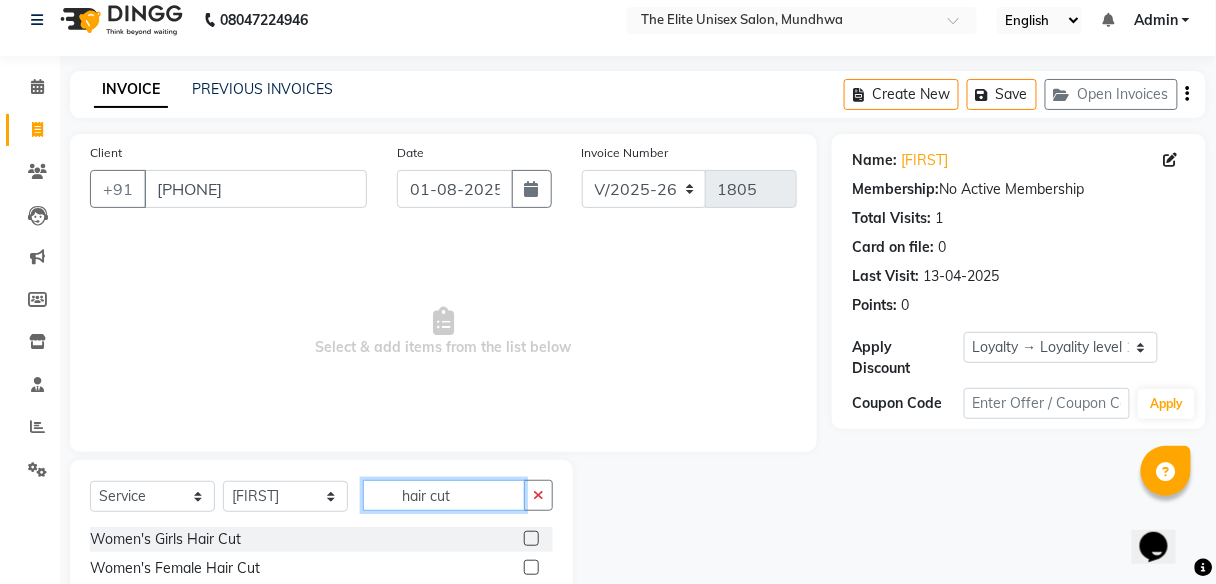 scroll, scrollTop: 132, scrollLeft: 0, axis: vertical 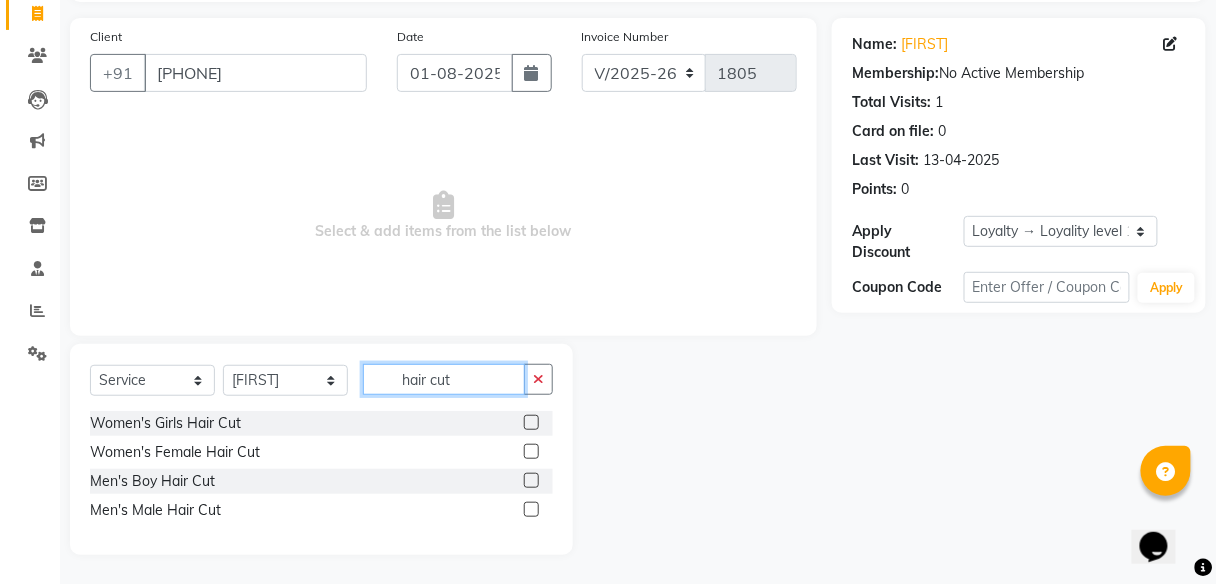 type on "hair cut" 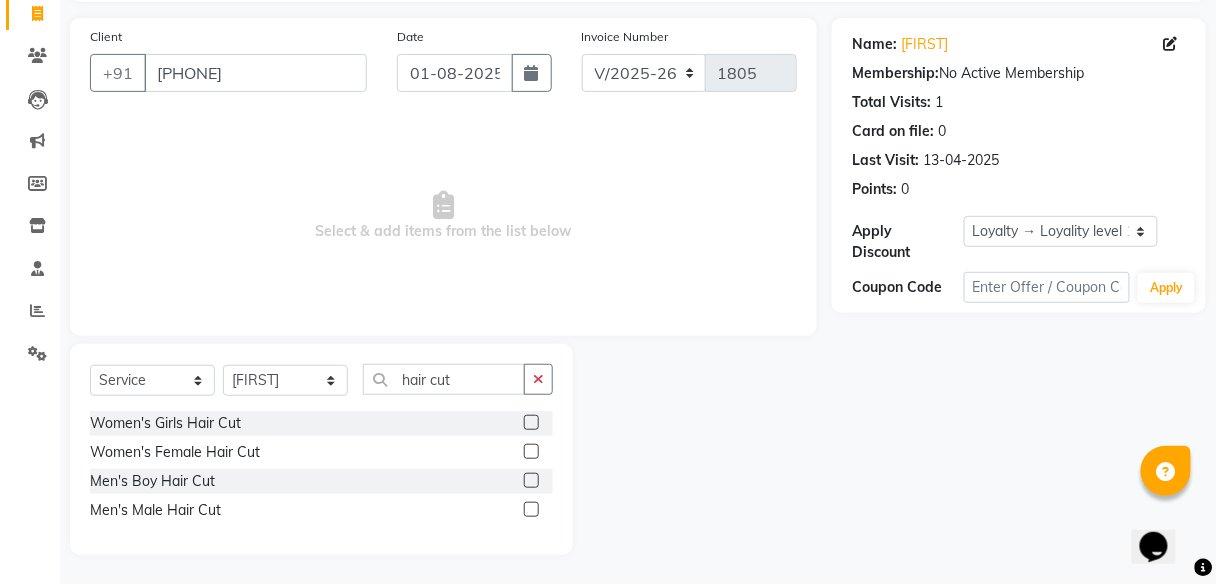 click 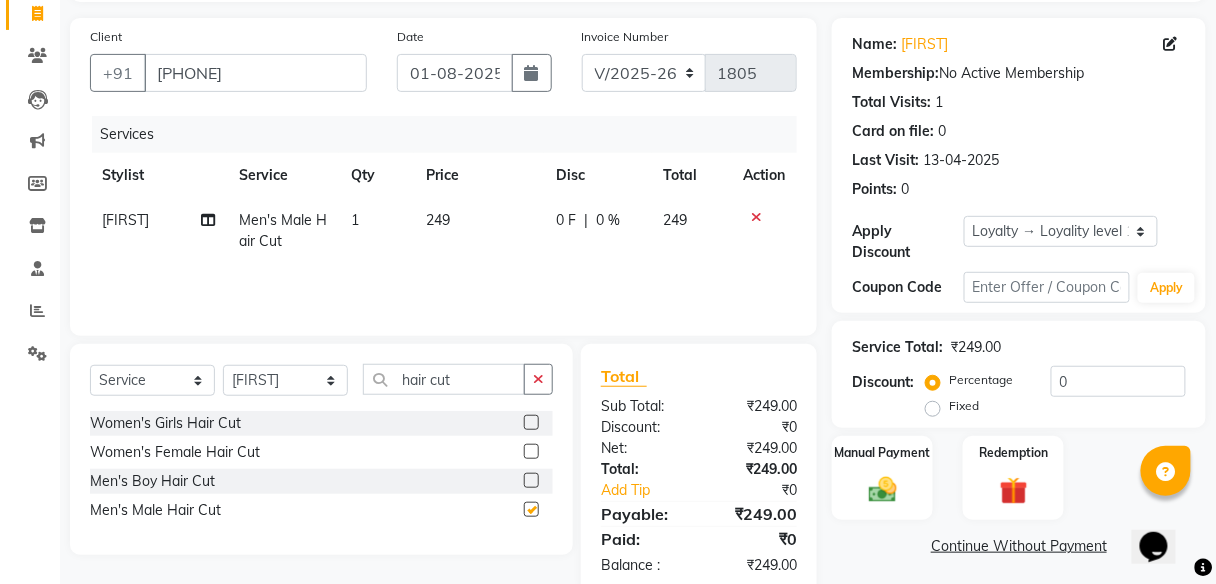 checkbox on "false" 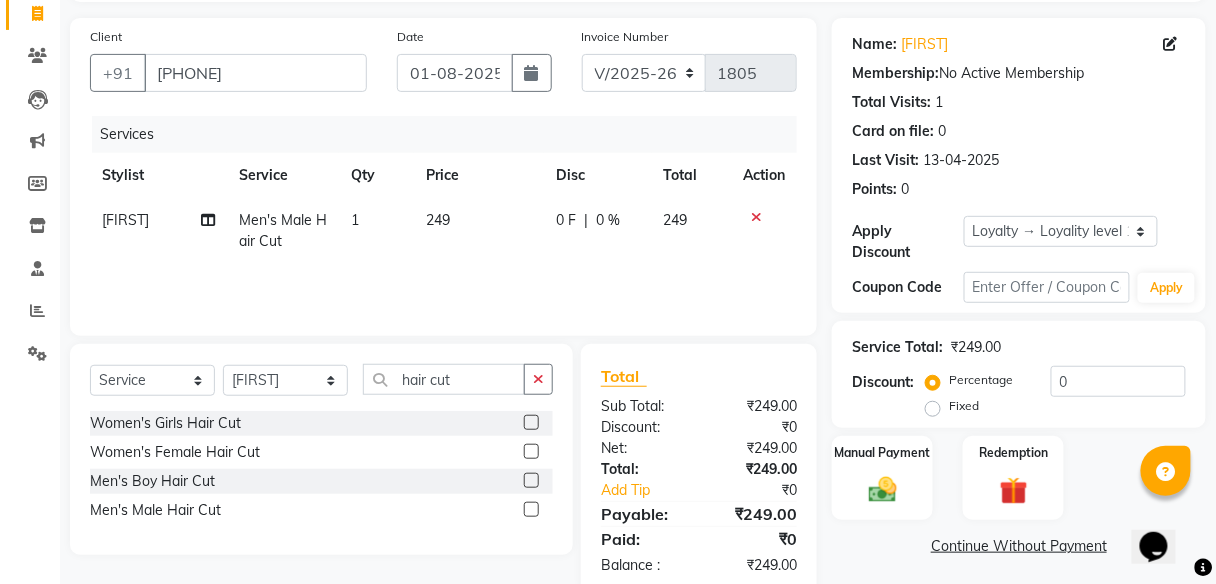 scroll, scrollTop: 172, scrollLeft: 0, axis: vertical 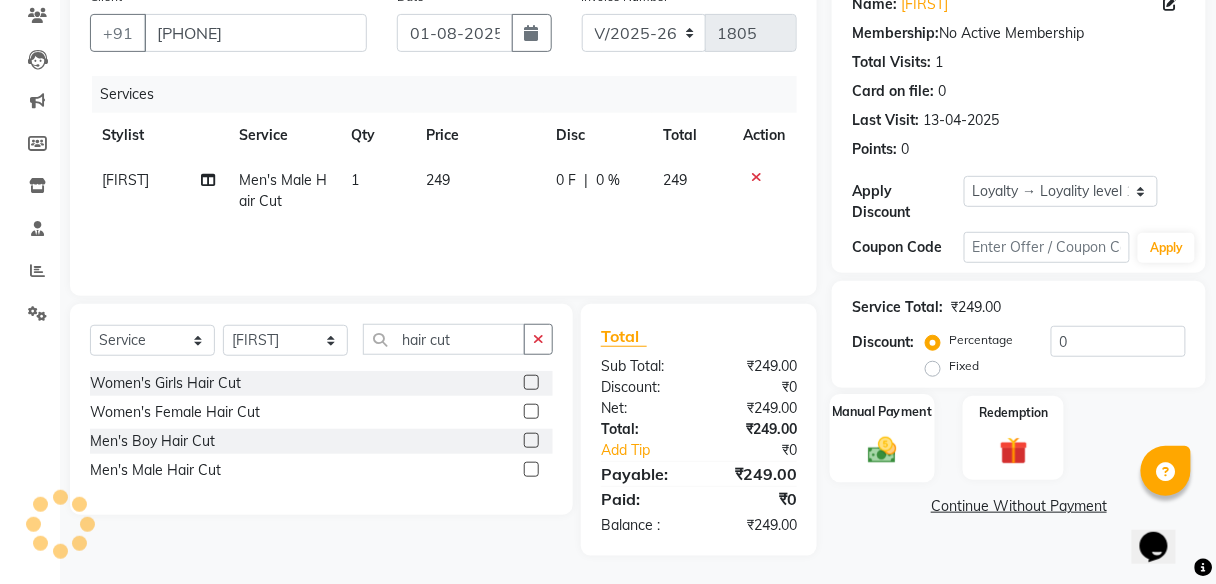 click 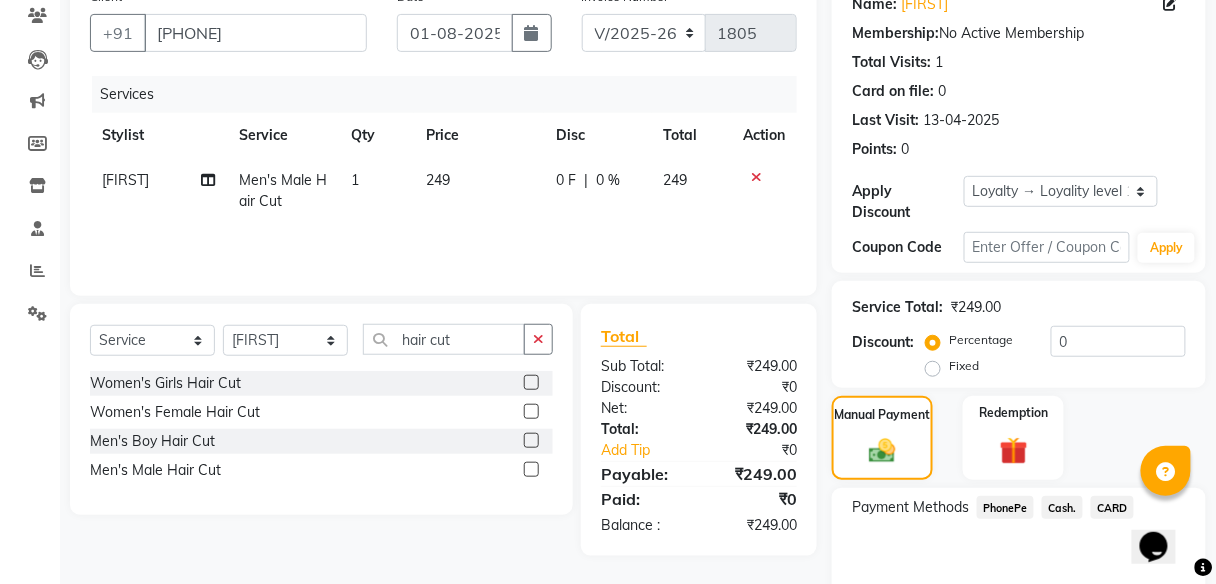 click on "PhonePe" 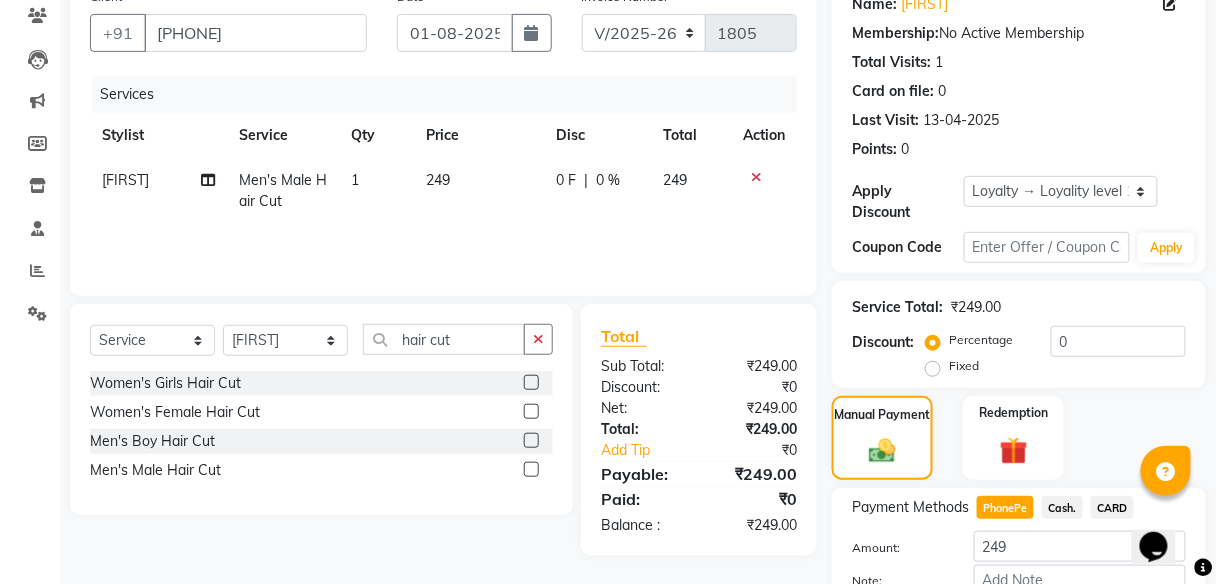 scroll, scrollTop: 295, scrollLeft: 0, axis: vertical 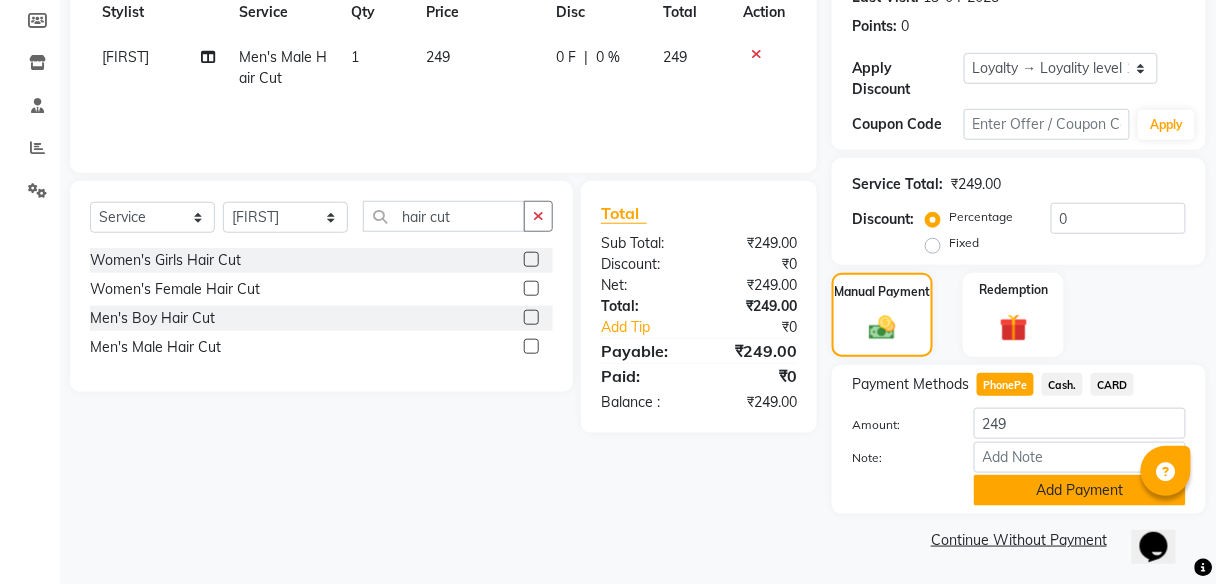 click on "Add Payment" 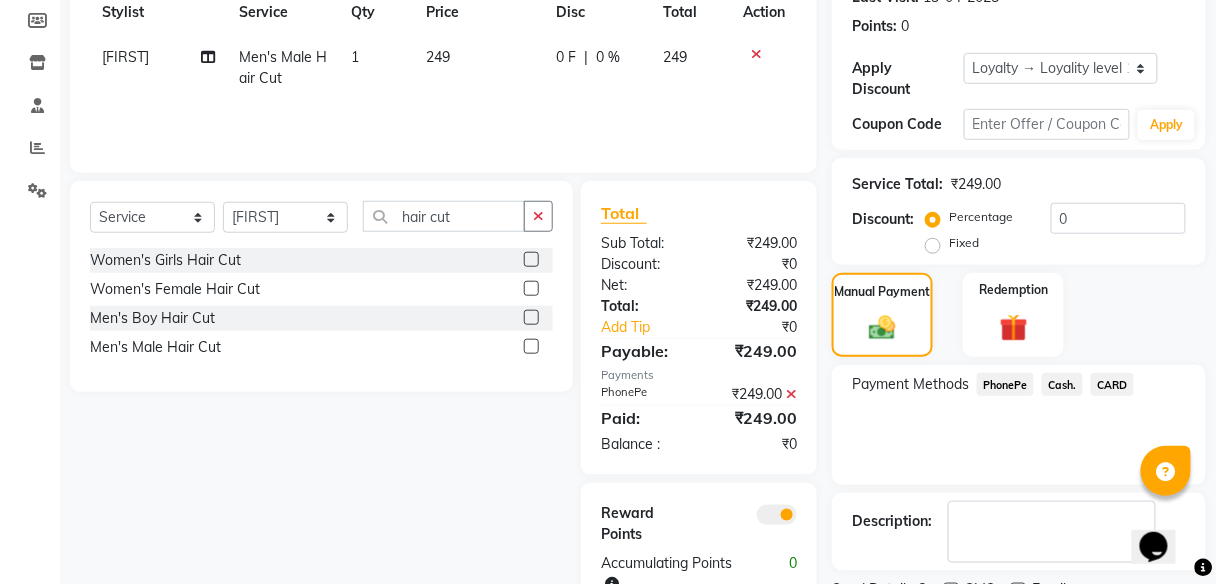 scroll, scrollTop: 378, scrollLeft: 0, axis: vertical 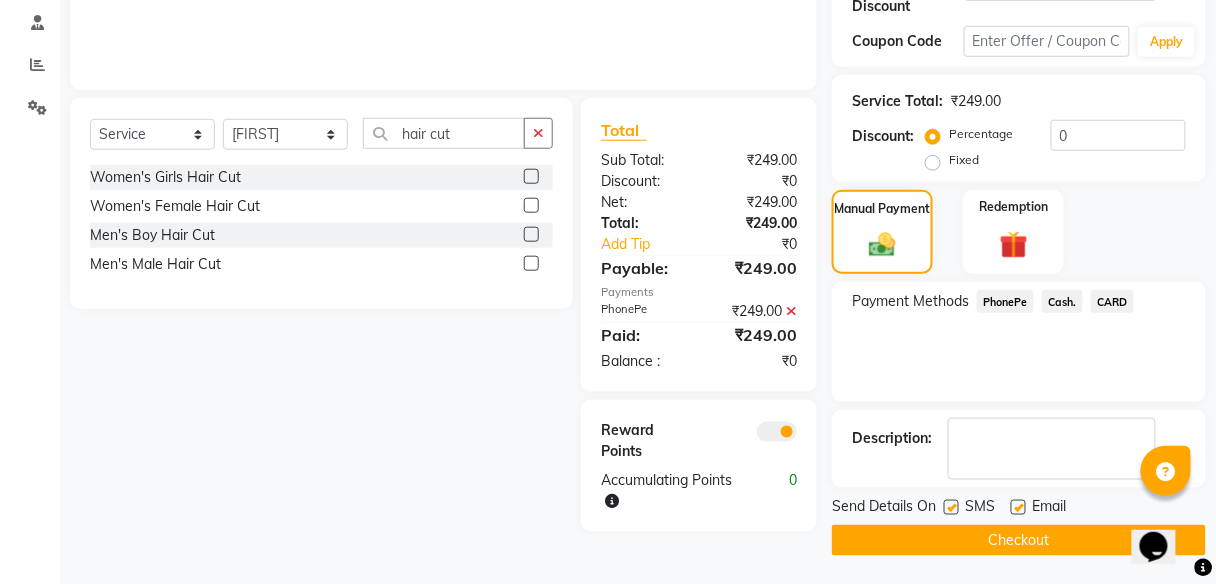 click on "Checkout" 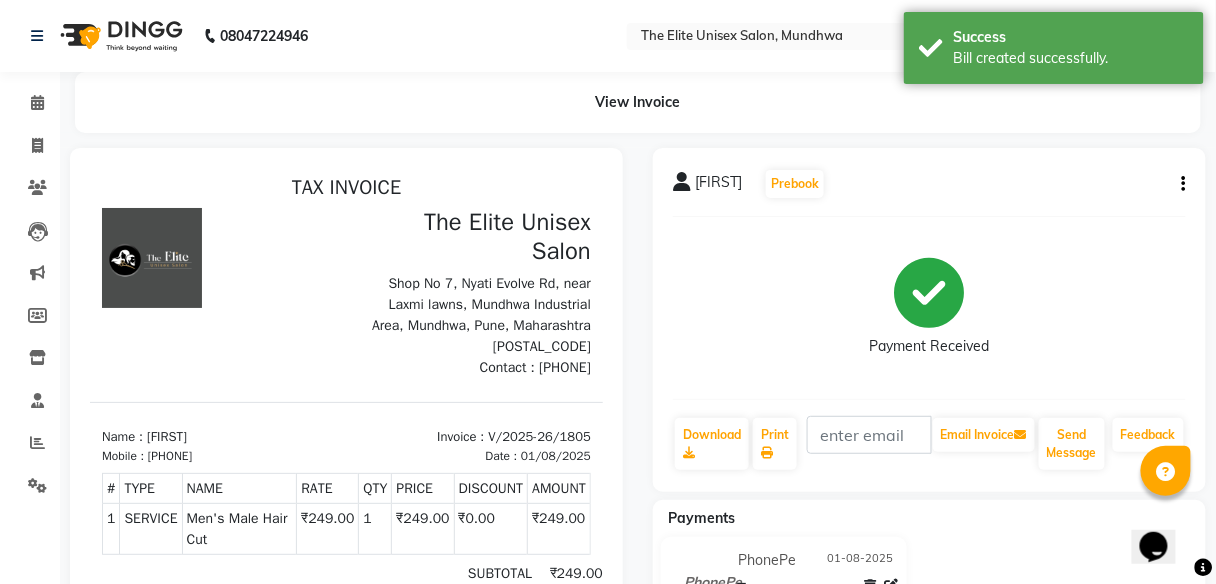 scroll, scrollTop: 0, scrollLeft: 0, axis: both 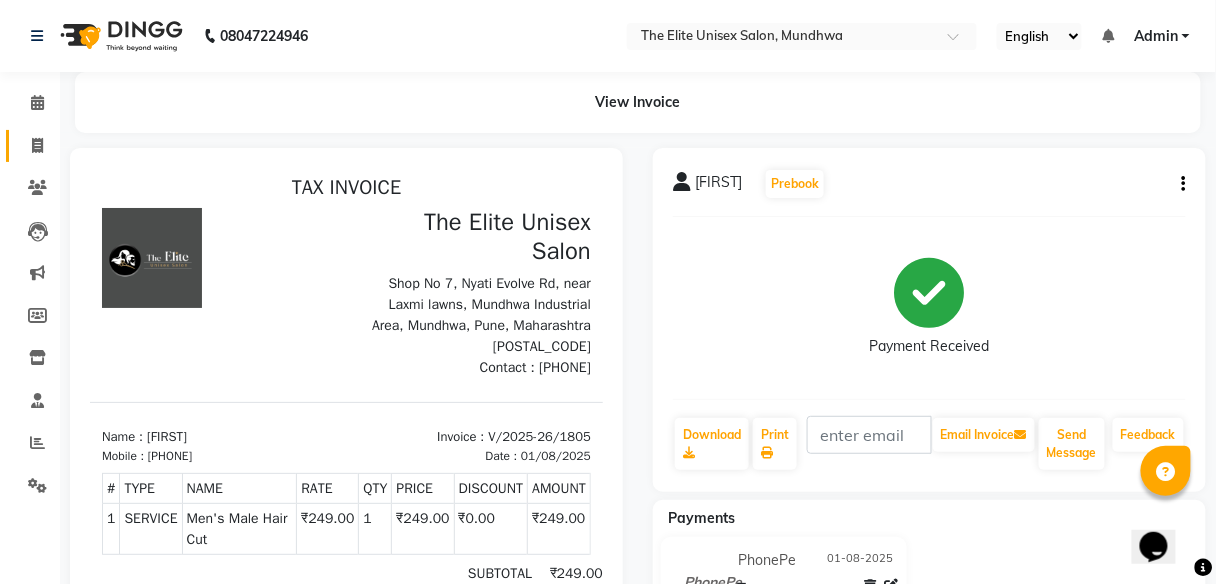 click on "Invoice" 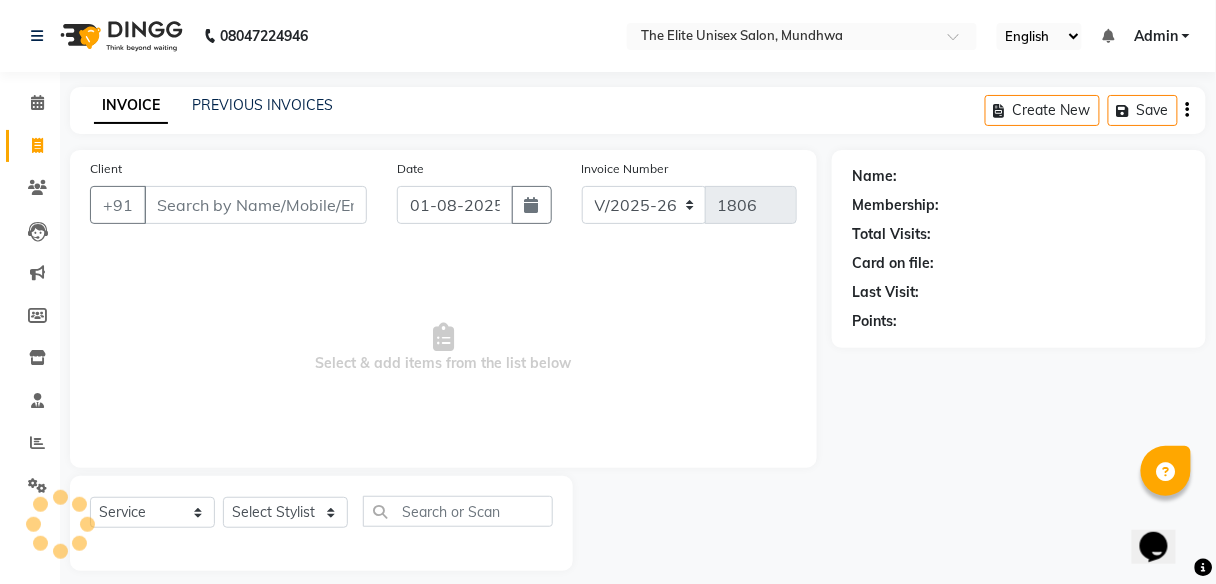 scroll, scrollTop: 16, scrollLeft: 0, axis: vertical 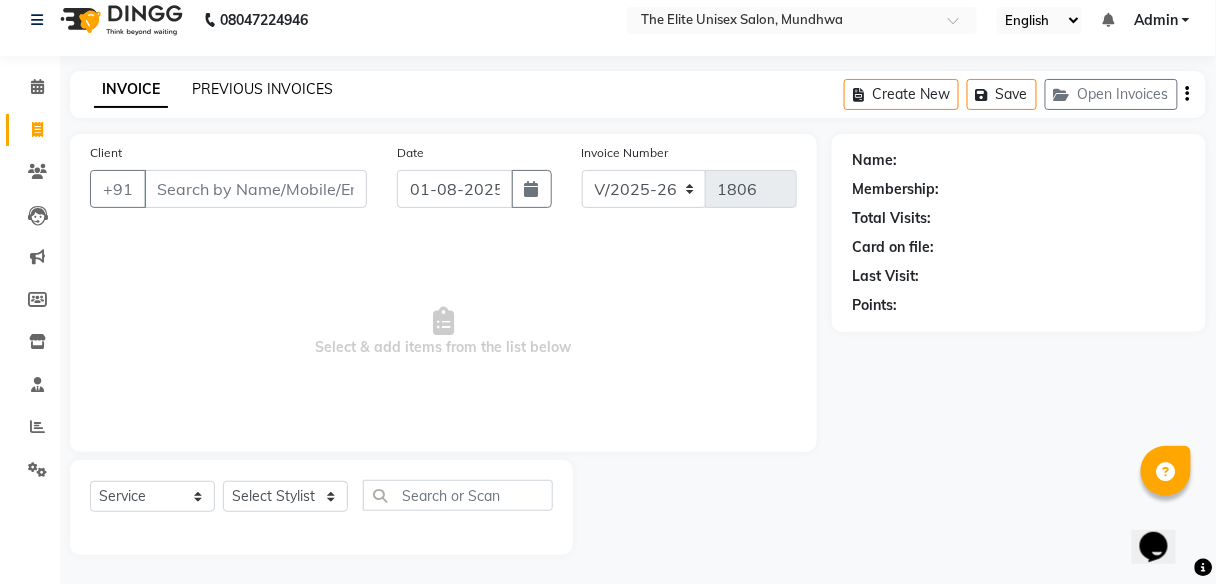 click on "PREVIOUS INVOICES" 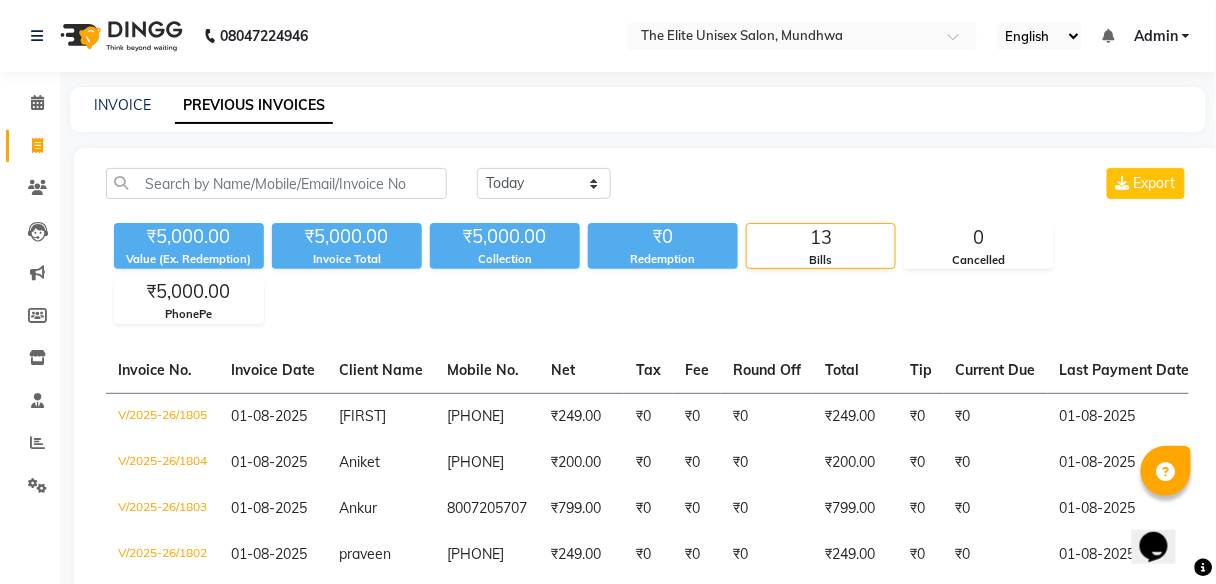 scroll, scrollTop: 567, scrollLeft: 0, axis: vertical 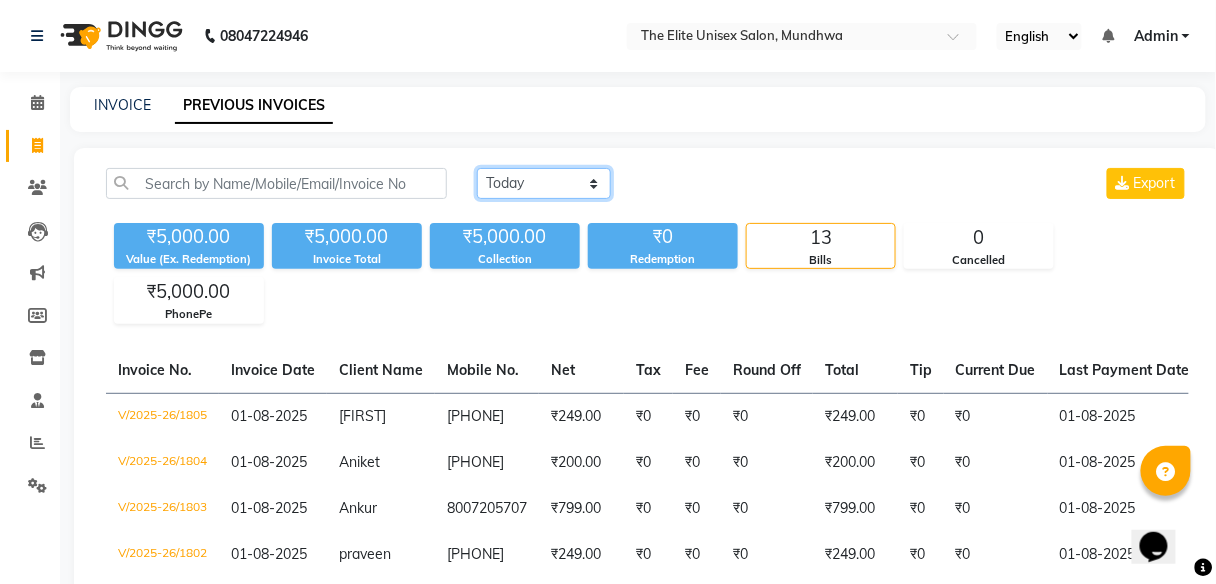 click on "Today Yesterday Custom Range" 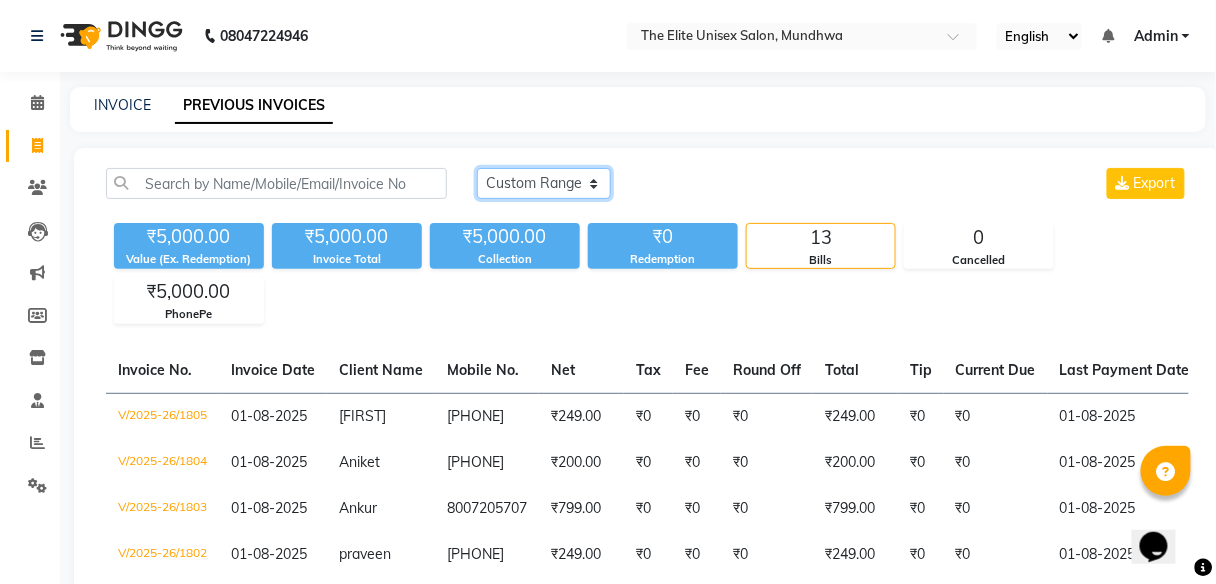 click on "Today Yesterday Custom Range" 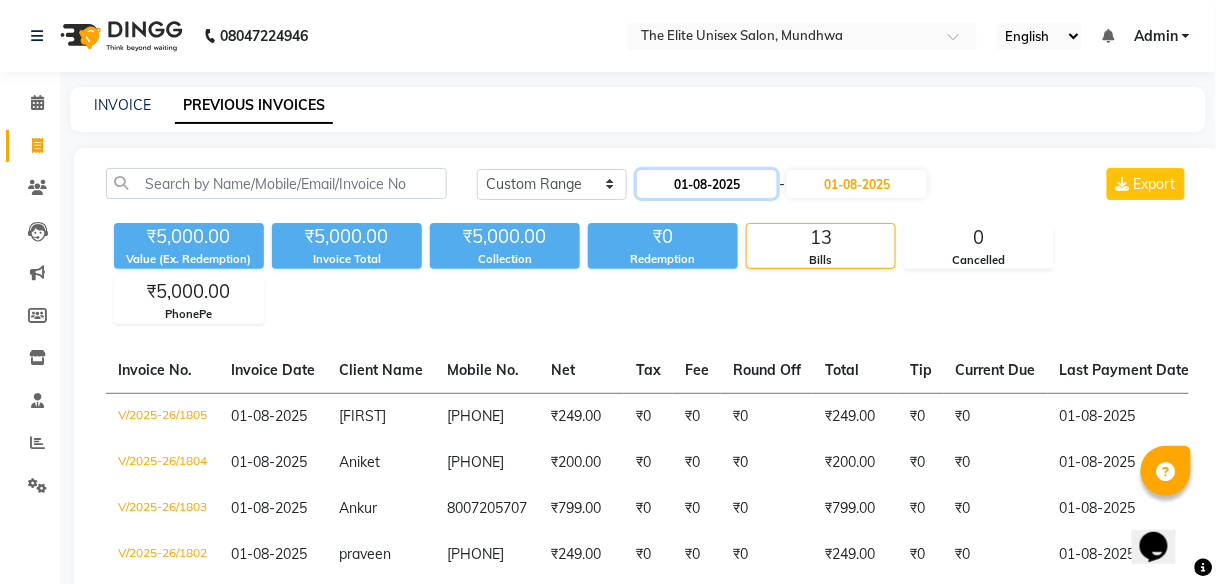 click on "01-08-2025" 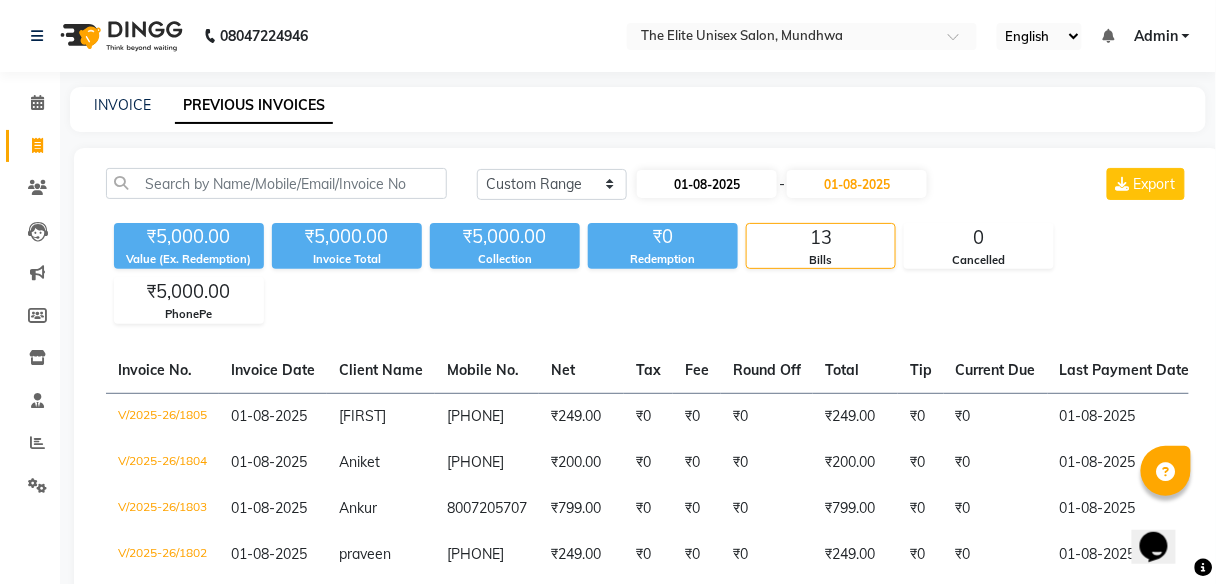 select on "8" 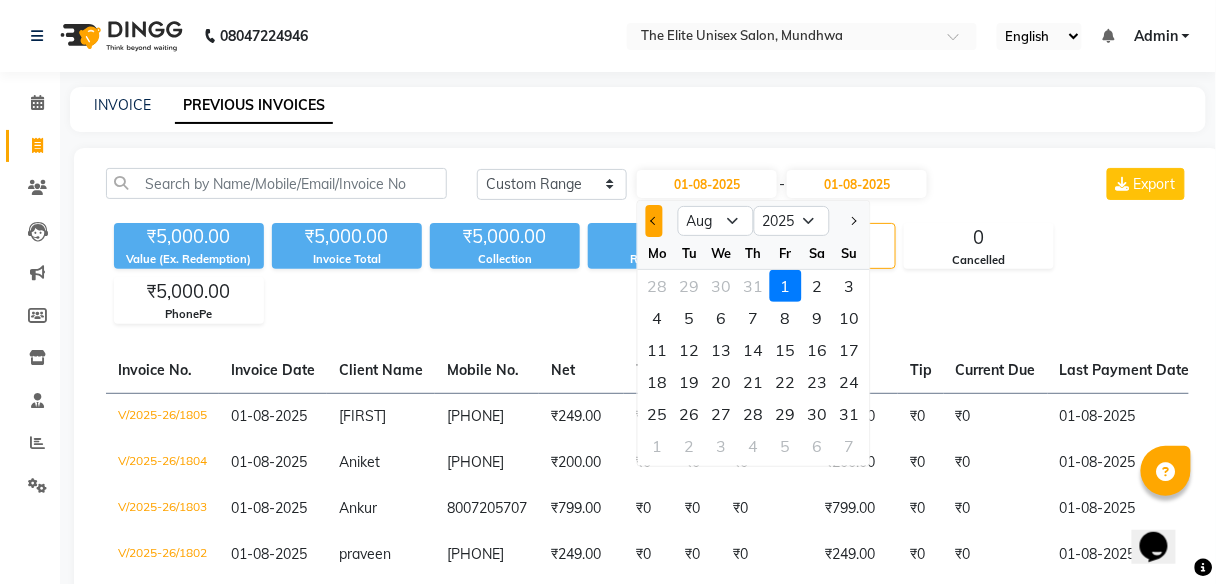click 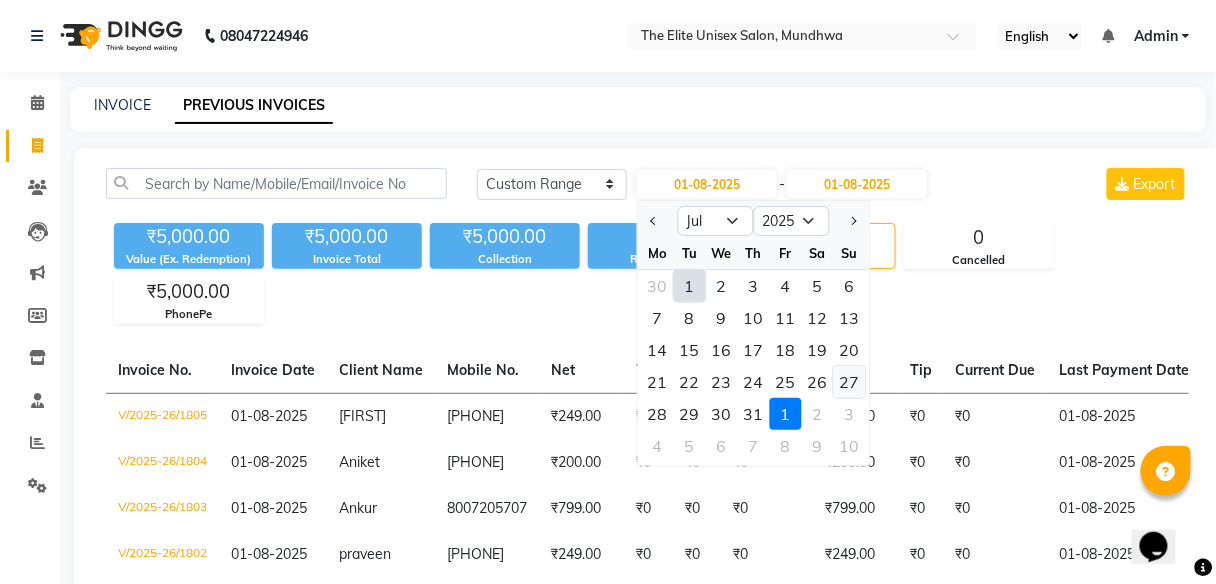 click on "27" 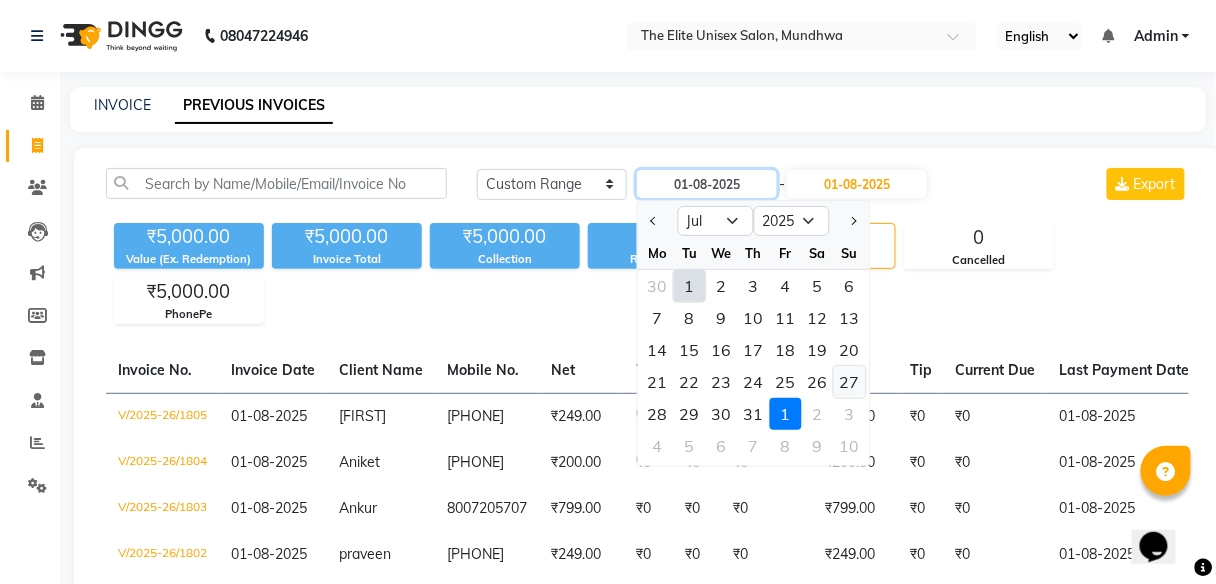 type on "27-07-2025" 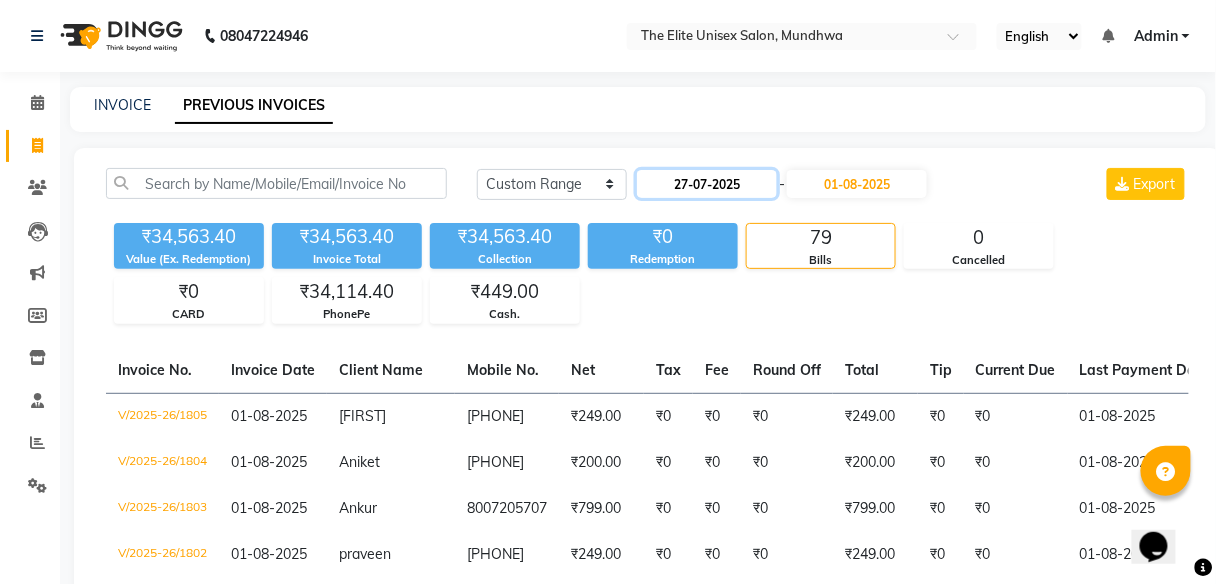 click on "27-07-2025" 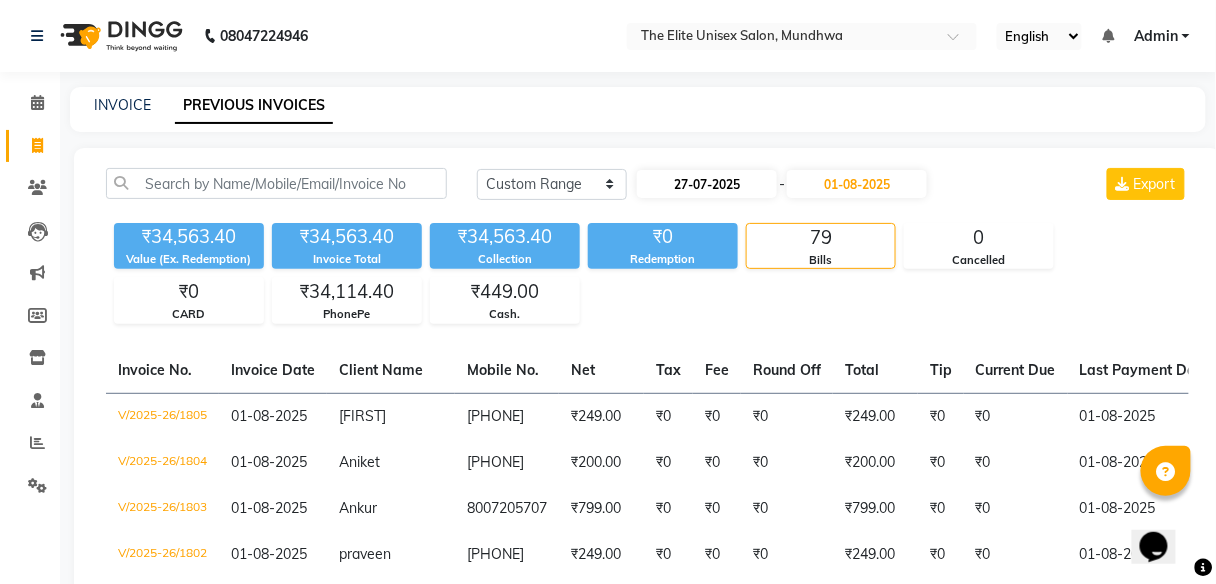 select on "7" 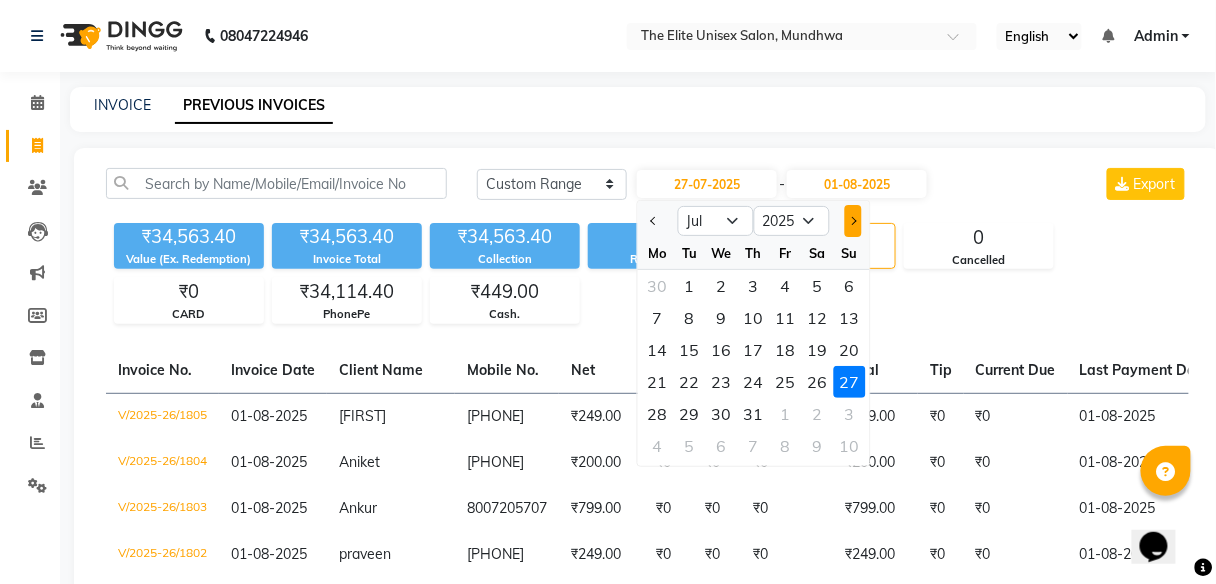 click 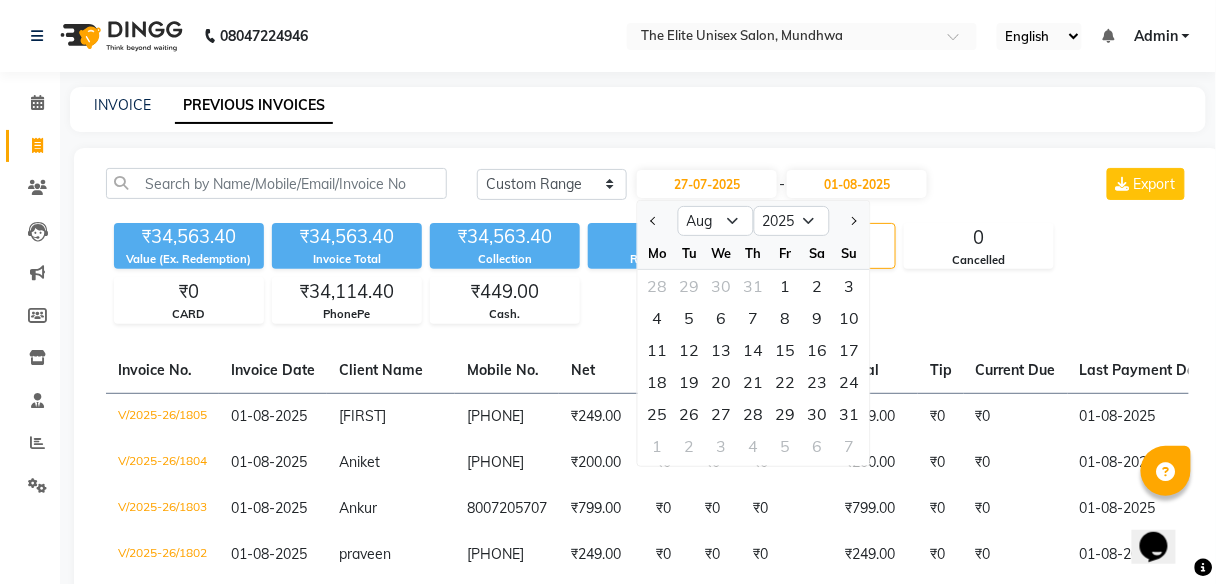 click on "₹34,563.40 Value (Ex. Redemption) ₹34,563.40 Invoice Total  ₹34,563.40 Collection ₹0 Redemption 79 Bills 0 Cancelled ₹0 CARD ₹34,114.40 PhonePe ₹449.00 Cash." 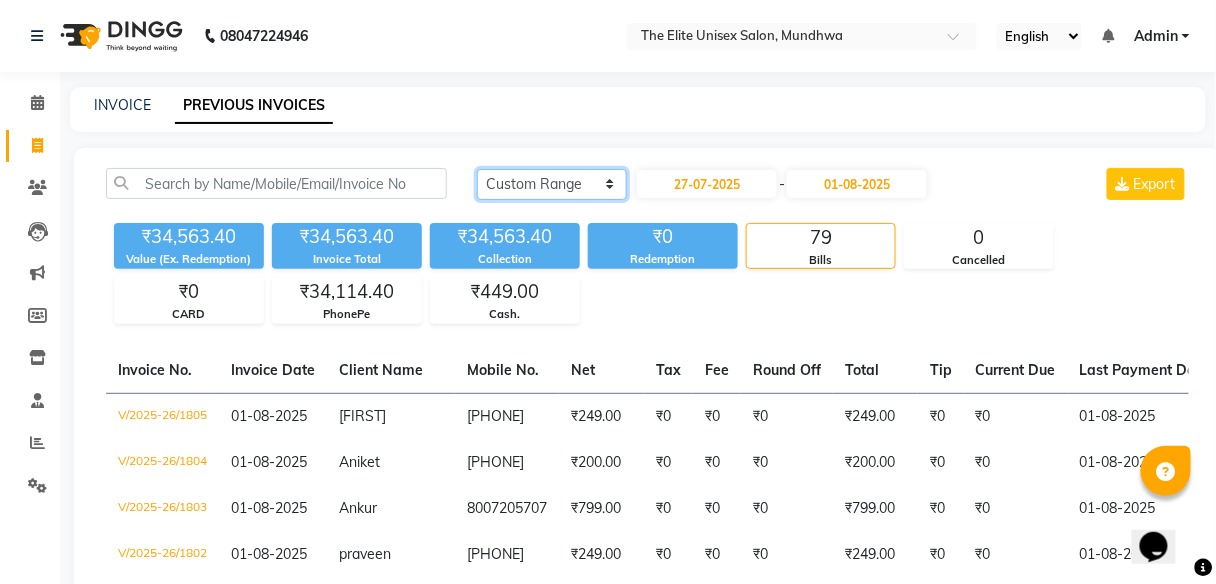 click on "Today Yesterday Custom Range" 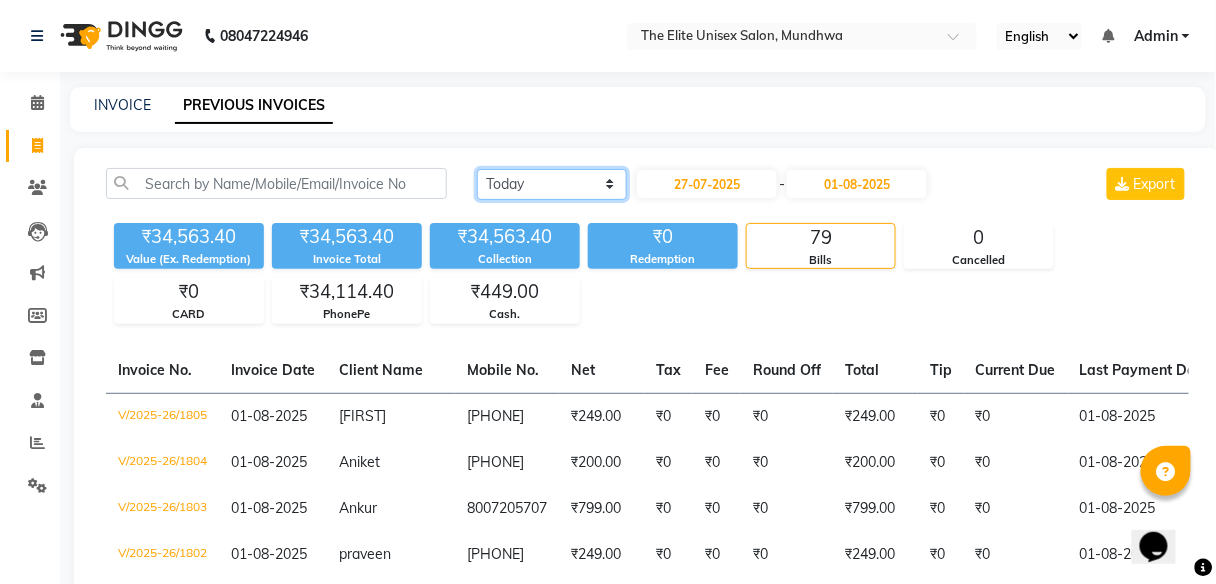 click on "Today Yesterday Custom Range" 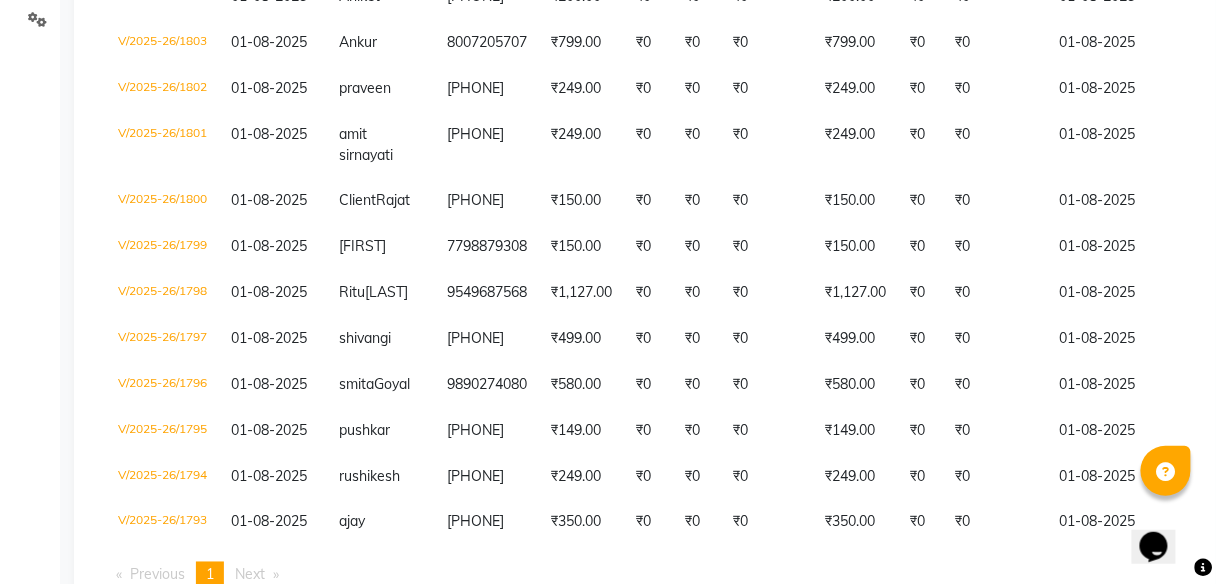 scroll, scrollTop: 0, scrollLeft: 0, axis: both 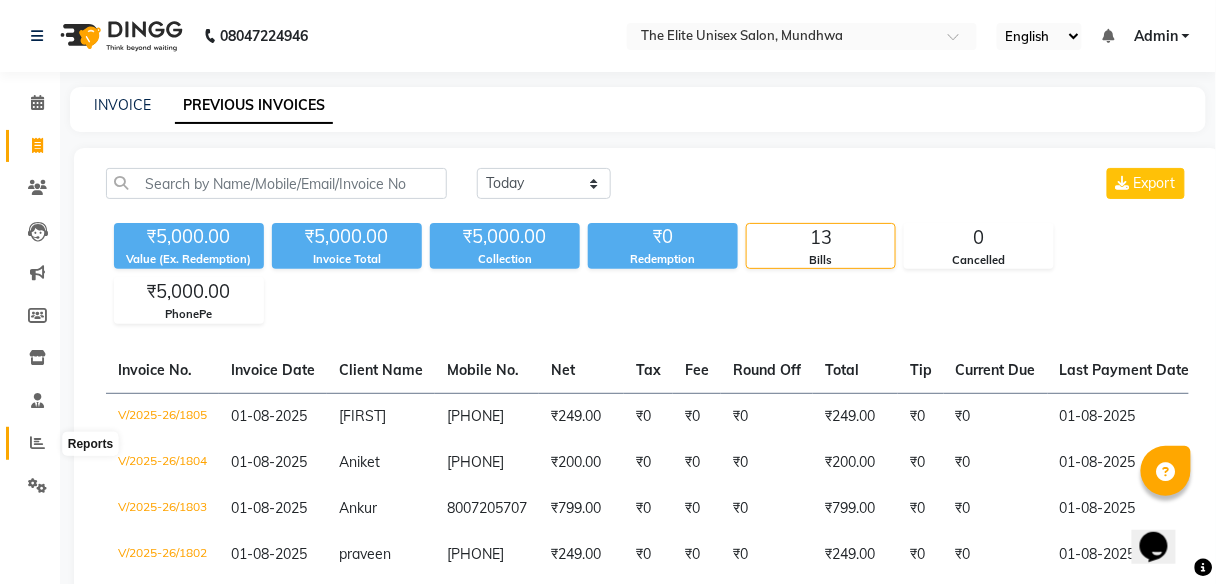 click 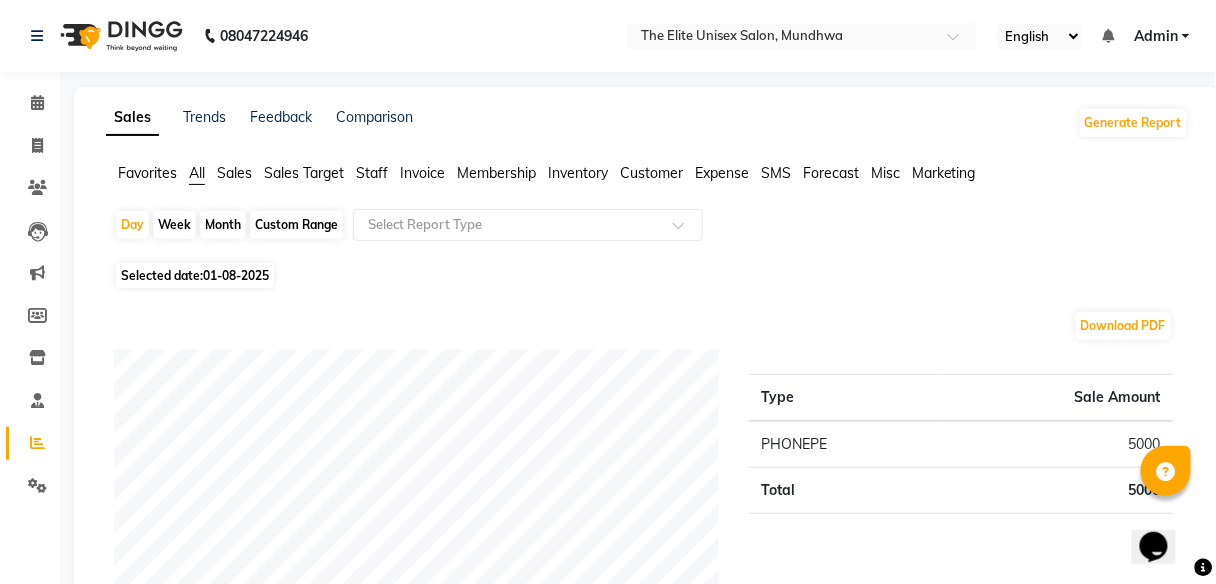 click on "Staff" 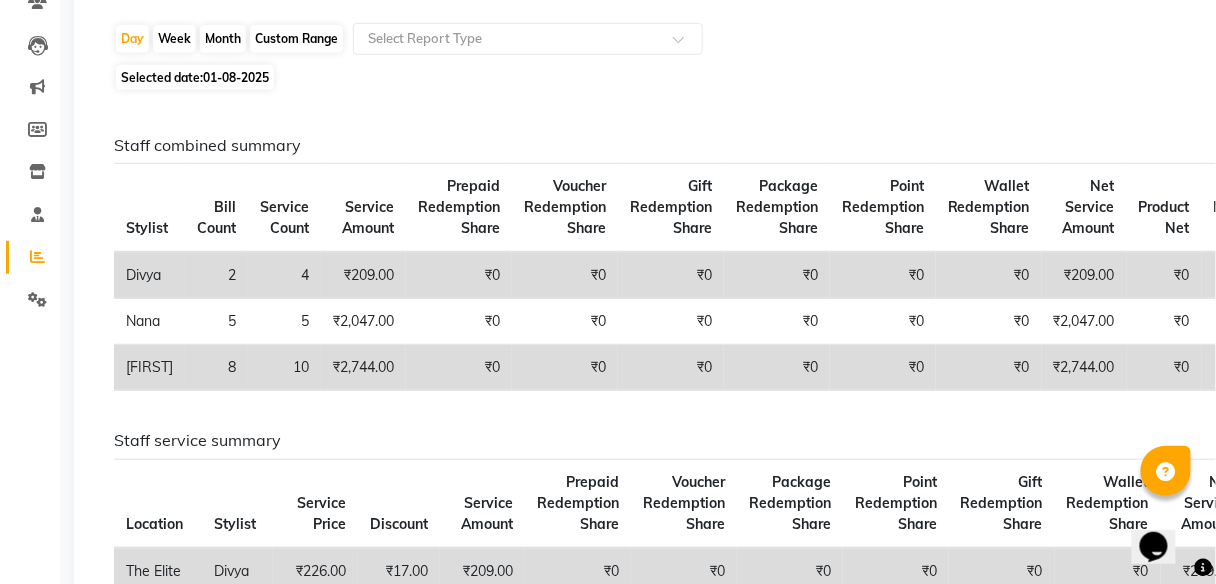 scroll, scrollTop: 188, scrollLeft: 0, axis: vertical 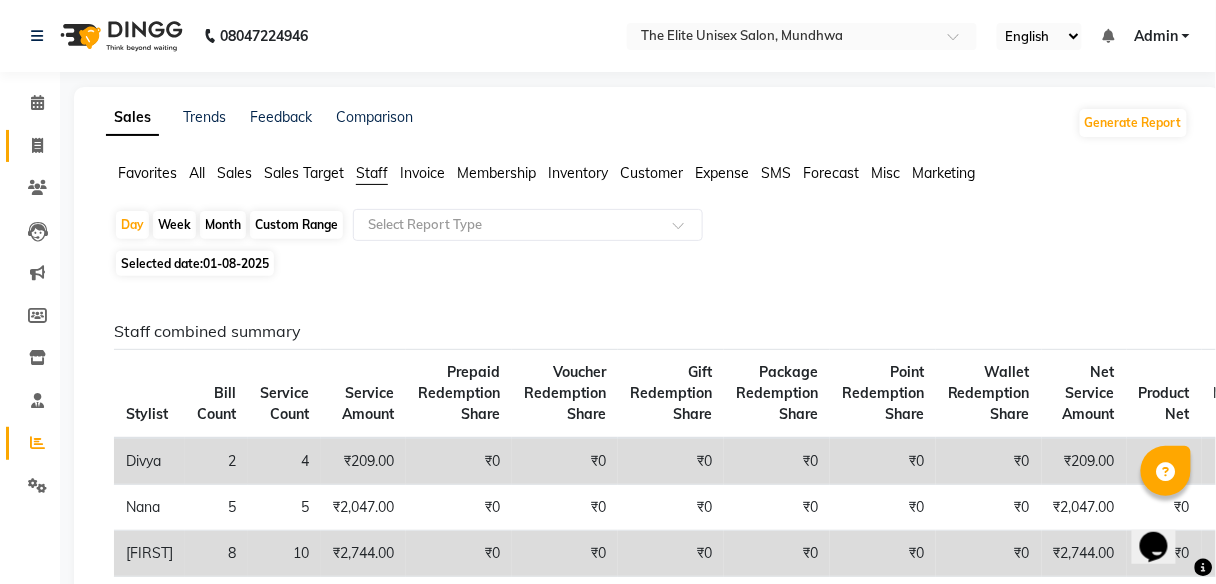 click on "Invoice" 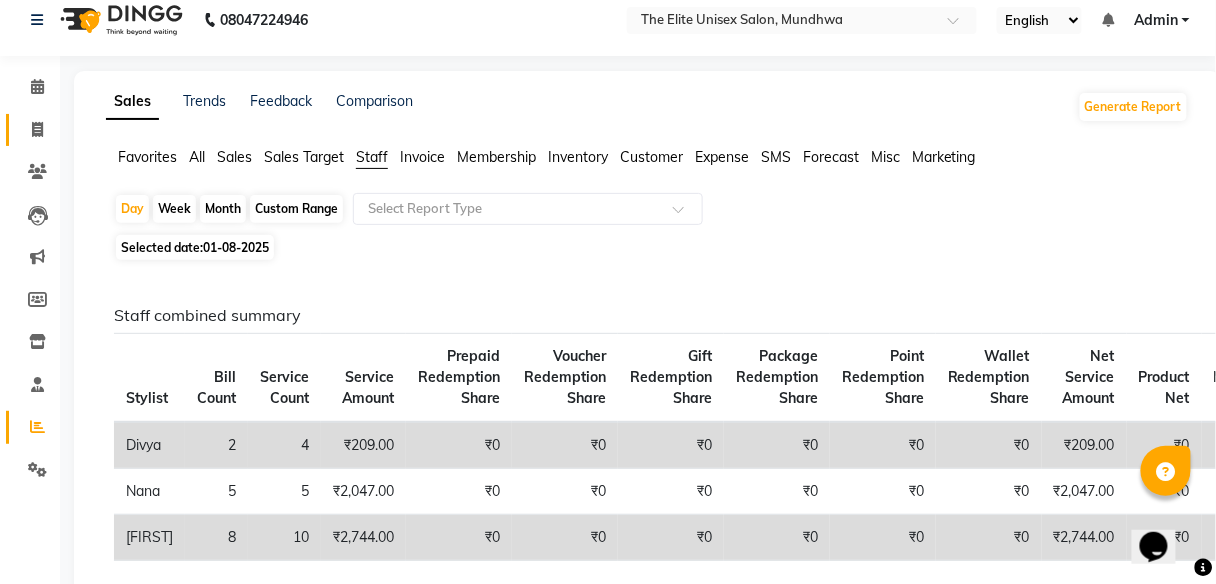 select on "service" 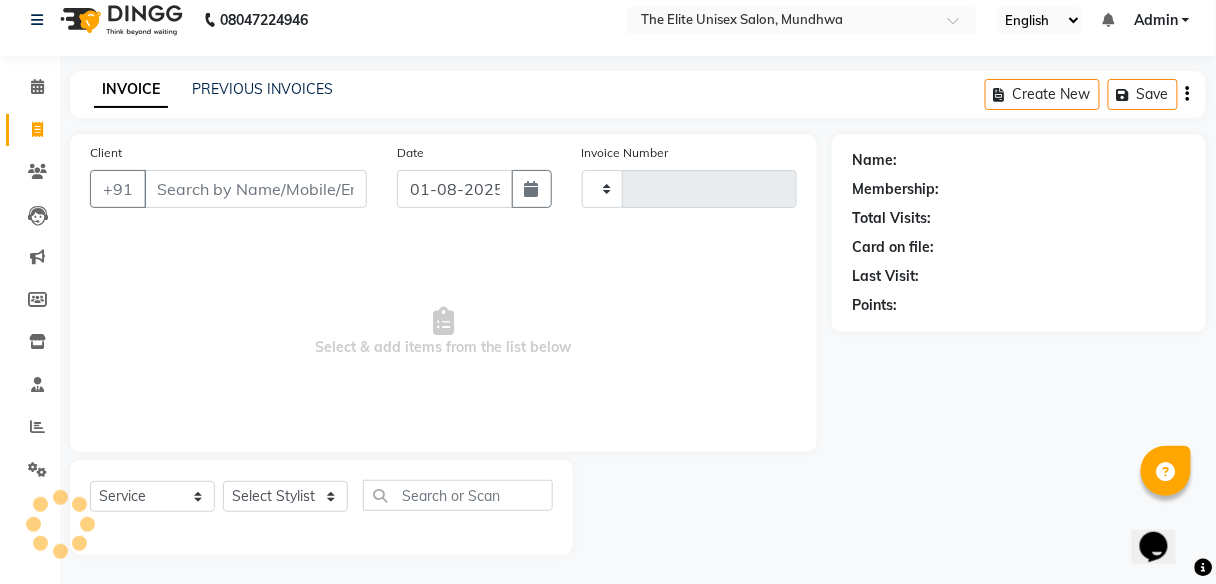 type on "1806" 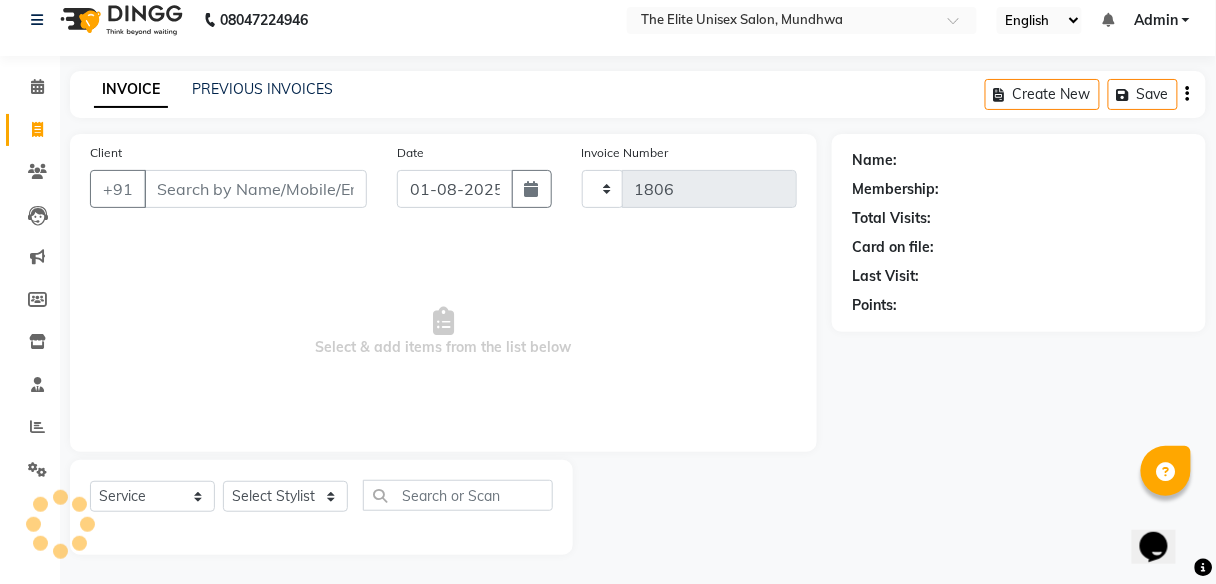 select on "7086" 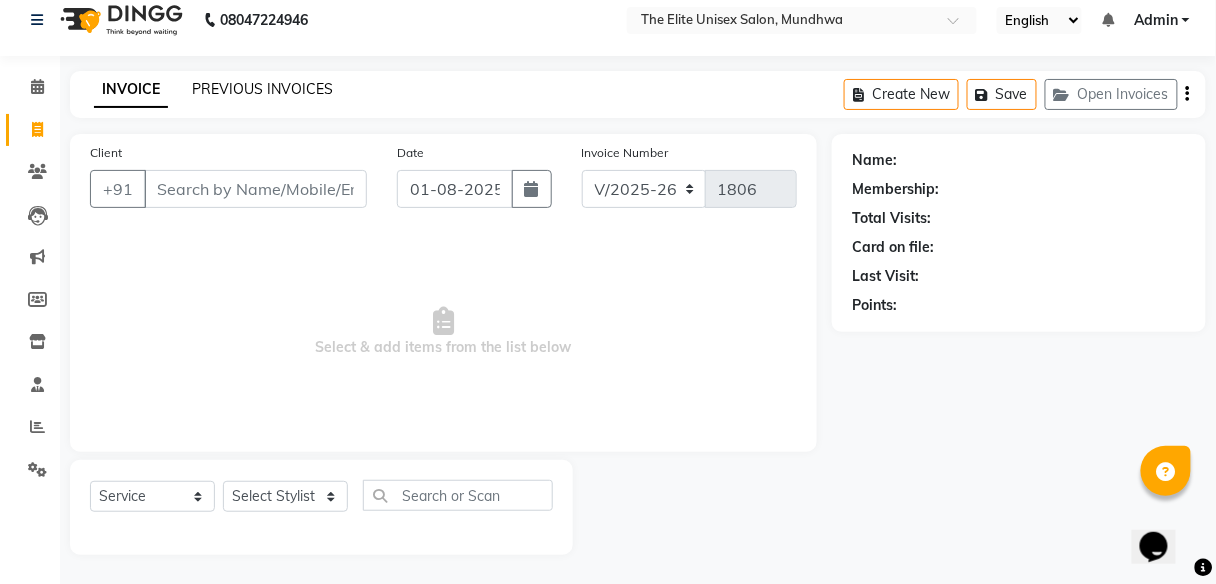 click on "PREVIOUS INVOICES" 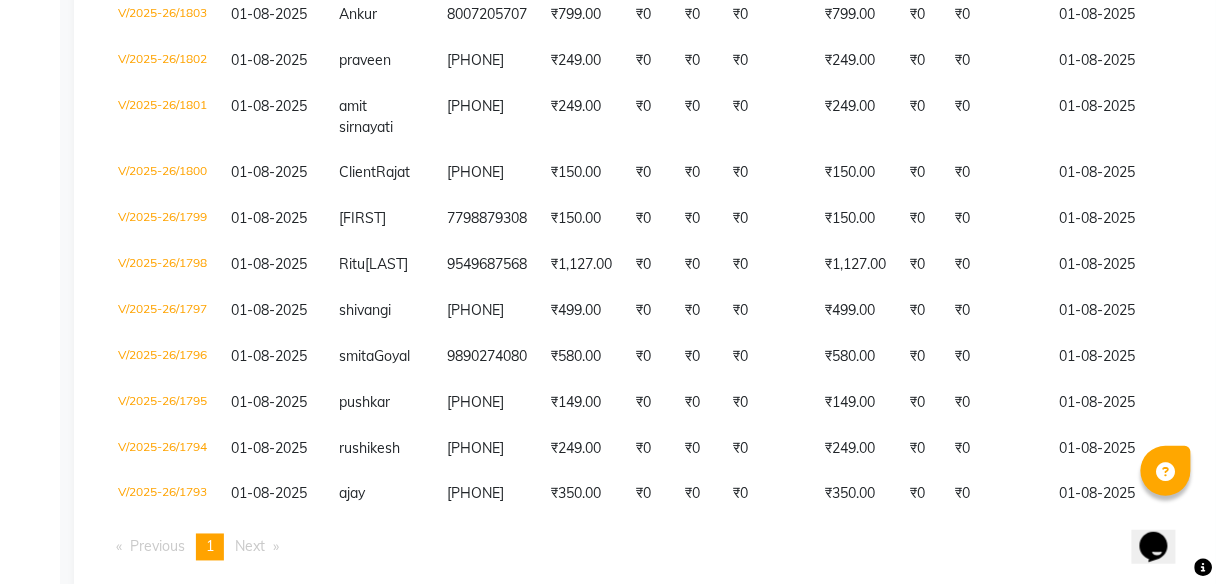 scroll, scrollTop: 0, scrollLeft: 0, axis: both 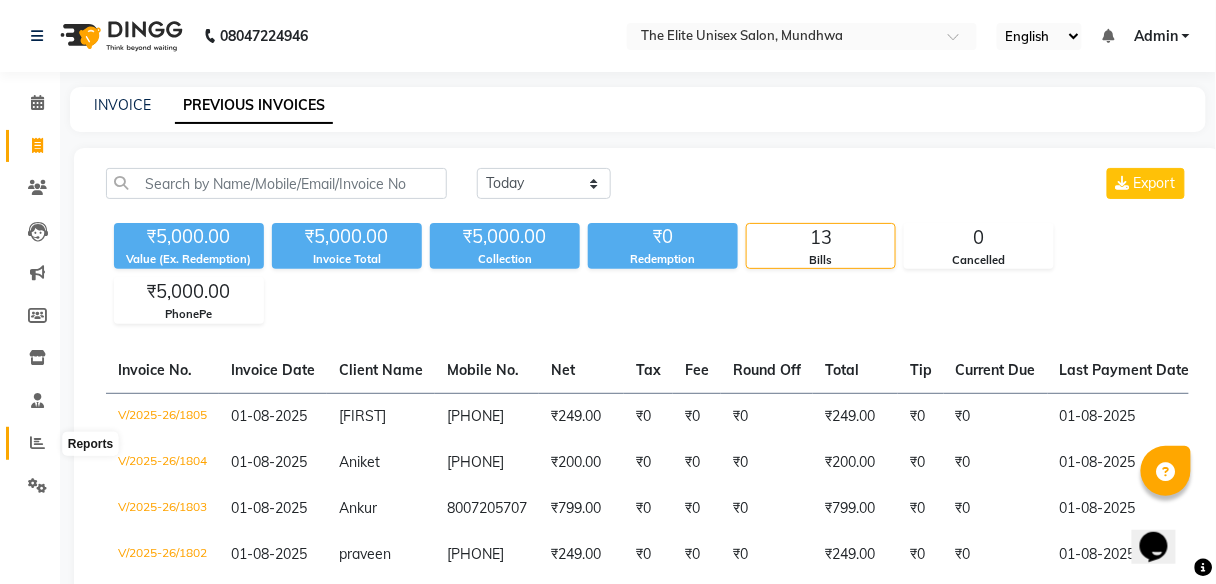 click 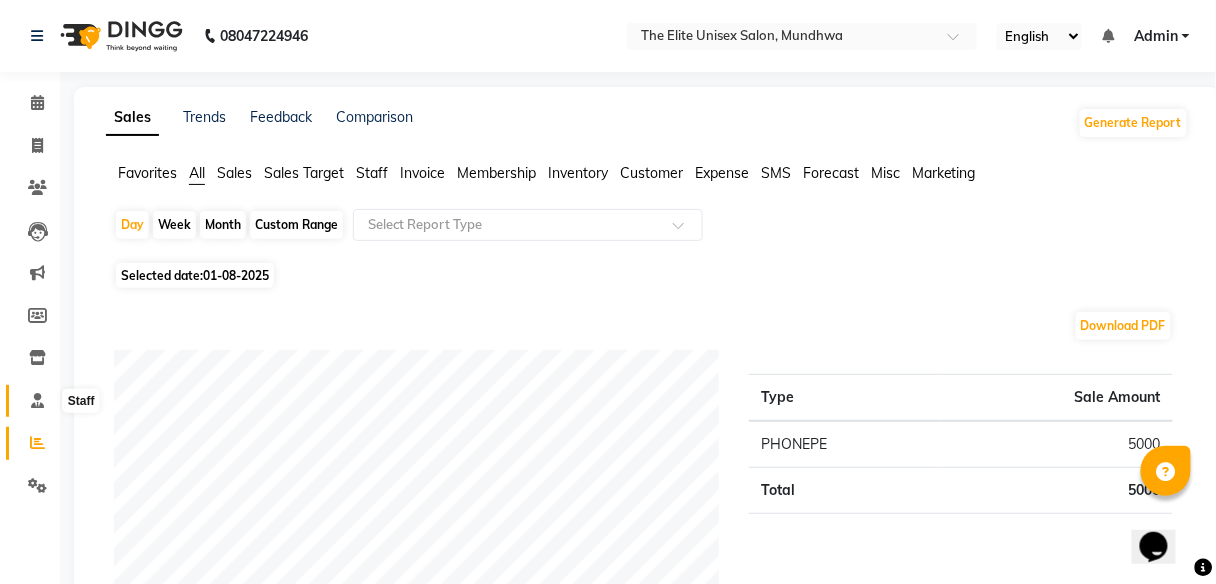 click 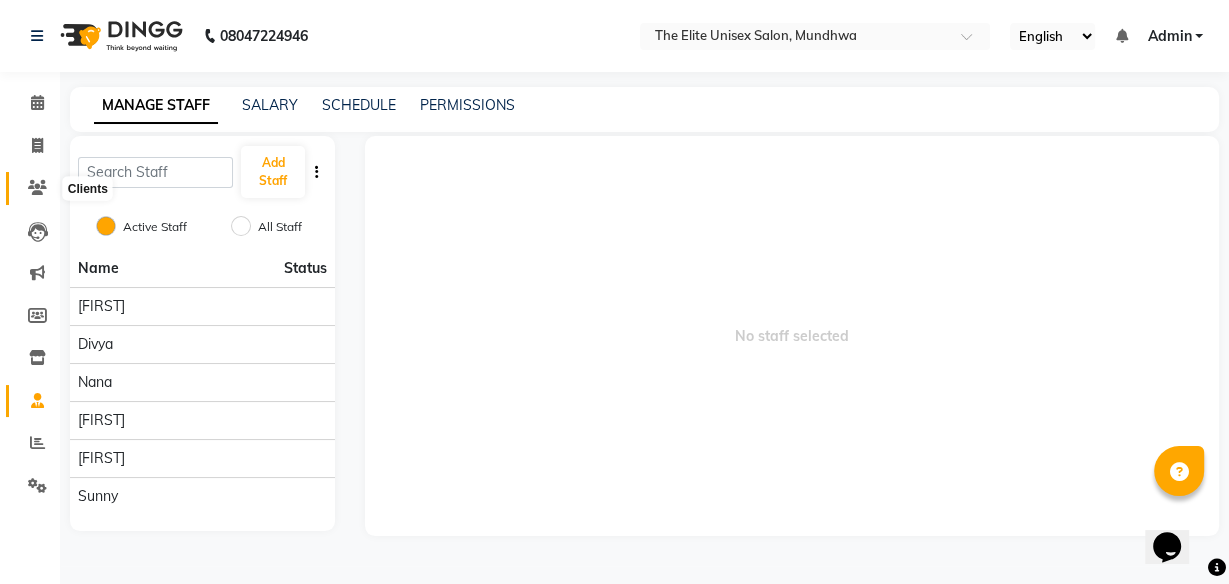 click 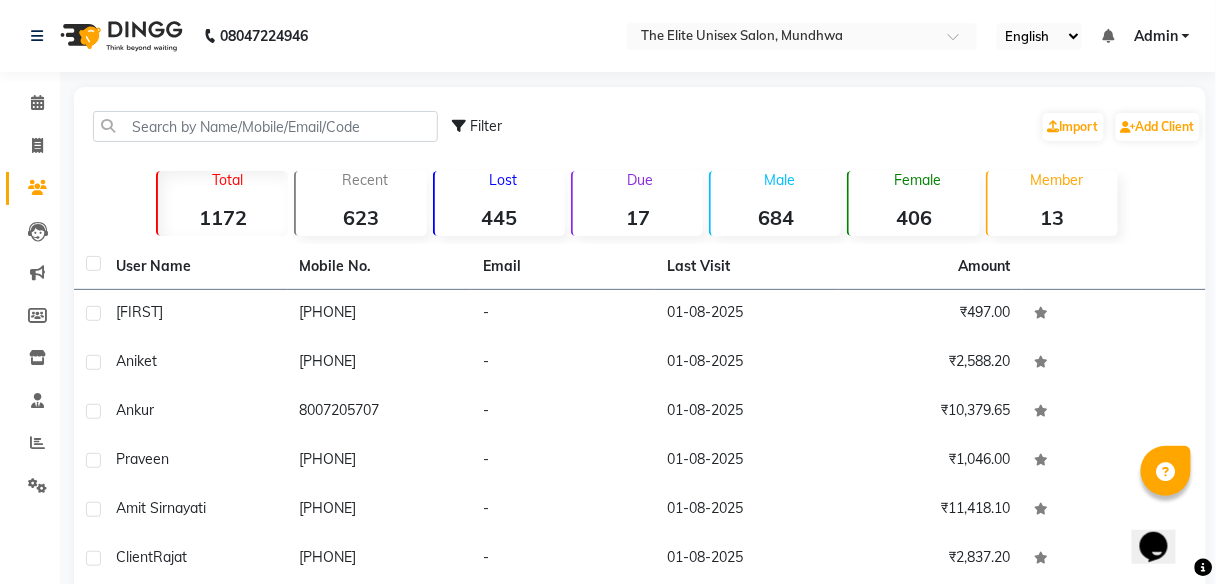 click on "445" 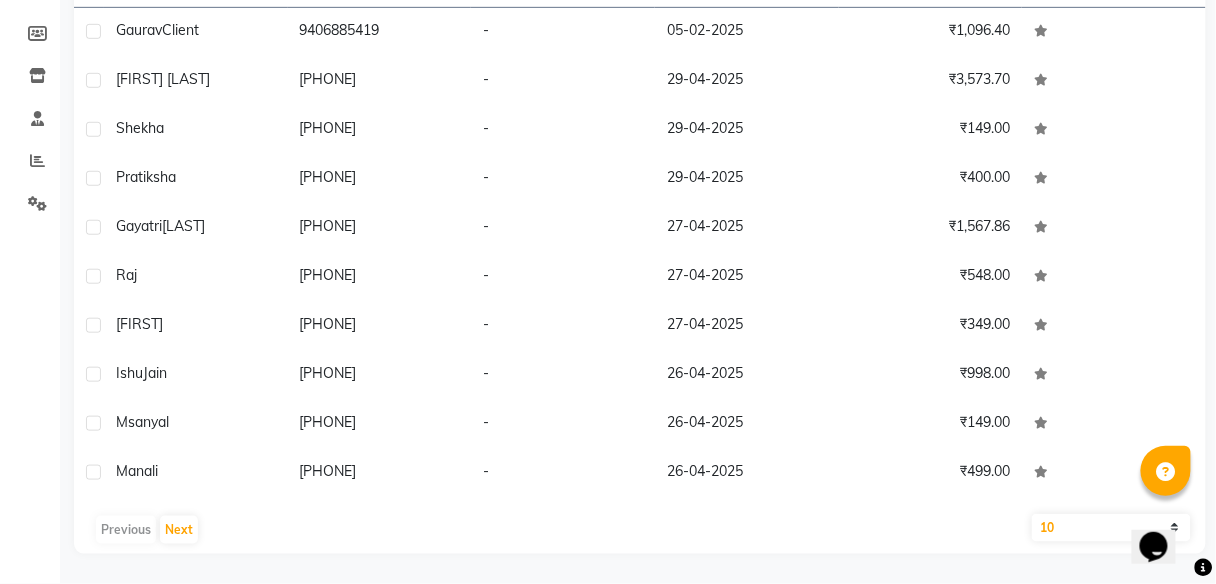 scroll, scrollTop: 0, scrollLeft: 0, axis: both 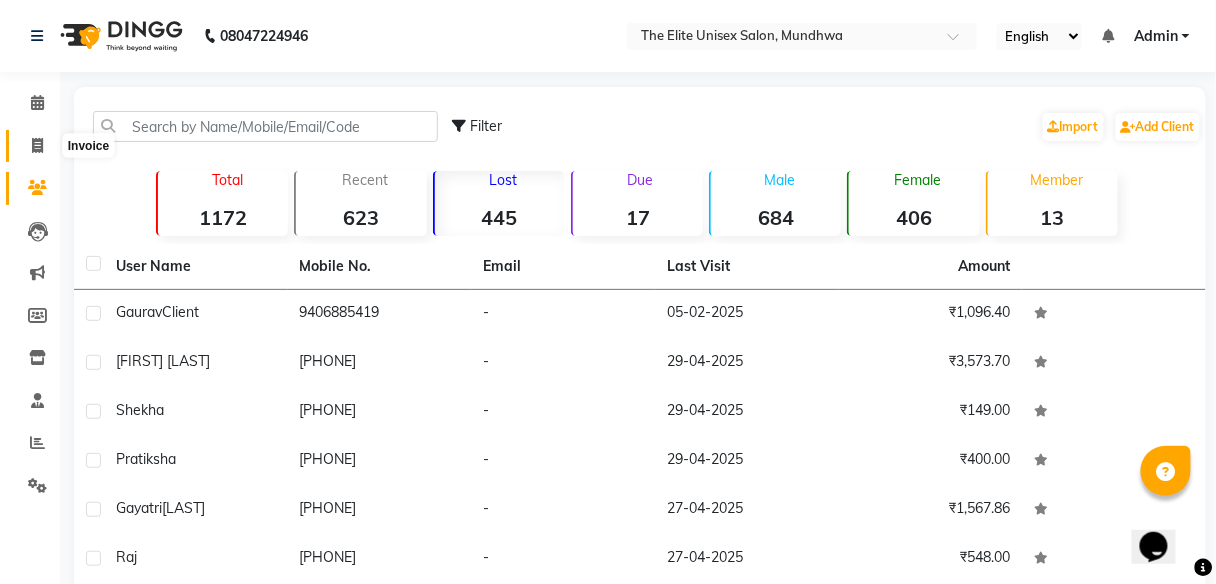 click 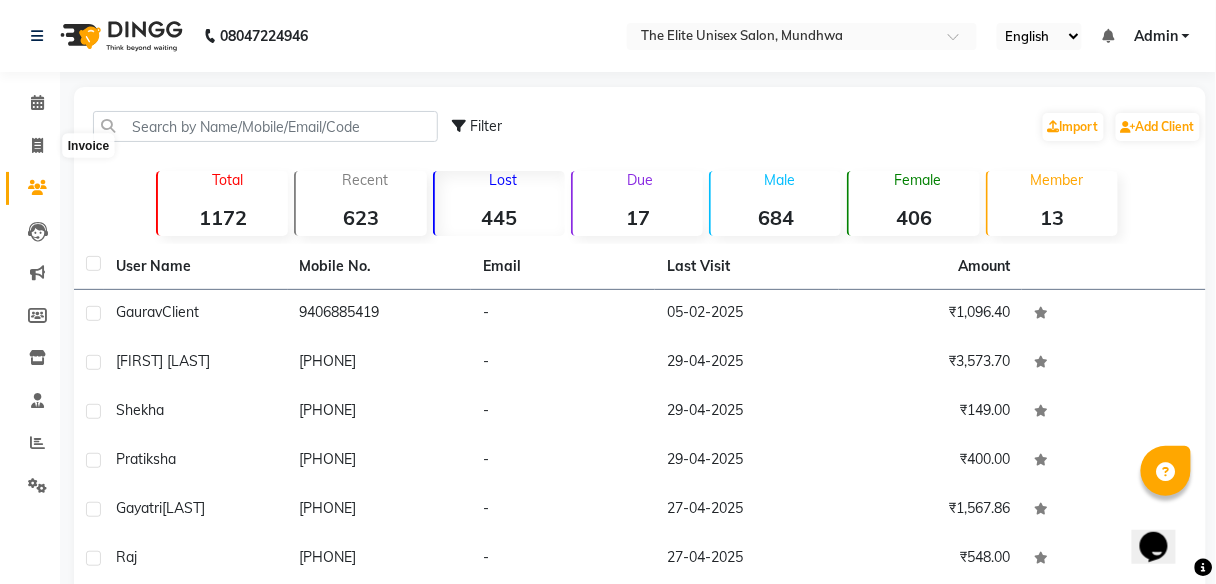 select on "7086" 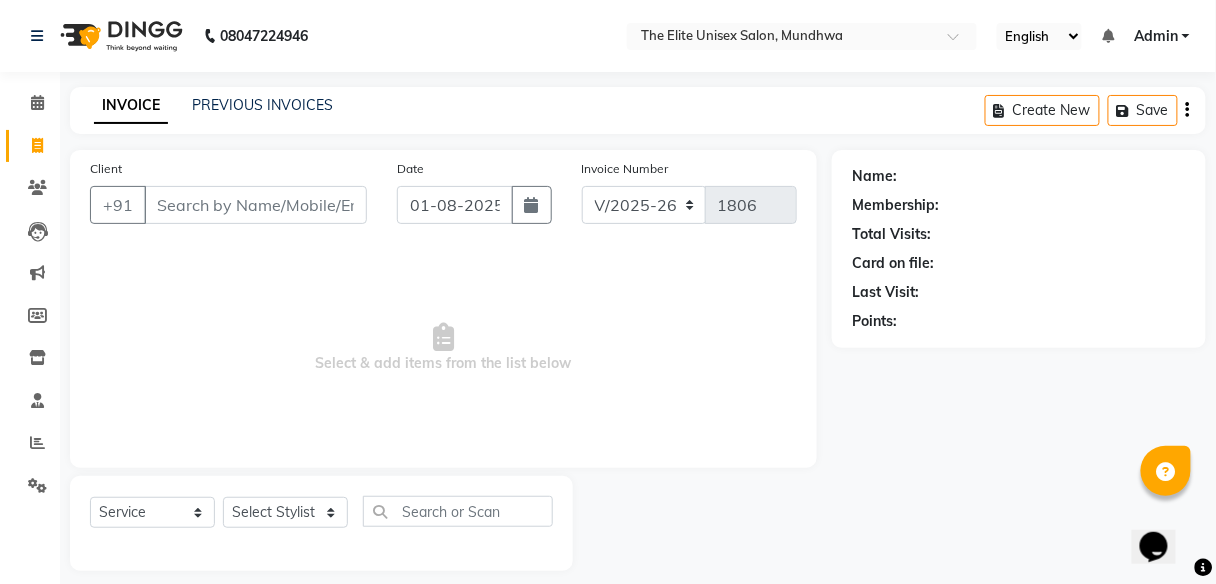 scroll, scrollTop: 16, scrollLeft: 0, axis: vertical 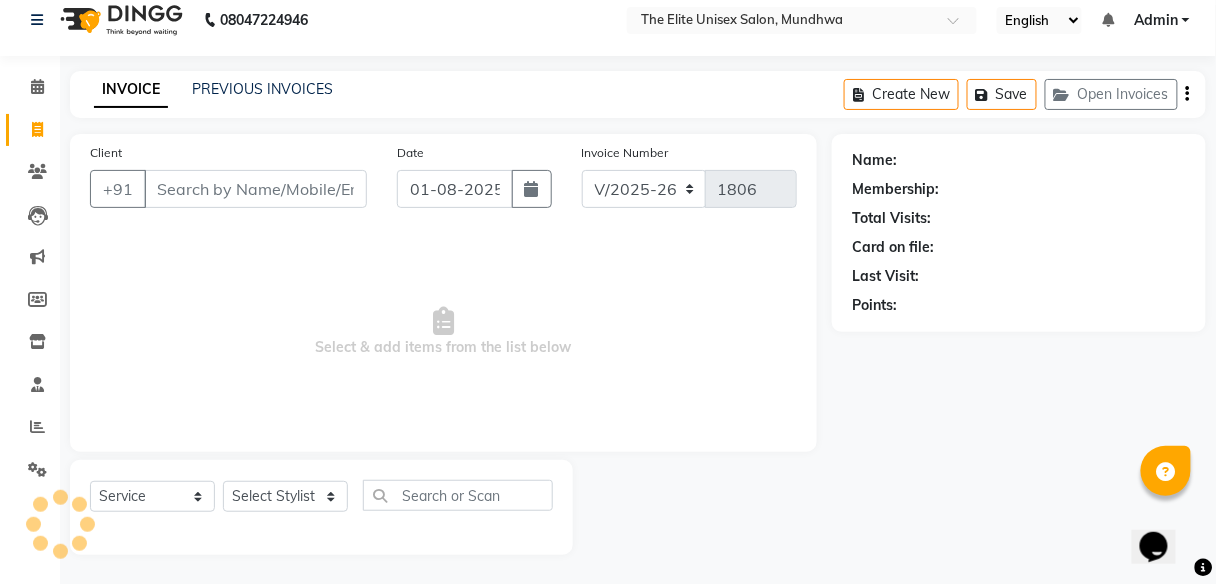 click on "Client" at bounding box center [255, 189] 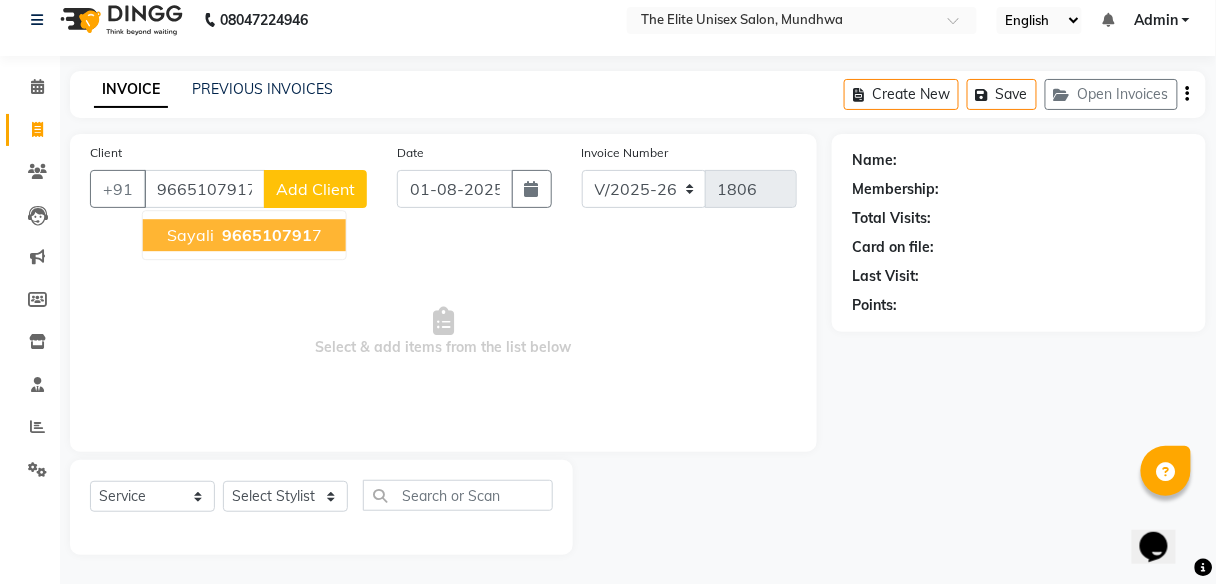 type on "9665107917" 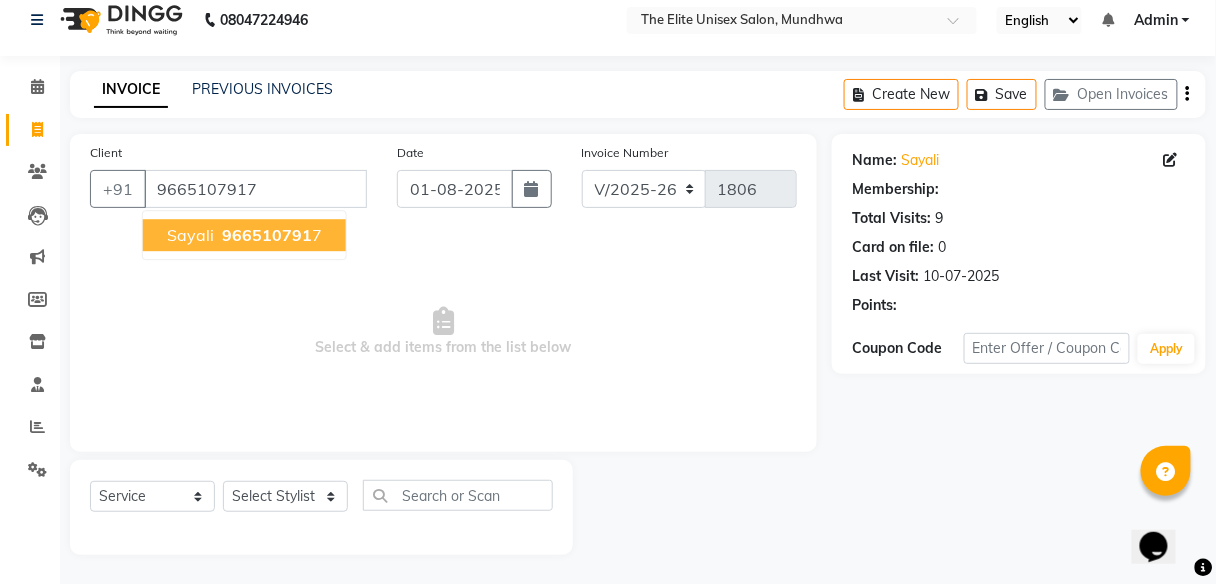 select on "1: Object" 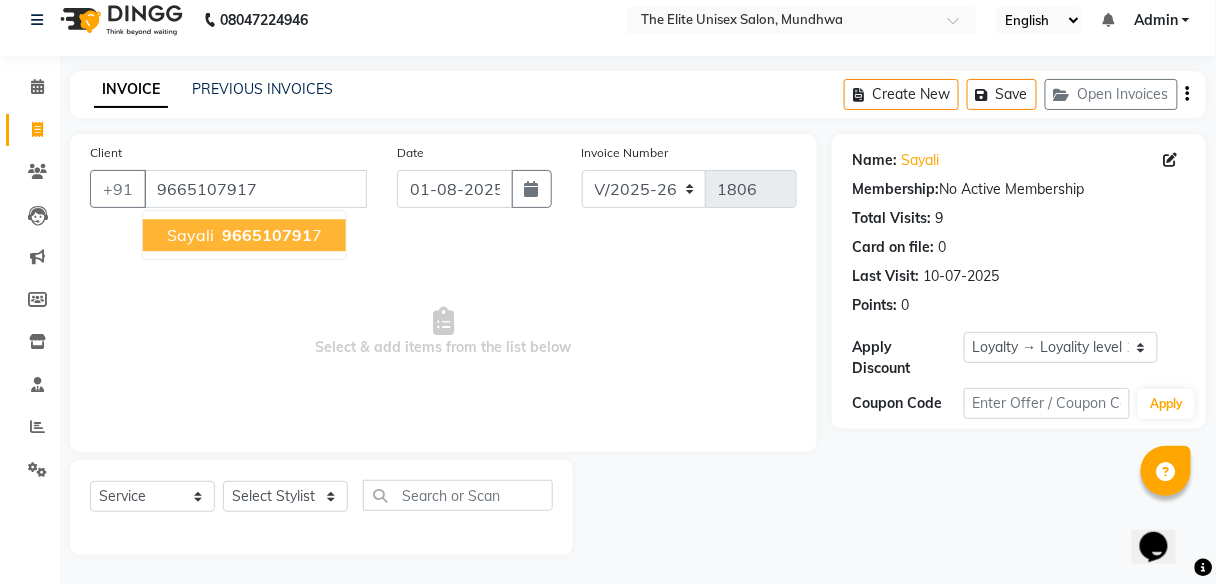 click on "966510791" at bounding box center (267, 235) 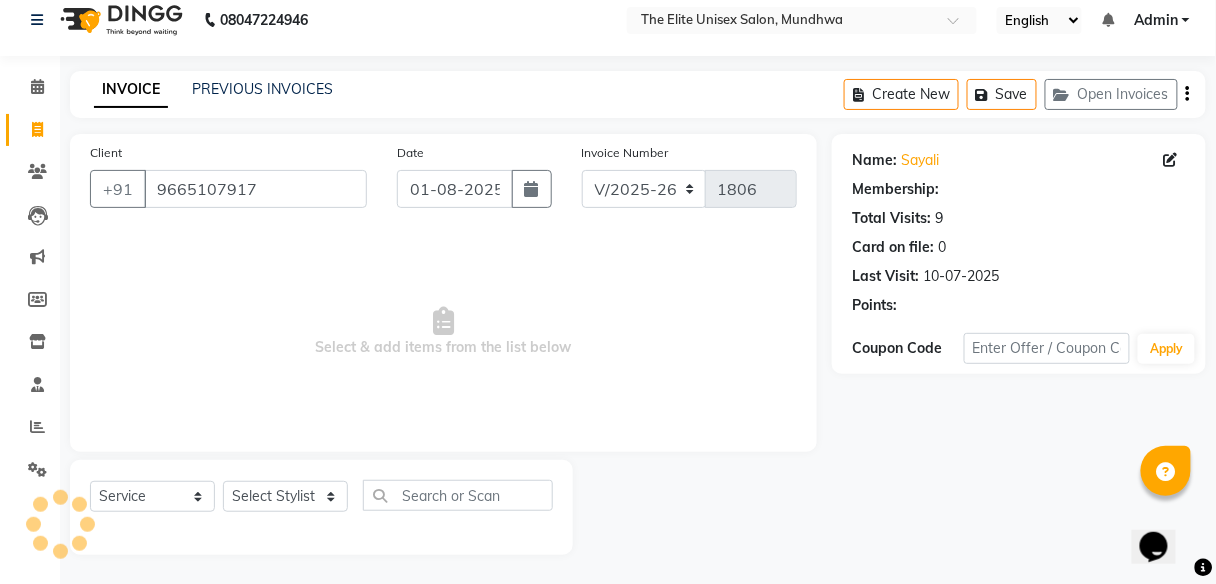 select on "1: Object" 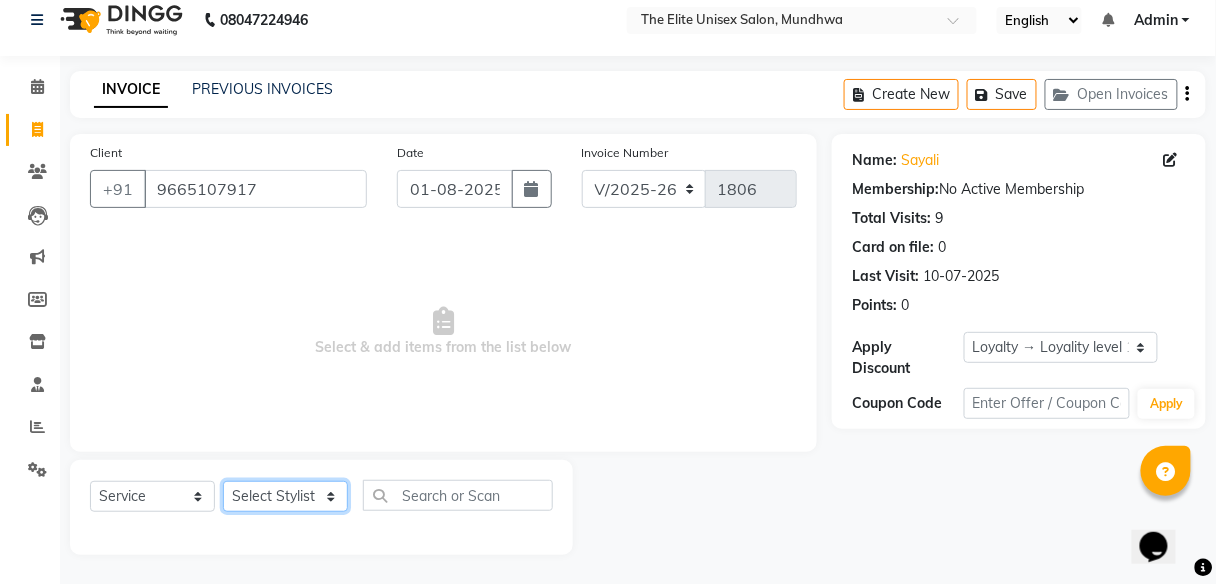 click on "Select Stylist Aishawarya Divya  Nana [FIRST] [FIRST] Sunny" 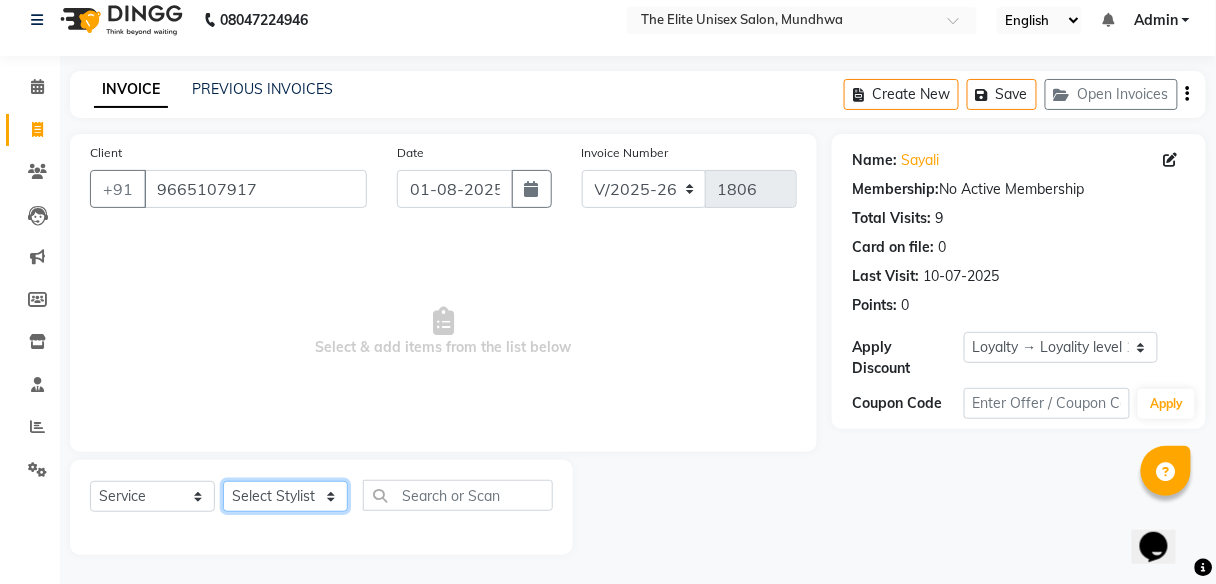 select on "59555" 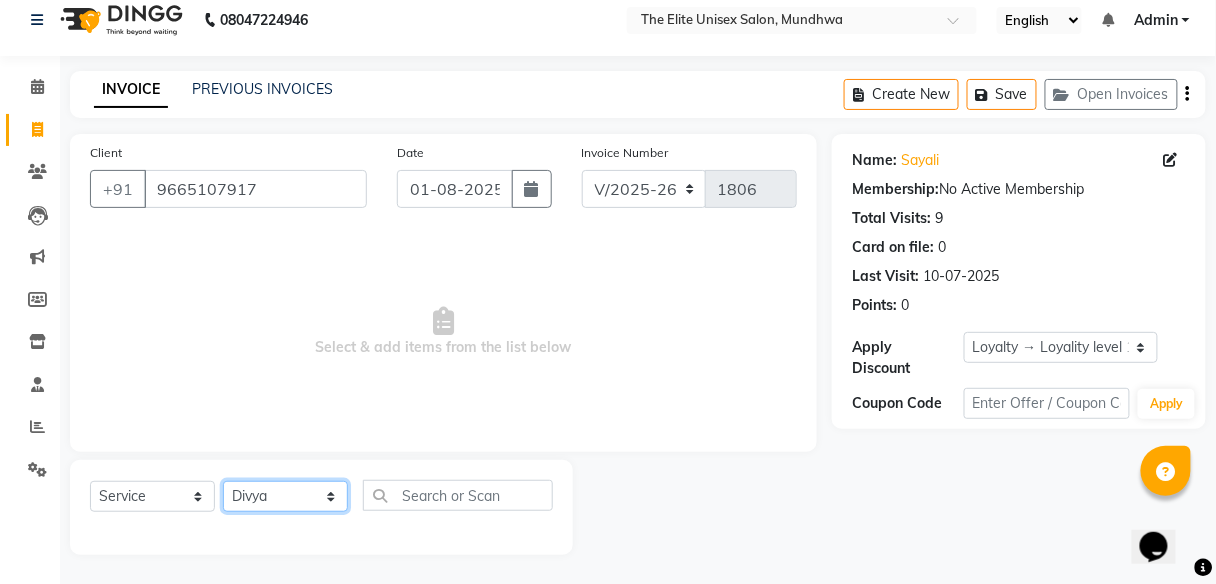 click on "Select Stylist Aishawarya Divya  Nana [FIRST] [FIRST] Sunny" 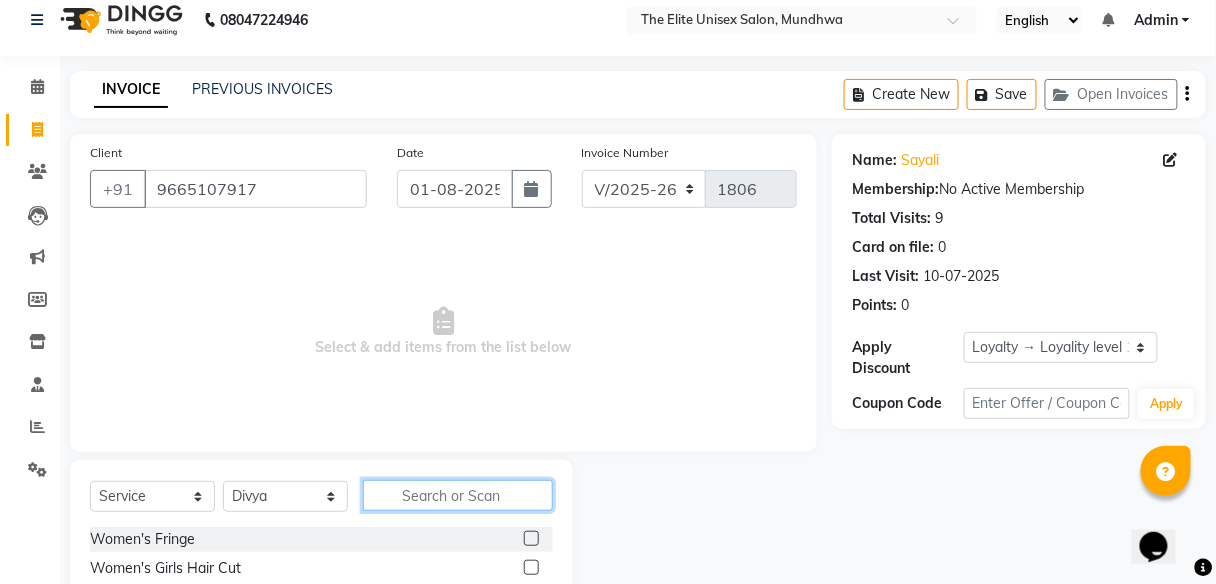 click 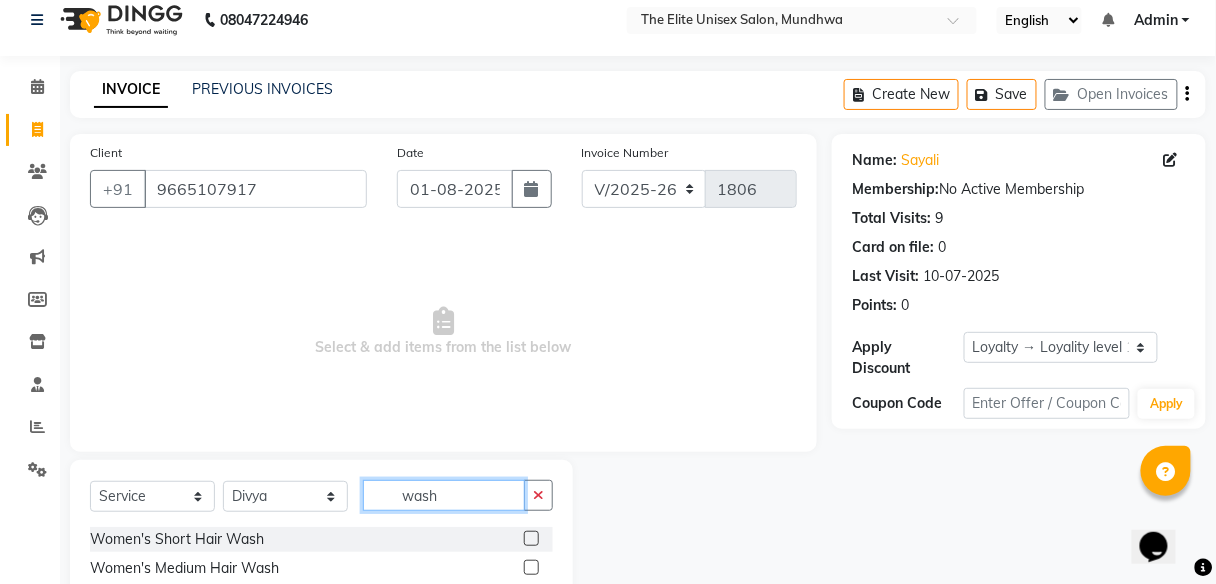 scroll, scrollTop: 132, scrollLeft: 0, axis: vertical 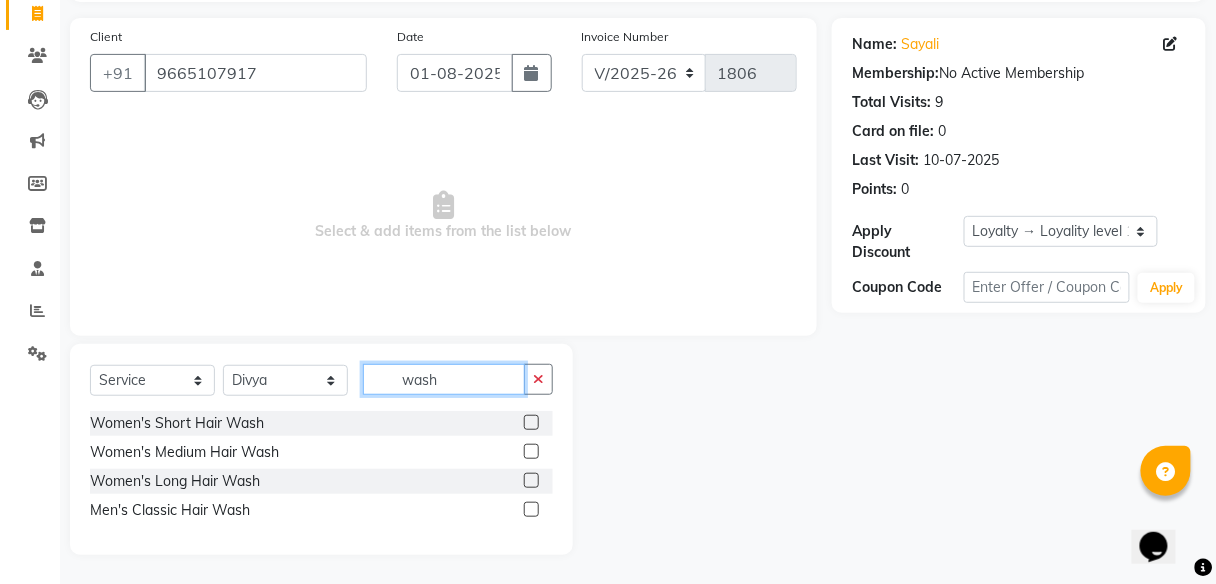 type on "wash" 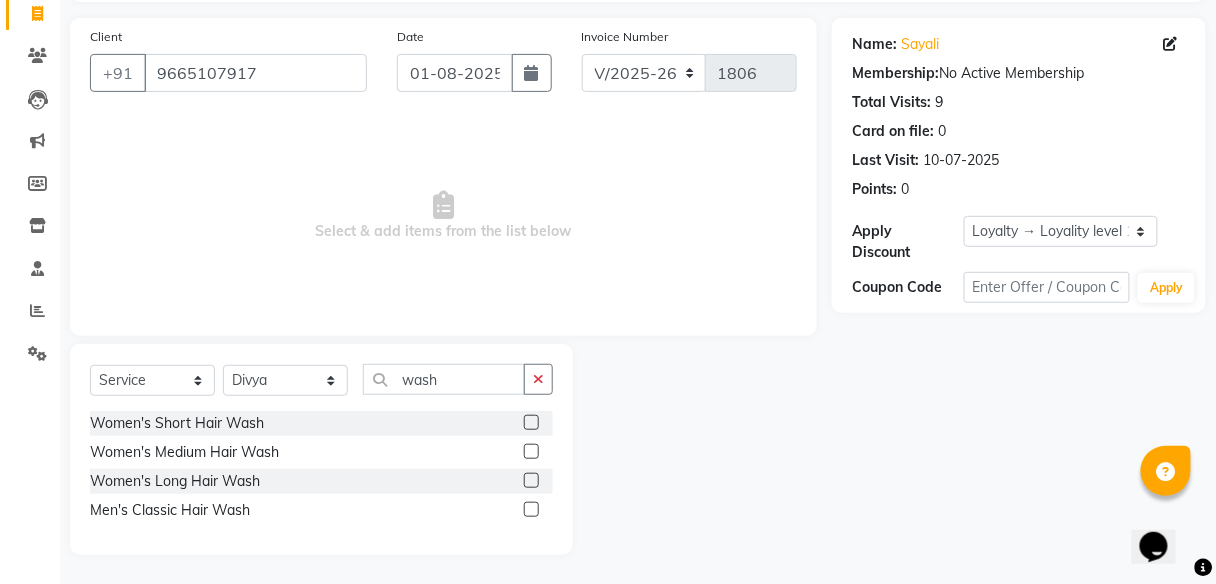 click 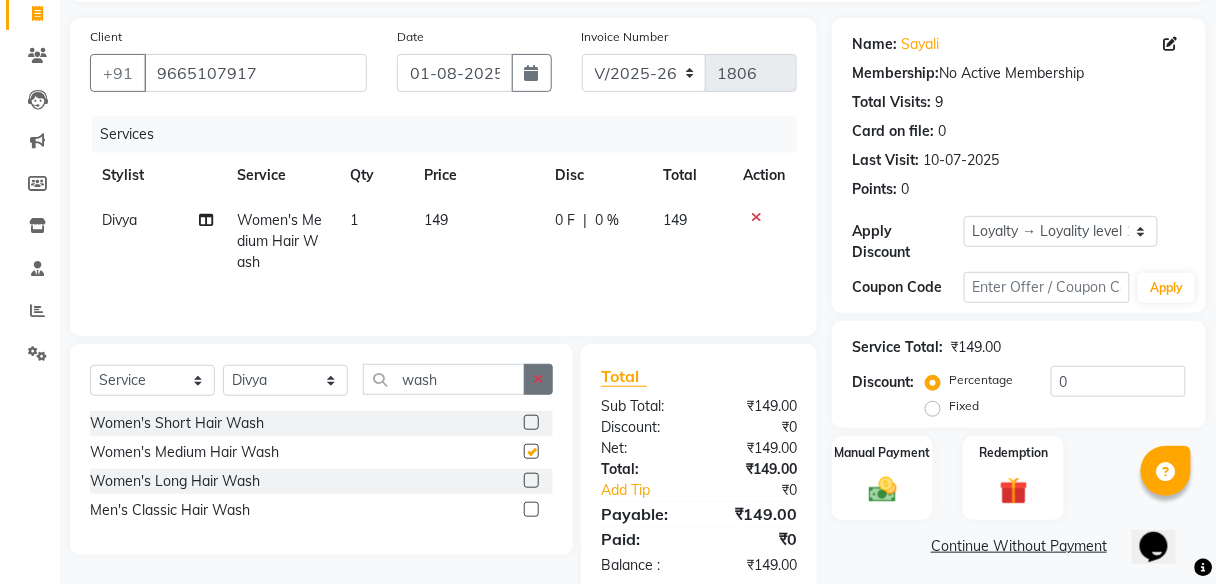 checkbox on "false" 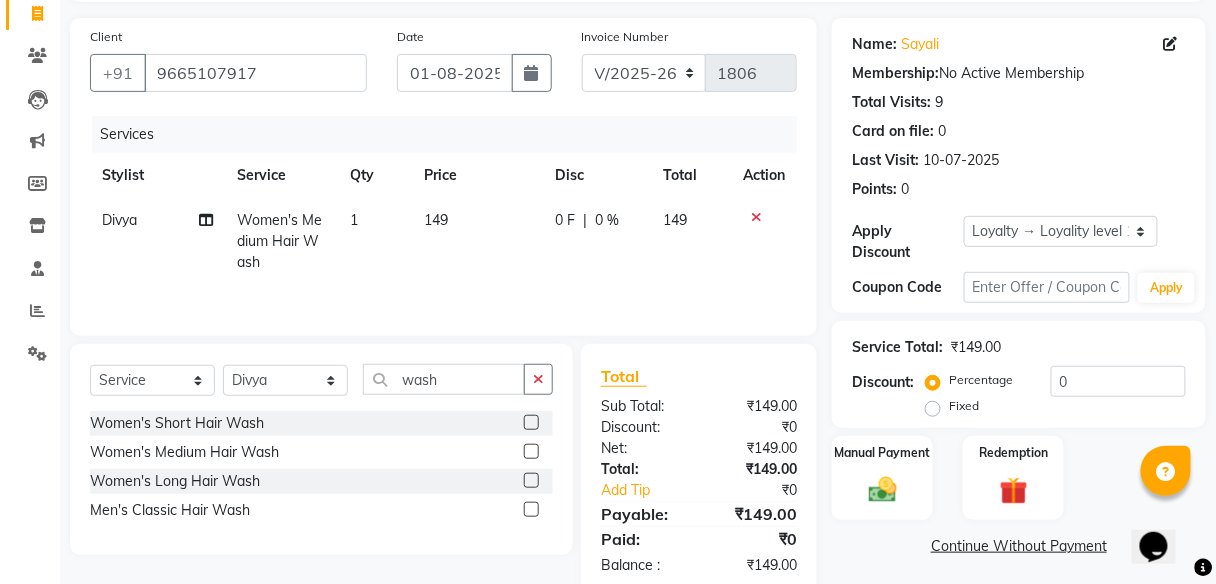drag, startPoint x: 541, startPoint y: 379, endPoint x: 469, endPoint y: 363, distance: 73.756355 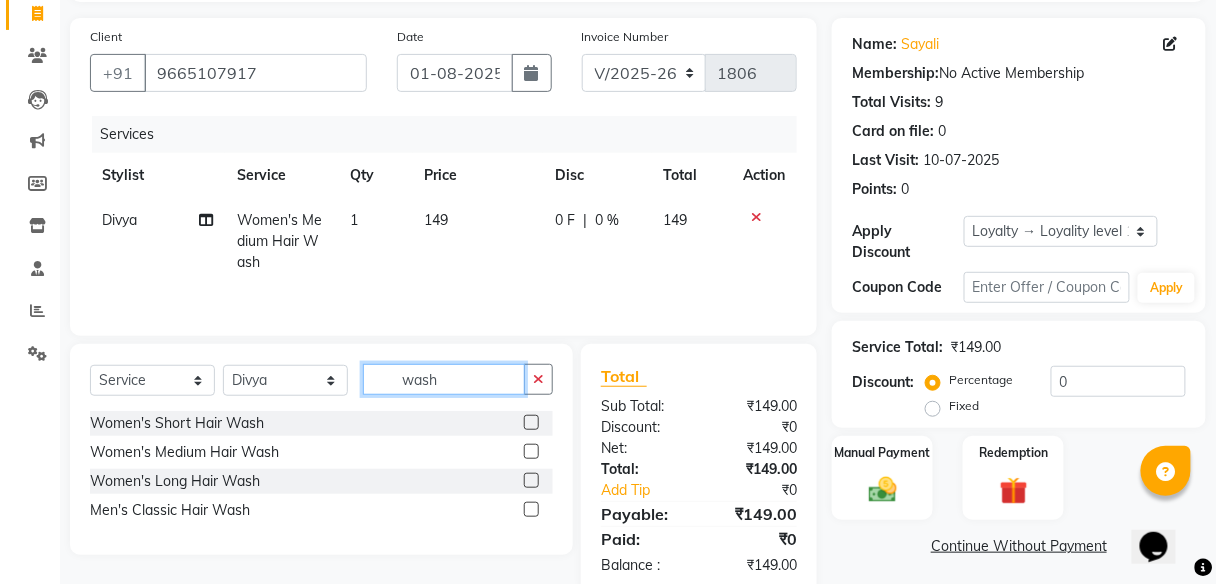 click on "wash" 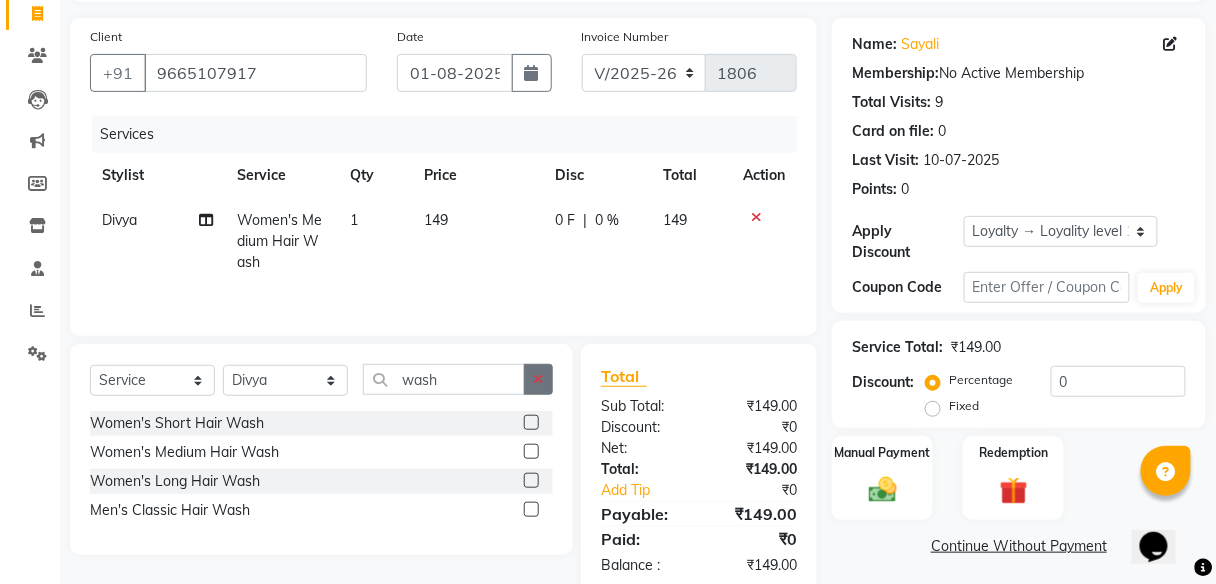 click 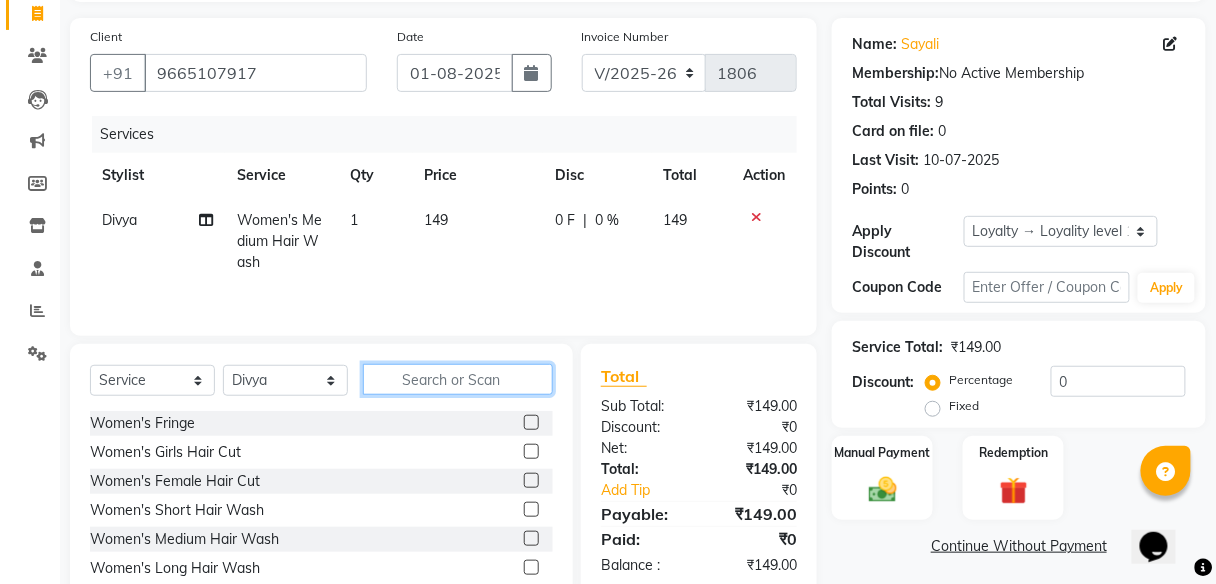 click 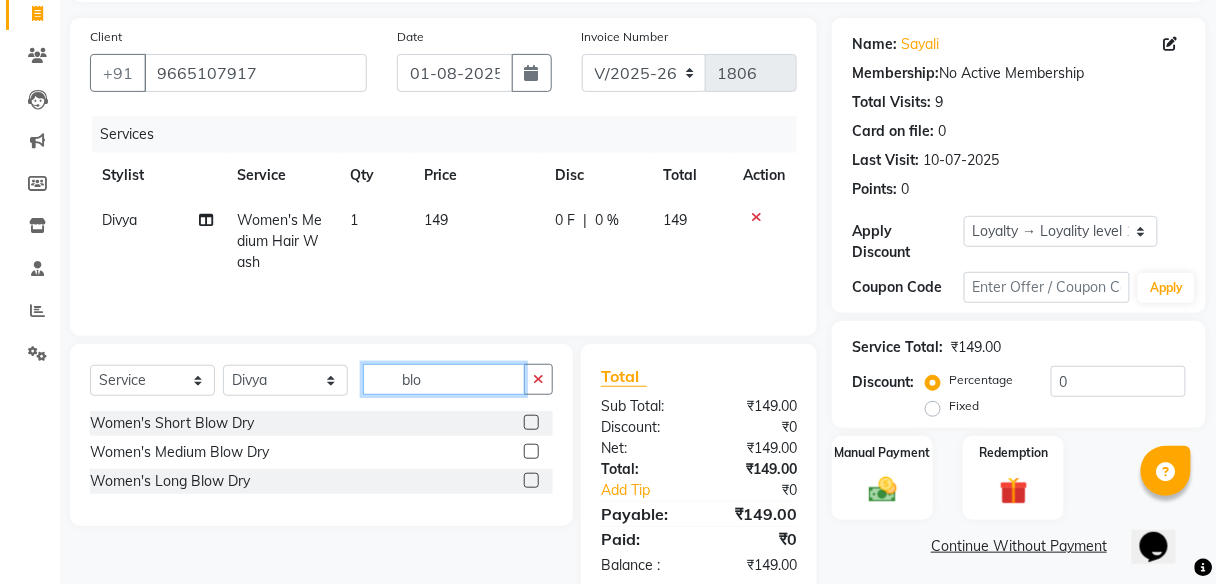 type on "blo" 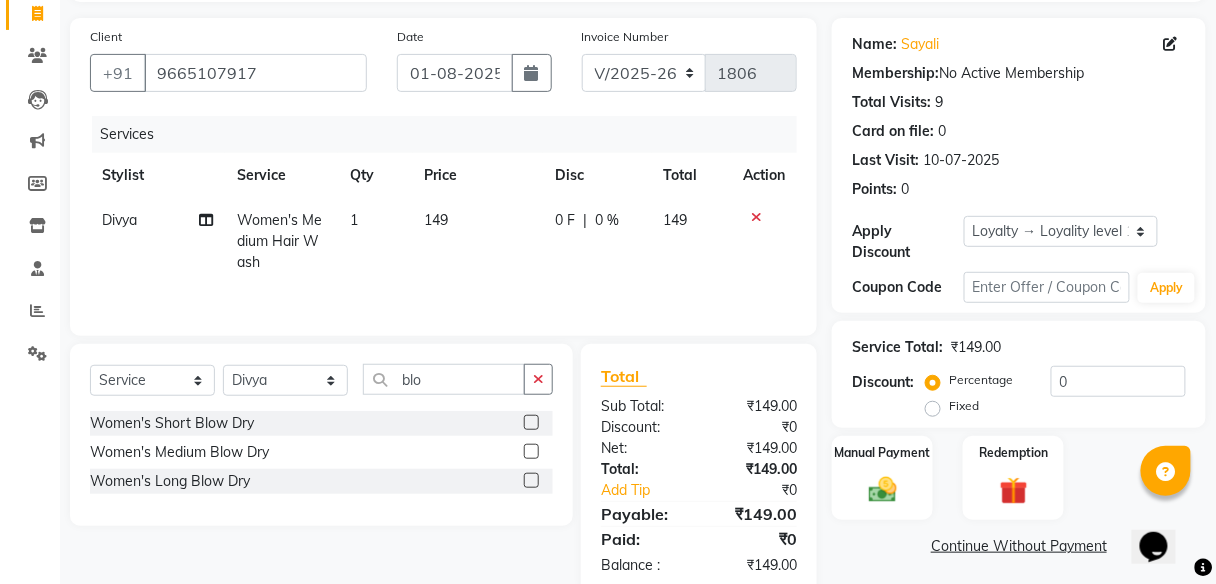 click 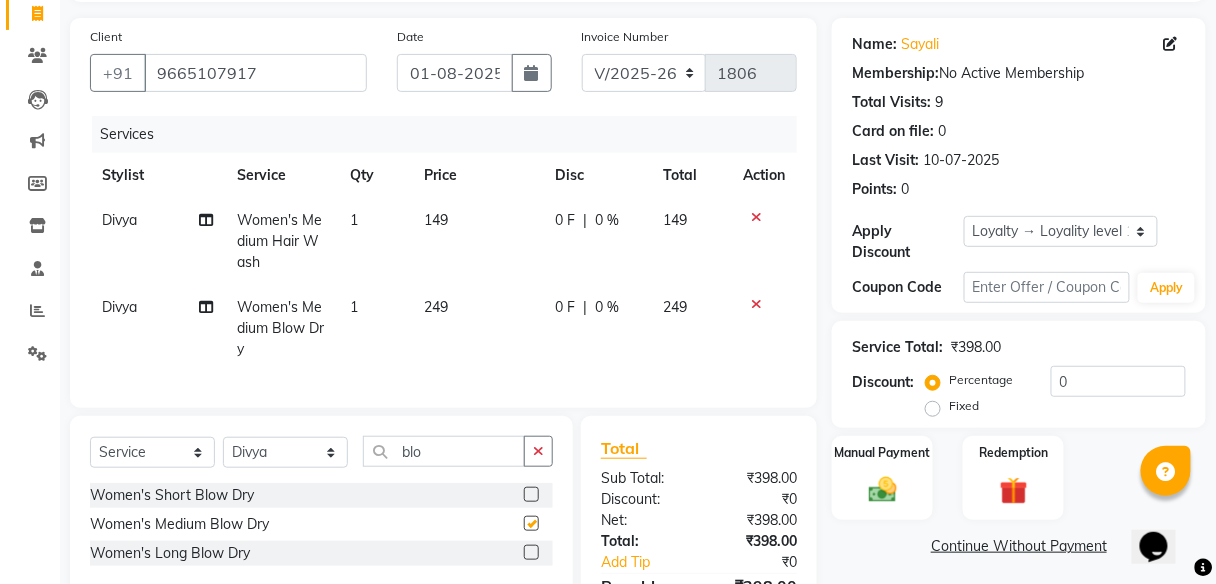 checkbox on "false" 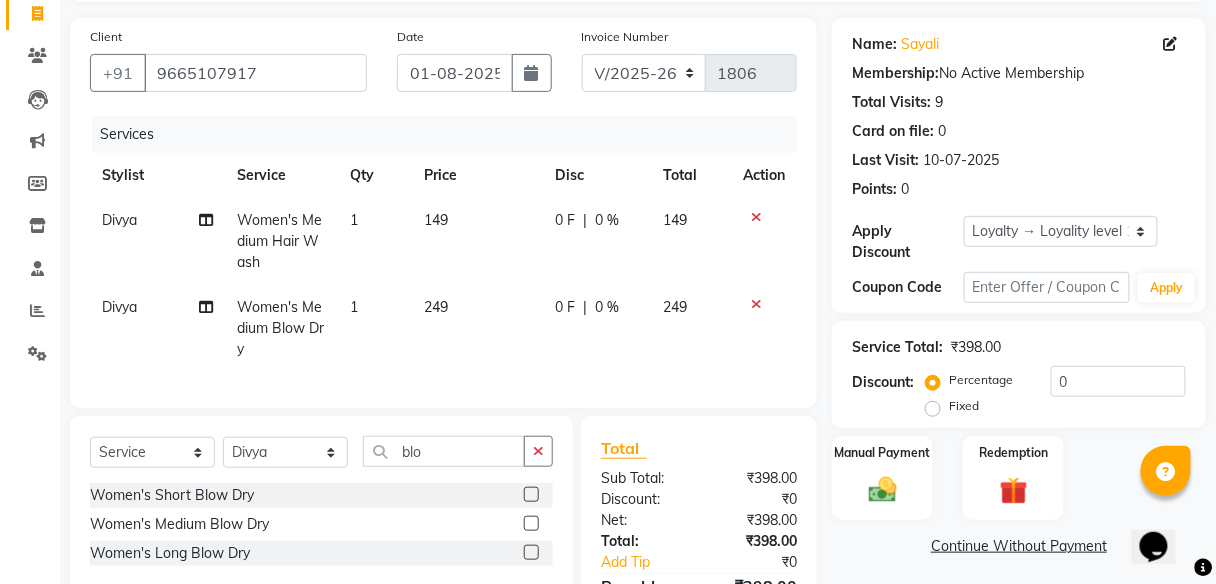 scroll, scrollTop: 257, scrollLeft: 0, axis: vertical 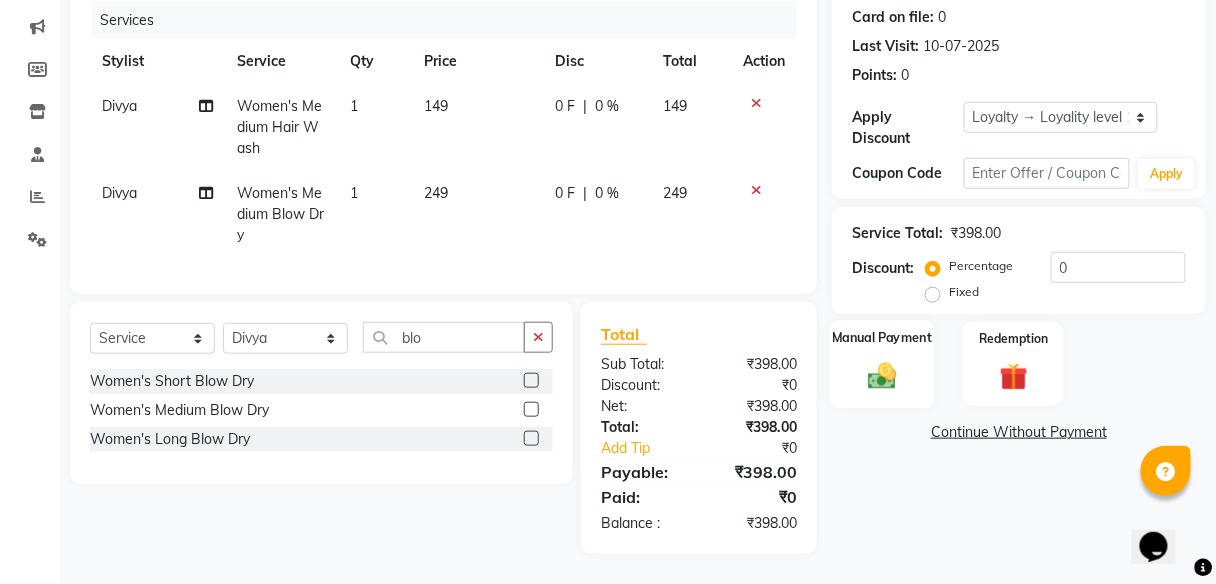 click 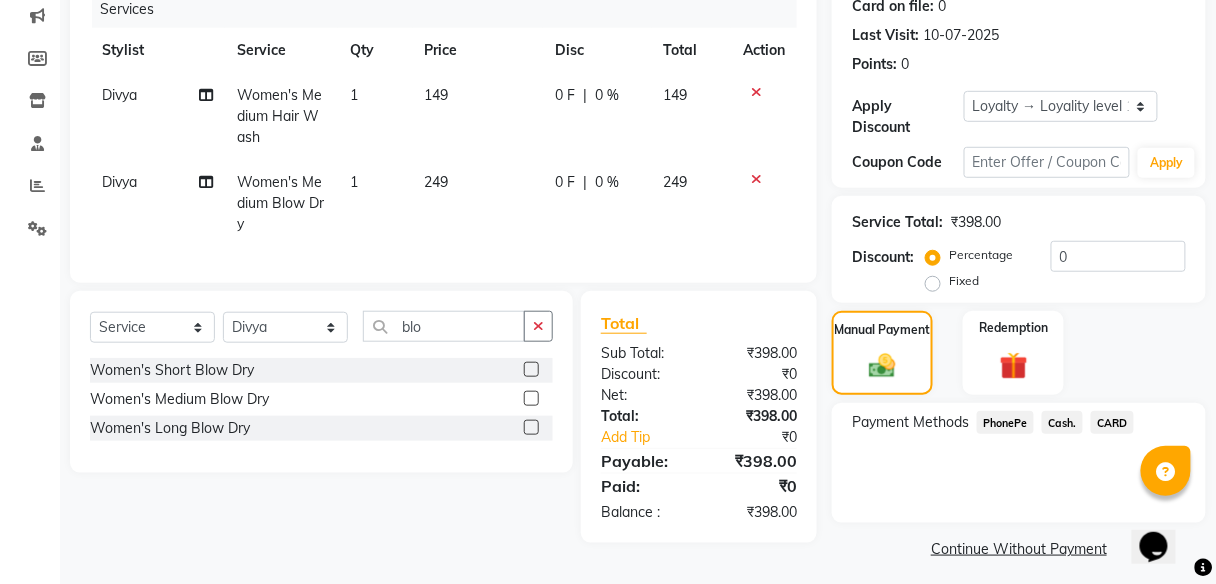 click on "PhonePe" 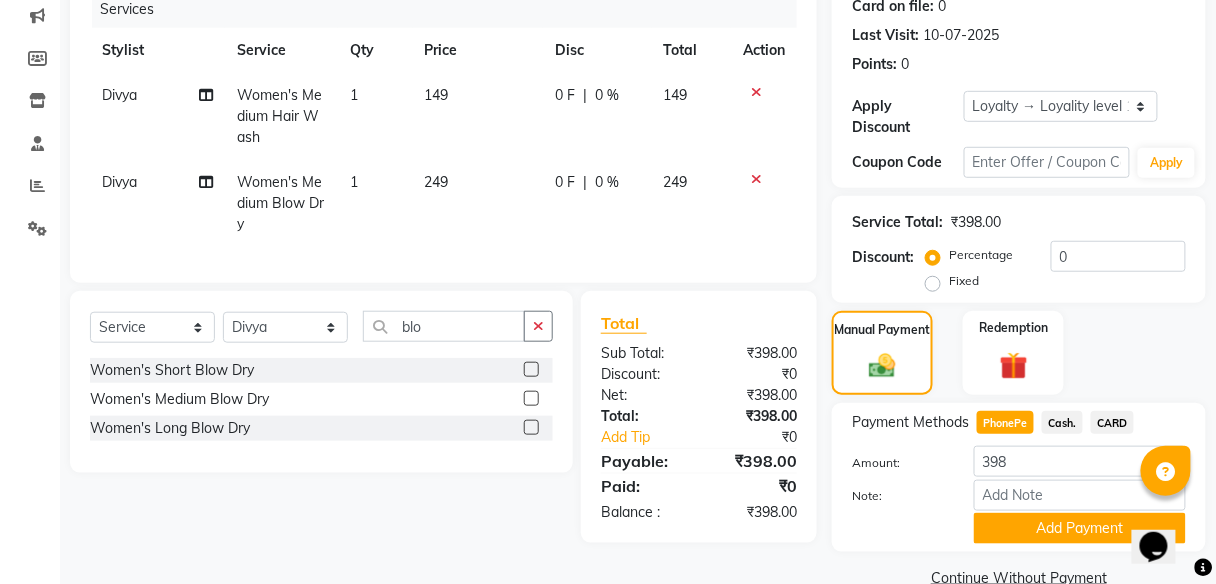 scroll, scrollTop: 295, scrollLeft: 0, axis: vertical 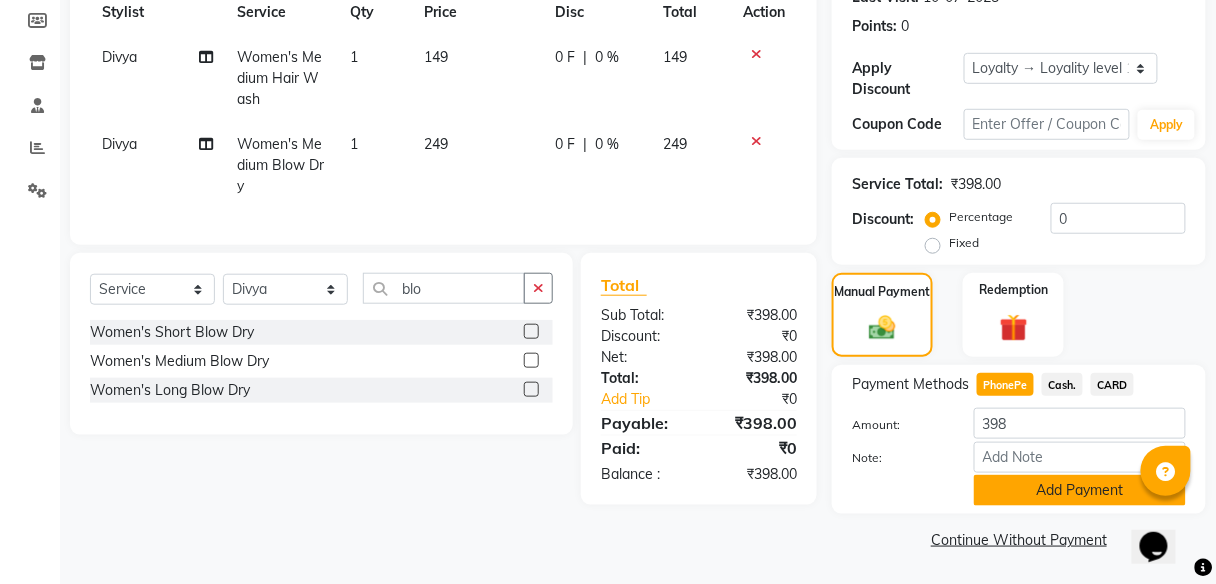 click on "Add Payment" 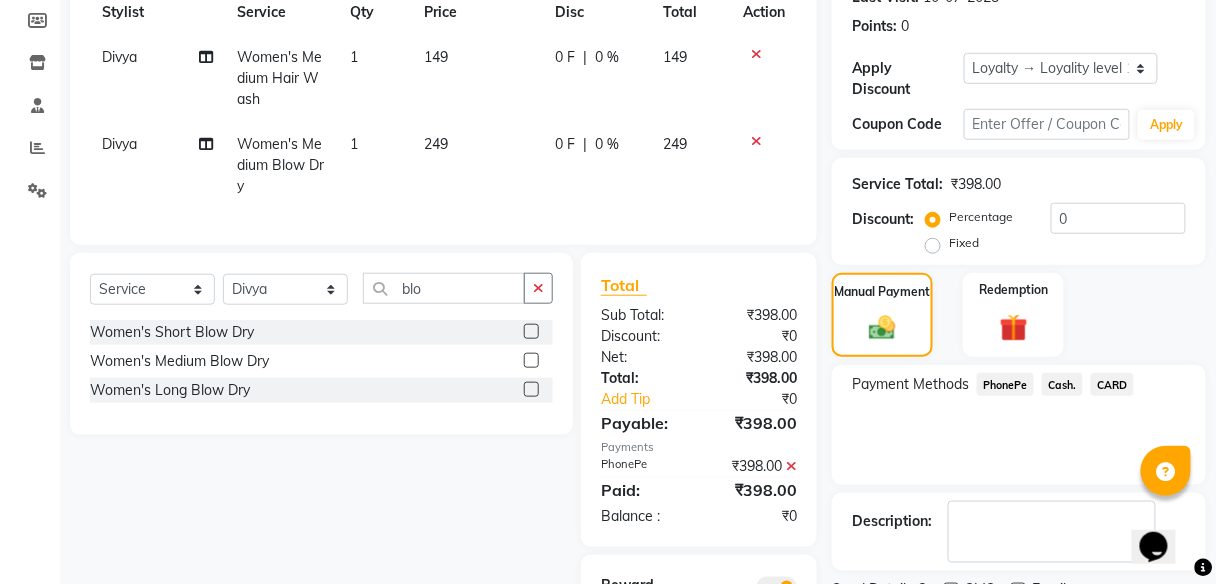 scroll, scrollTop: 439, scrollLeft: 0, axis: vertical 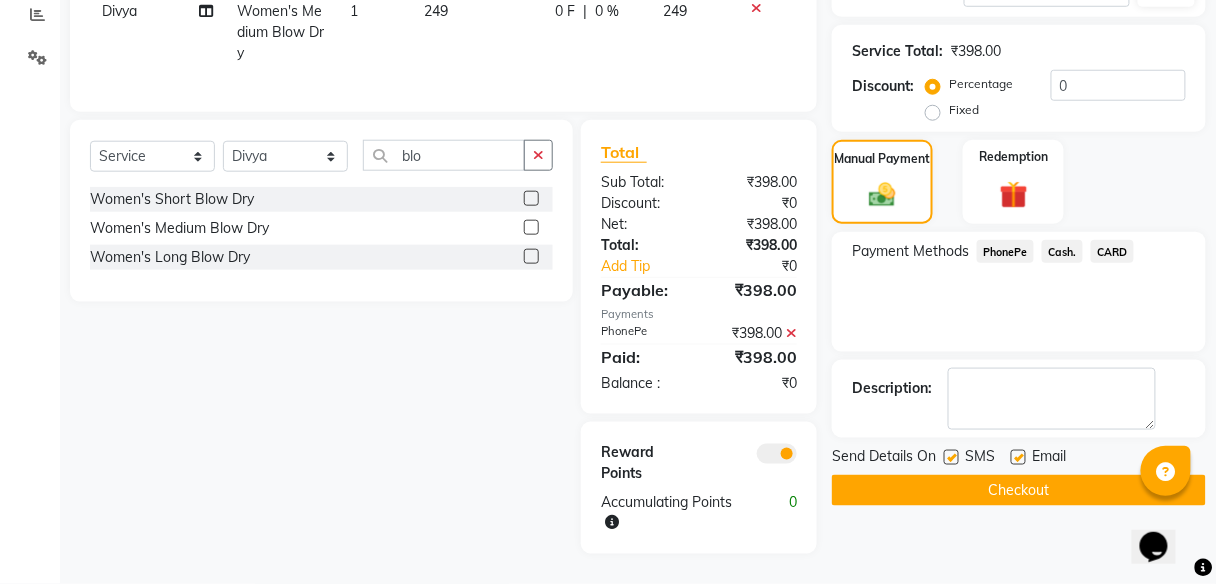 click on "Checkout" 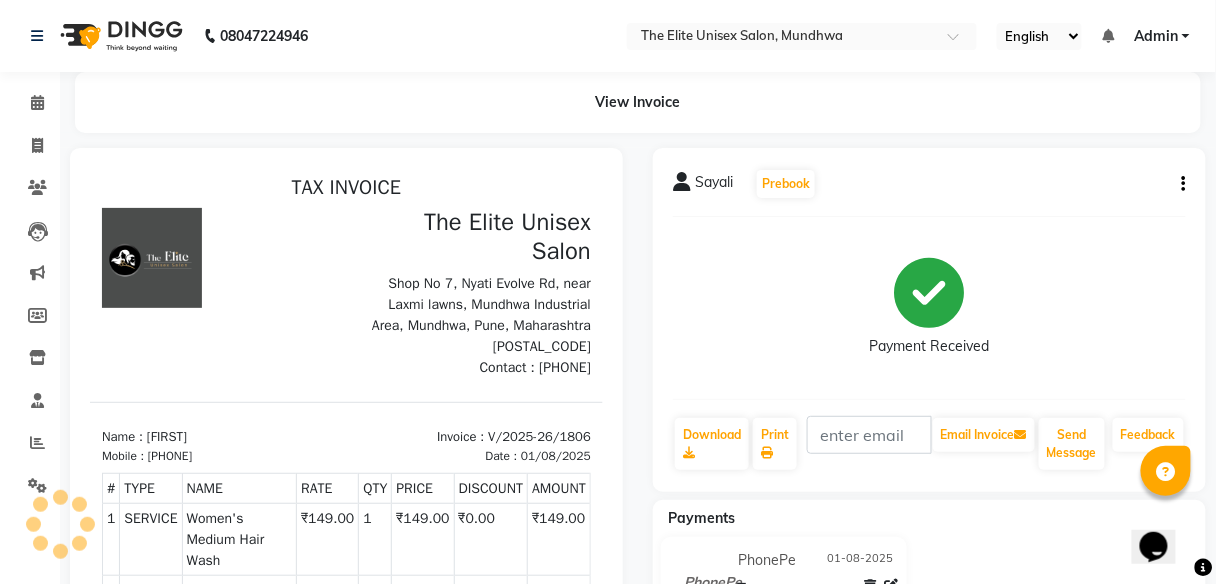 scroll, scrollTop: 0, scrollLeft: 0, axis: both 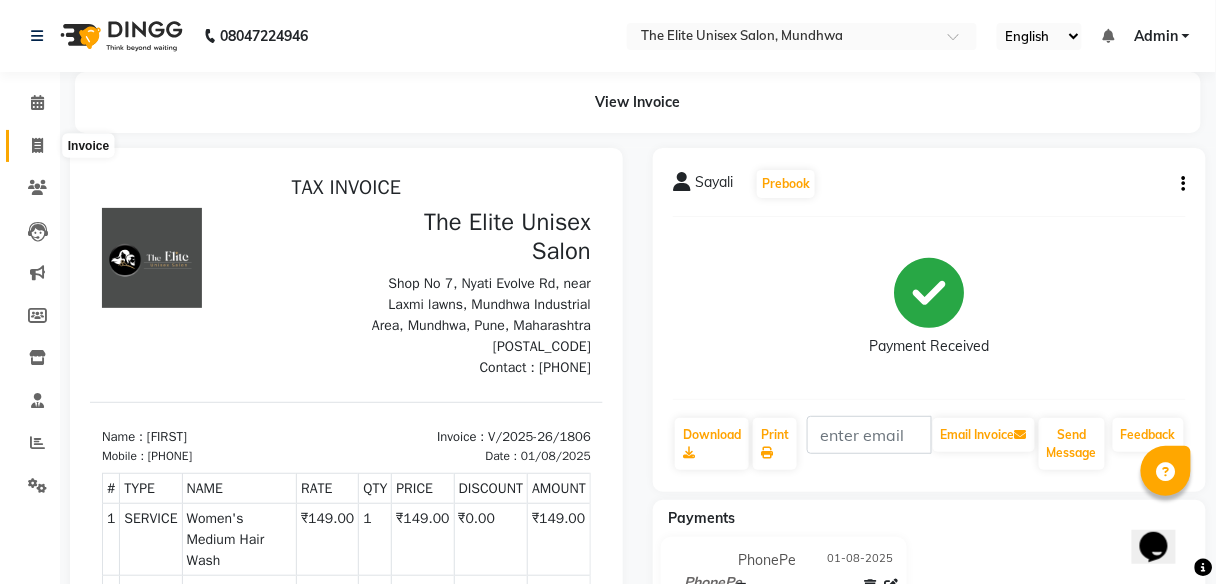 click 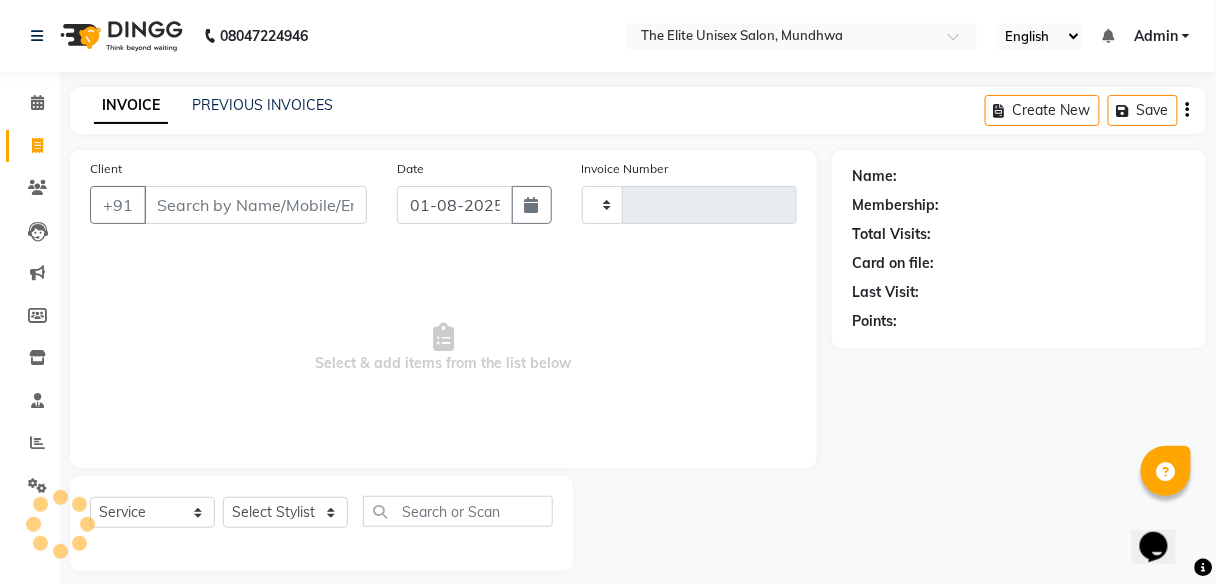 type on "1807" 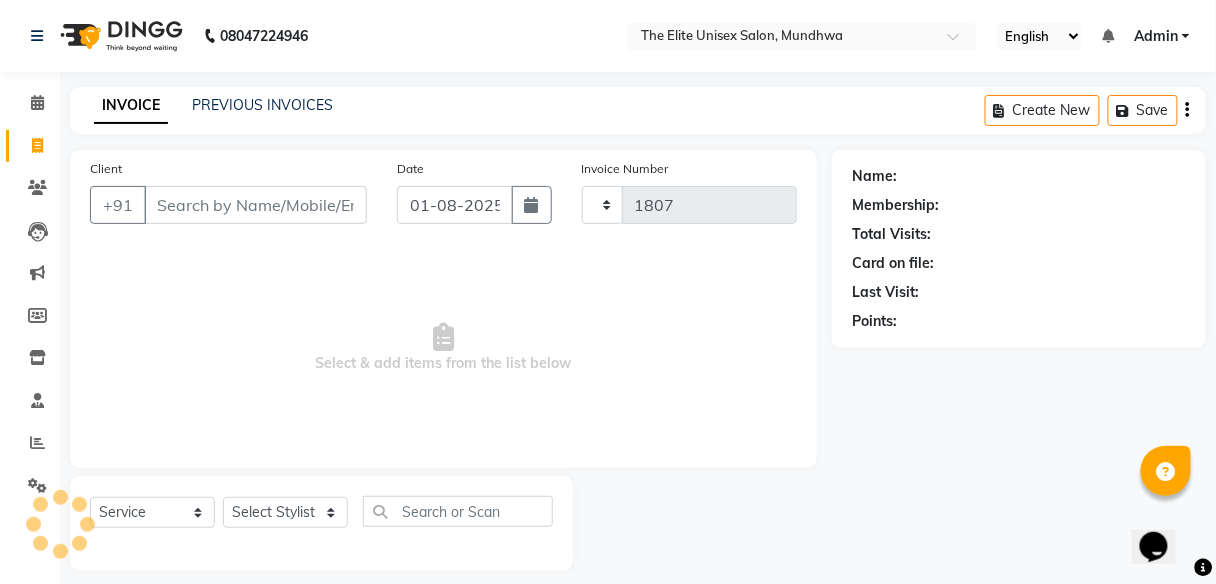 select on "7086" 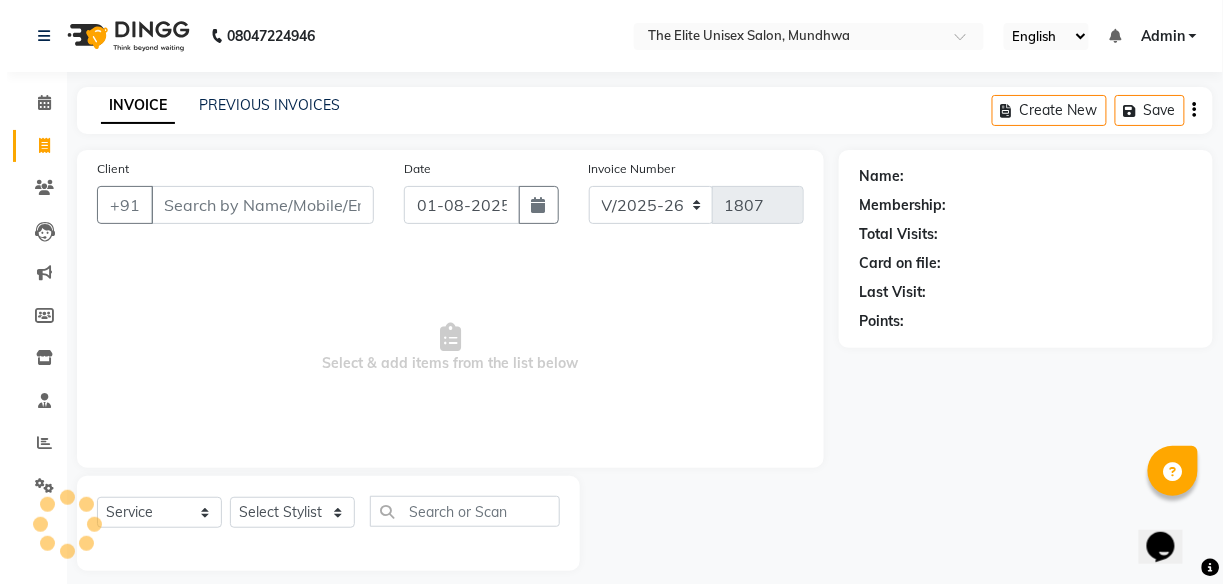 scroll, scrollTop: 16, scrollLeft: 0, axis: vertical 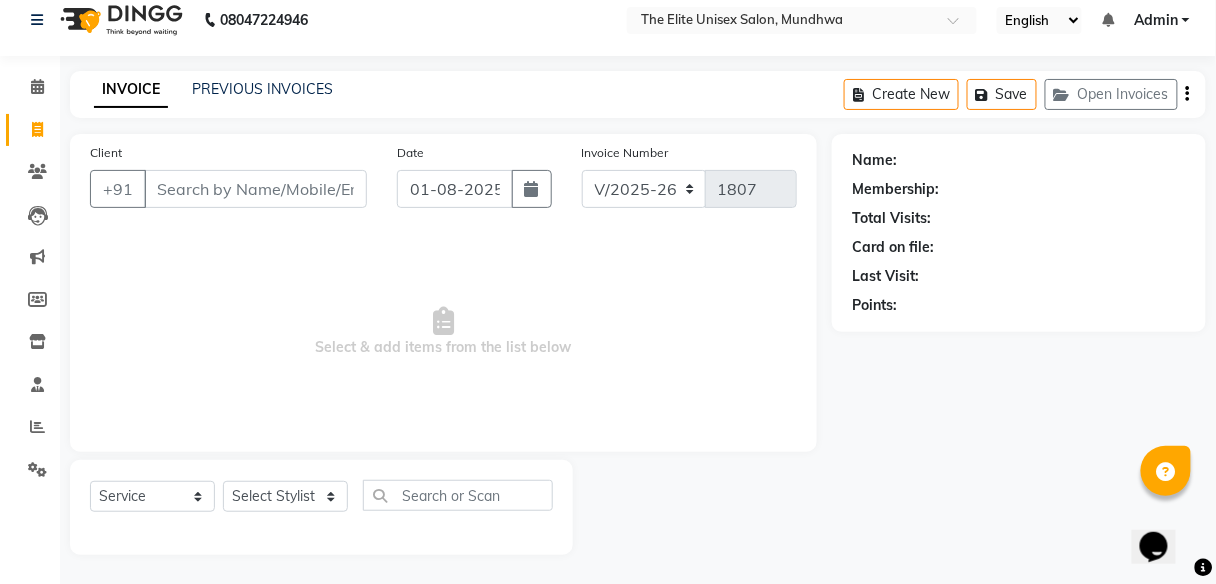 click on "Client" at bounding box center (255, 189) 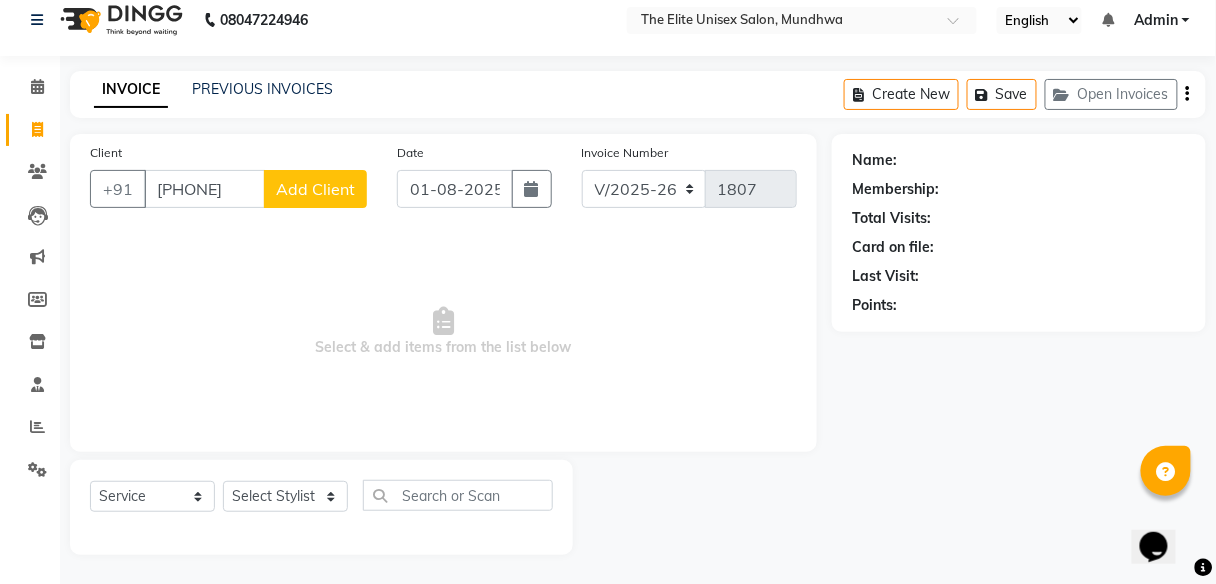 type on "[PHONE]" 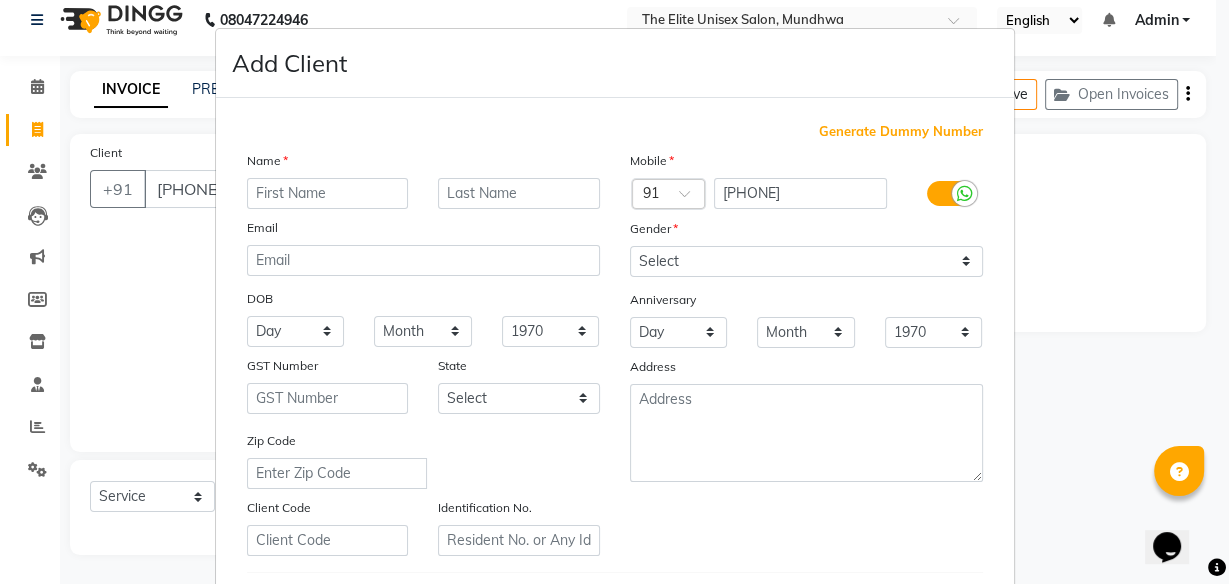 click at bounding box center (328, 193) 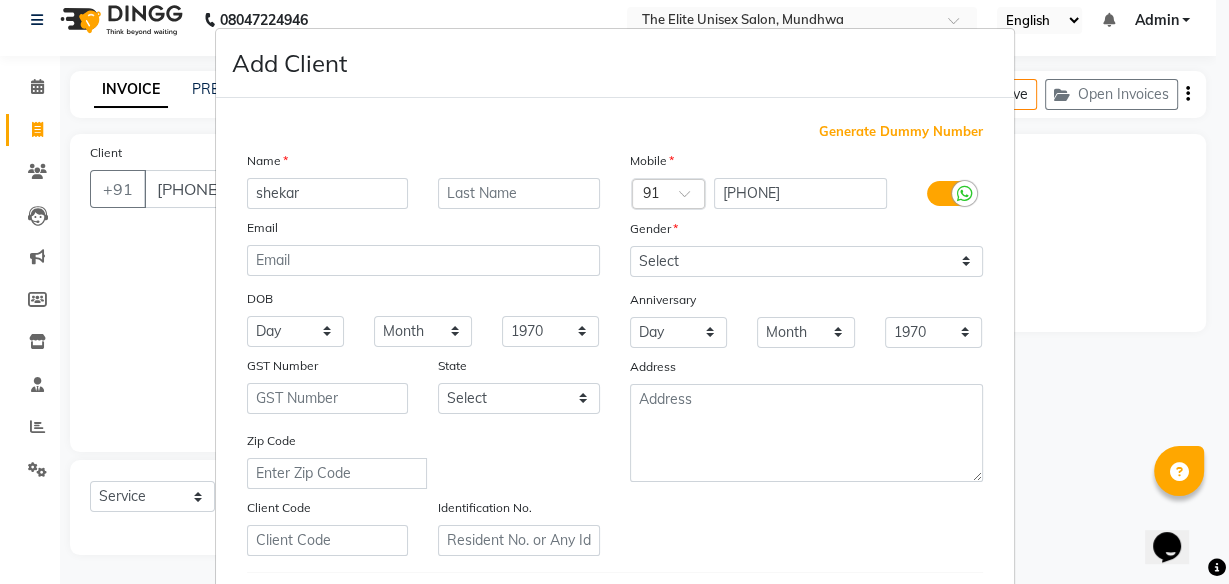 type on "shekar" 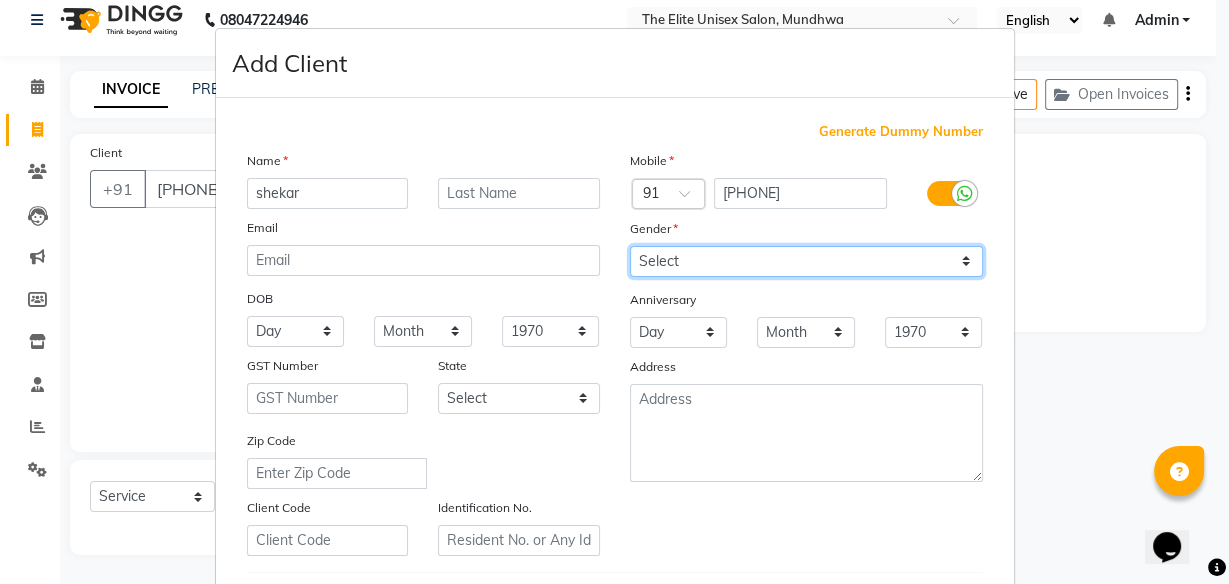 click on "Select Male Female Other Prefer Not To Say" at bounding box center [806, 261] 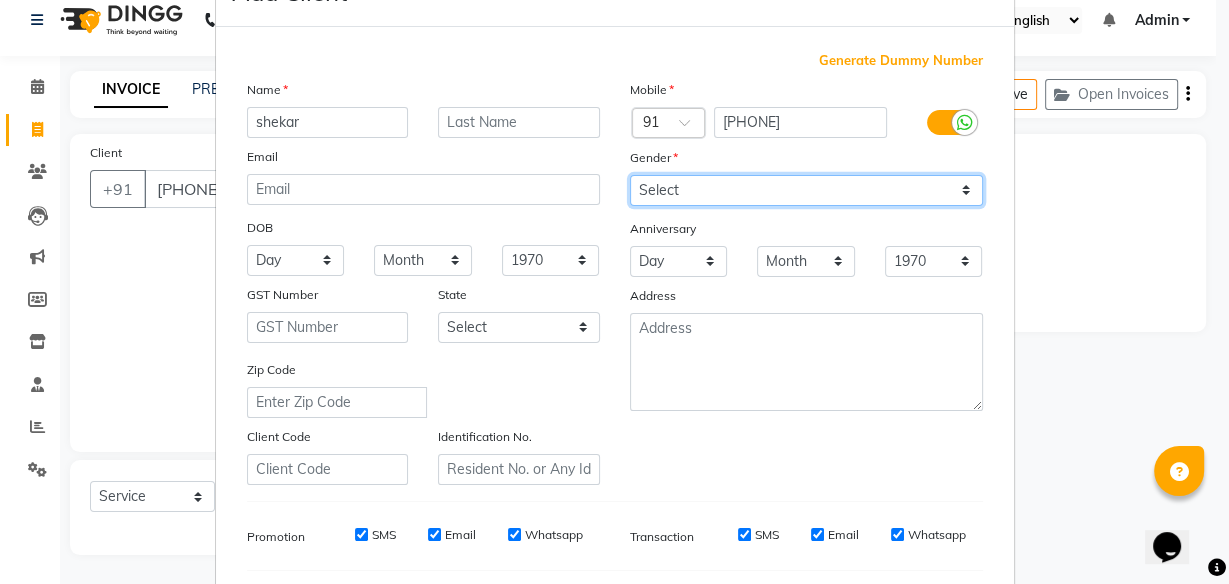 scroll, scrollTop: 69, scrollLeft: 0, axis: vertical 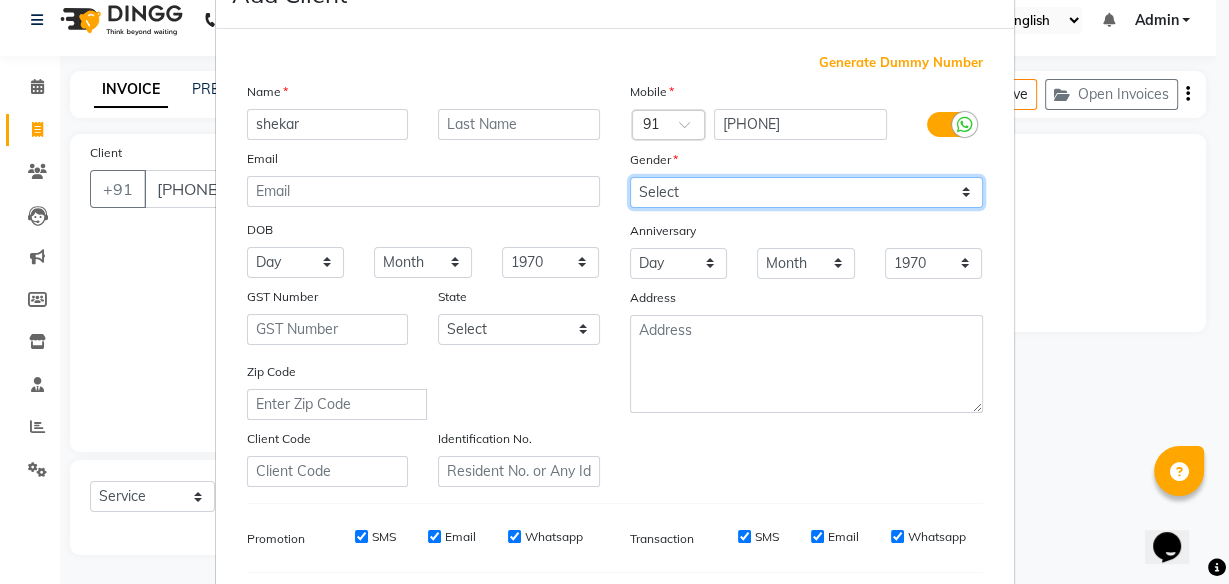 click on "Select Male Female Other Prefer Not To Say" at bounding box center [806, 192] 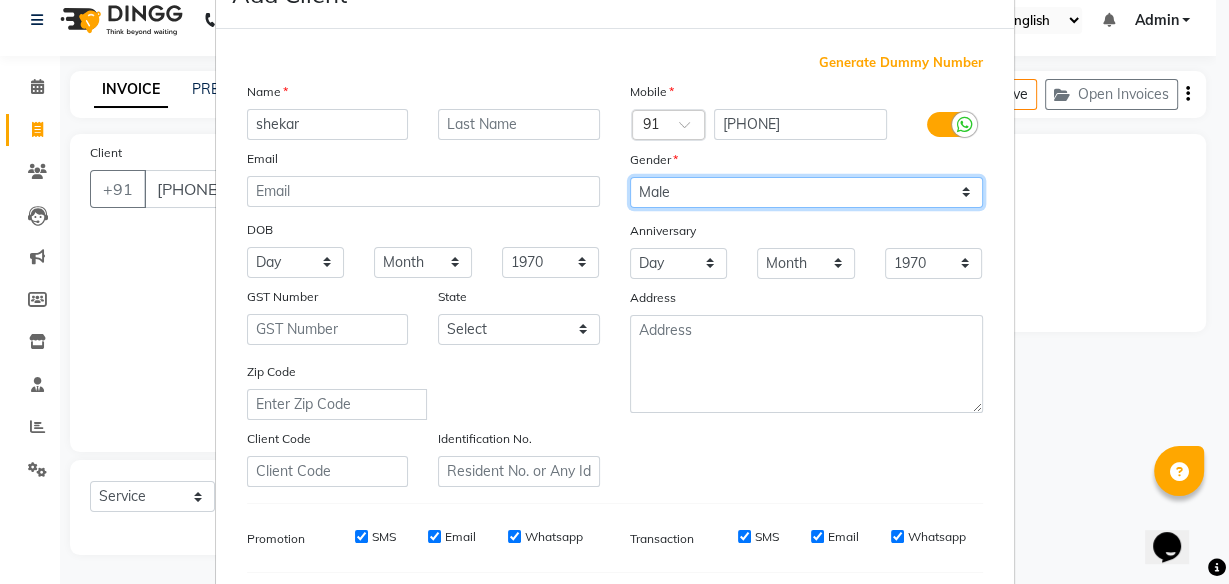 click on "Select Male Female Other Prefer Not To Say" at bounding box center (806, 192) 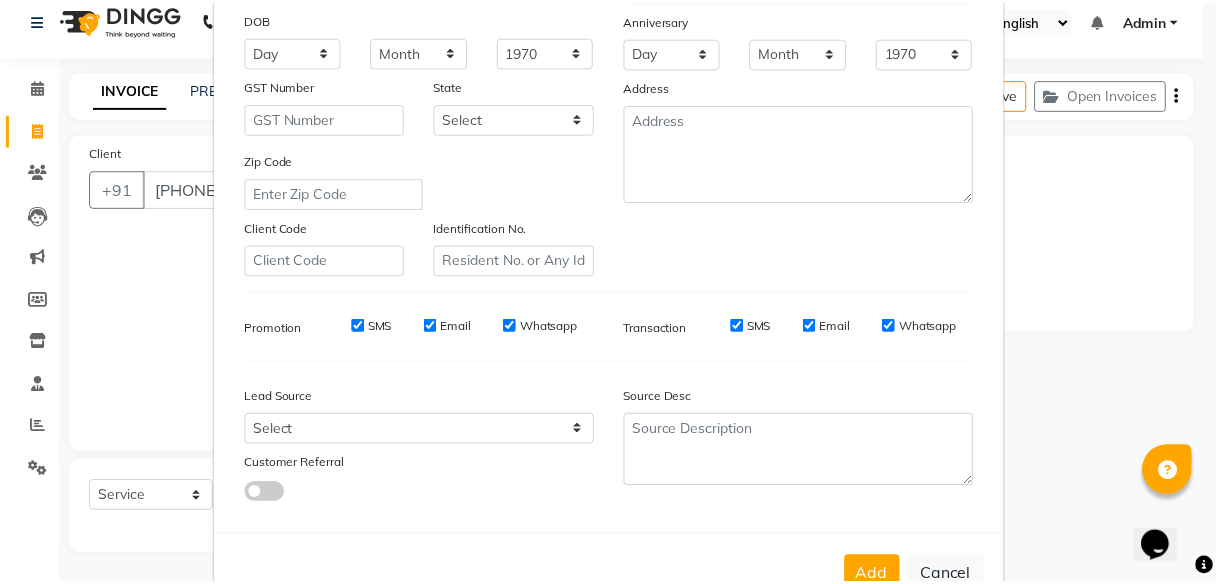 scroll, scrollTop: 280, scrollLeft: 0, axis: vertical 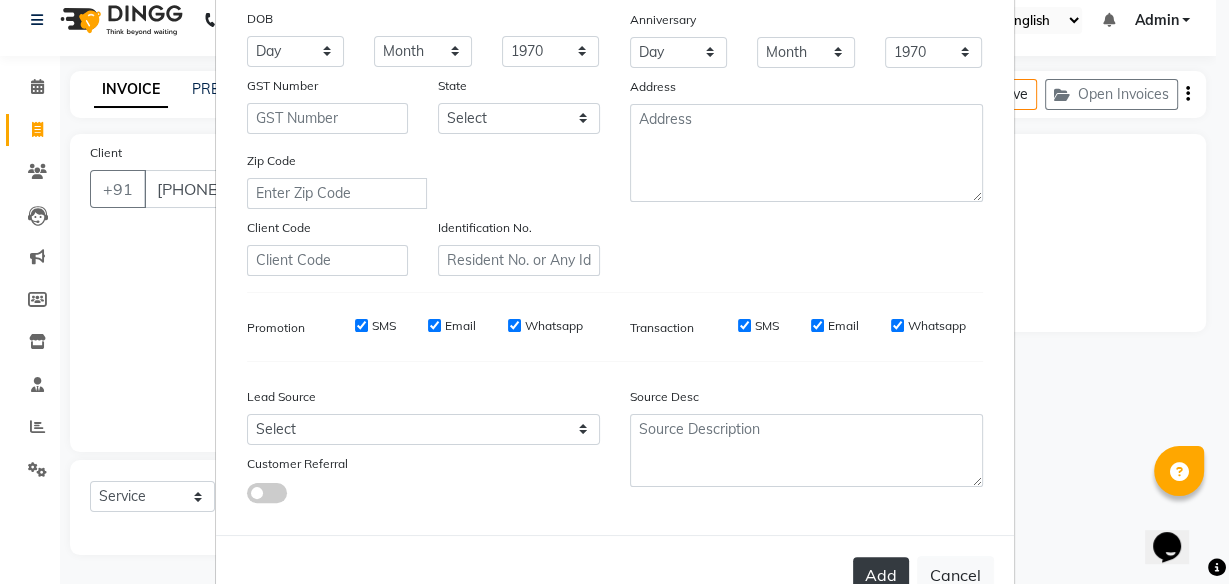 click on "Add" at bounding box center [881, 575] 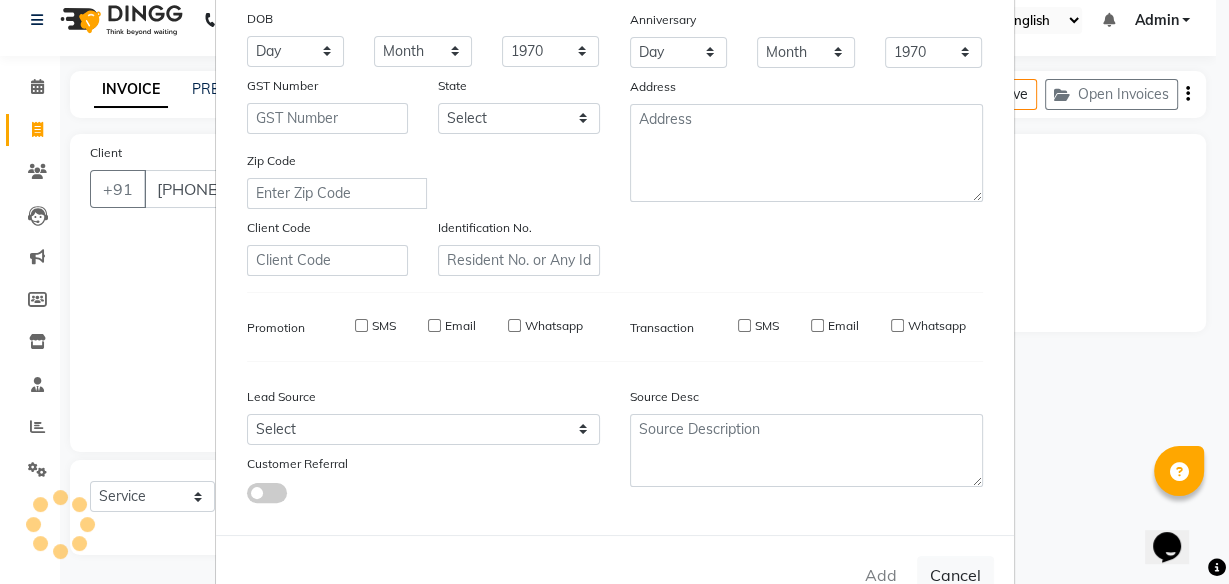 type 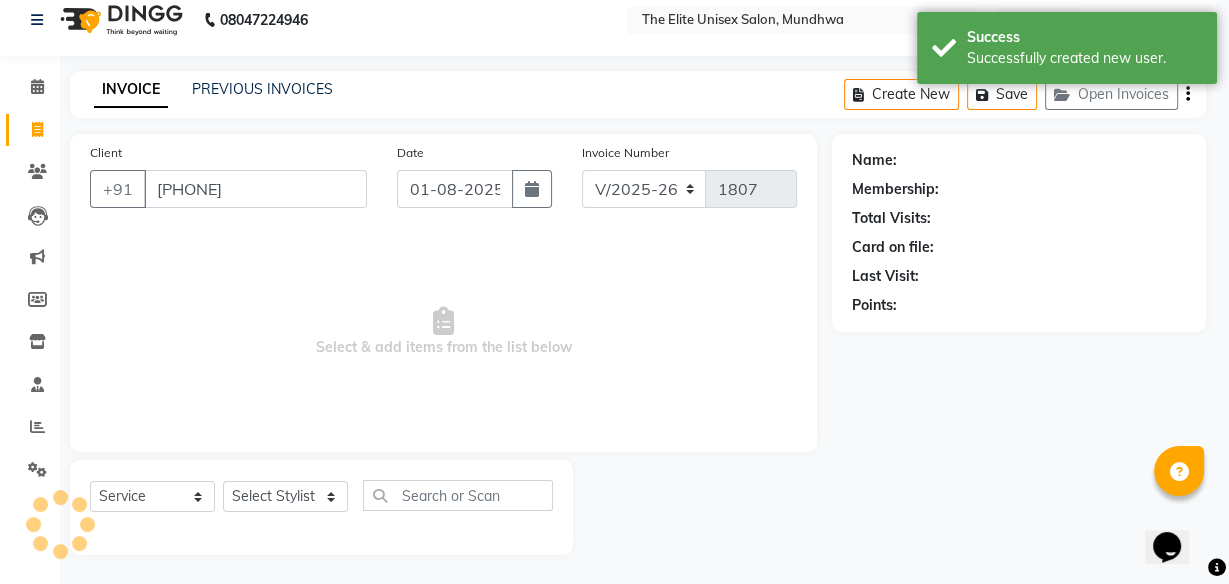 select on "1: Object" 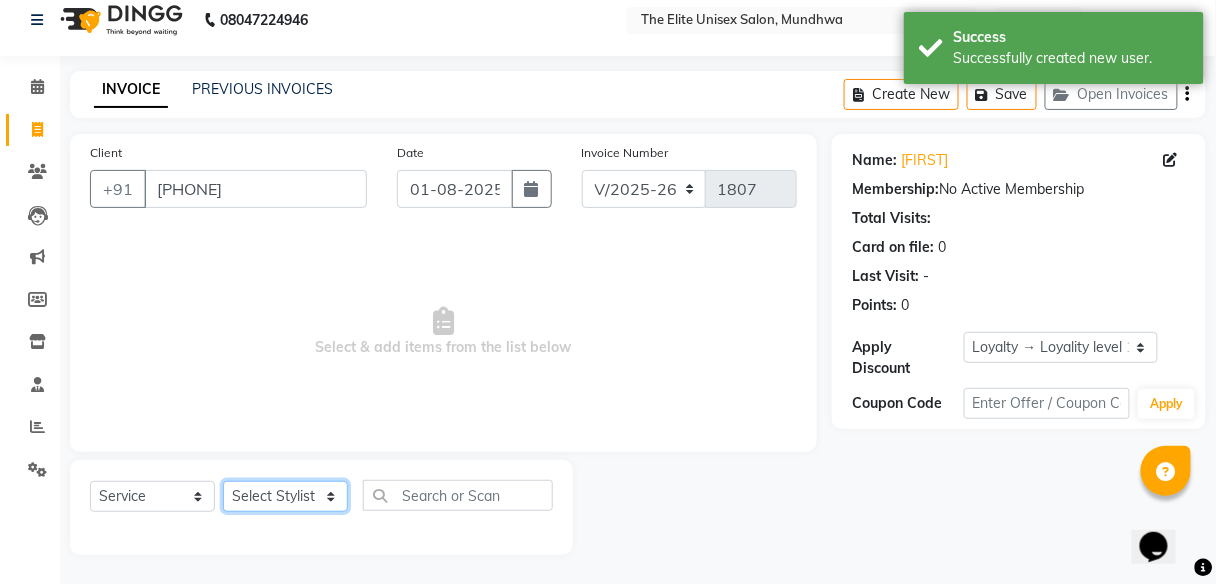 click on "Select Stylist Aishawarya Divya  Nana [FIRST] [FIRST] Sunny" 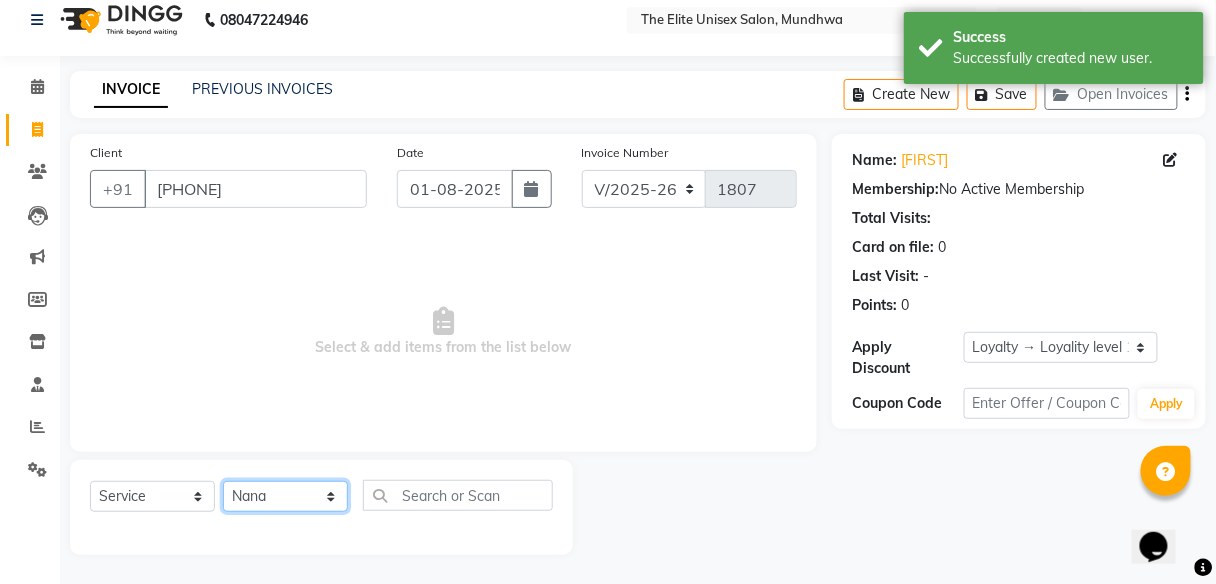 click on "Select Stylist Aishawarya Divya  Nana [FIRST] [FIRST] Sunny" 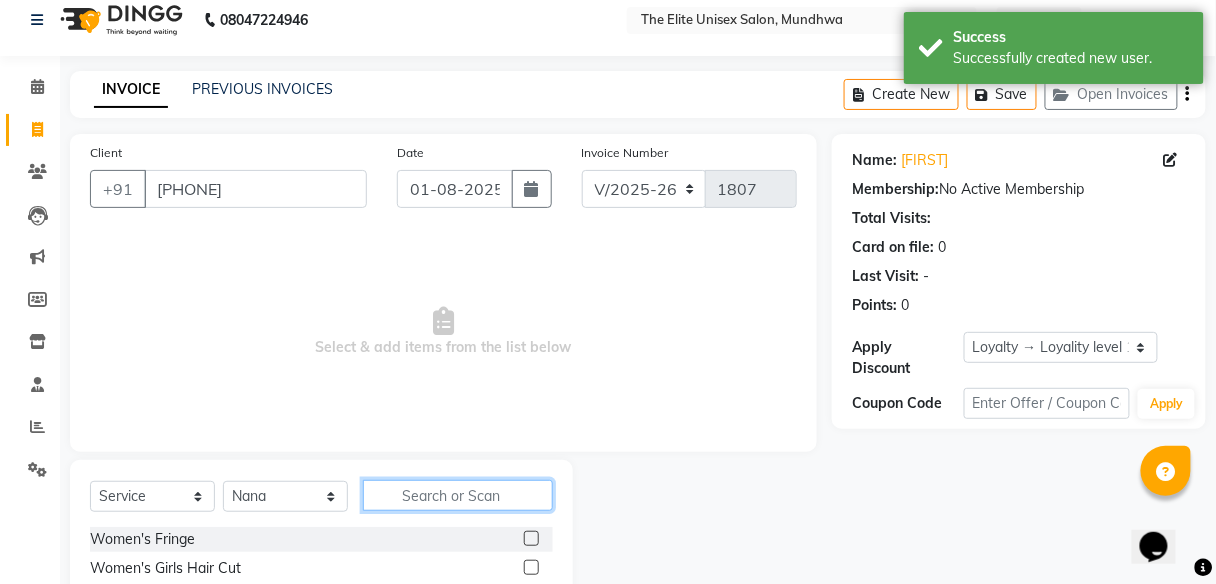 click 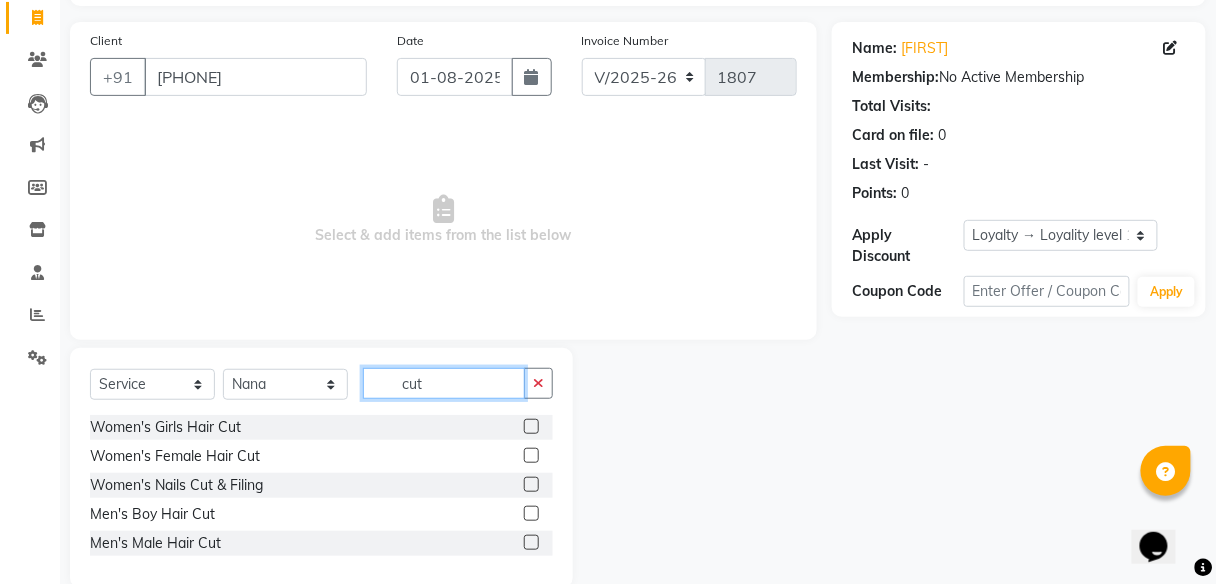scroll, scrollTop: 161, scrollLeft: 0, axis: vertical 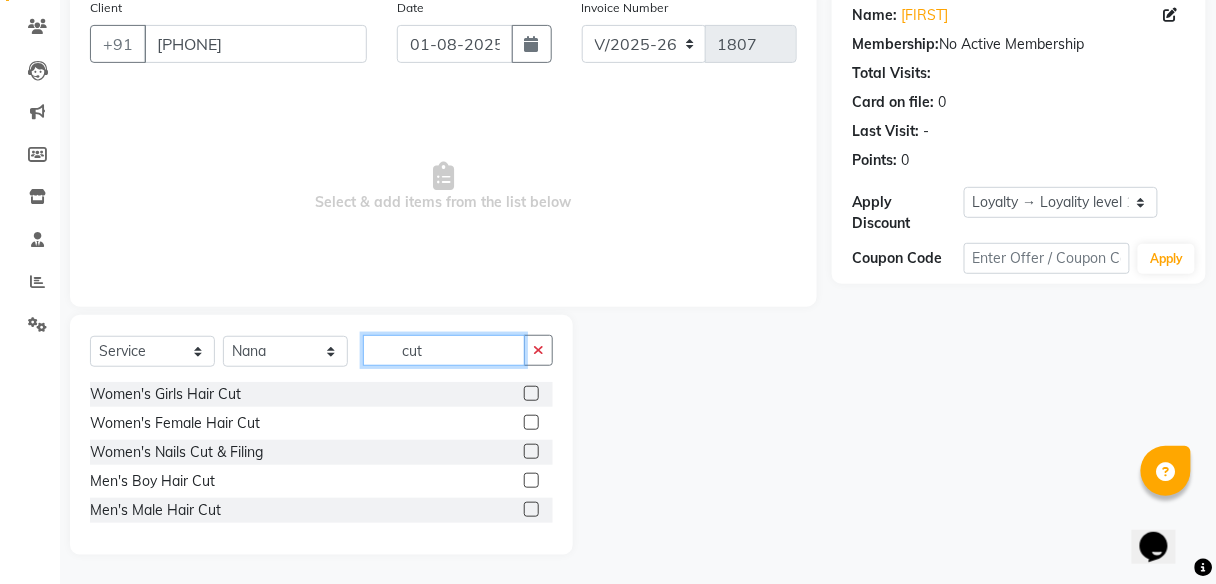 type on "cut" 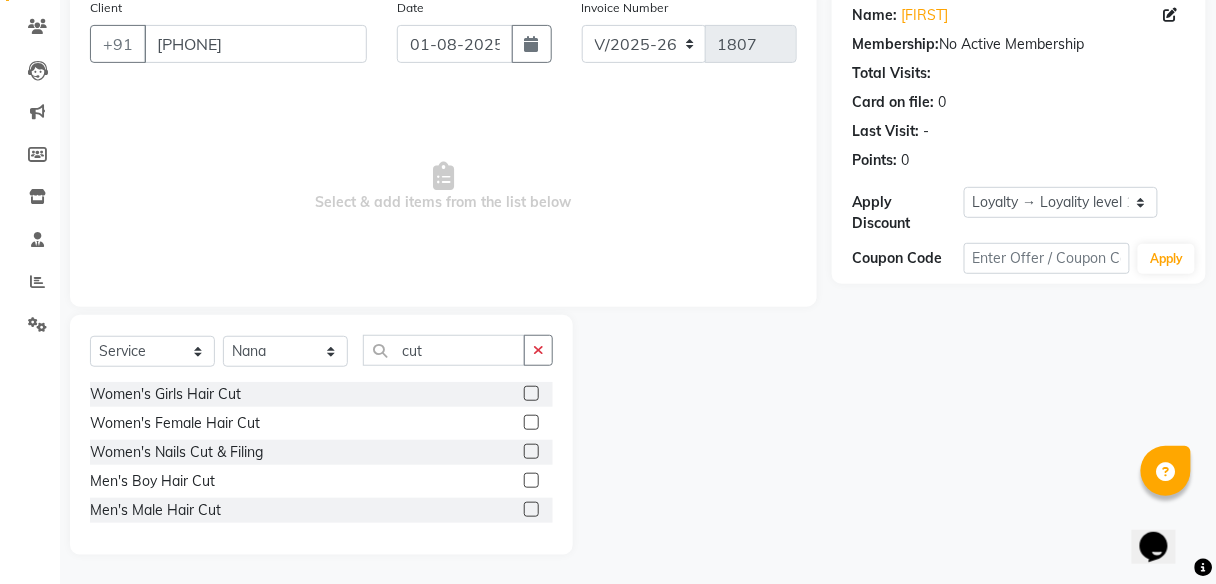 click 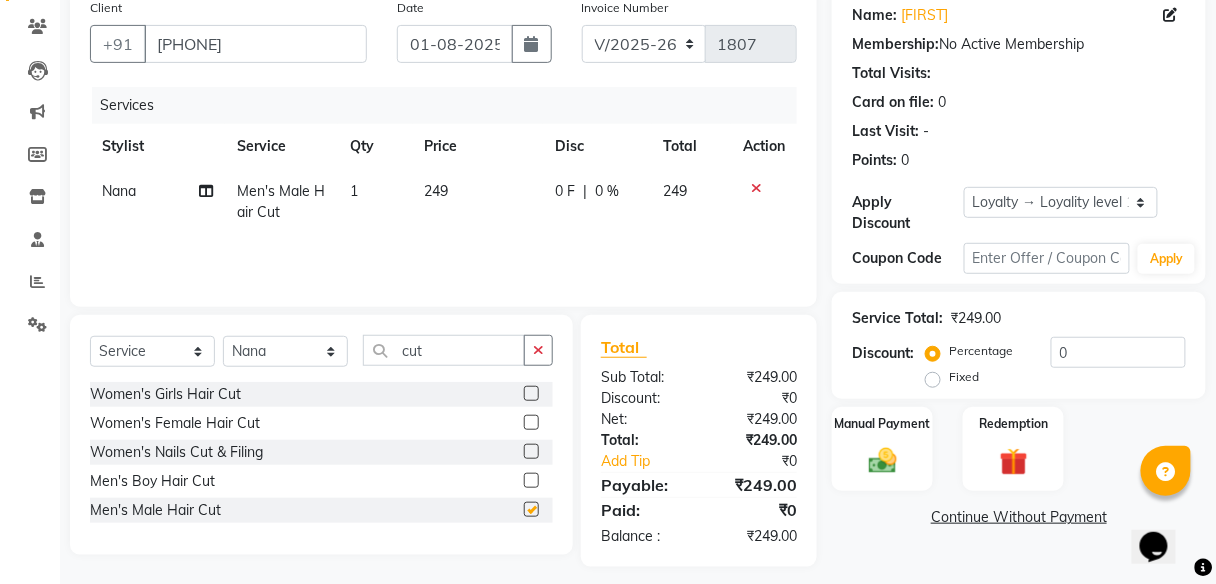 checkbox on "false" 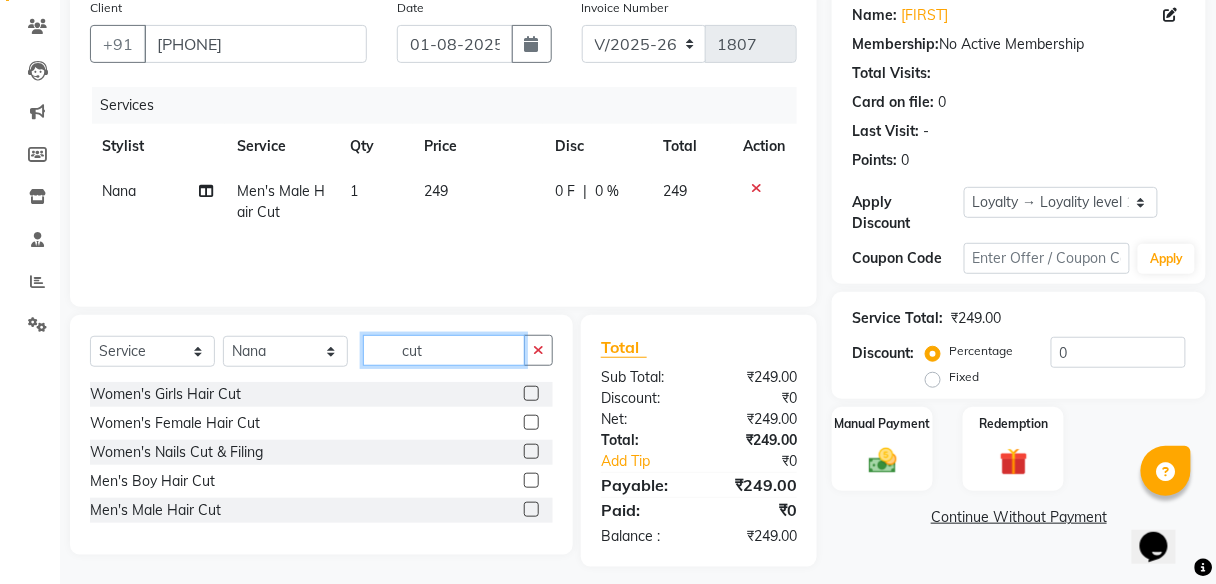 click on "cut" 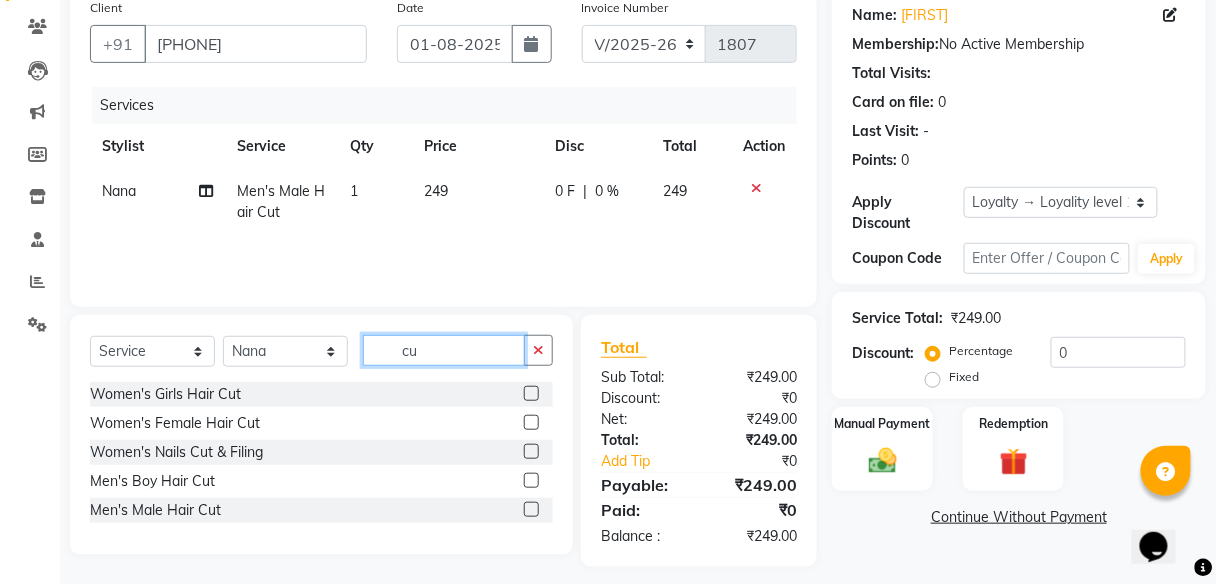 type on "c" 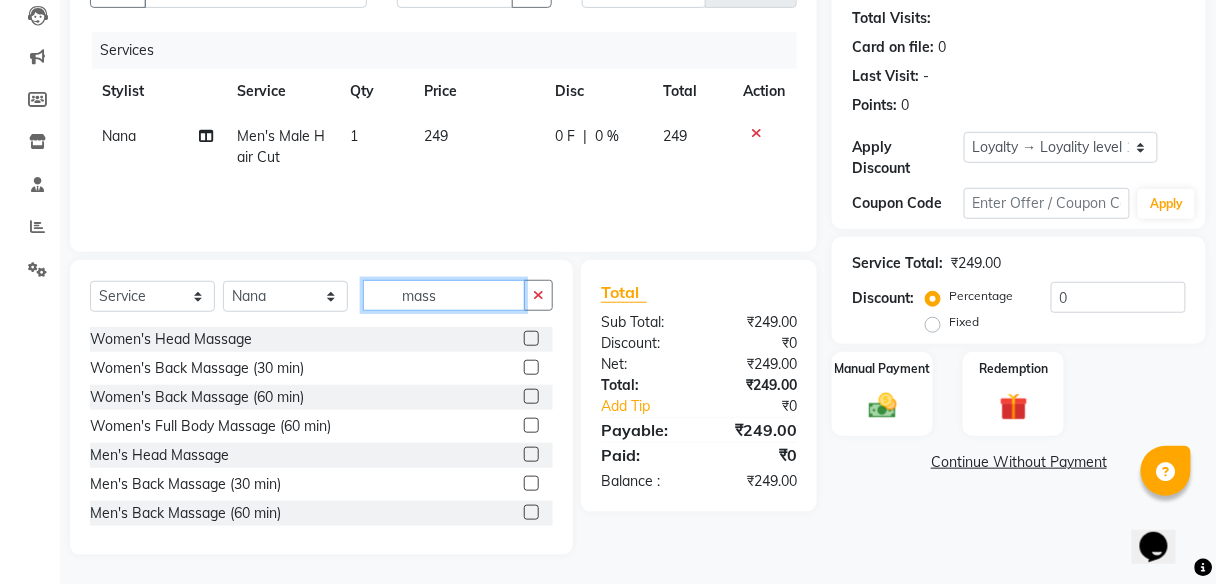 scroll, scrollTop: 216, scrollLeft: 0, axis: vertical 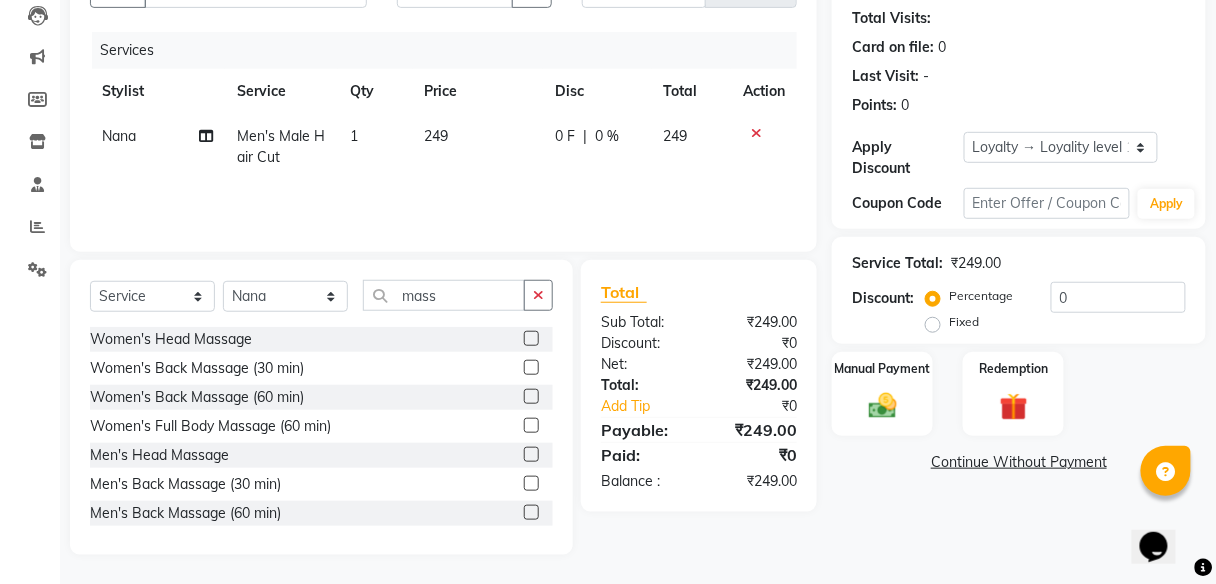 click 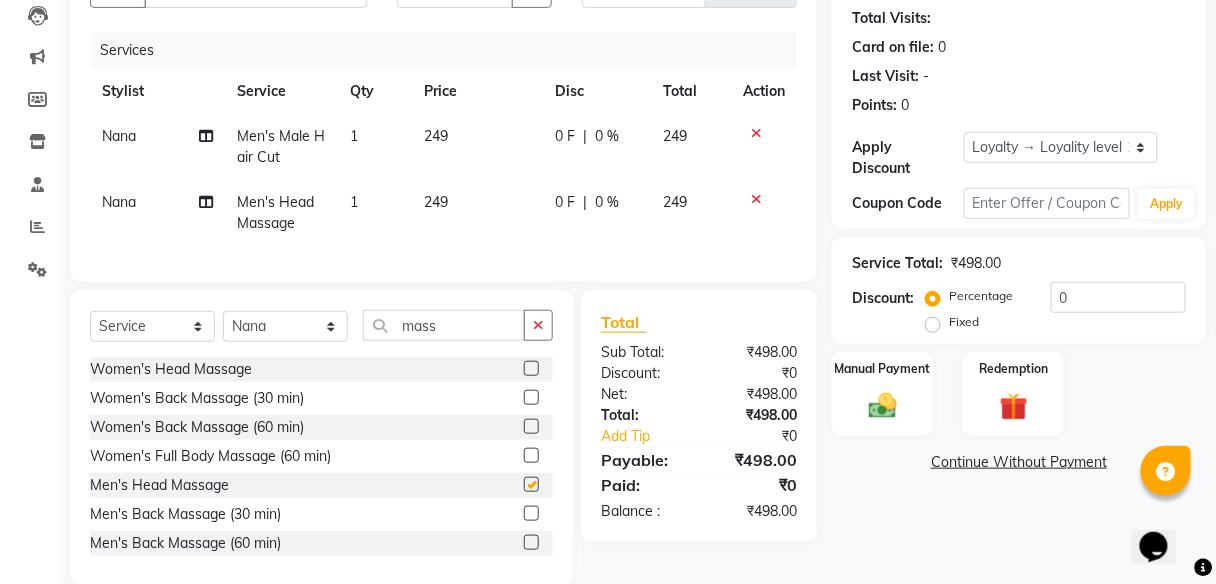 checkbox on "false" 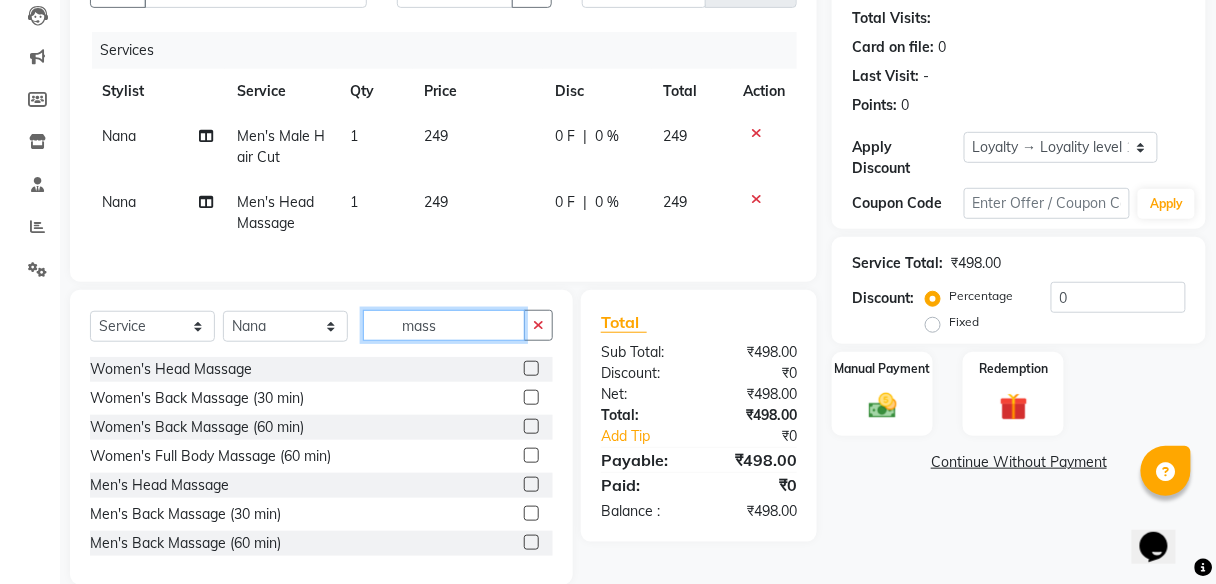 click on "mass" 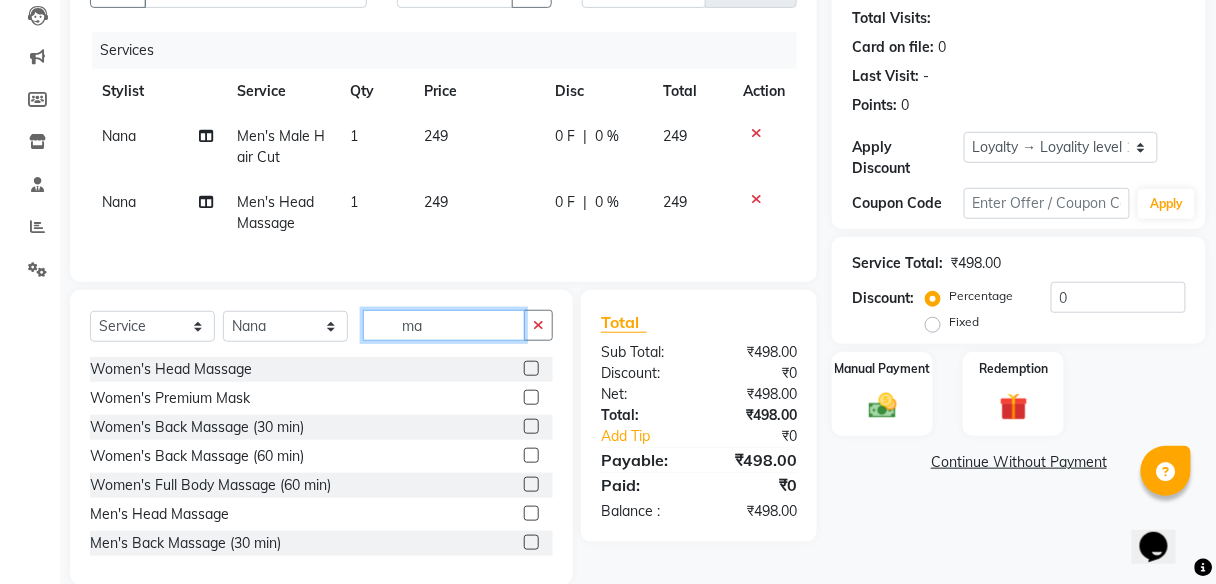 type on "m" 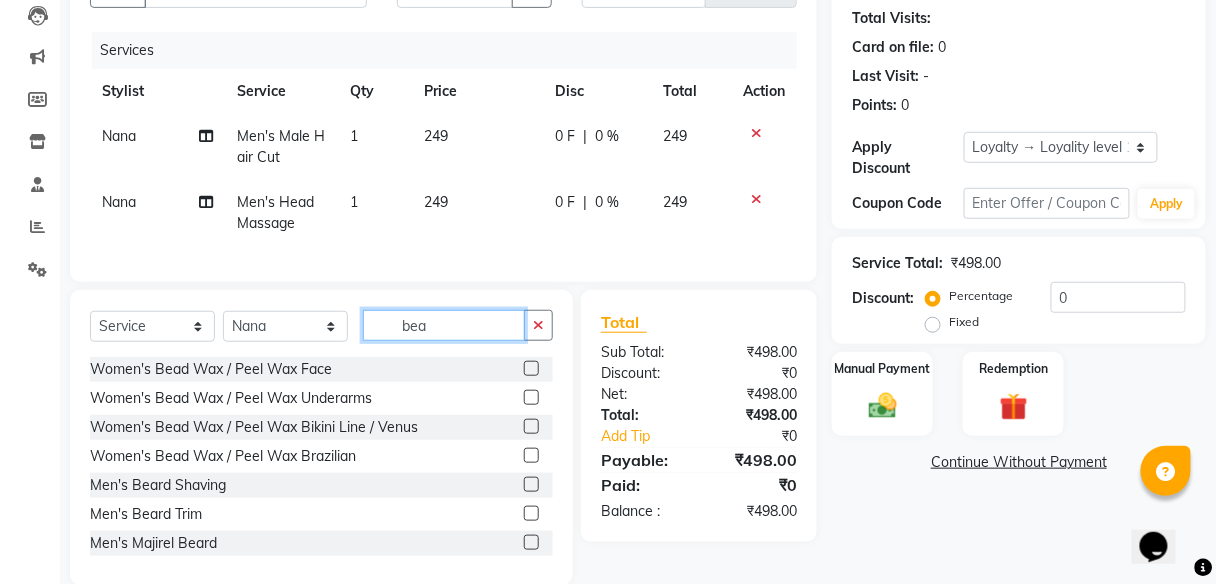 scroll, scrollTop: 258, scrollLeft: 0, axis: vertical 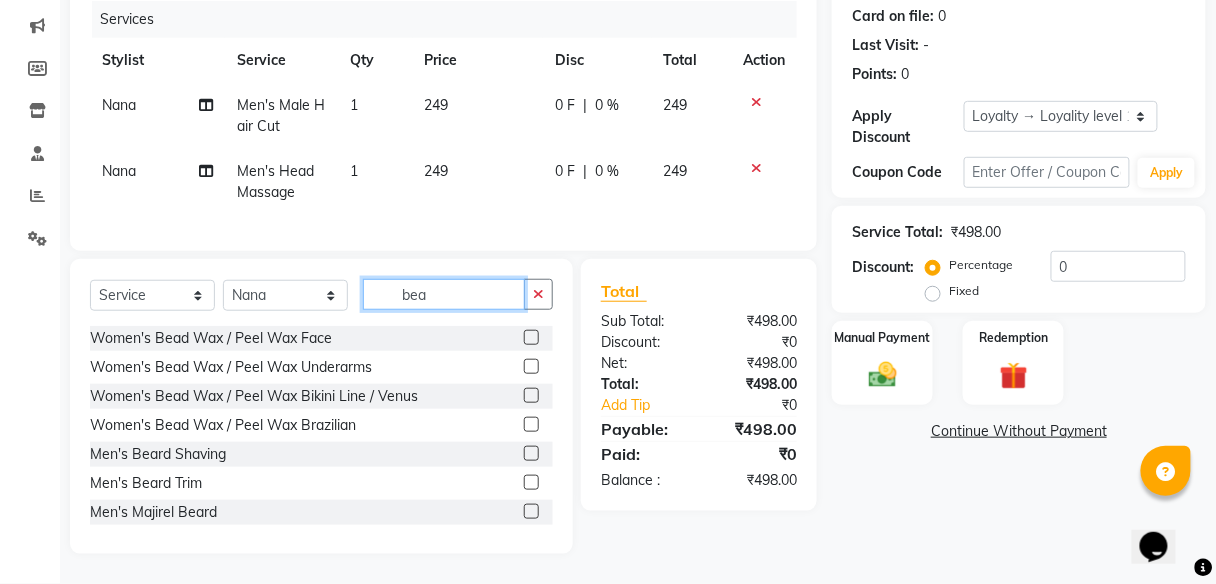 type on "bea" 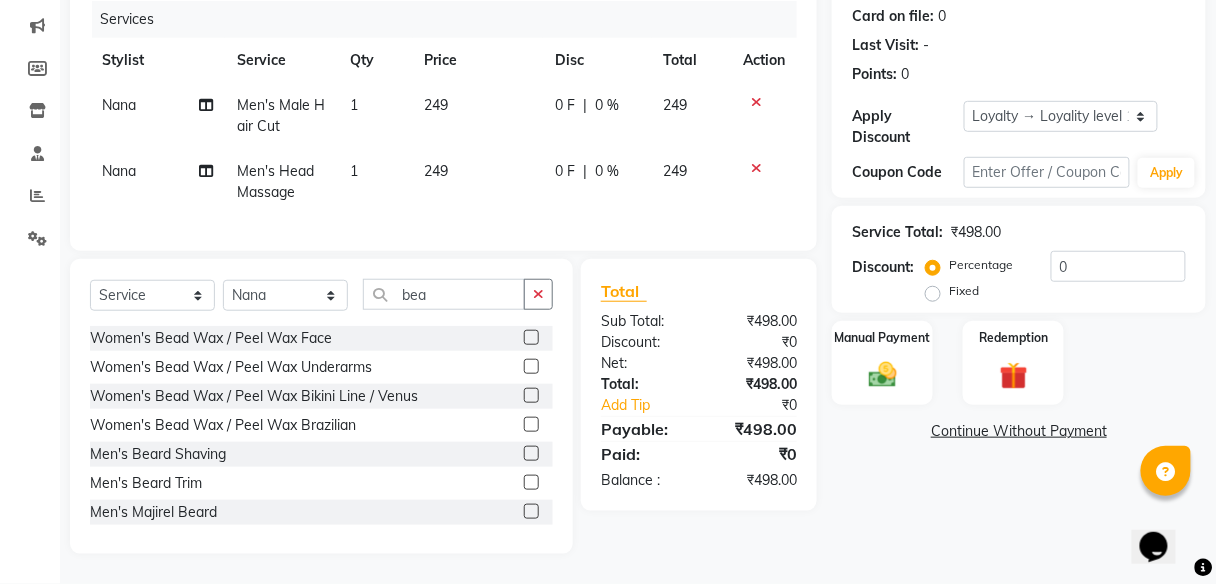 click 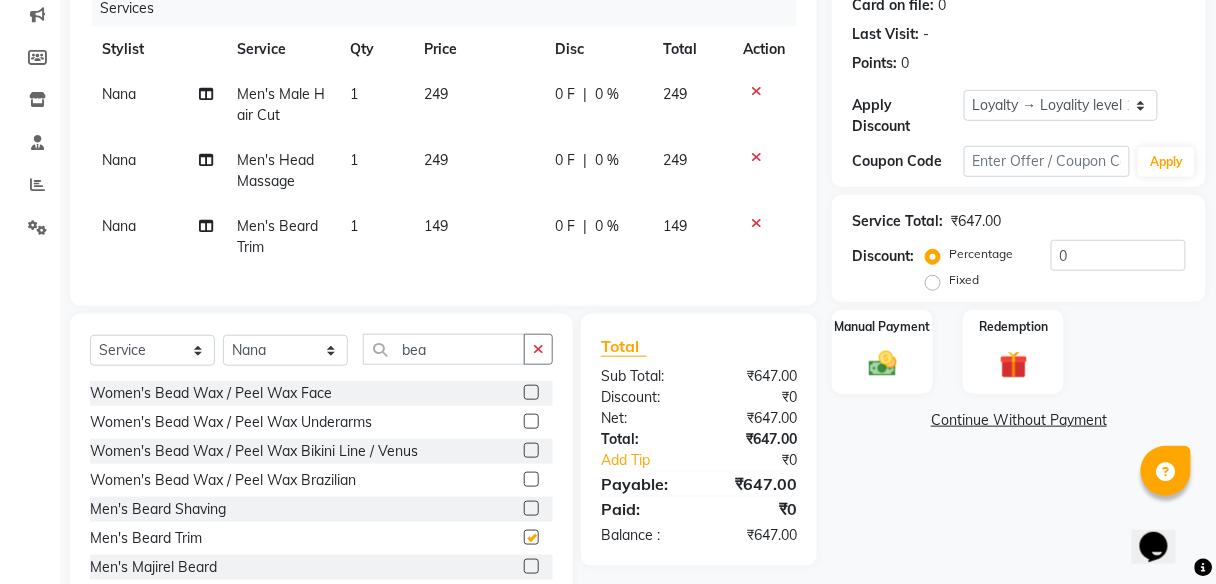 checkbox on "false" 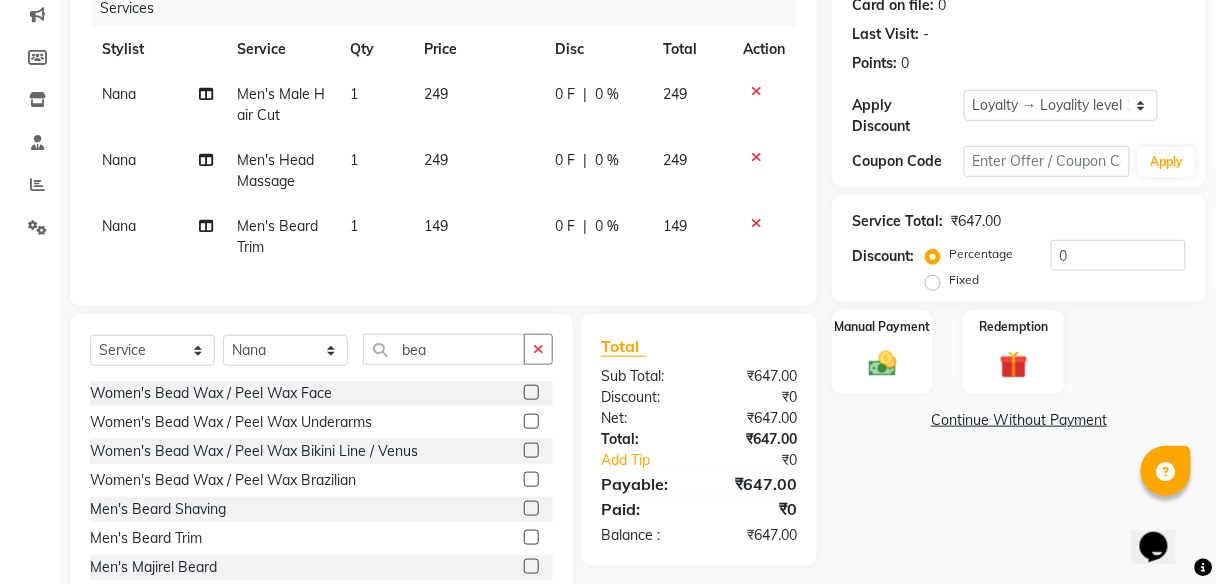 click on "0 F" 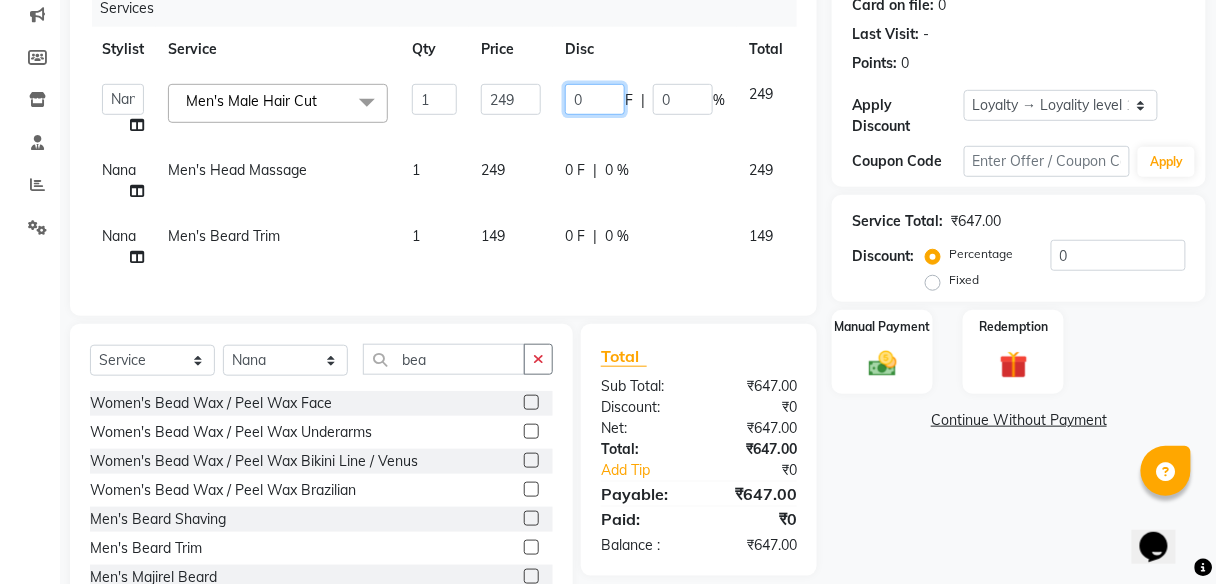 click on "0" 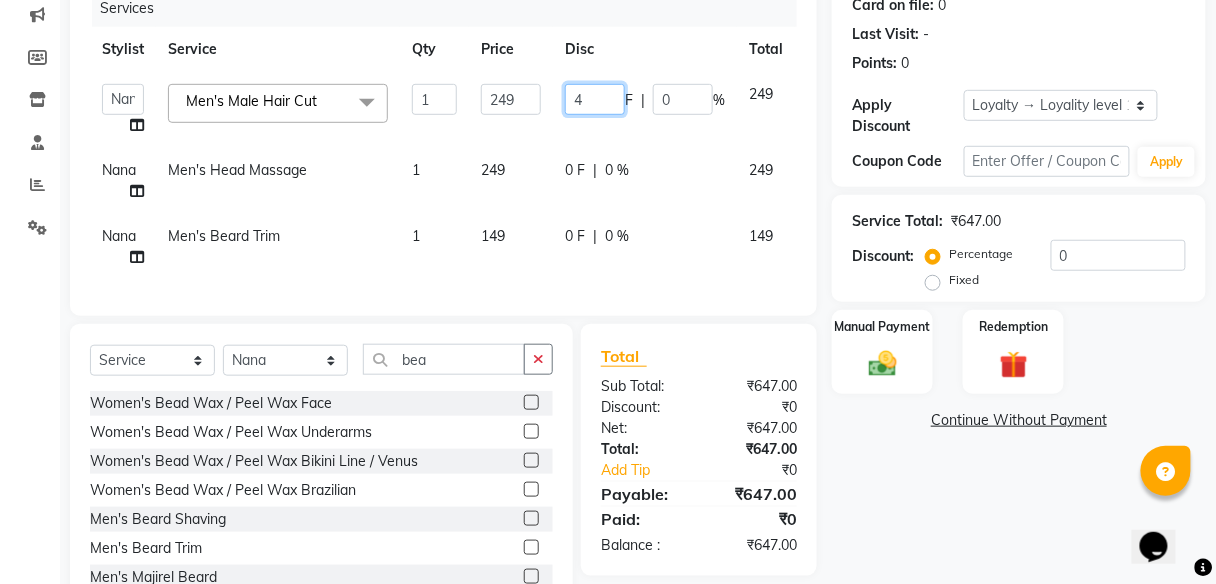 type on "47" 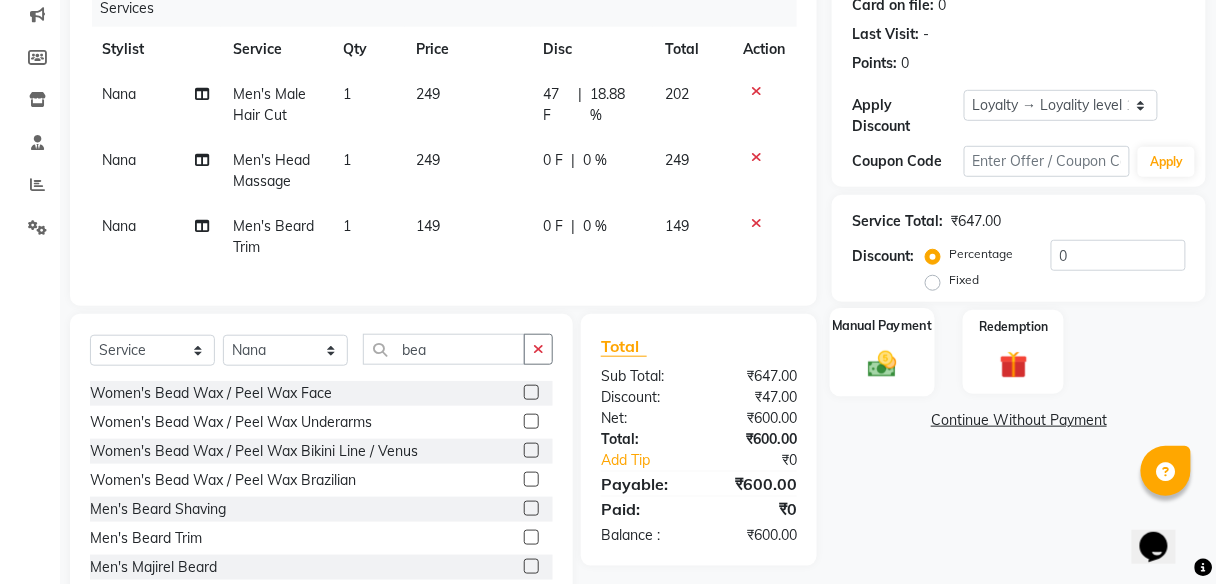 click 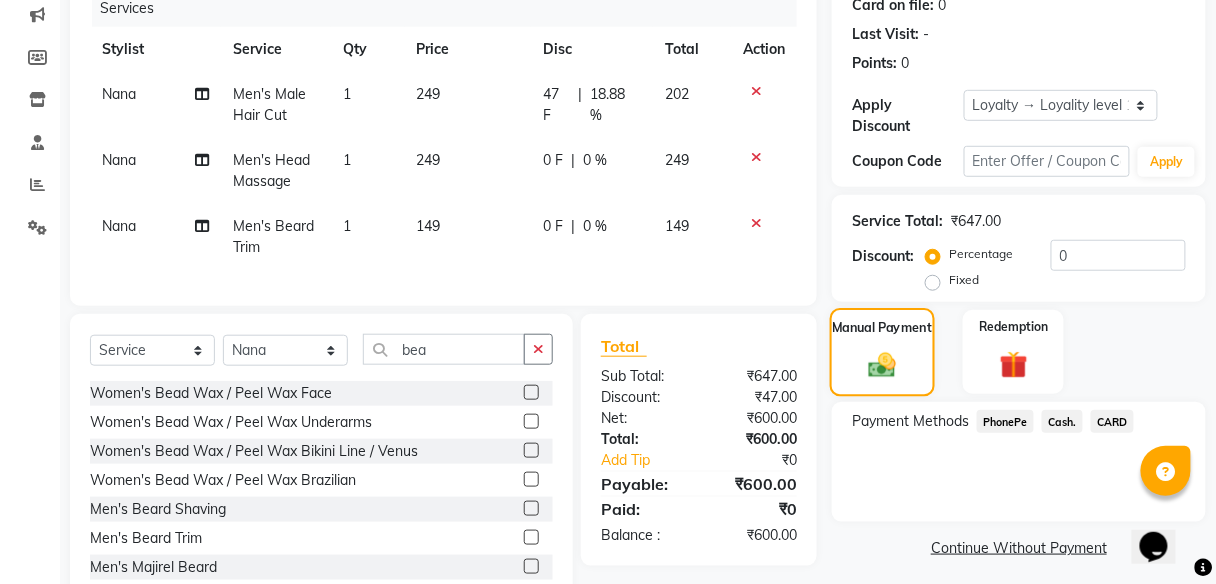 scroll, scrollTop: 324, scrollLeft: 0, axis: vertical 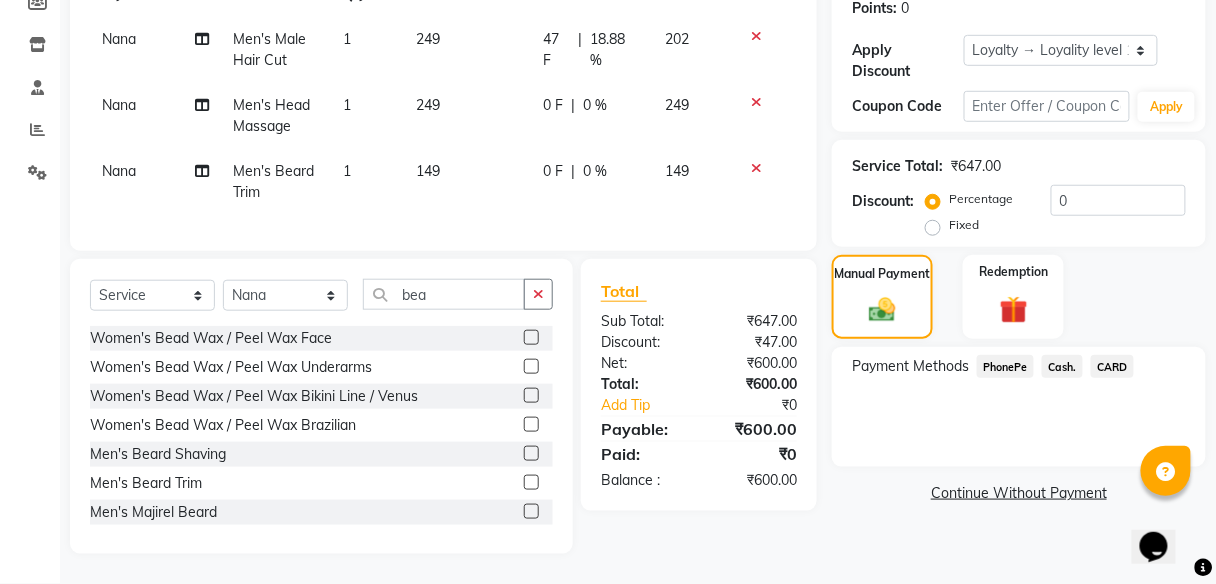 click on "PhonePe" 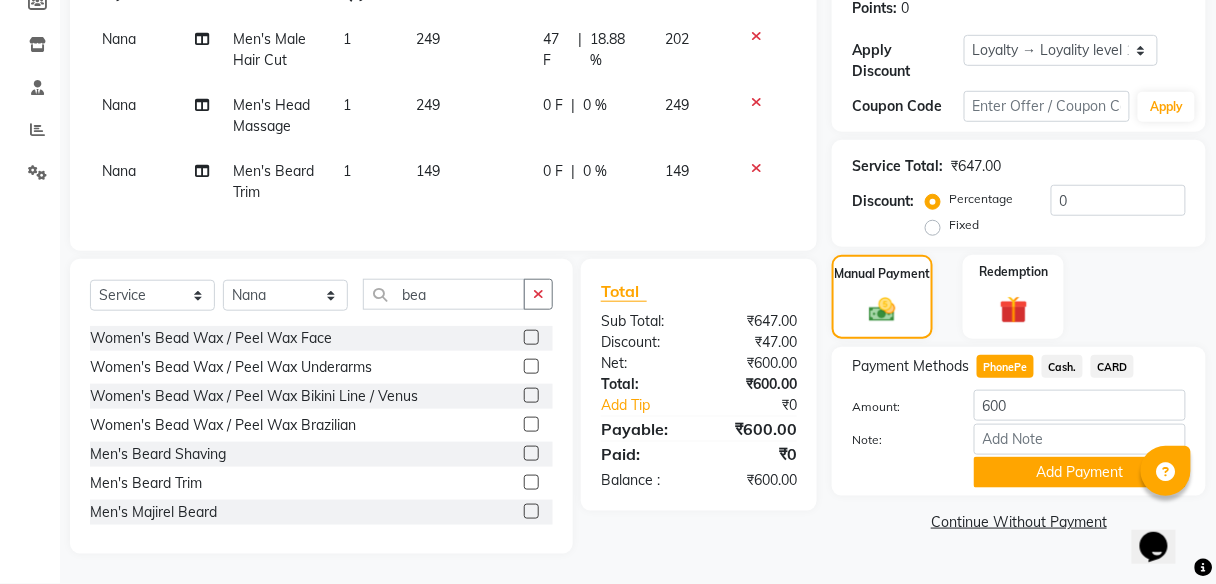 scroll, scrollTop: 316, scrollLeft: 0, axis: vertical 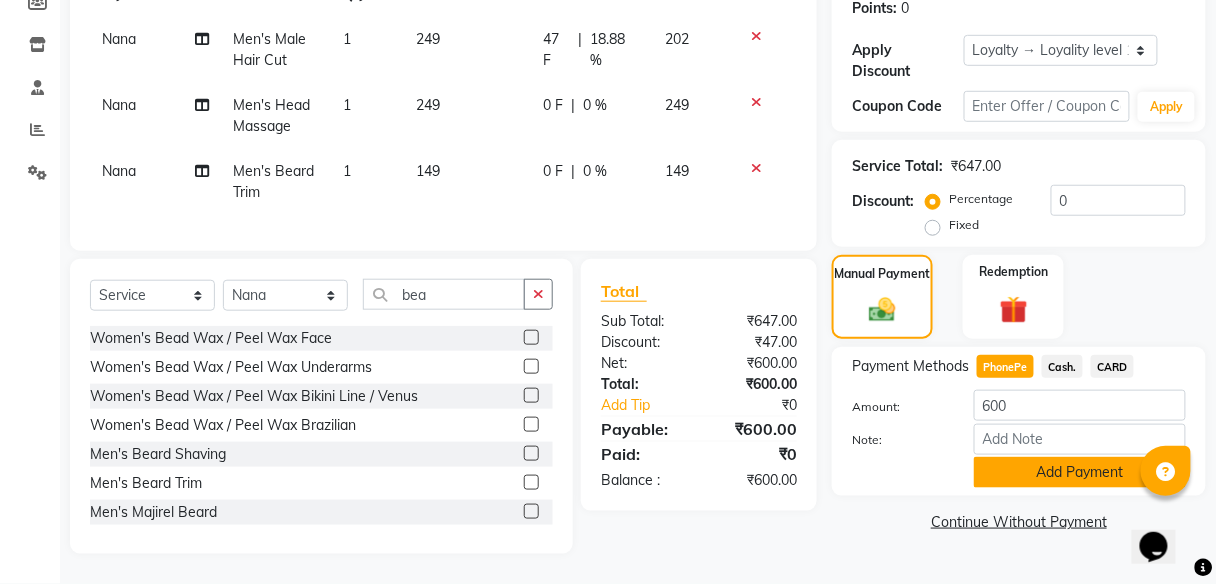 click on "Add Payment" 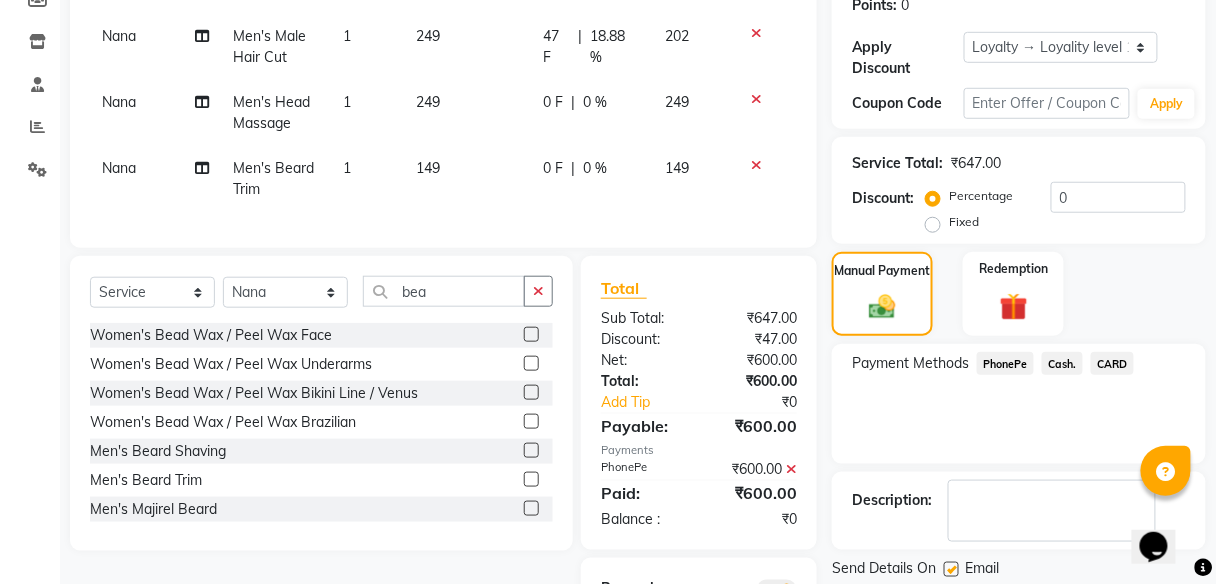 scroll, scrollTop: 462, scrollLeft: 0, axis: vertical 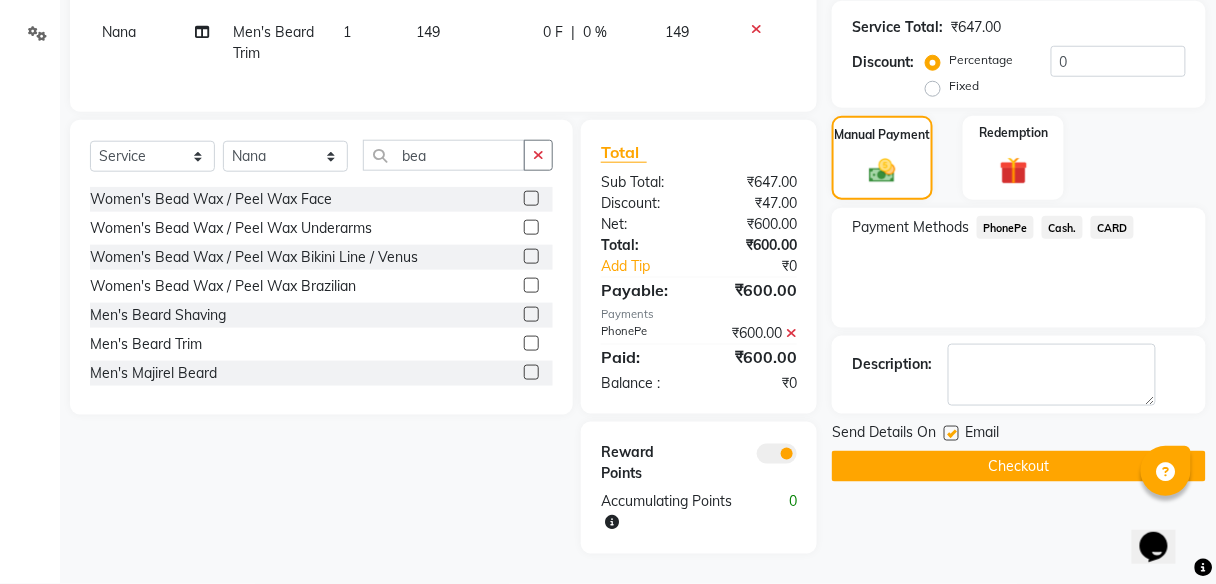 click on "Checkout" 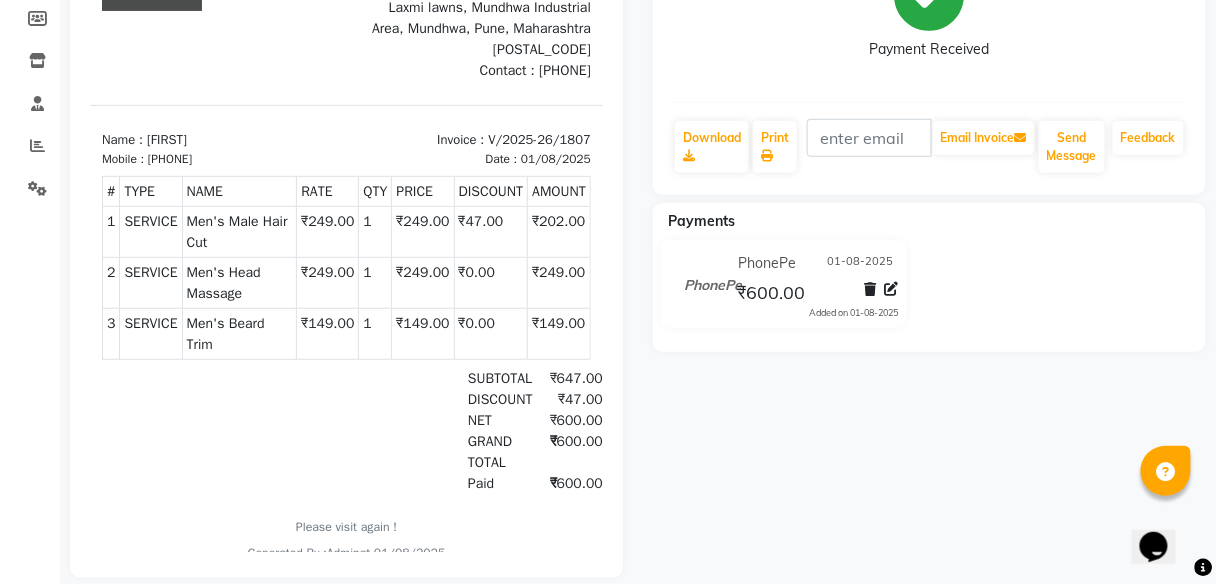 scroll, scrollTop: 333, scrollLeft: 0, axis: vertical 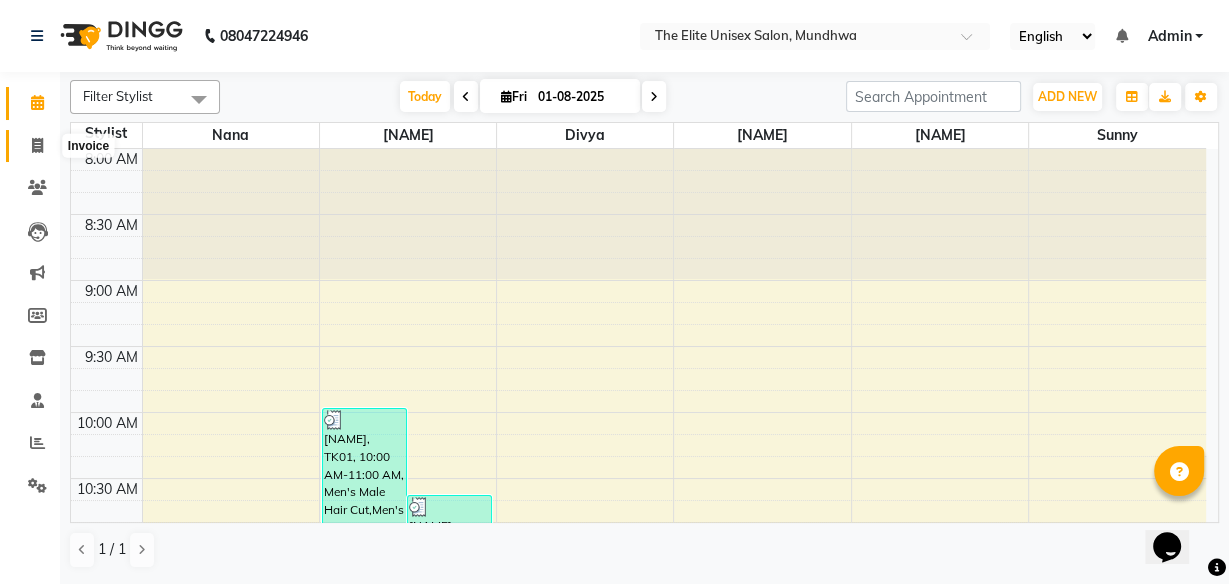 click 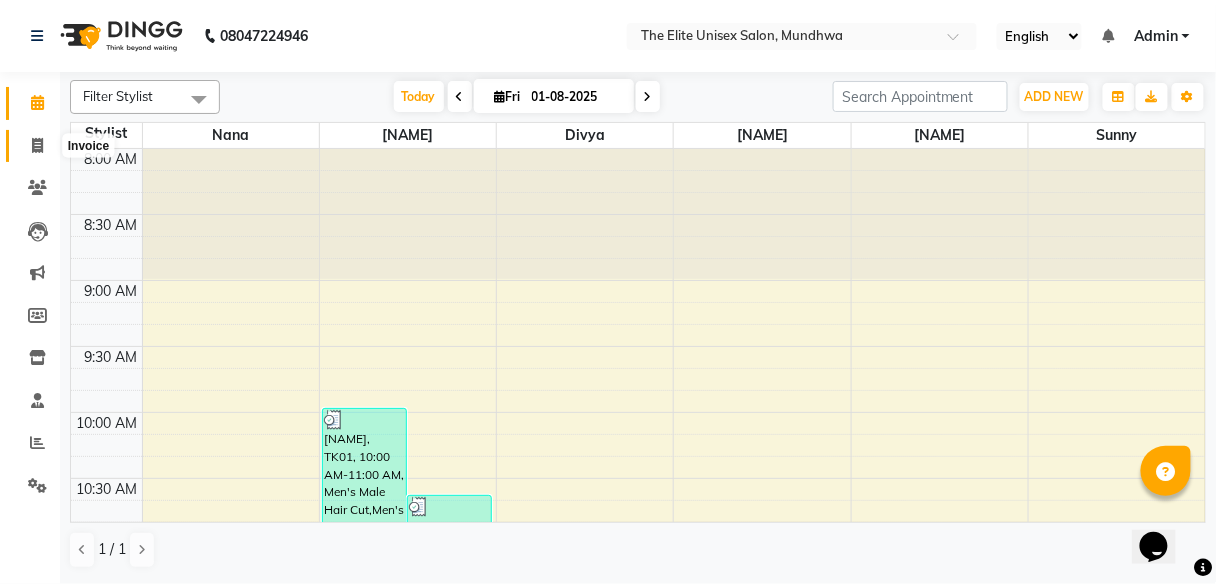 select on "7086" 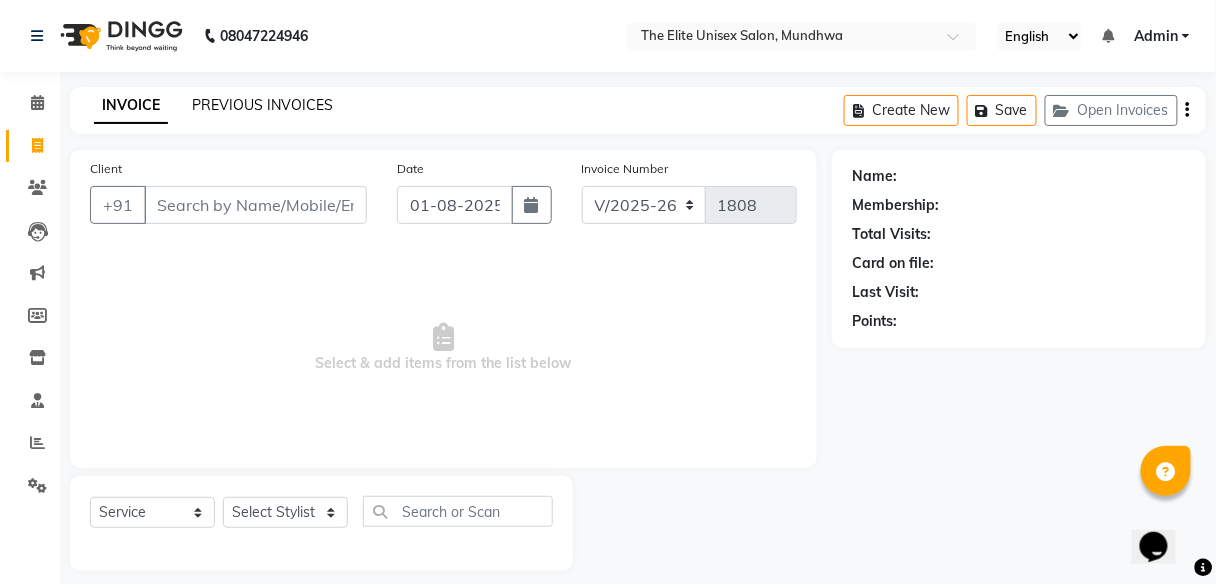 click on "PREVIOUS INVOICES" 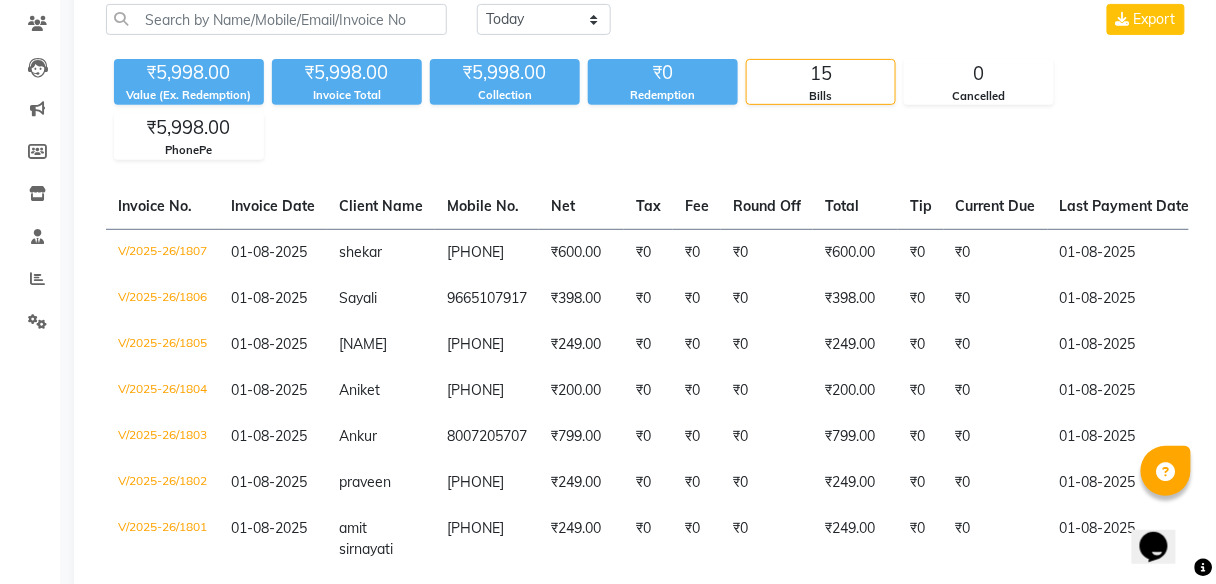scroll, scrollTop: 0, scrollLeft: 0, axis: both 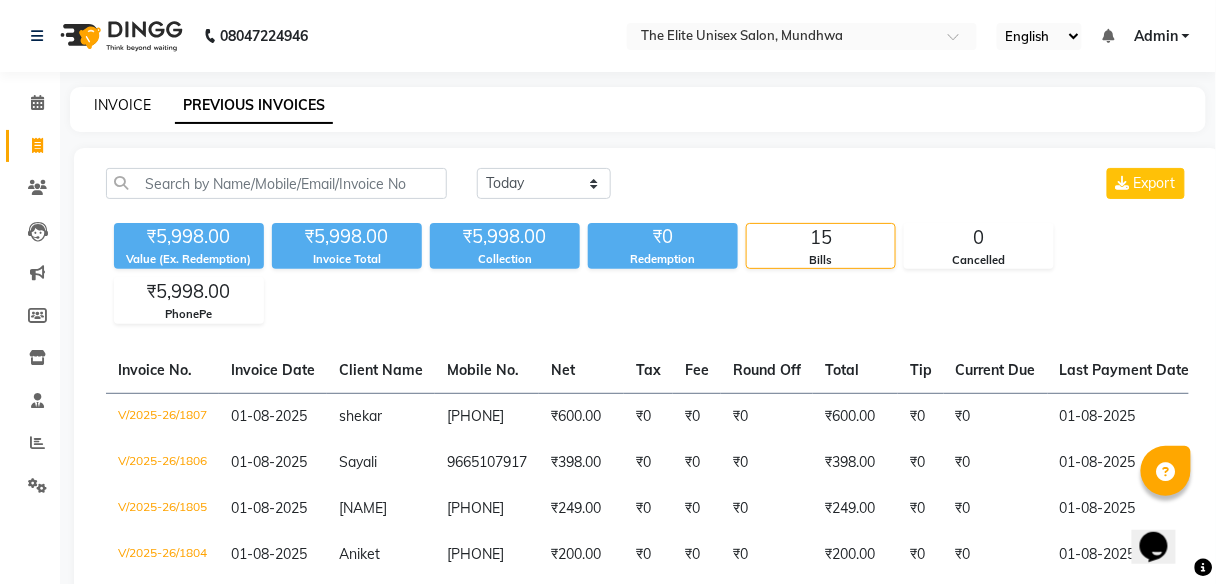 click on "INVOICE" 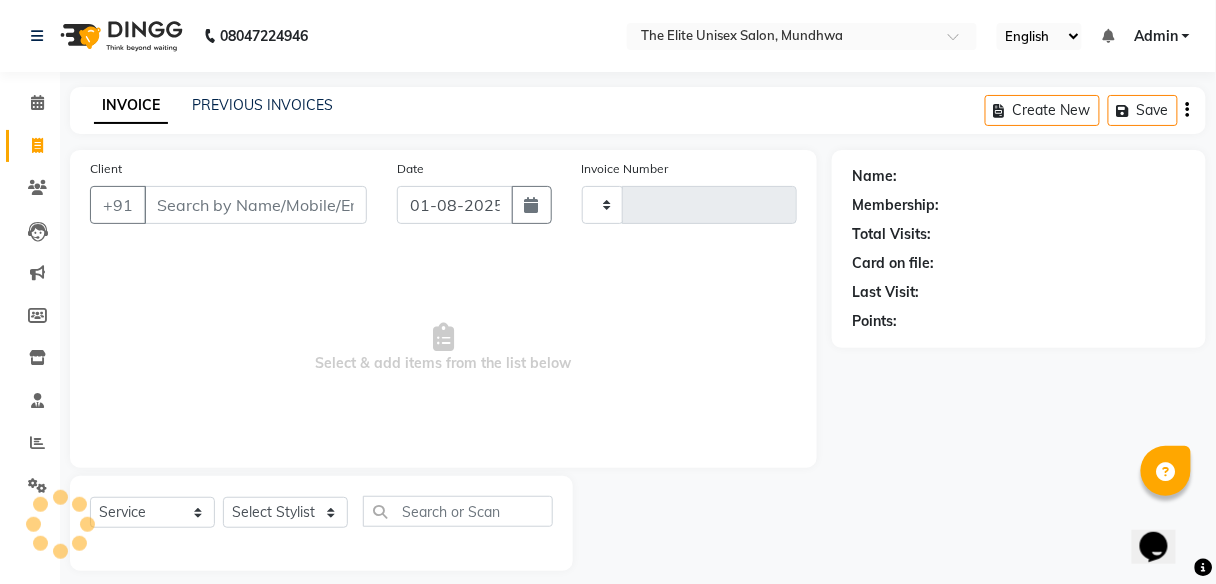 scroll, scrollTop: 16, scrollLeft: 0, axis: vertical 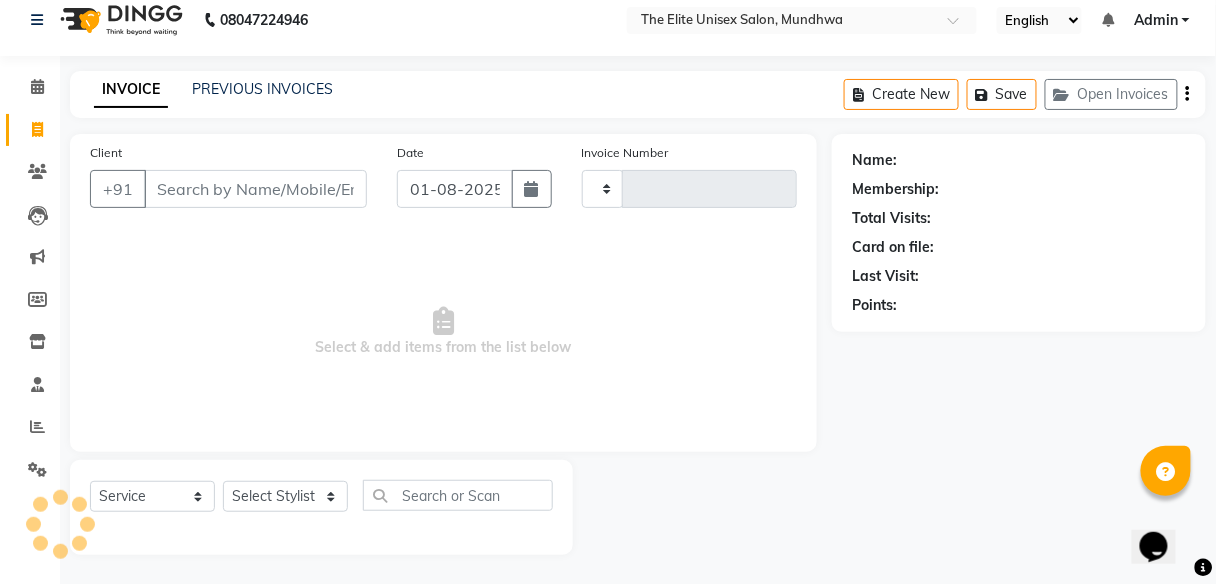 type on "1808" 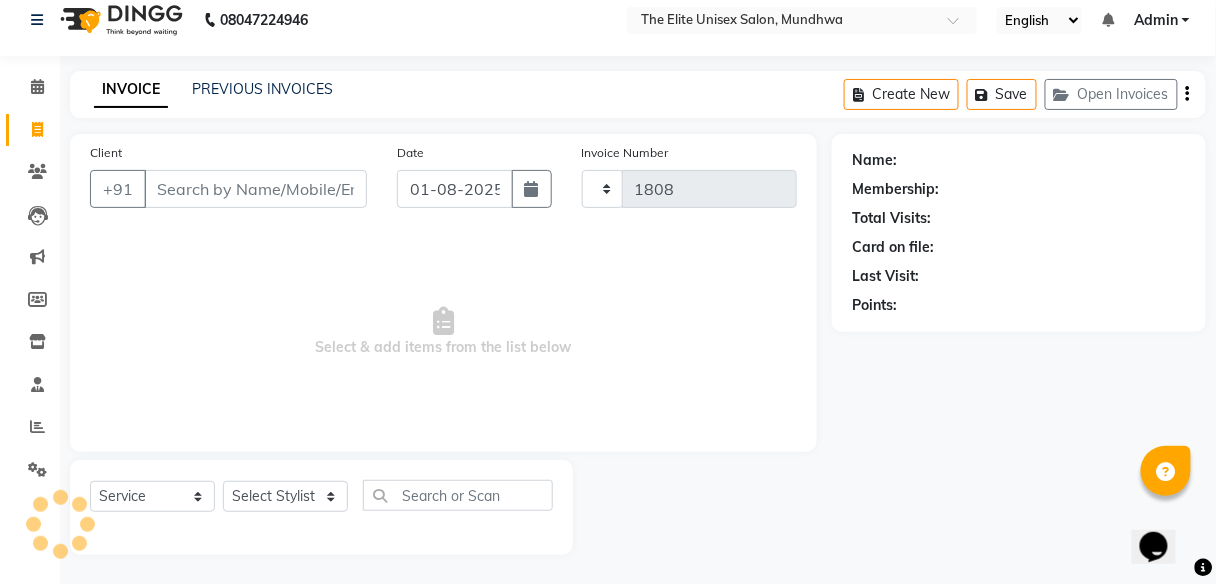 select on "7086" 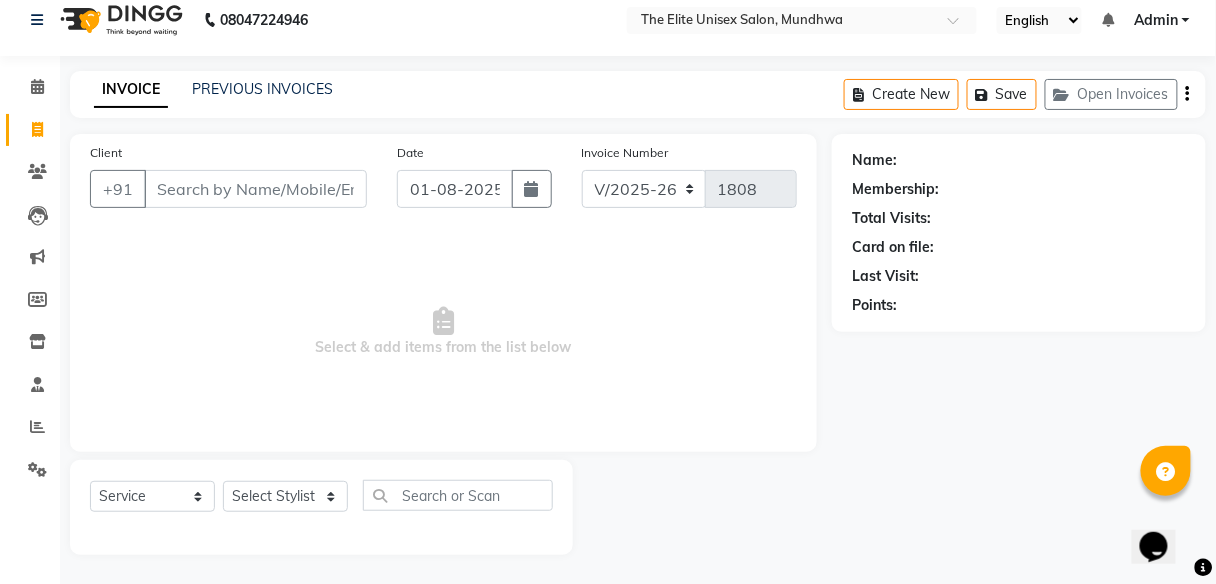 click on "Client" at bounding box center (255, 189) 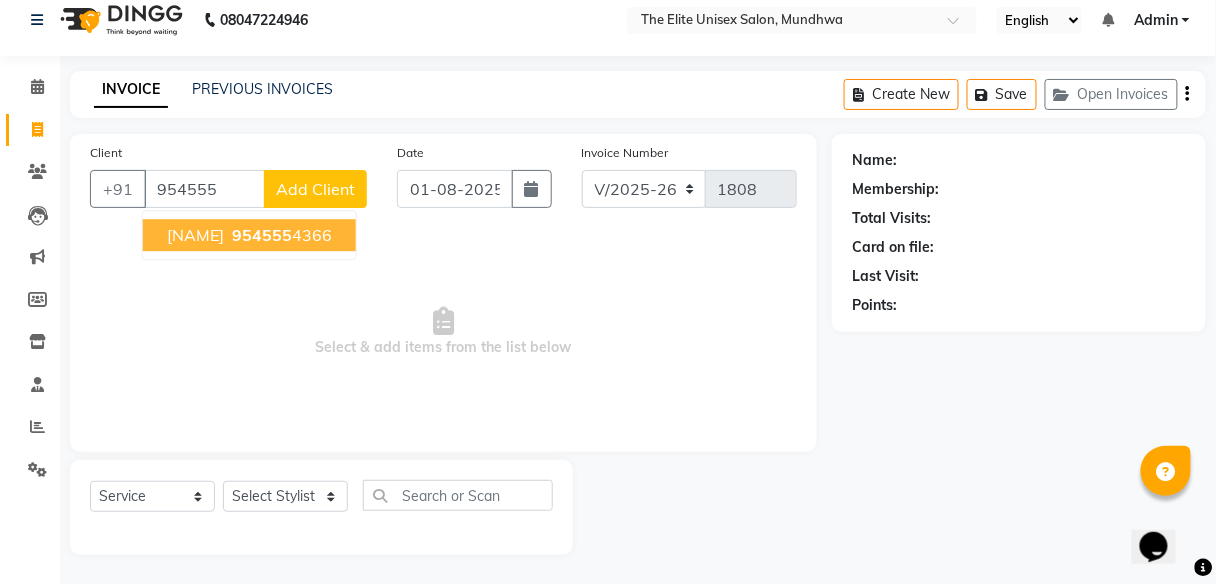 click on "954555" at bounding box center [262, 235] 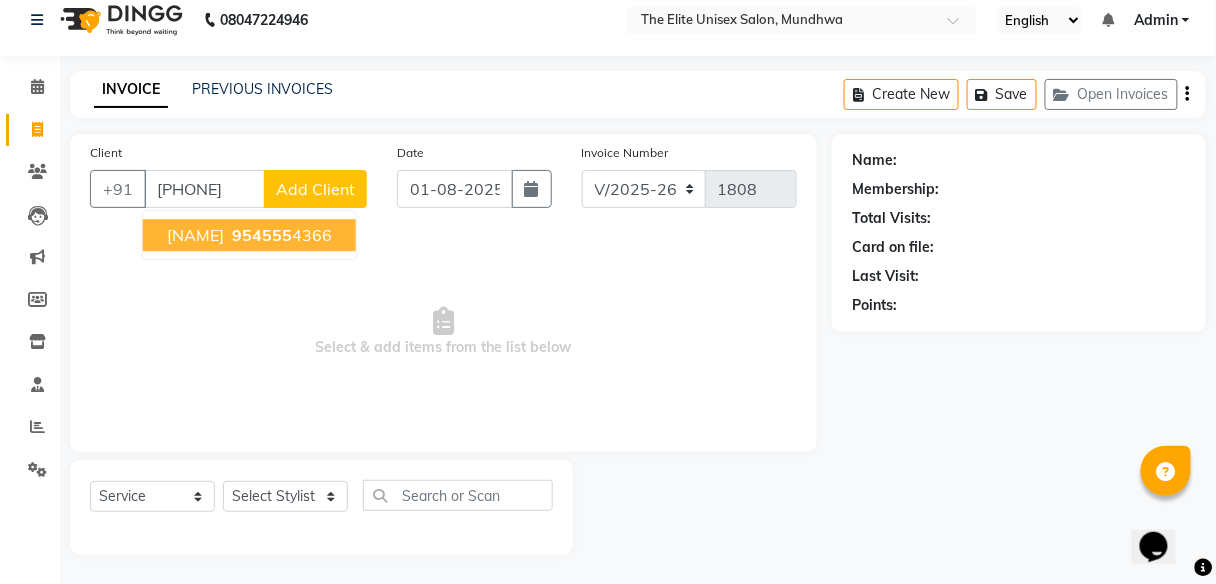 type on "9545554366" 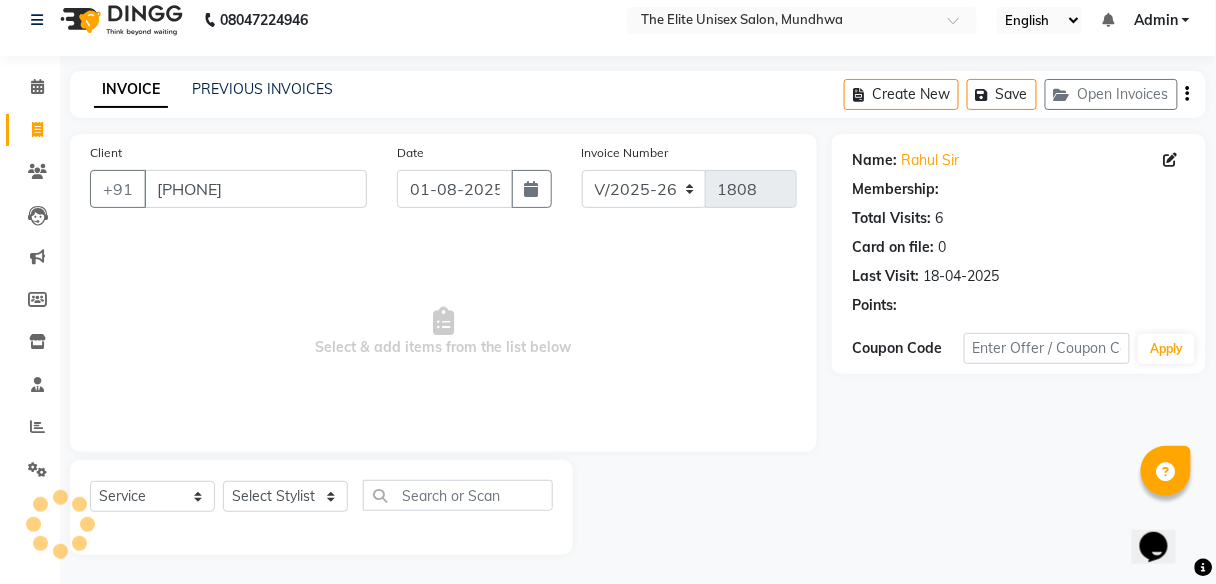 select on "1: Object" 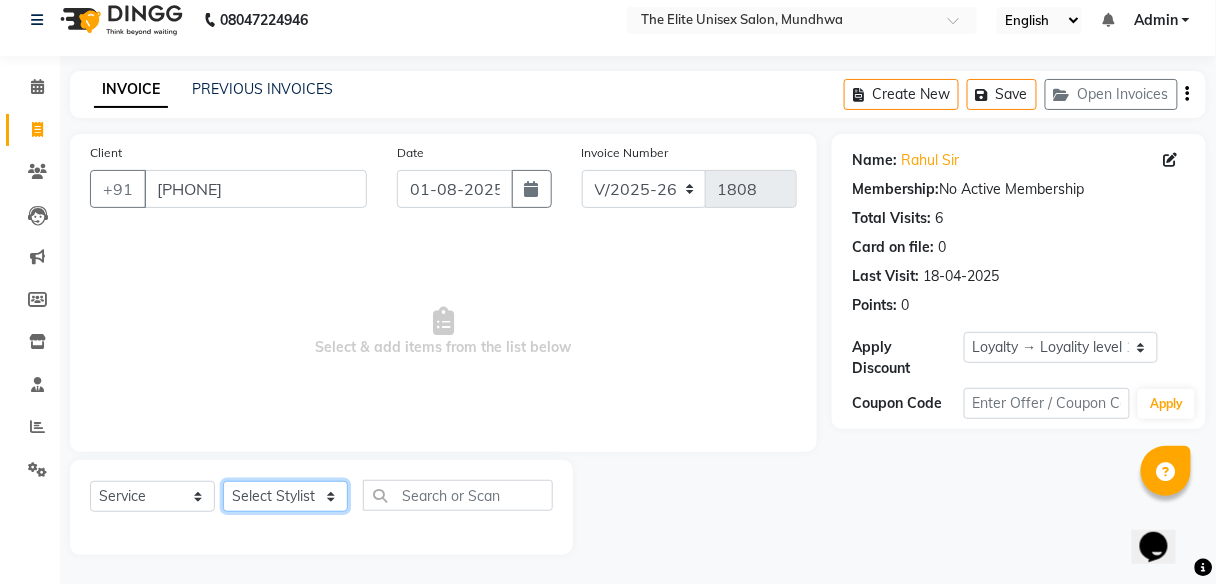 click on "Select Stylist Aishawarya Divya  Nana [FIRST] [FIRST] Sunny" 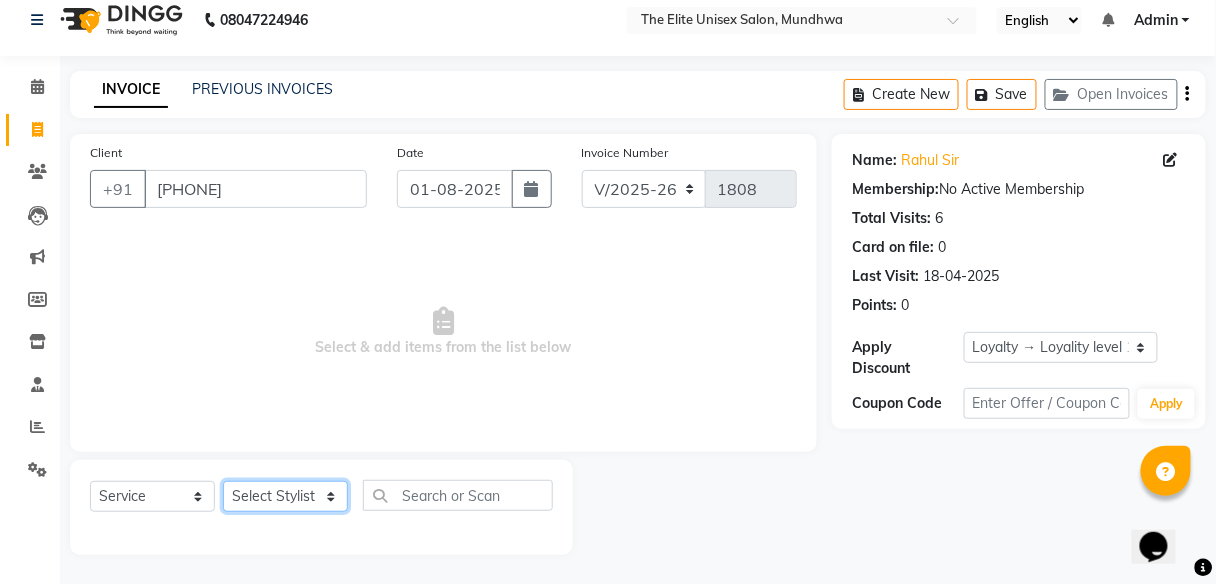 select on "59551" 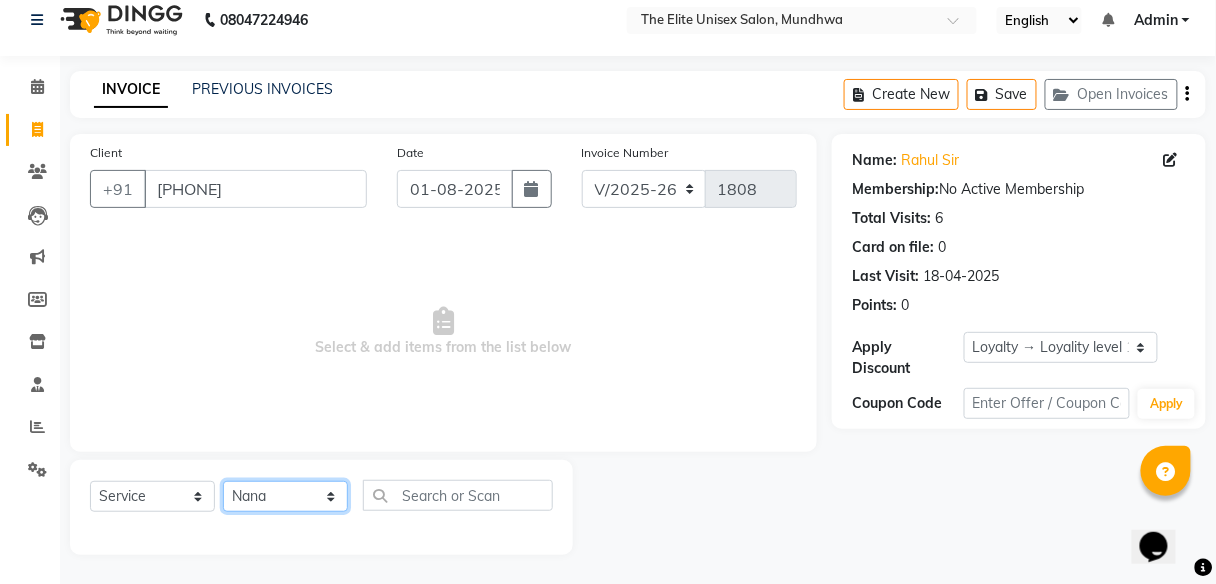 click on "Select Stylist Aishawarya Divya  Nana [FIRST] [FIRST] Sunny" 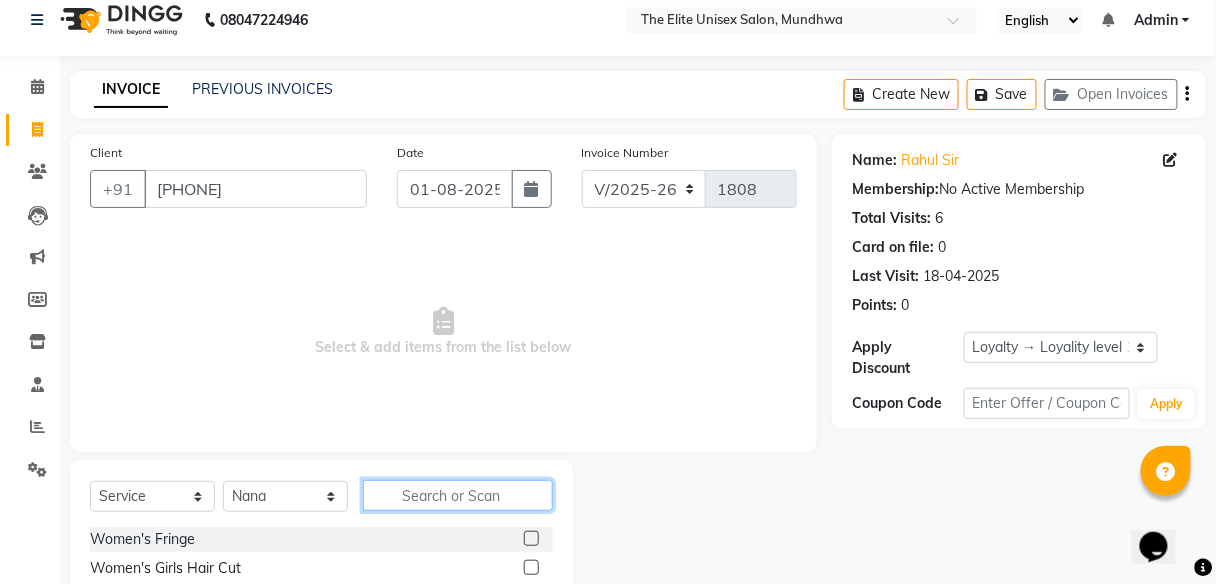 click 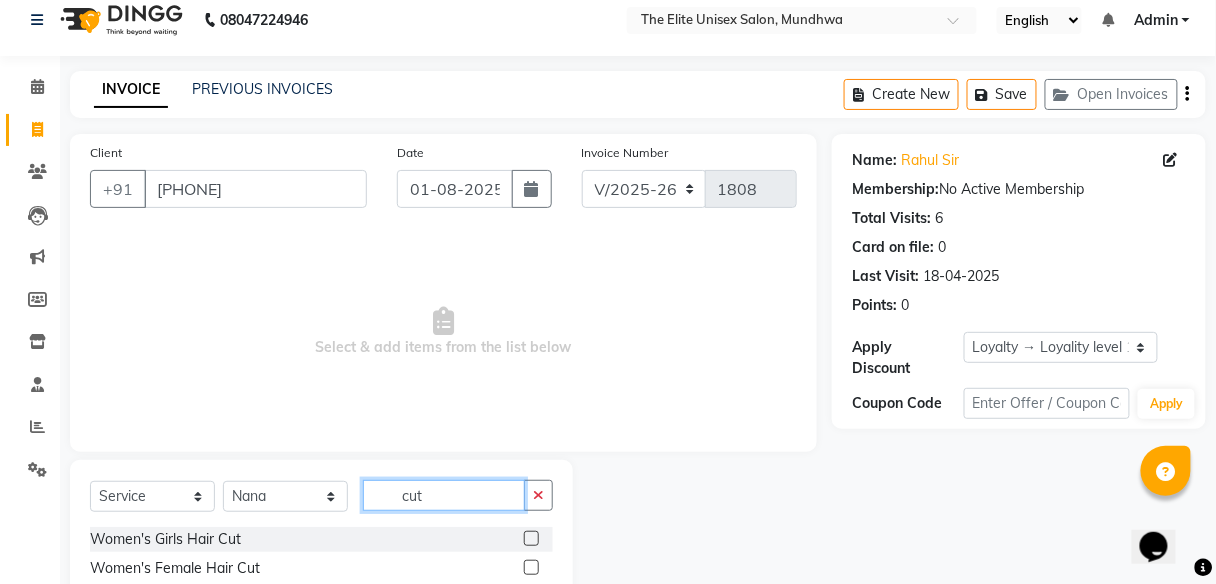 scroll, scrollTop: 161, scrollLeft: 0, axis: vertical 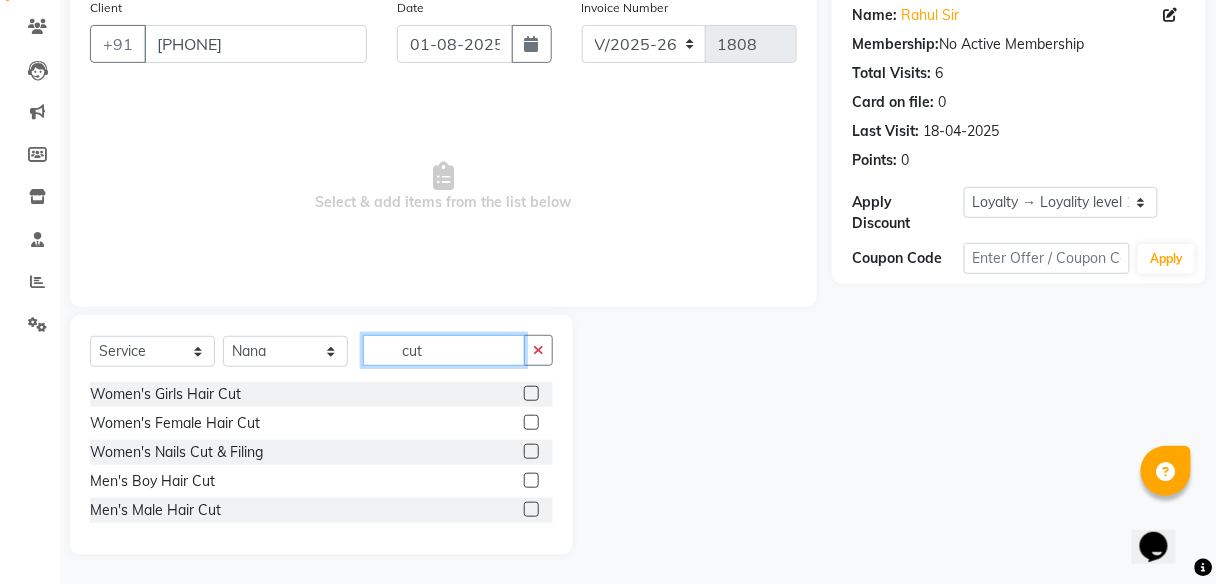 type on "cut" 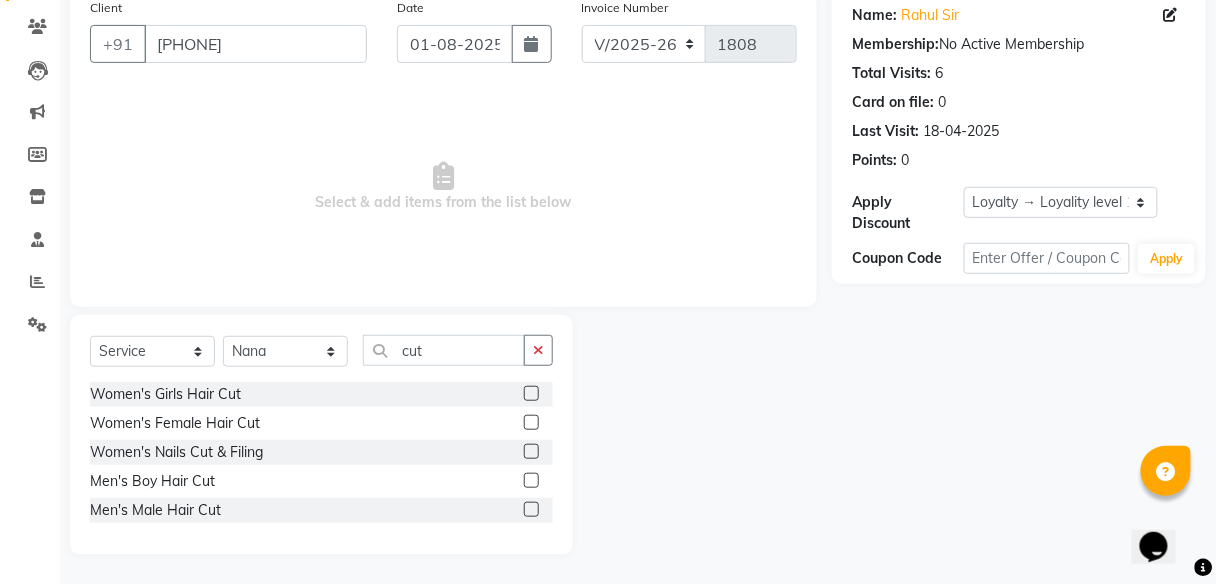 click 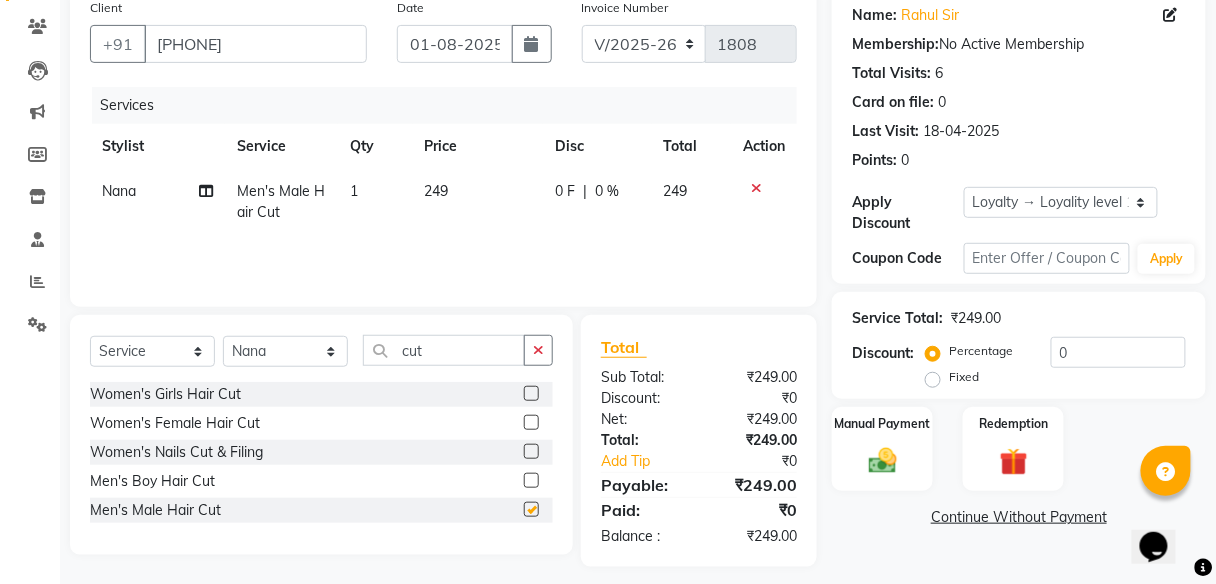 checkbox on "false" 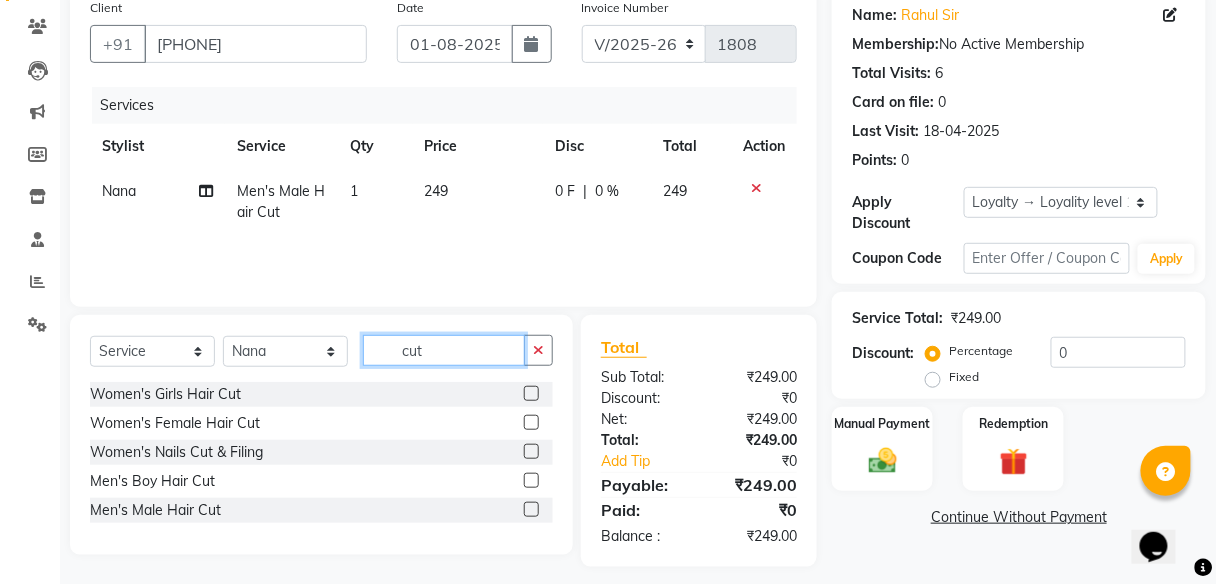 drag, startPoint x: 480, startPoint y: 354, endPoint x: 318, endPoint y: 357, distance: 162.02777 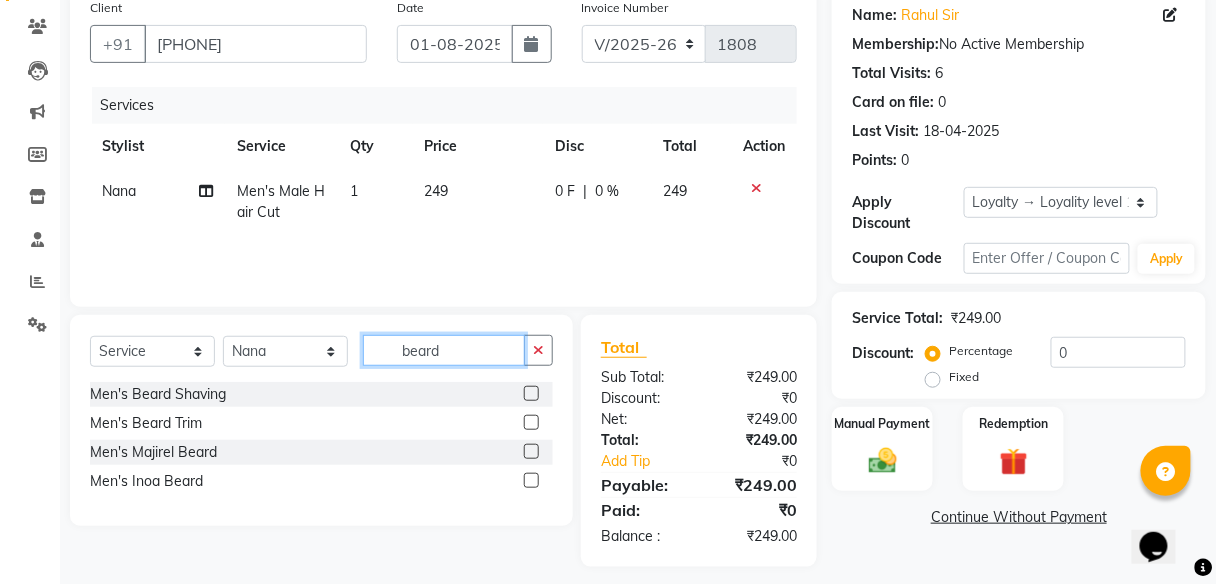 type on "beard" 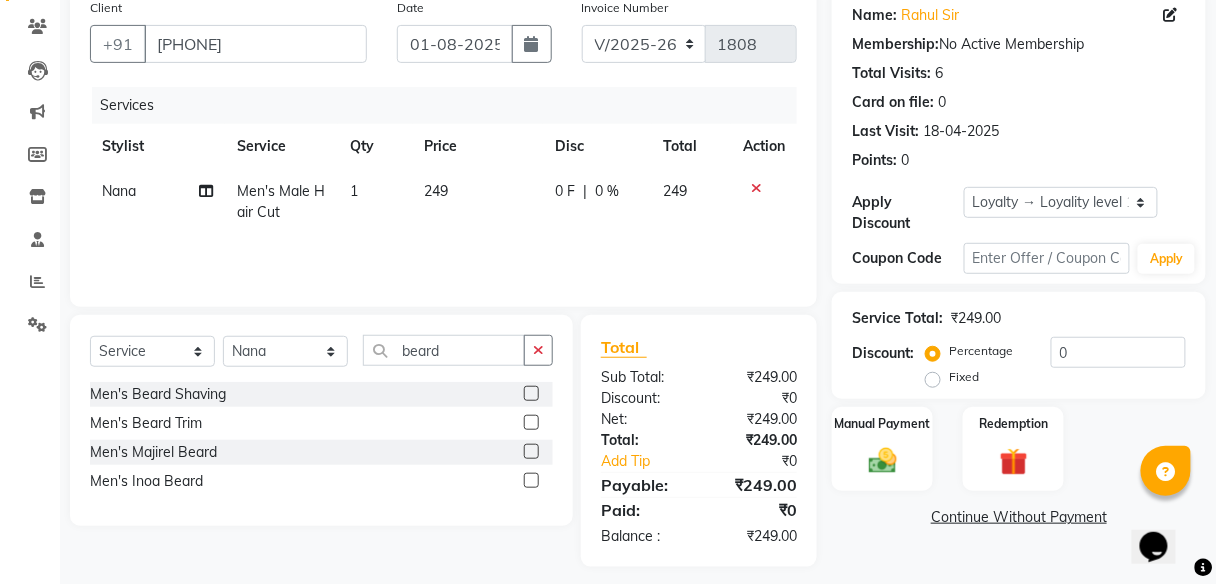 click 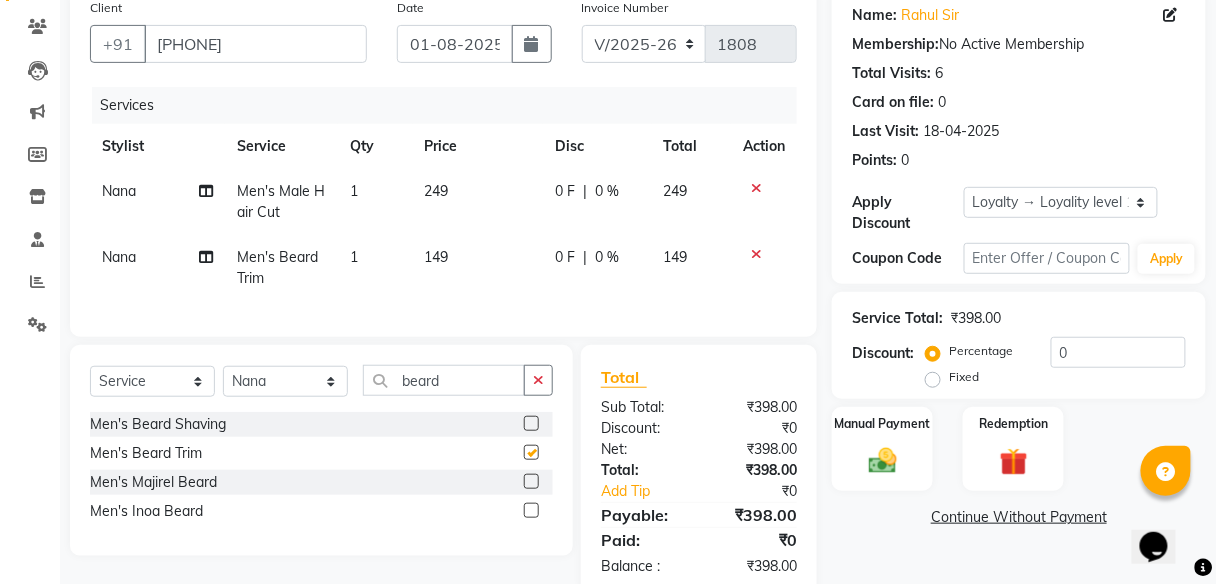 checkbox on "false" 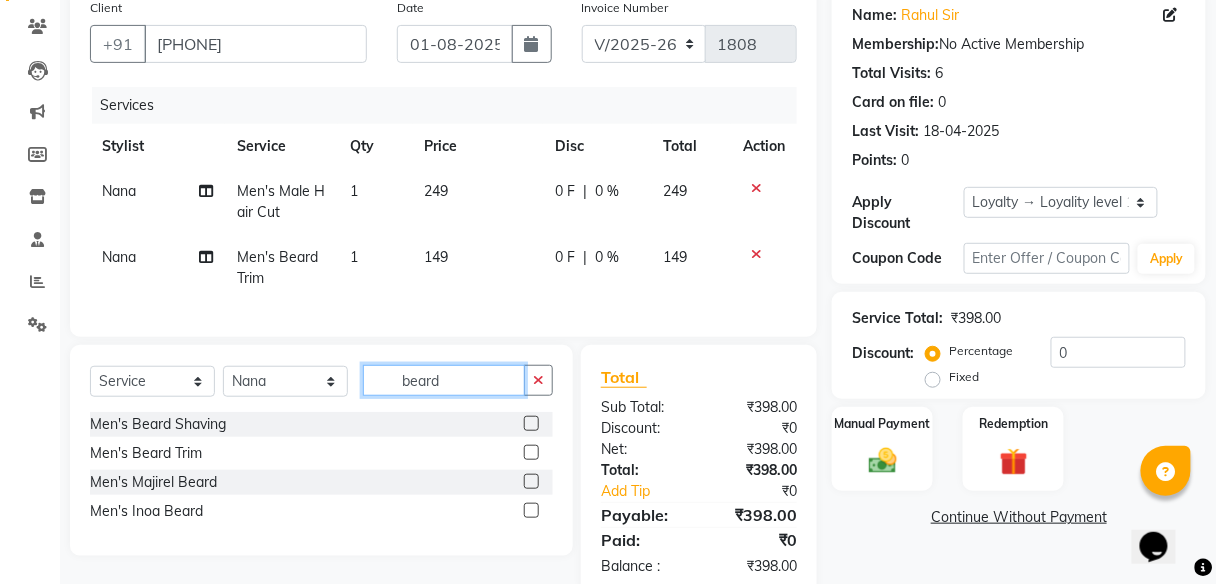 drag, startPoint x: 455, startPoint y: 386, endPoint x: 268, endPoint y: 389, distance: 187.02406 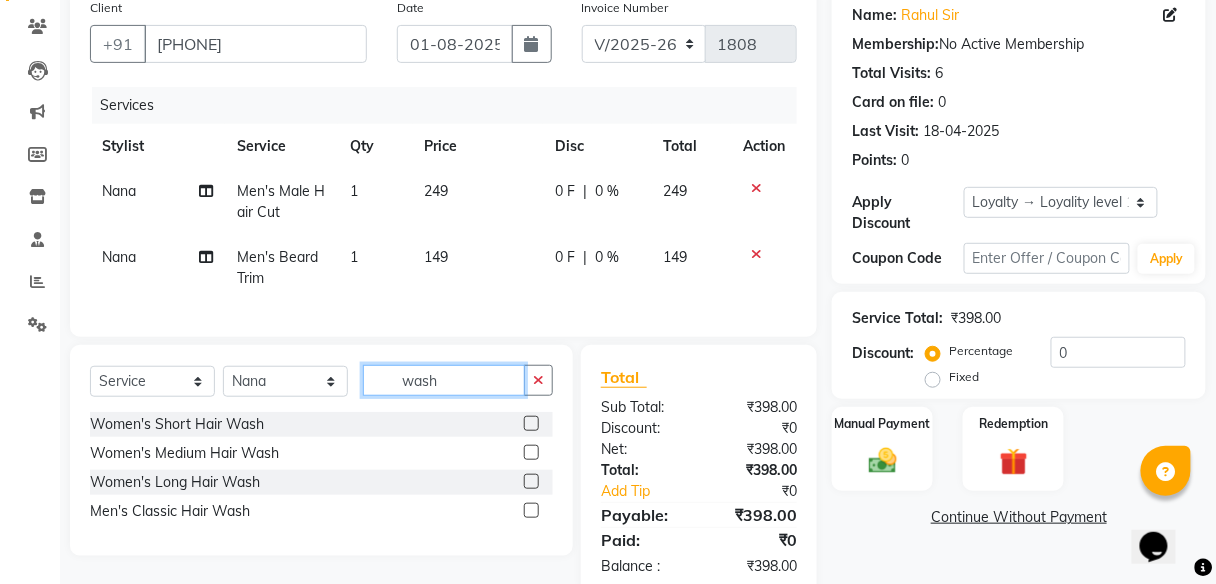 type on "wash" 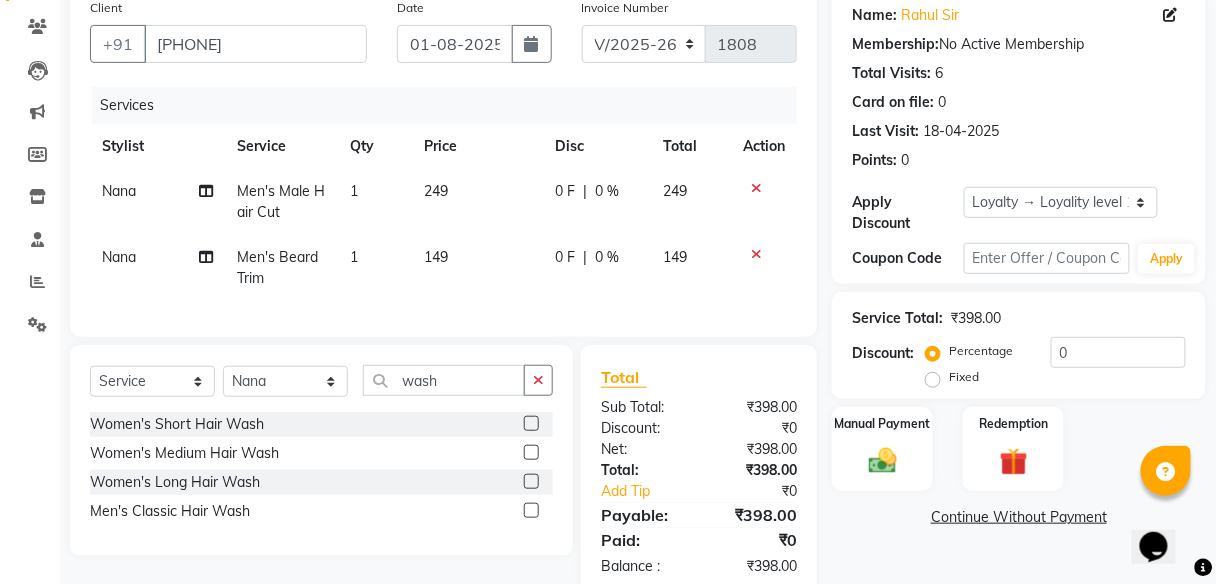 click 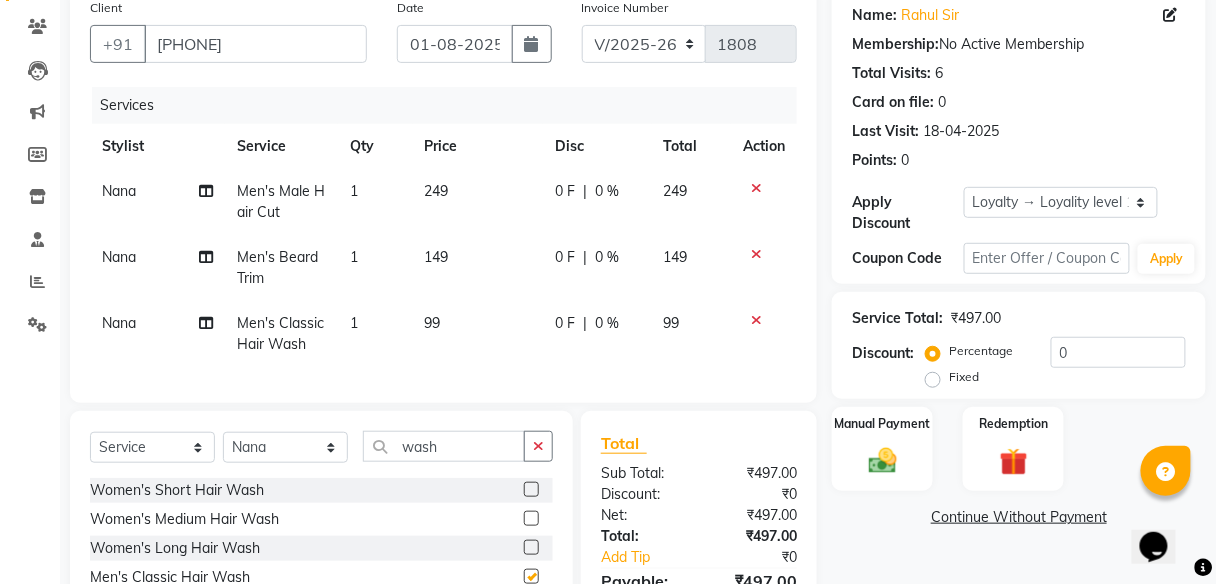 checkbox on "false" 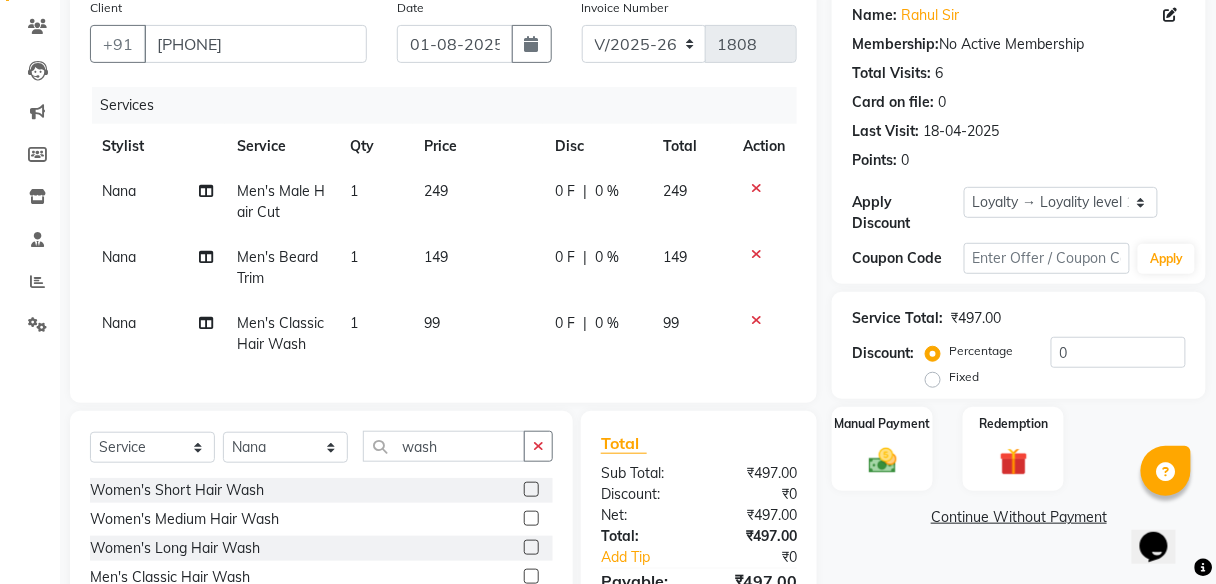 scroll, scrollTop: 280, scrollLeft: 0, axis: vertical 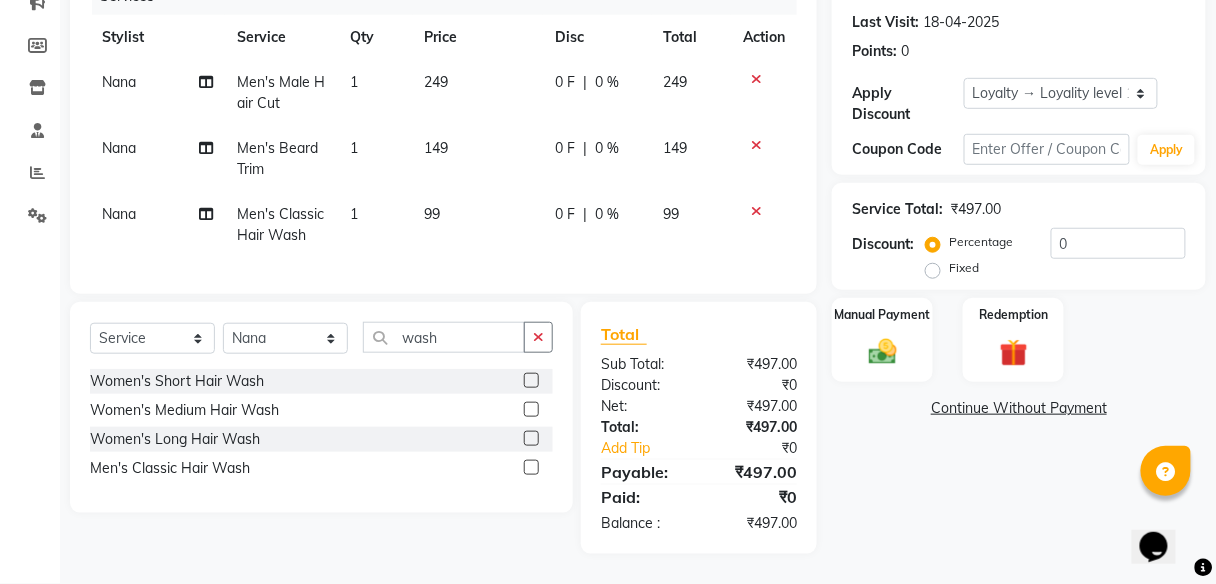 click on "Fixed" 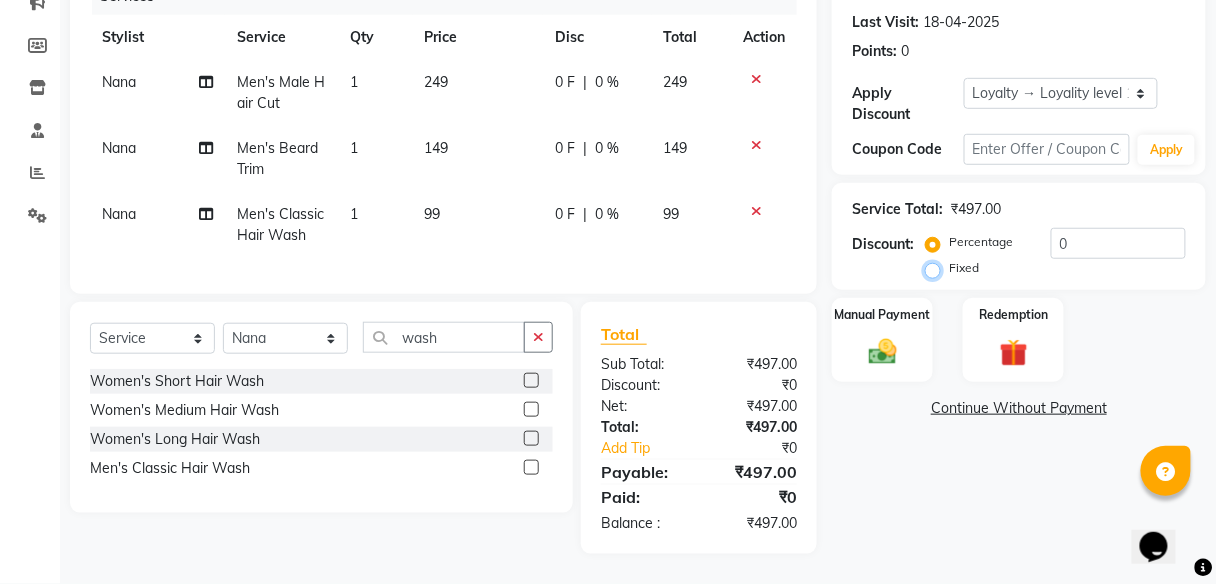 click on "Fixed" at bounding box center (937, 268) 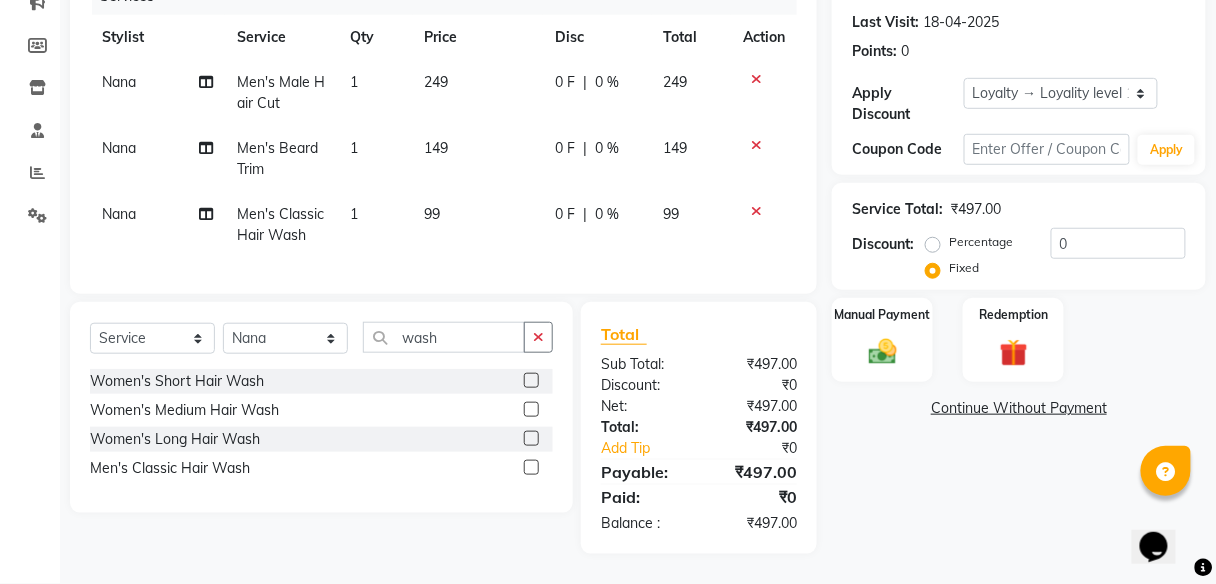 click on "Percentage" 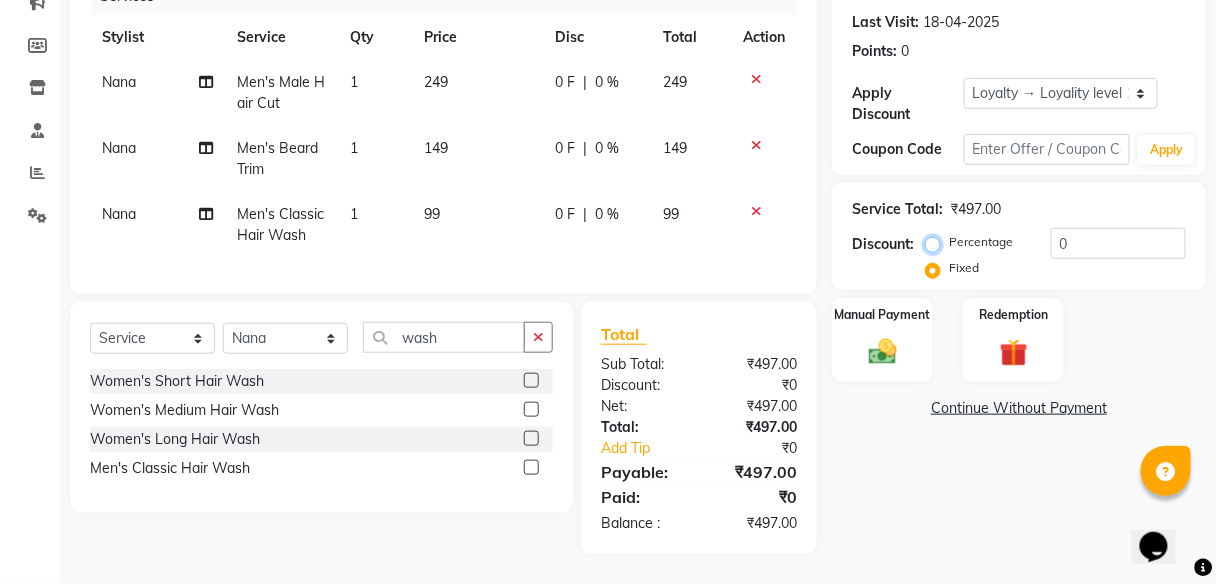 click on "Percentage" at bounding box center (937, 242) 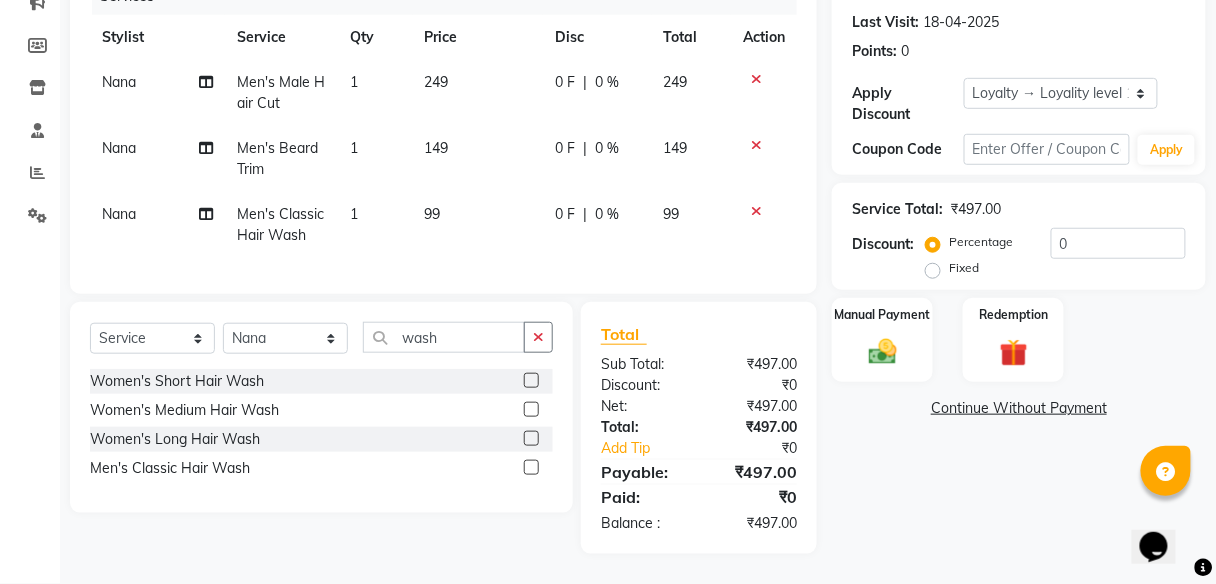 click on "0 F" 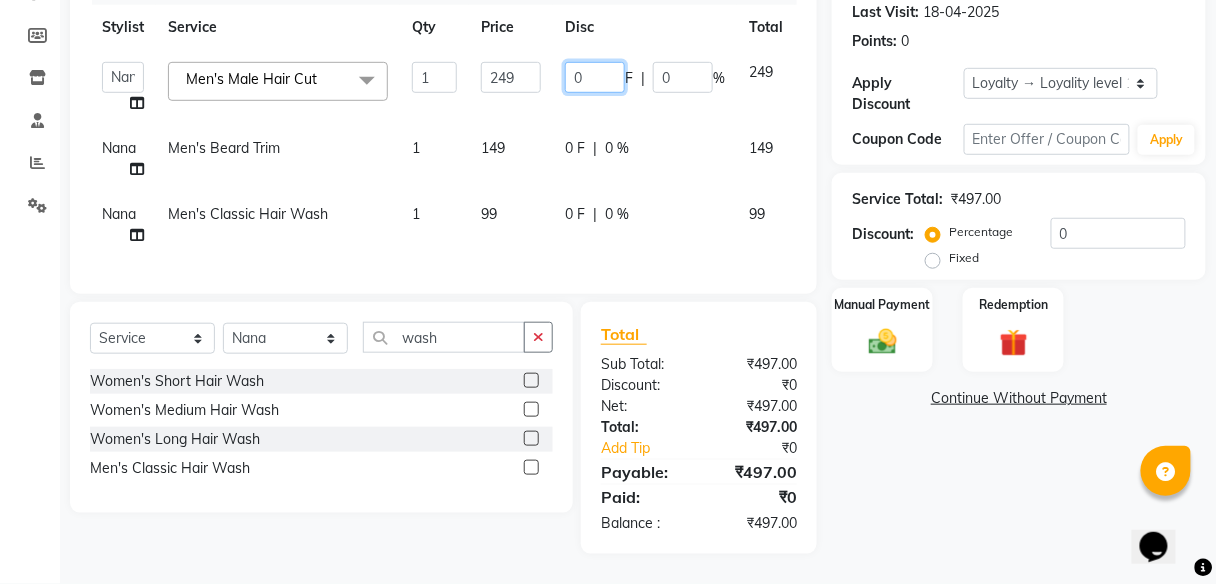 click on "0" 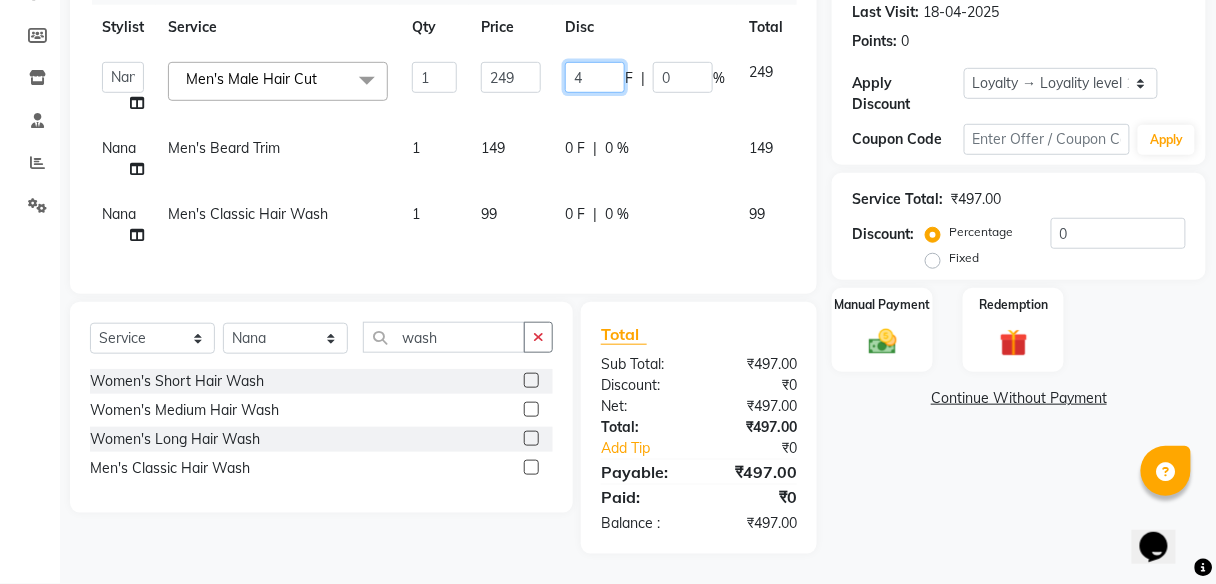 type on "49" 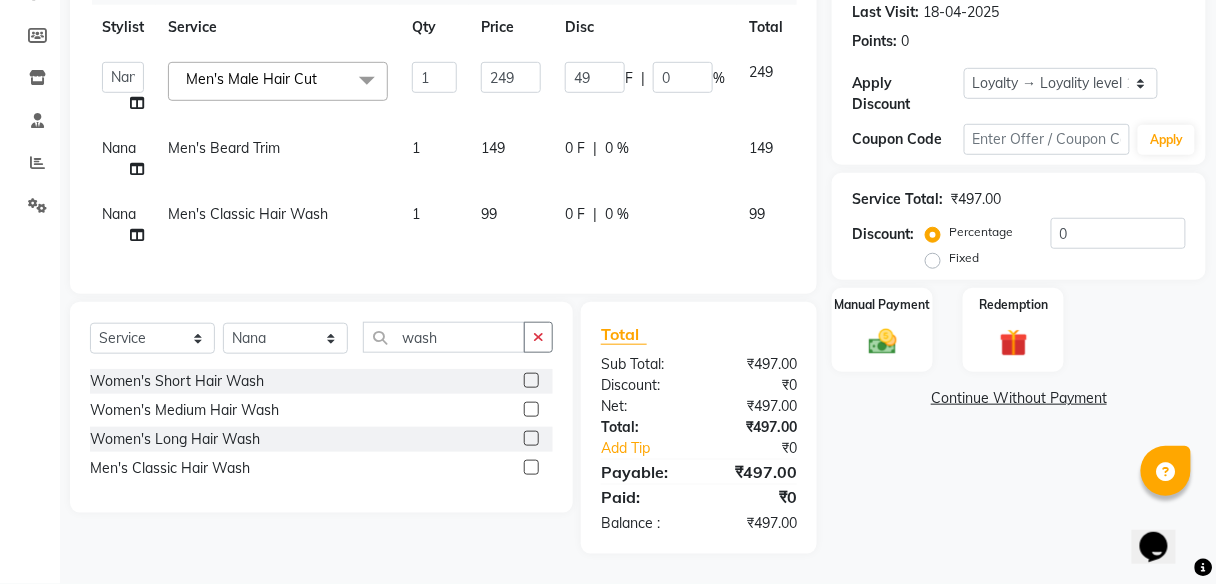 click on "Name: Rahul Sir Membership:  No Active Membership  Total Visits:  6 Card on file:  0 Last Visit:   18-04-2025 Points:   0  Apply Discount Select  Loyalty → Loyality level 1  Coupon Code Apply Service Total:  ₹497.00  Discount:  Percentage   Fixed  0 Manual Payment Redemption  Continue Without Payment" 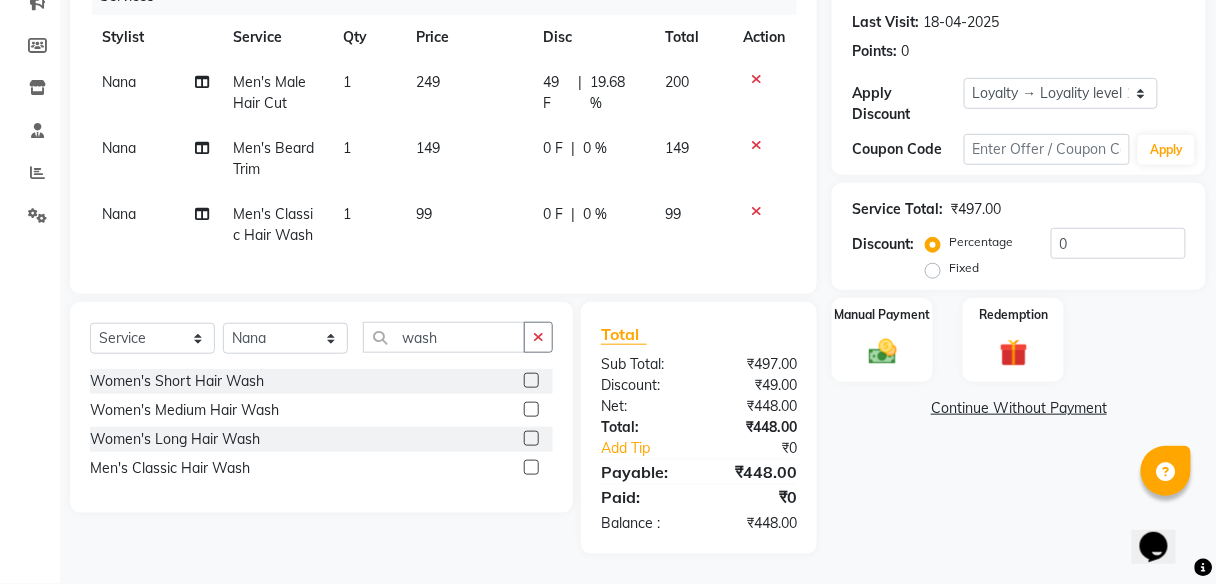 click on "0 F" 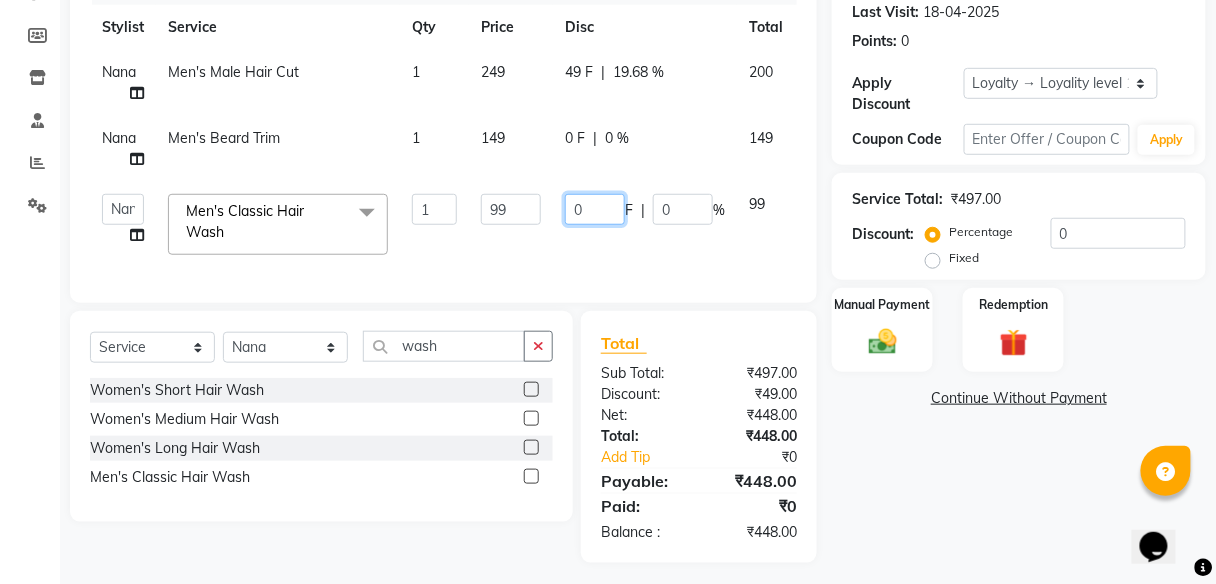 click on "0" 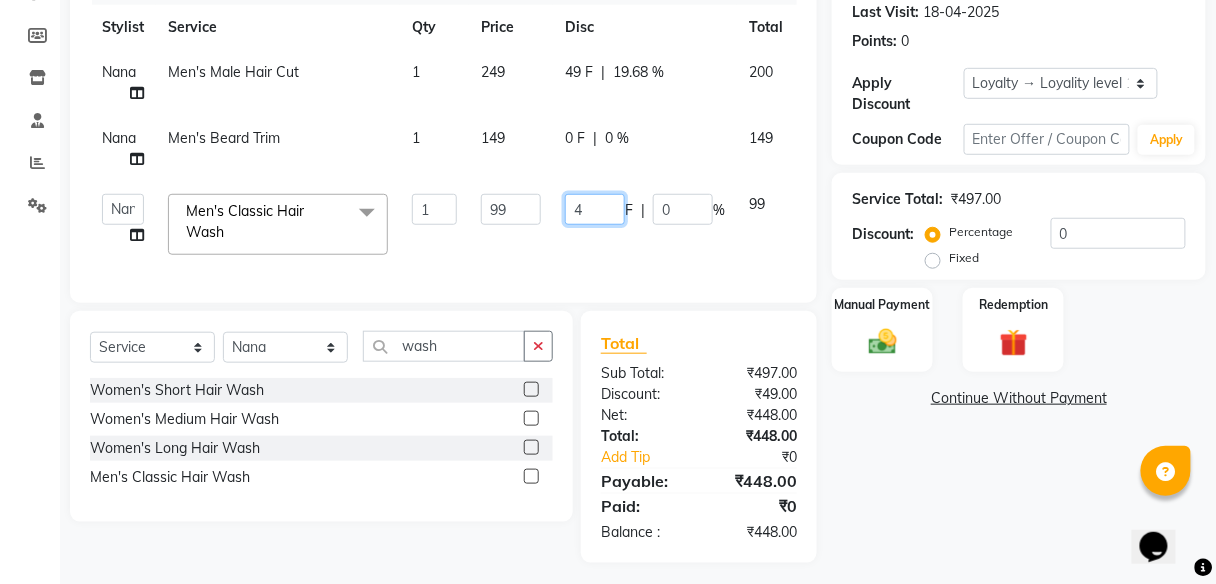 type on "48" 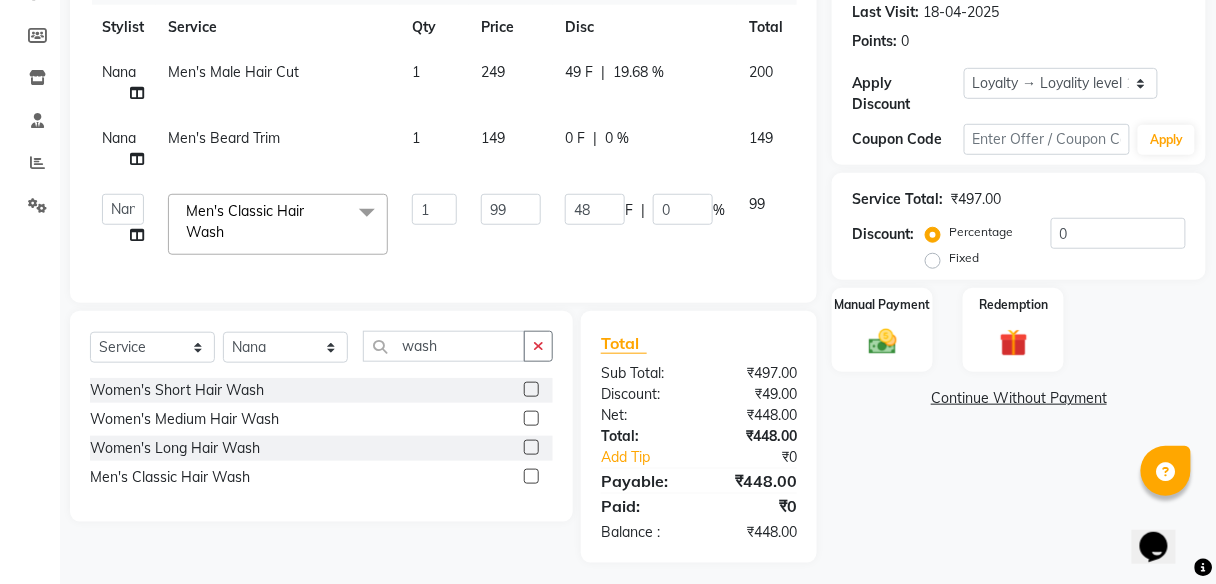 click on "Name: Rahul Sir Membership:  No Active Membership  Total Visits:  6 Card on file:  0 Last Visit:   18-04-2025 Points:   0  Apply Discount Select  Loyalty → Loyality level 1  Coupon Code Apply Service Total:  ₹497.00  Discount:  Percentage   Fixed  0 Manual Payment Redemption  Continue Without Payment" 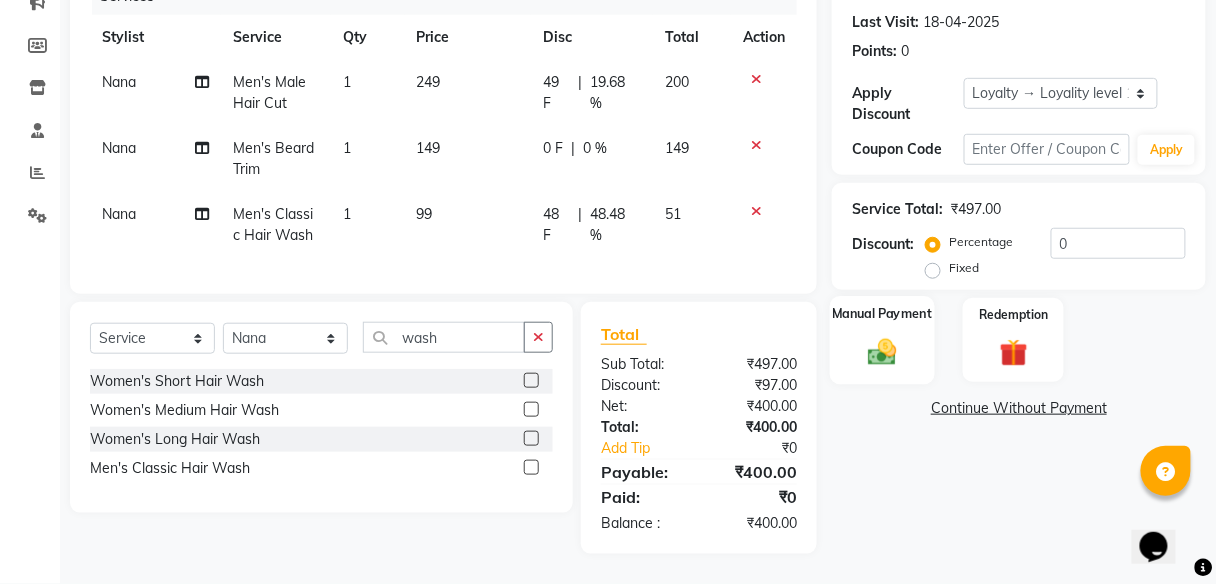 click on "Manual Payment" 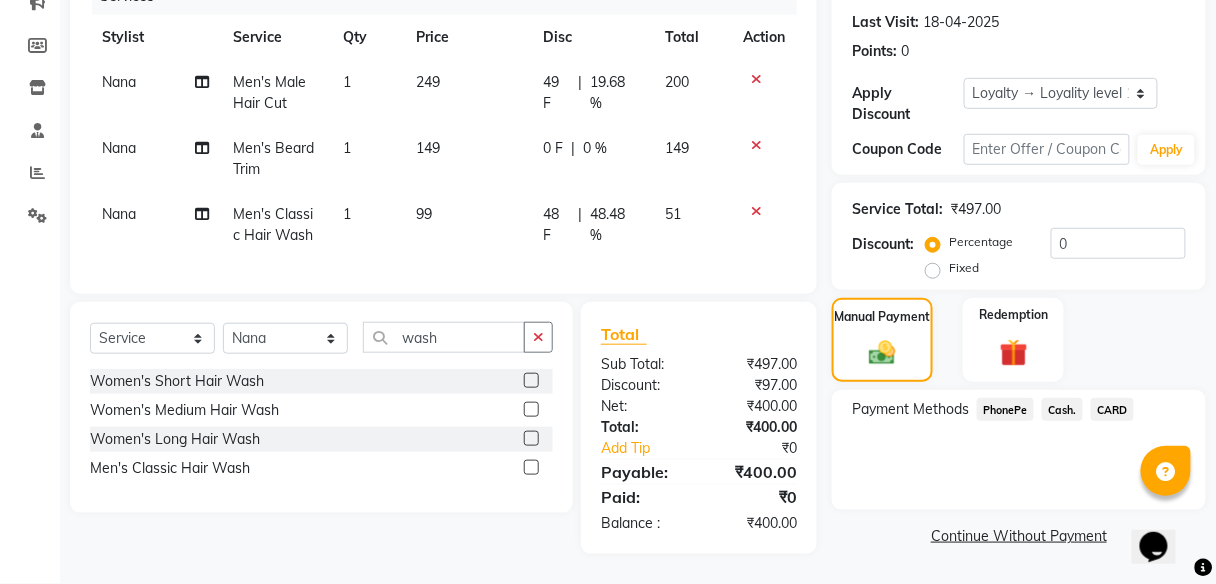 click on "PhonePe" 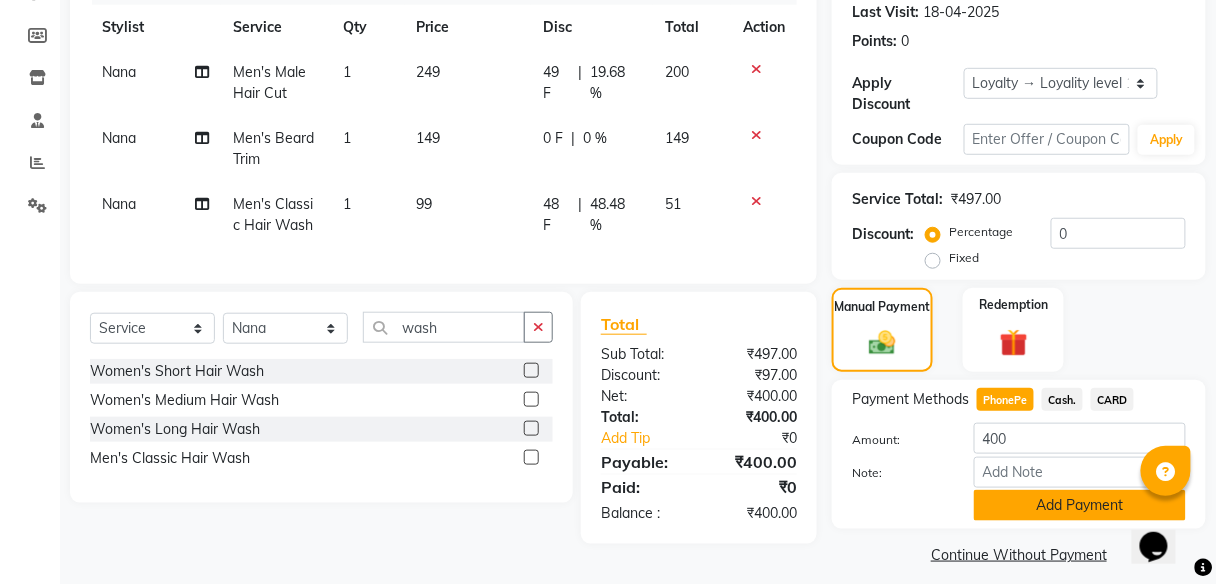 click on "Add Payment" 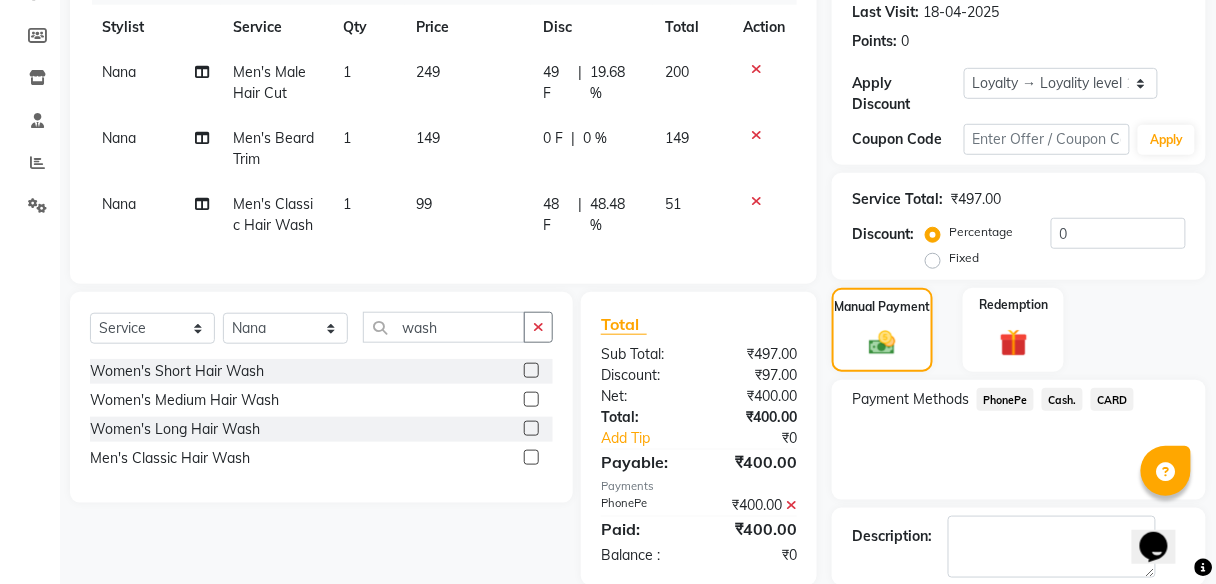 scroll, scrollTop: 462, scrollLeft: 0, axis: vertical 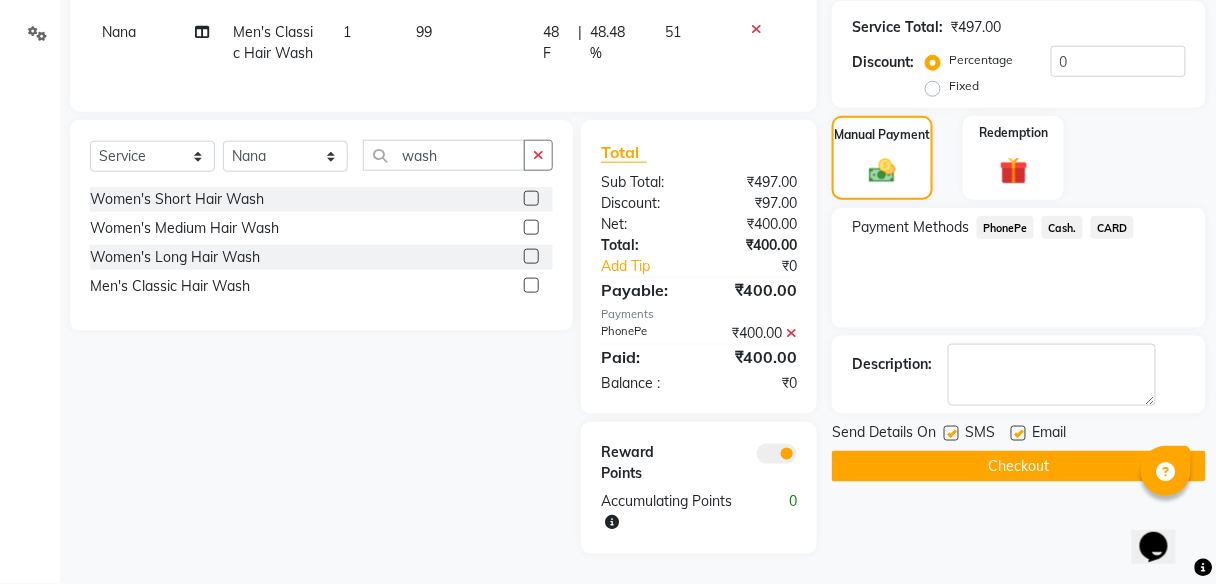 click on "Checkout" 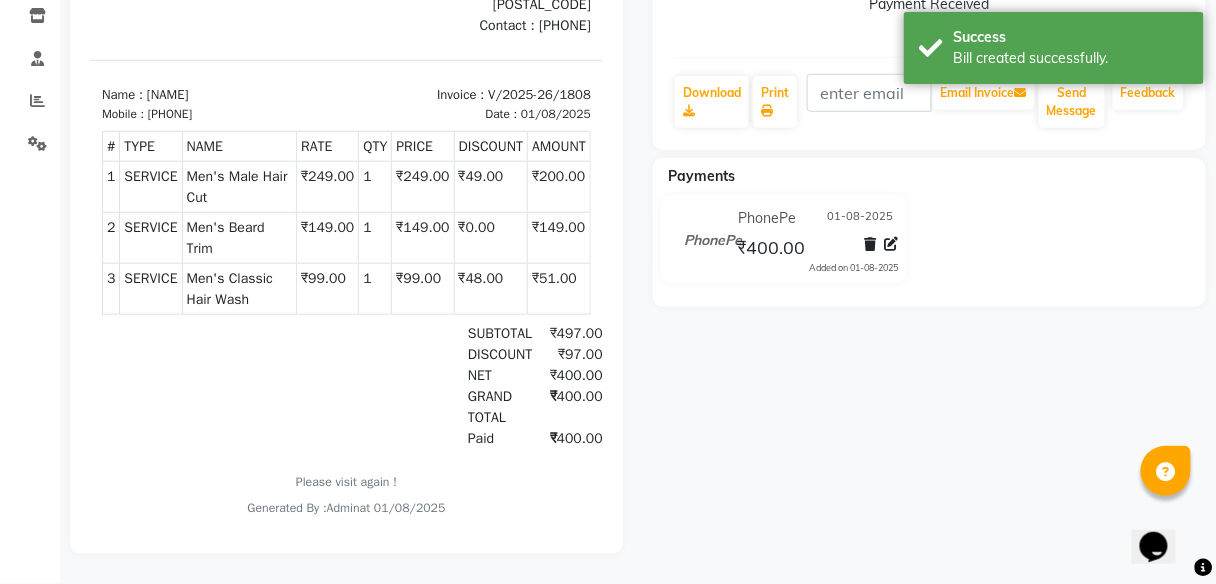 scroll, scrollTop: 0, scrollLeft: 0, axis: both 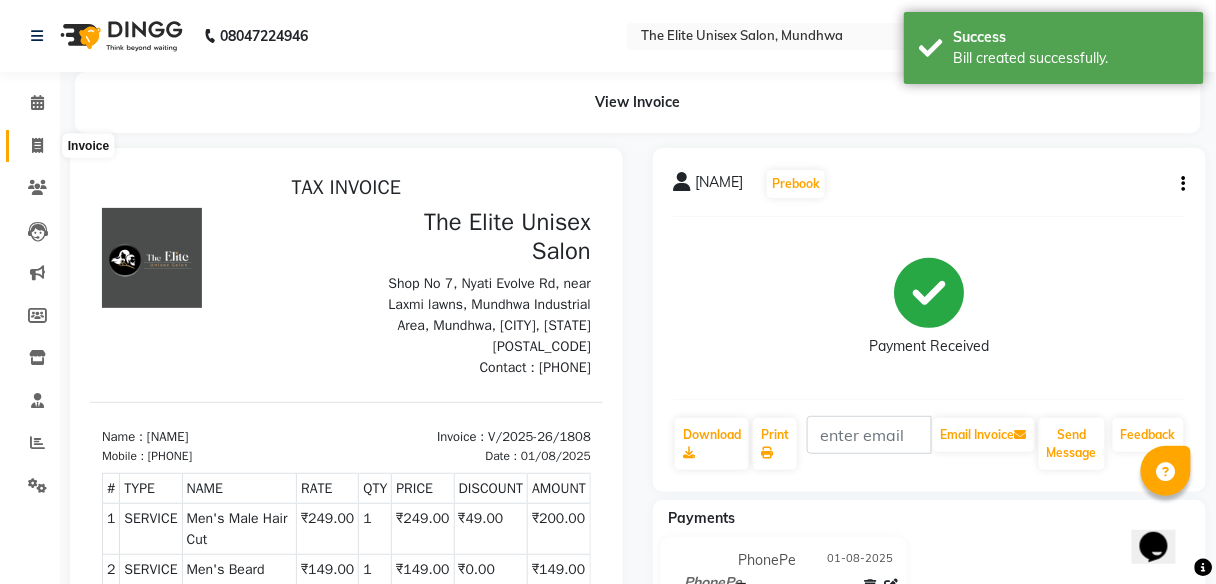 click 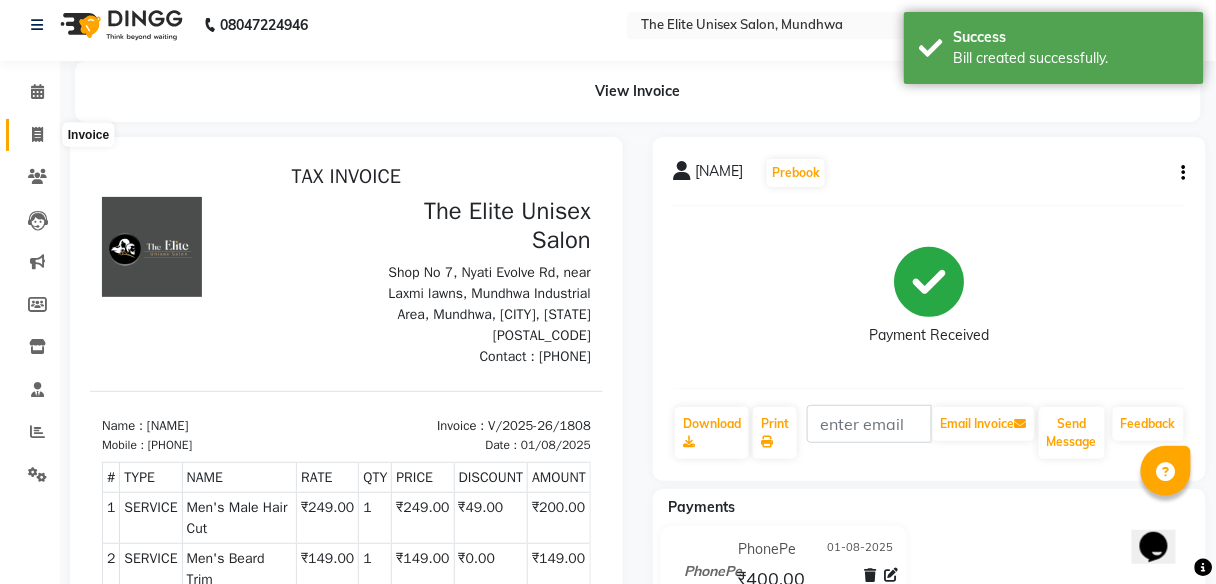 select on "7086" 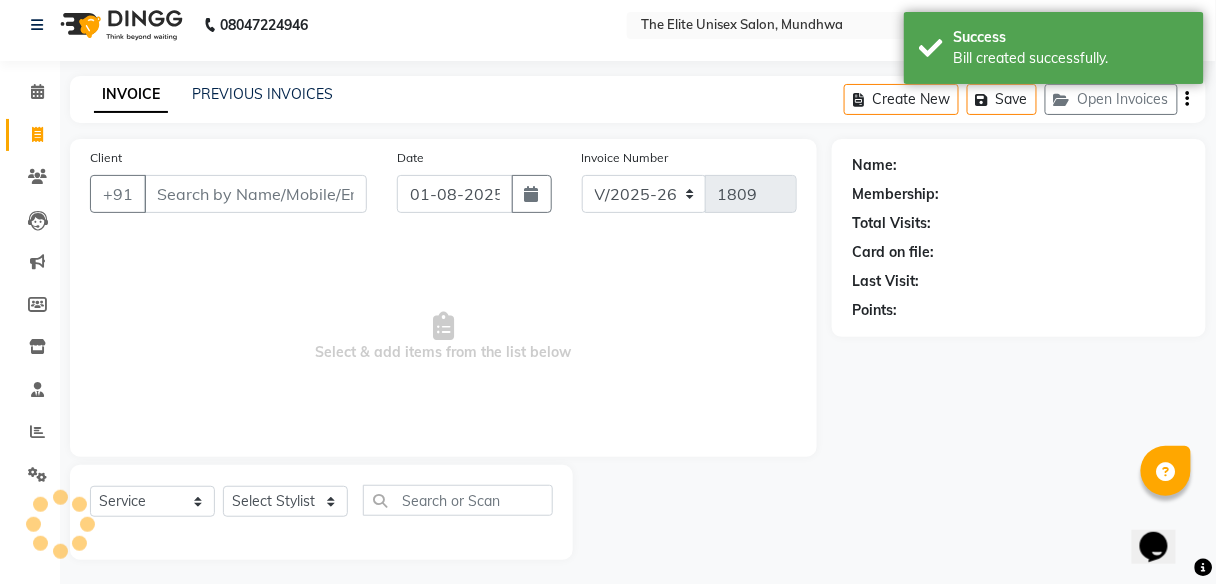 scroll, scrollTop: 16, scrollLeft: 0, axis: vertical 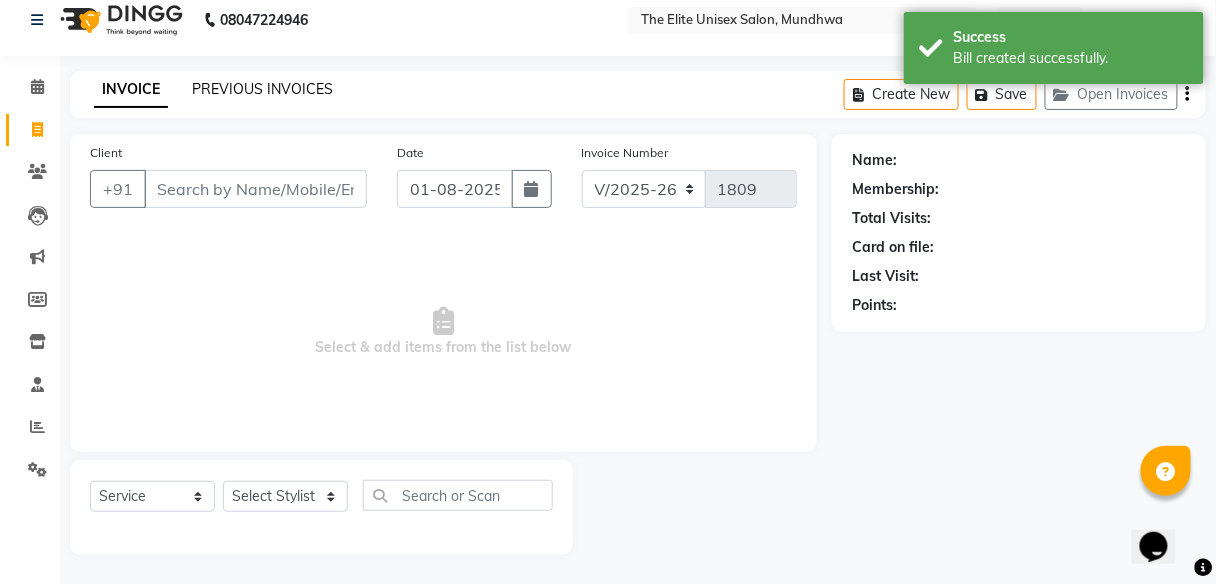 click on "PREVIOUS INVOICES" 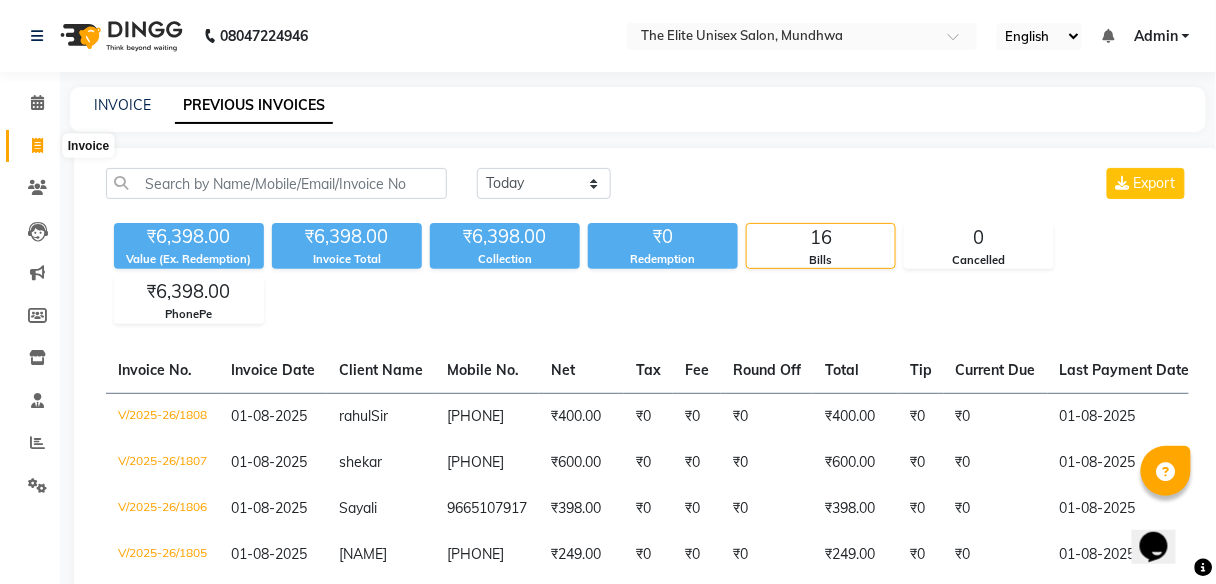 click 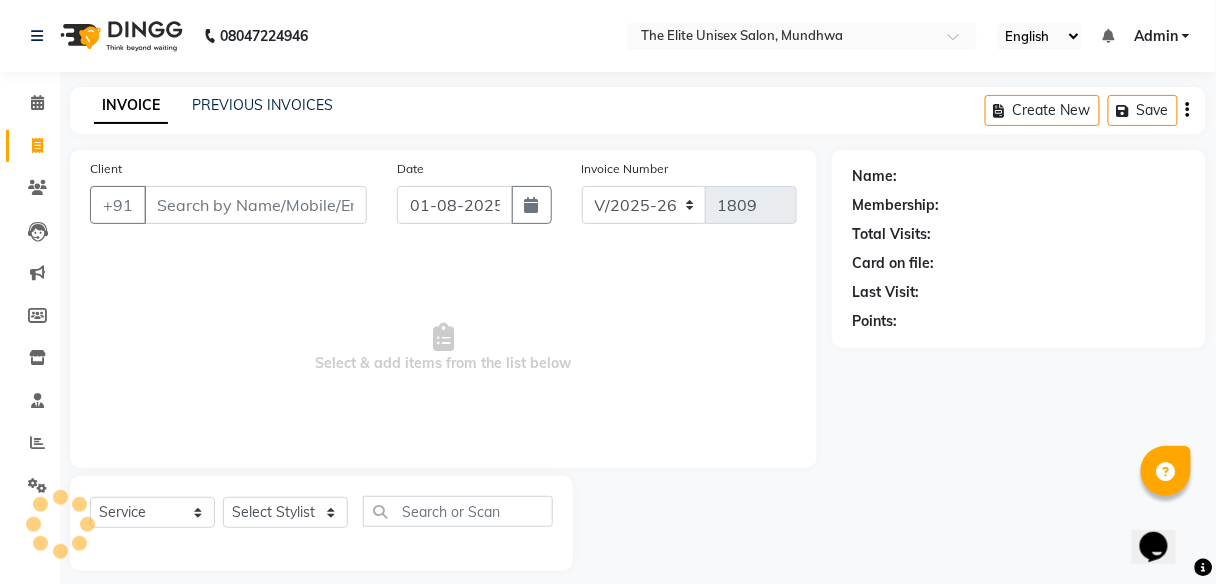 scroll, scrollTop: 16, scrollLeft: 0, axis: vertical 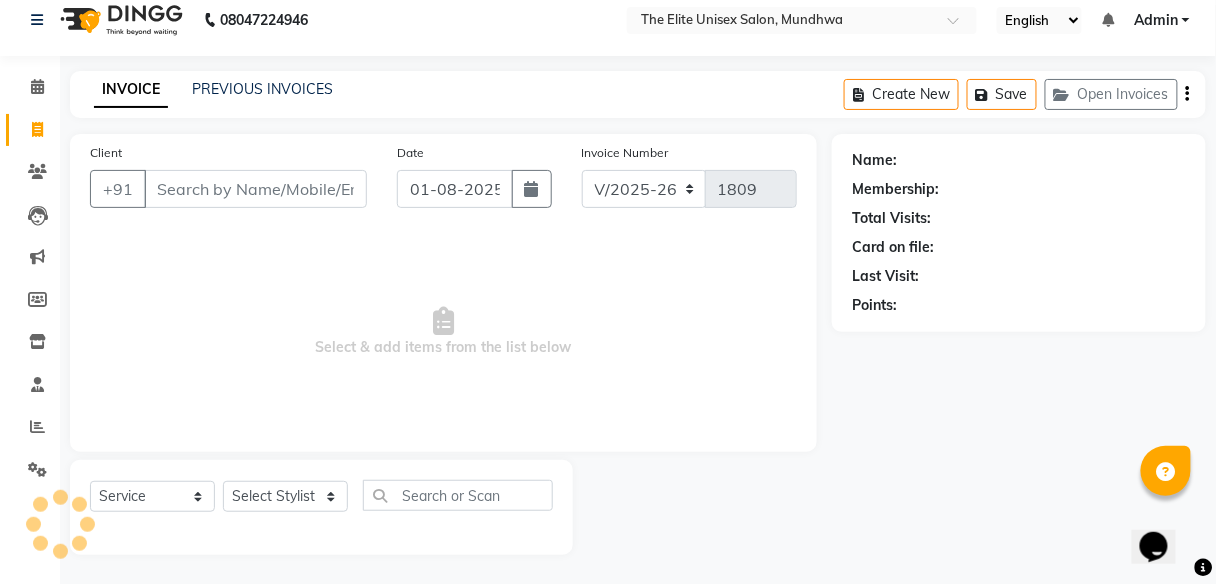 click on "Client" at bounding box center (255, 189) 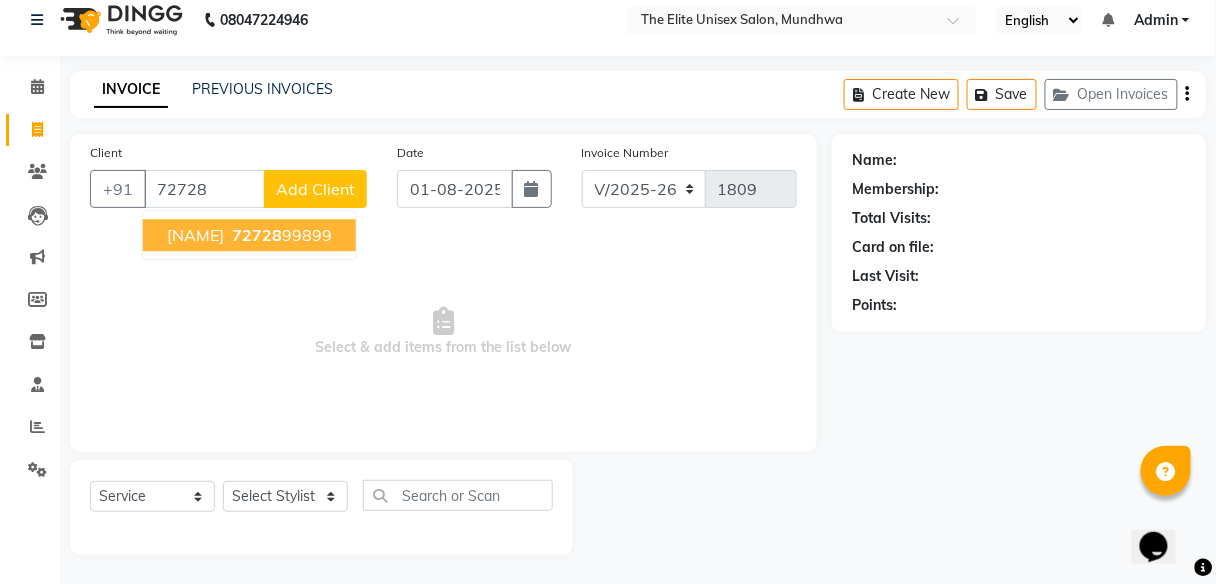 click on "kiran Hakke" at bounding box center (195, 235) 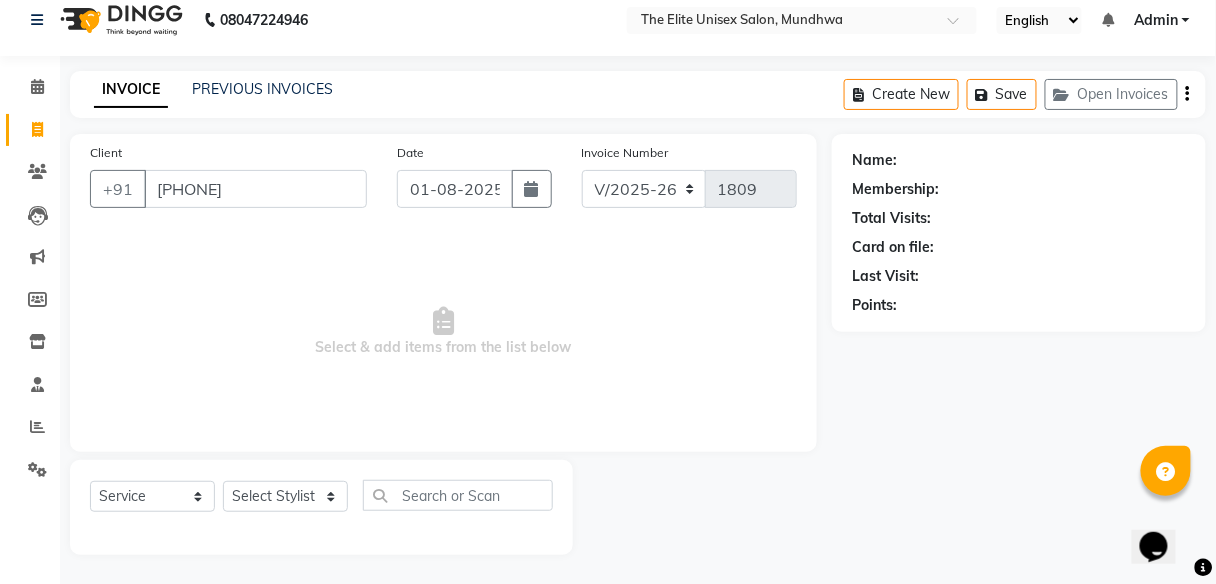 type on "7272899899" 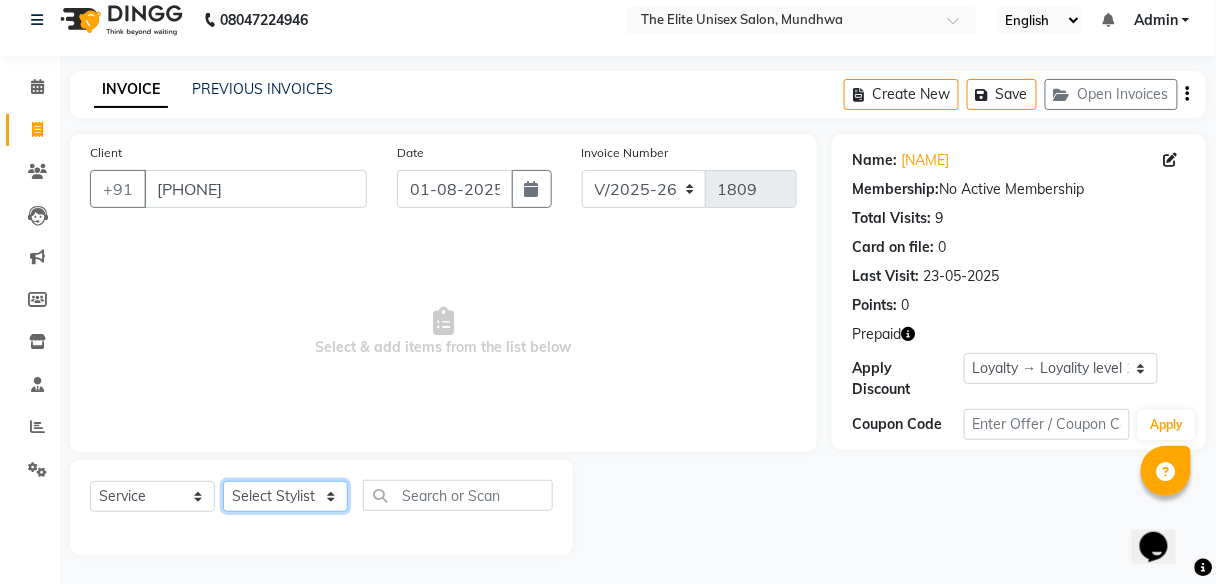 drag, startPoint x: 284, startPoint y: 491, endPoint x: 256, endPoint y: 418, distance: 78.18568 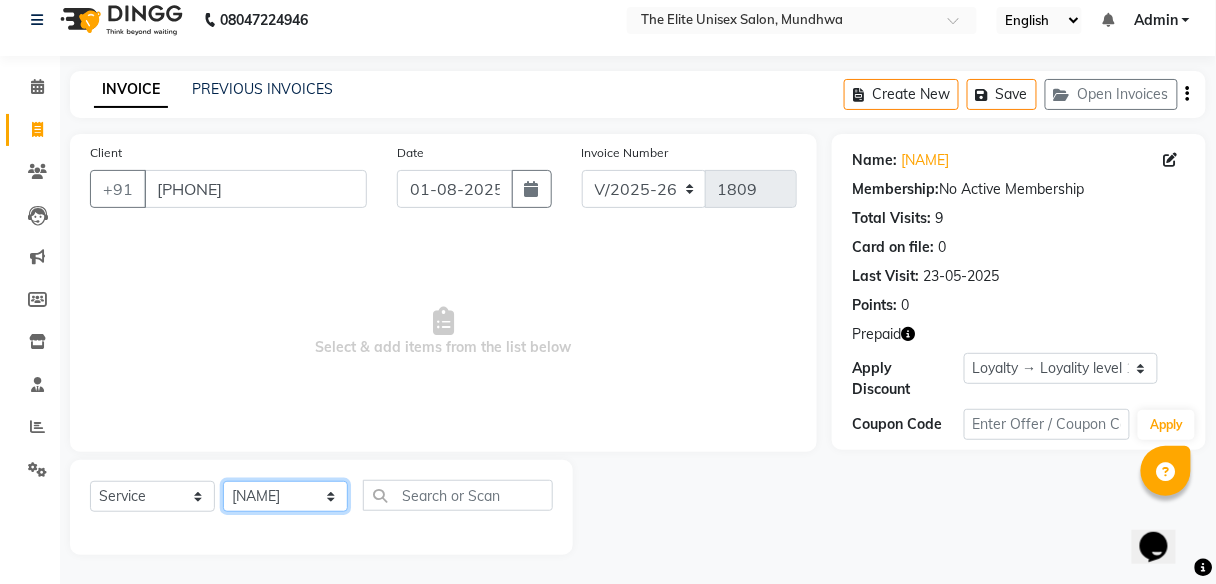 click on "Select Stylist Aishawarya Divya  Nana [FIRST] [FIRST] Sunny" 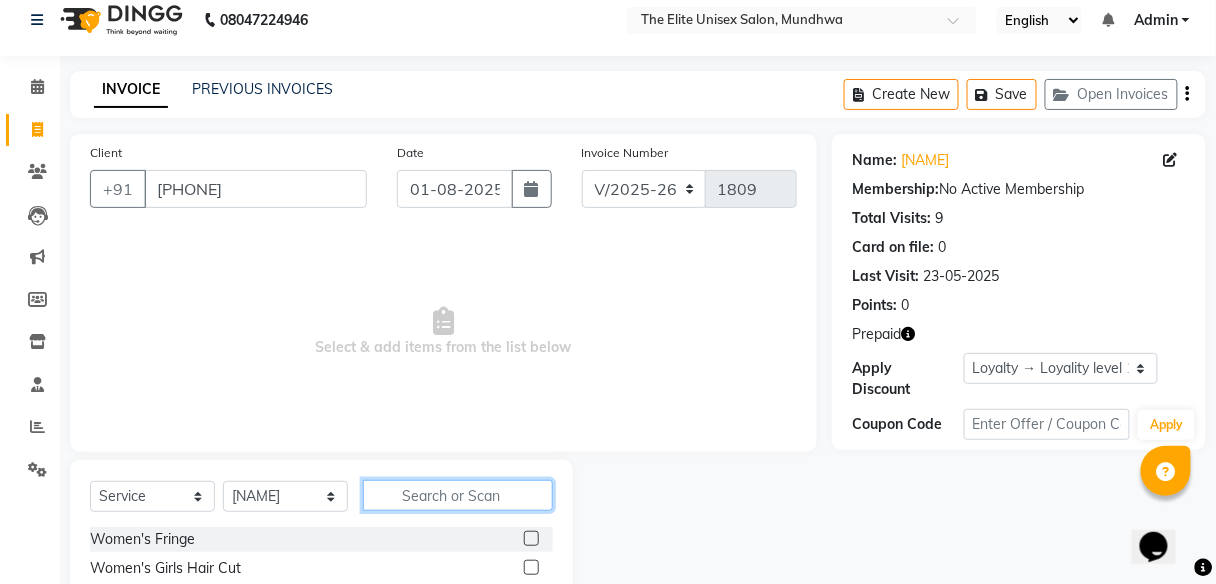 click 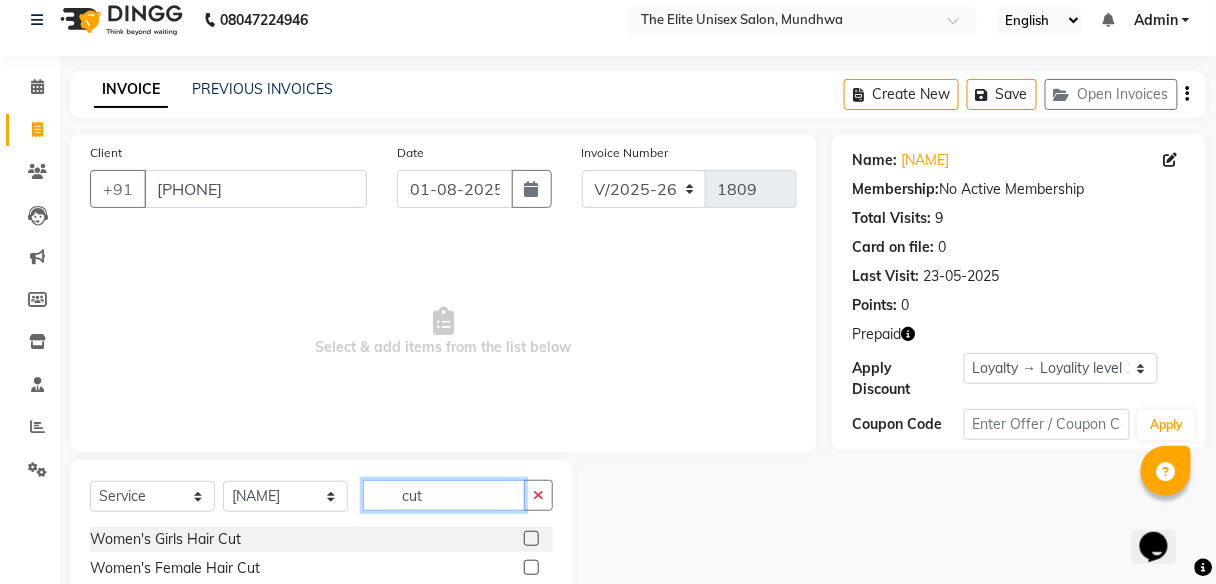 type on "cut" 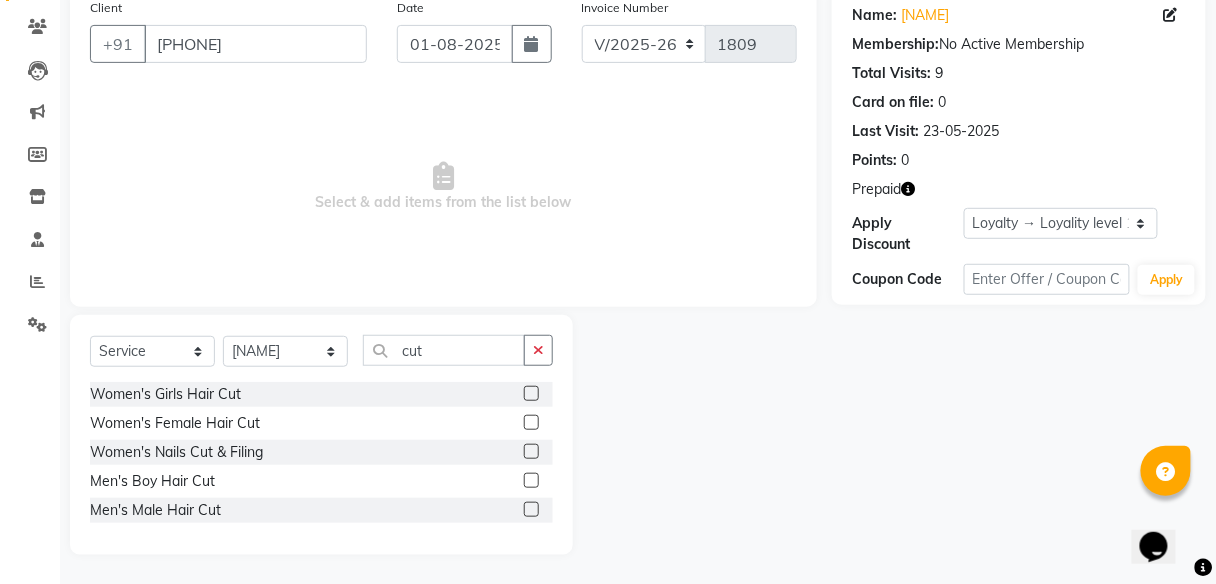 click 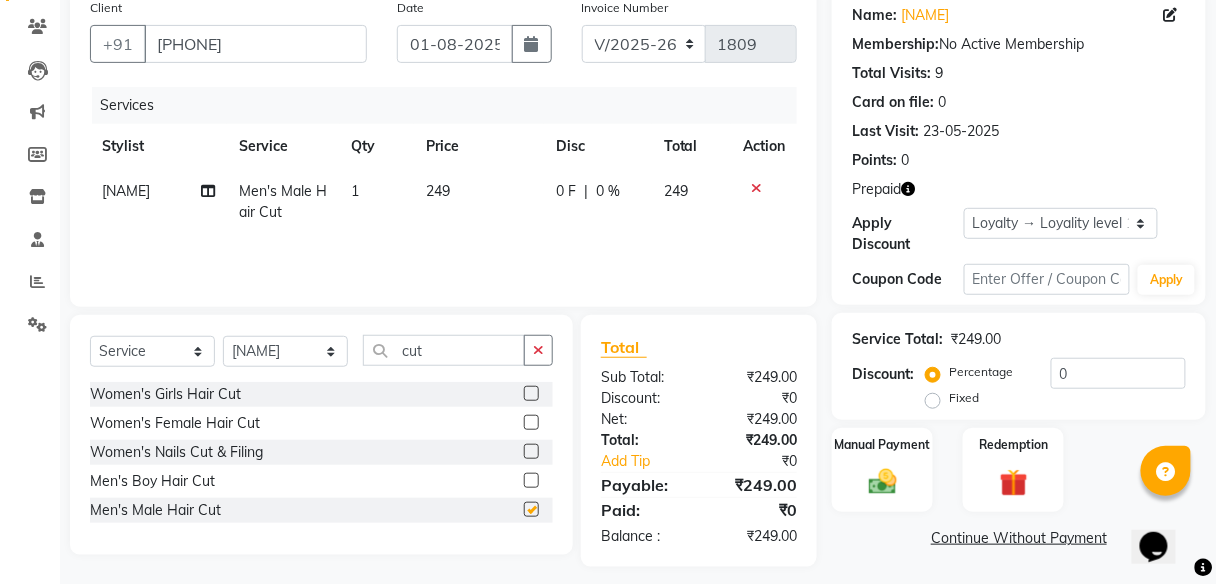 checkbox on "false" 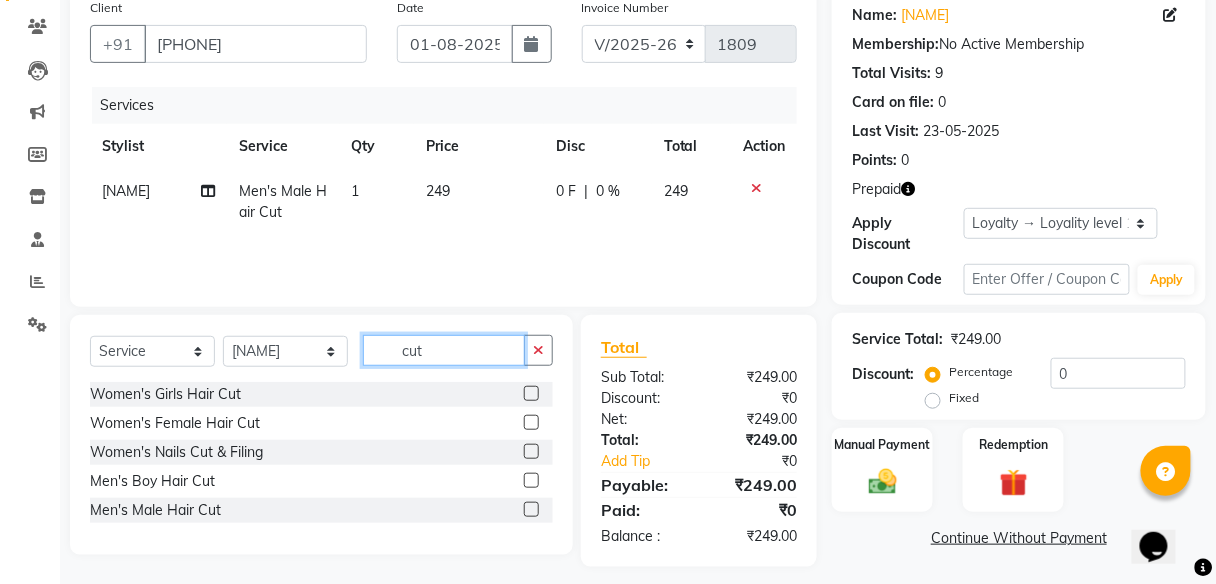 click on "cut" 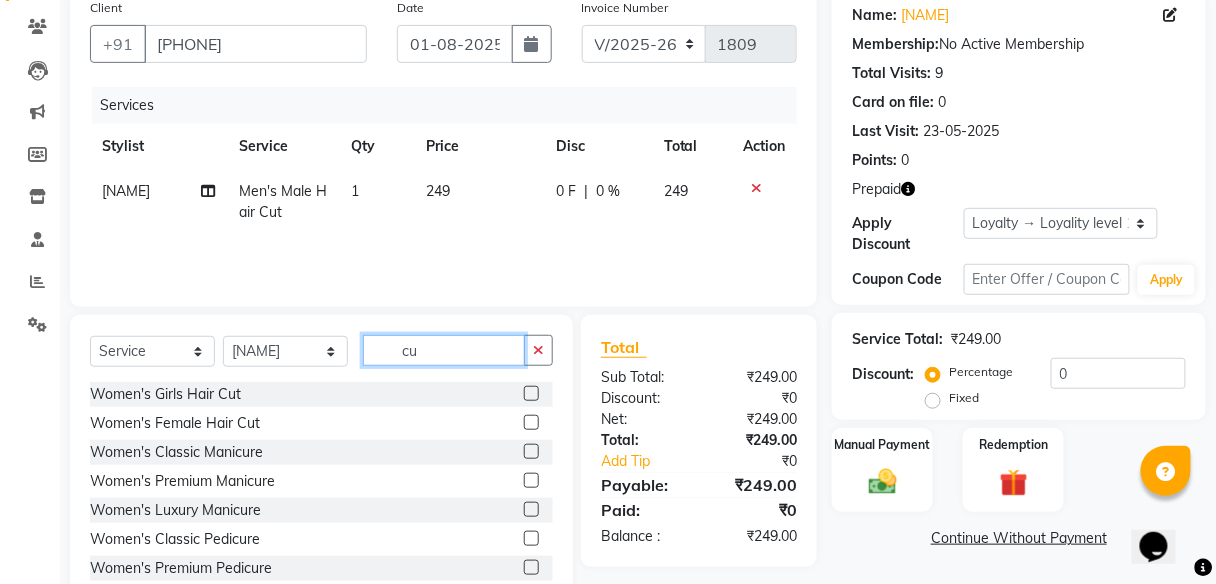 type on "c" 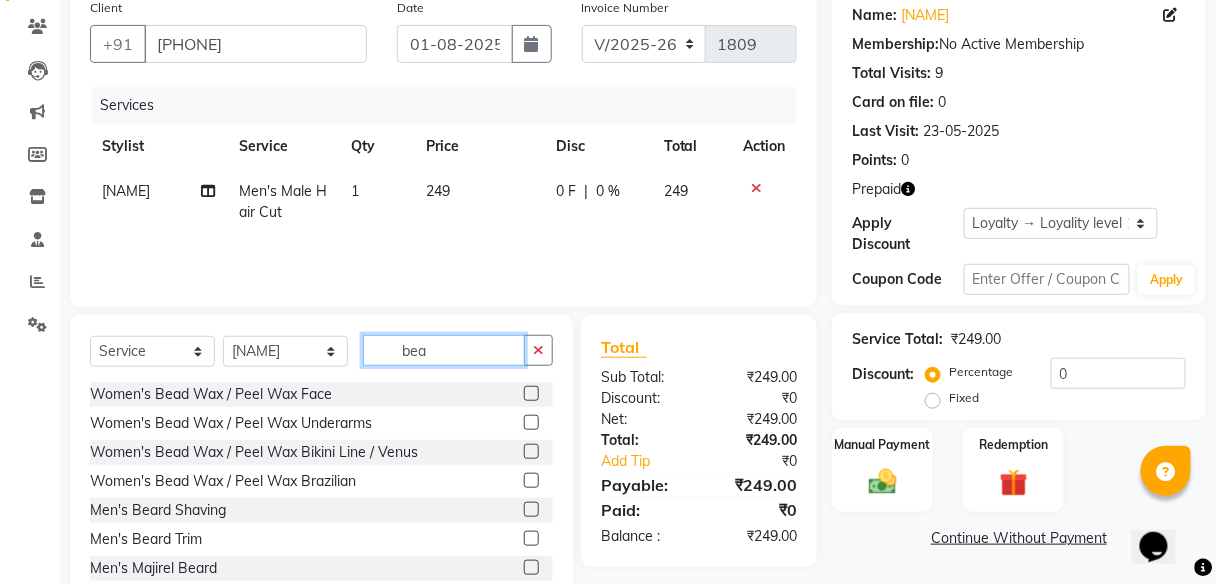 scroll, scrollTop: 216, scrollLeft: 0, axis: vertical 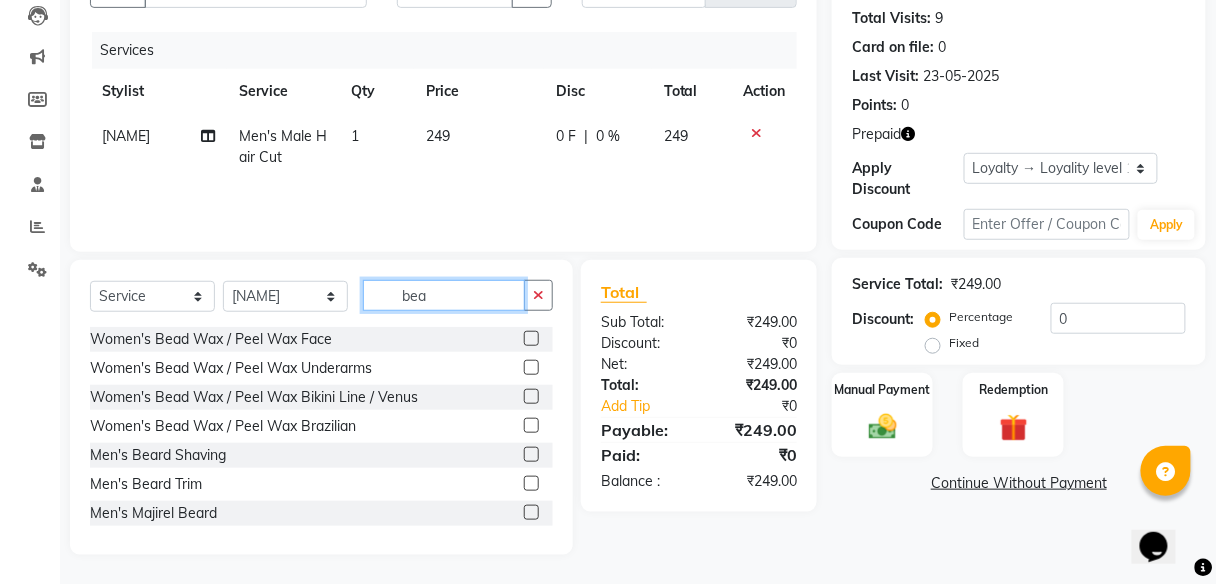 type on "bea" 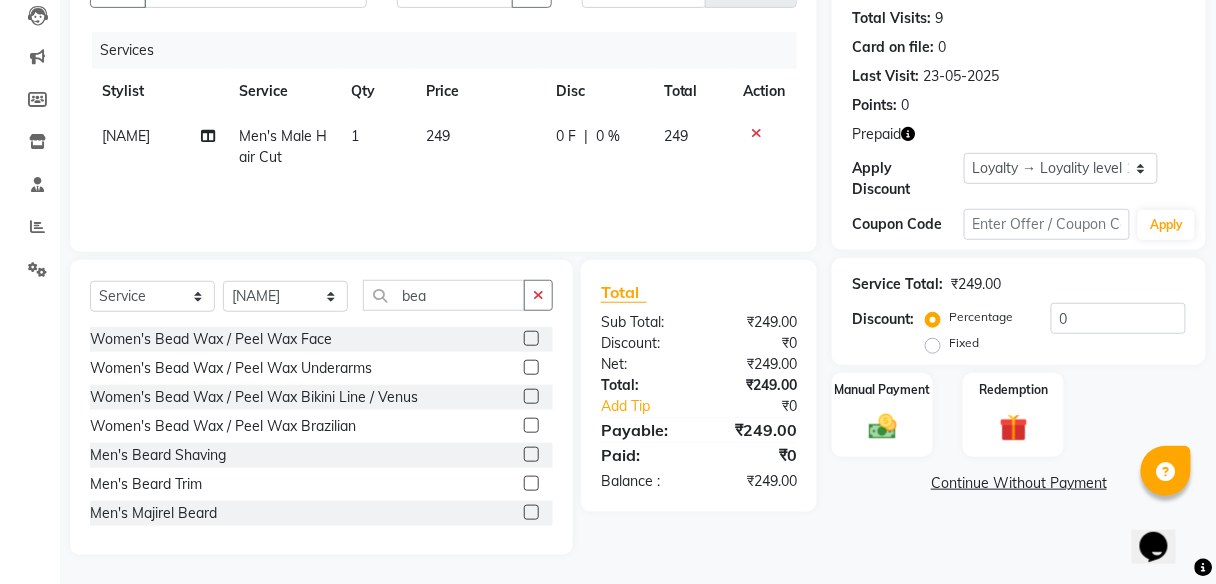 click 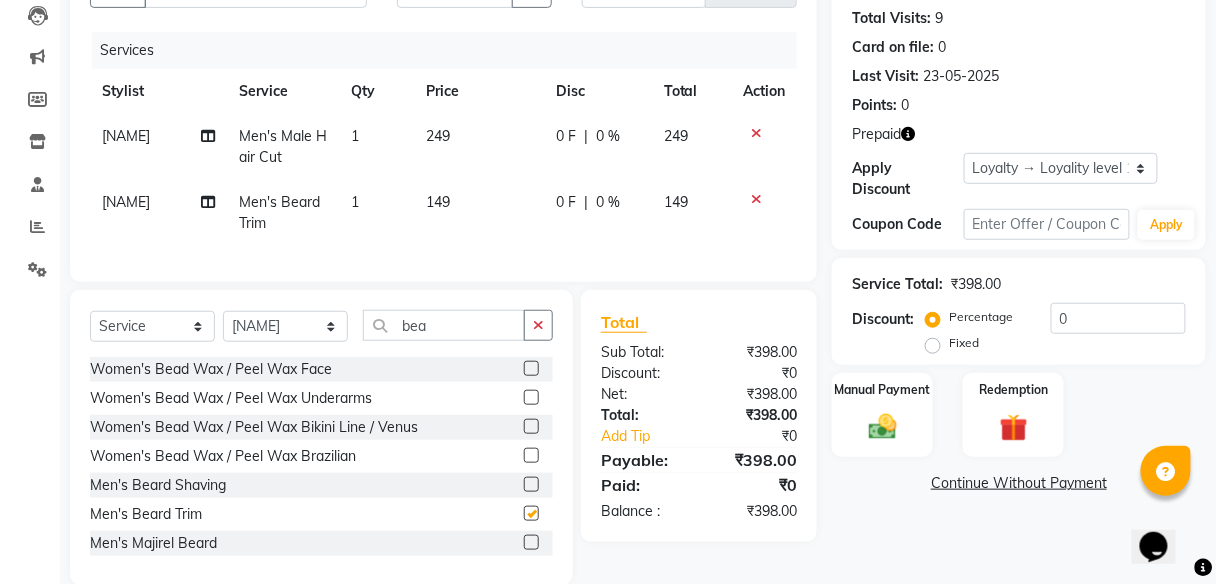 scroll, scrollTop: 60, scrollLeft: 0, axis: vertical 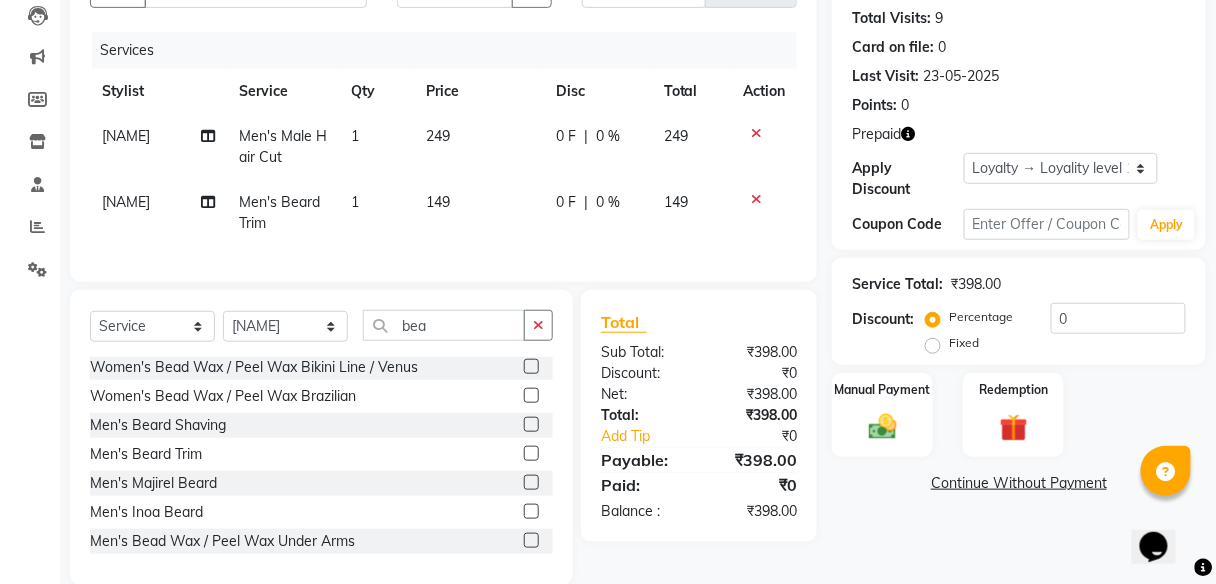 checkbox on "false" 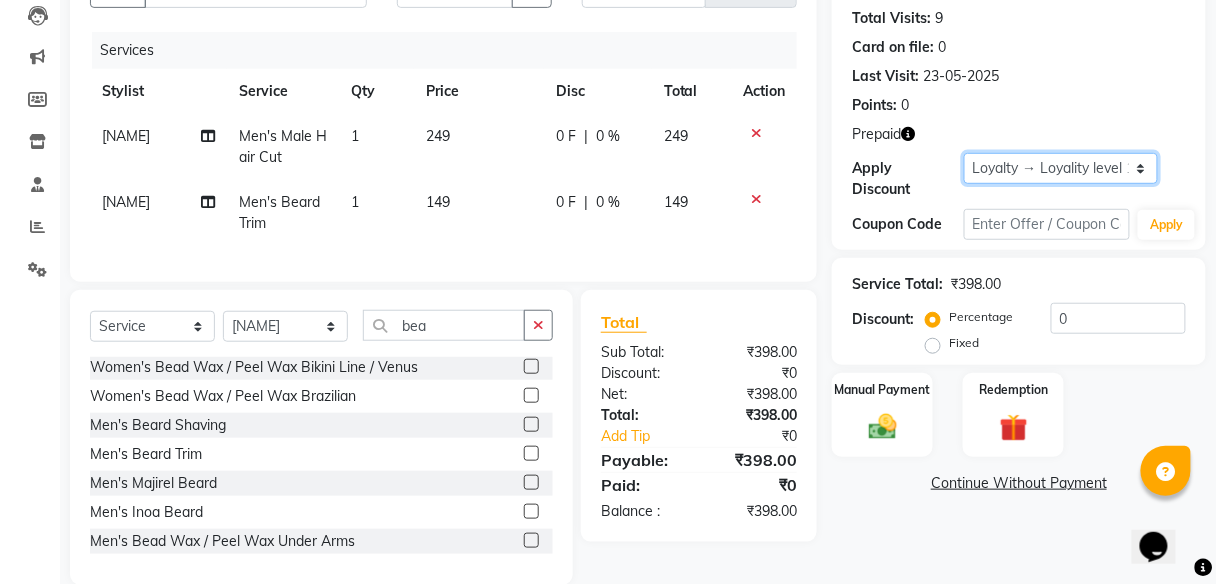 click on "Select  Loyalty → Loyality level 1" 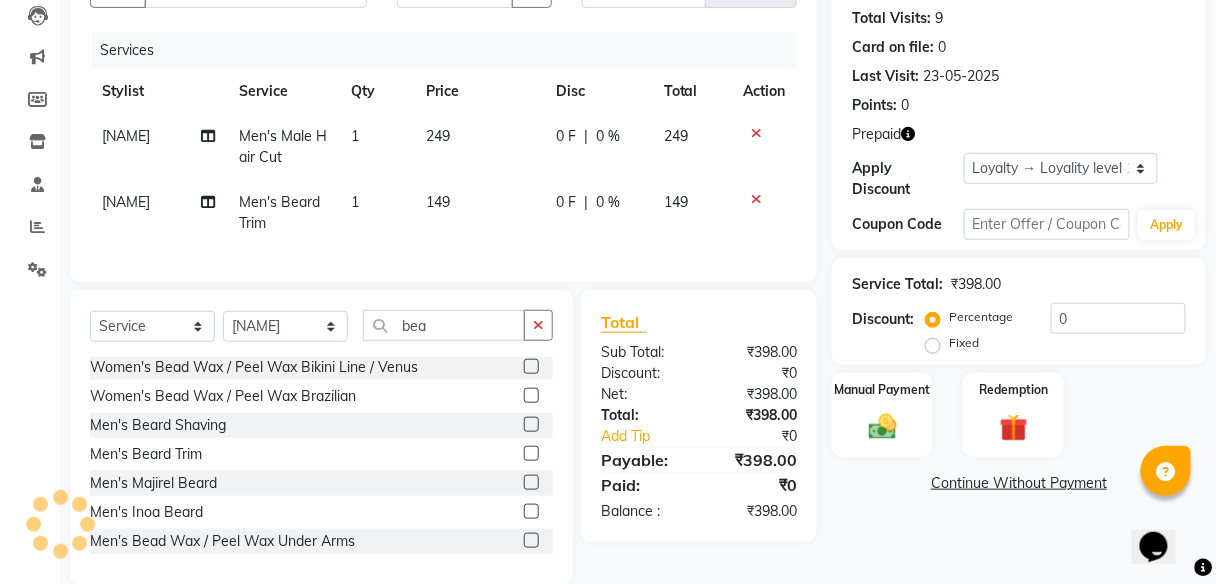 click on "0 F" 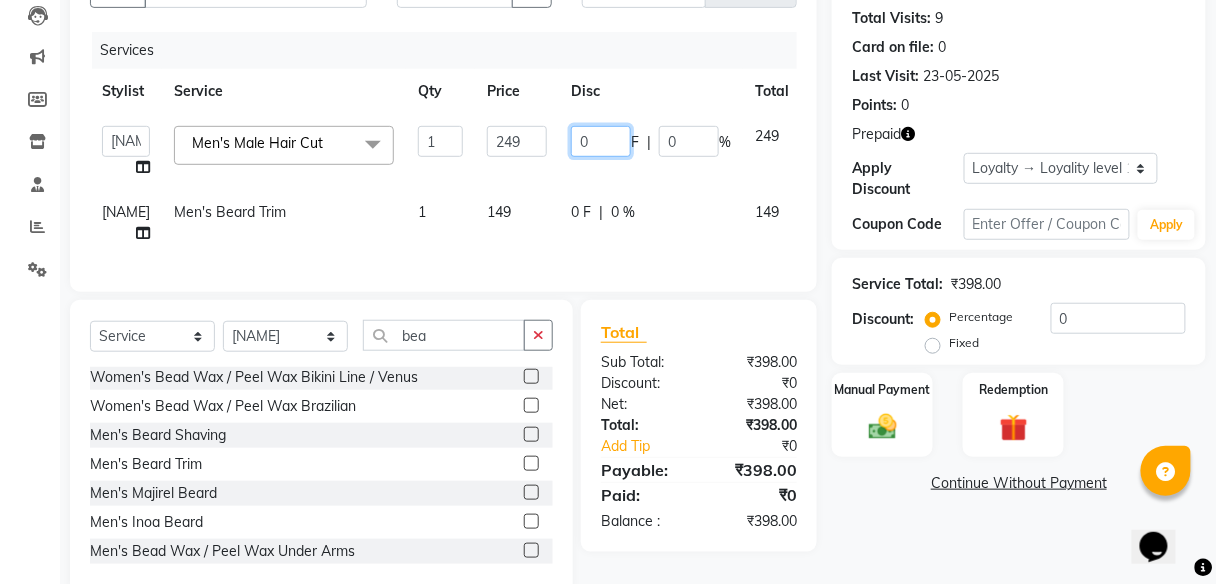 click on "0" 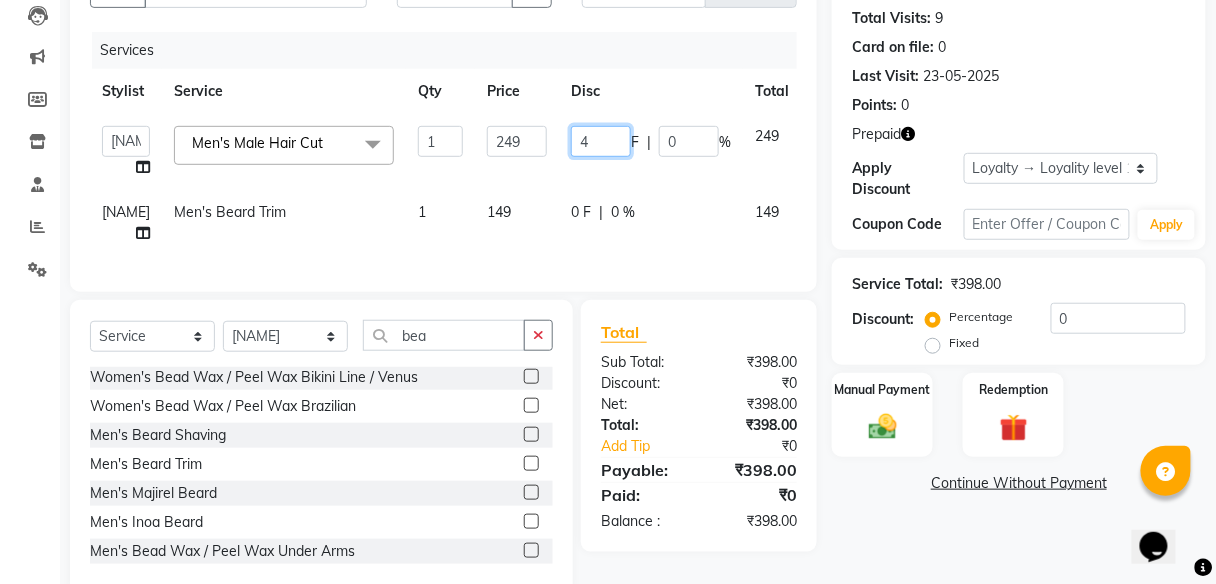 type on "48" 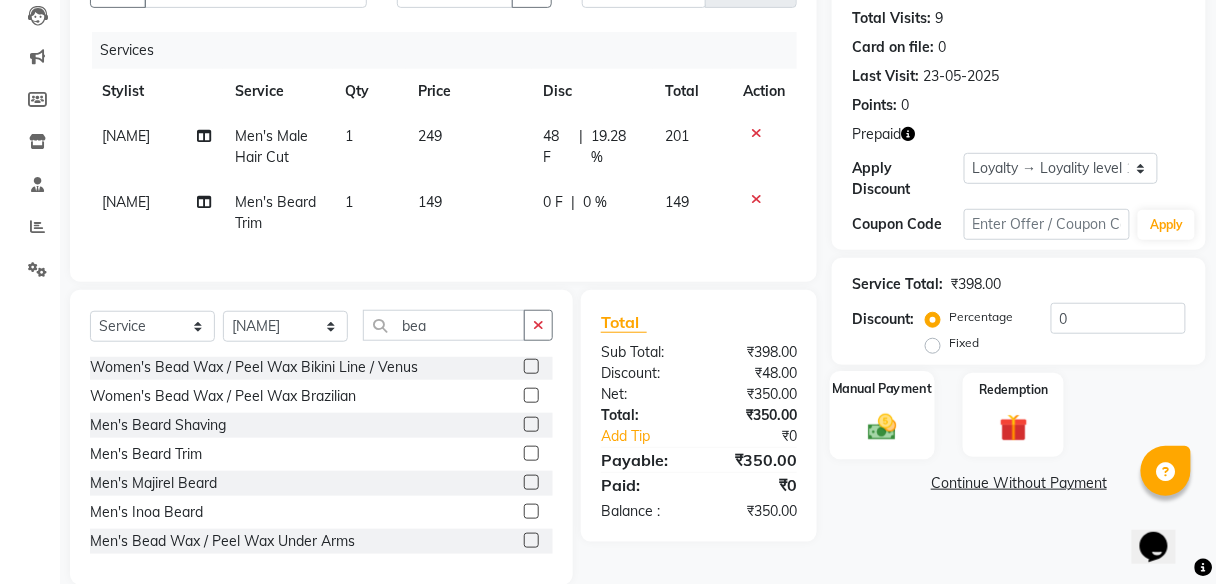 click on "Manual Payment" 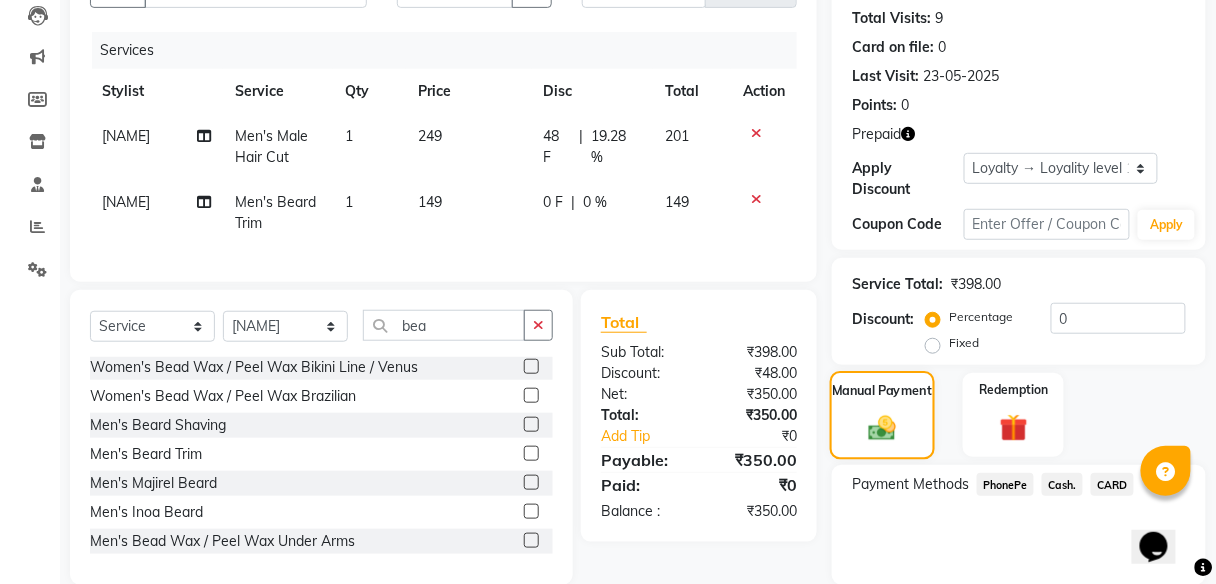 scroll, scrollTop: 288, scrollLeft: 0, axis: vertical 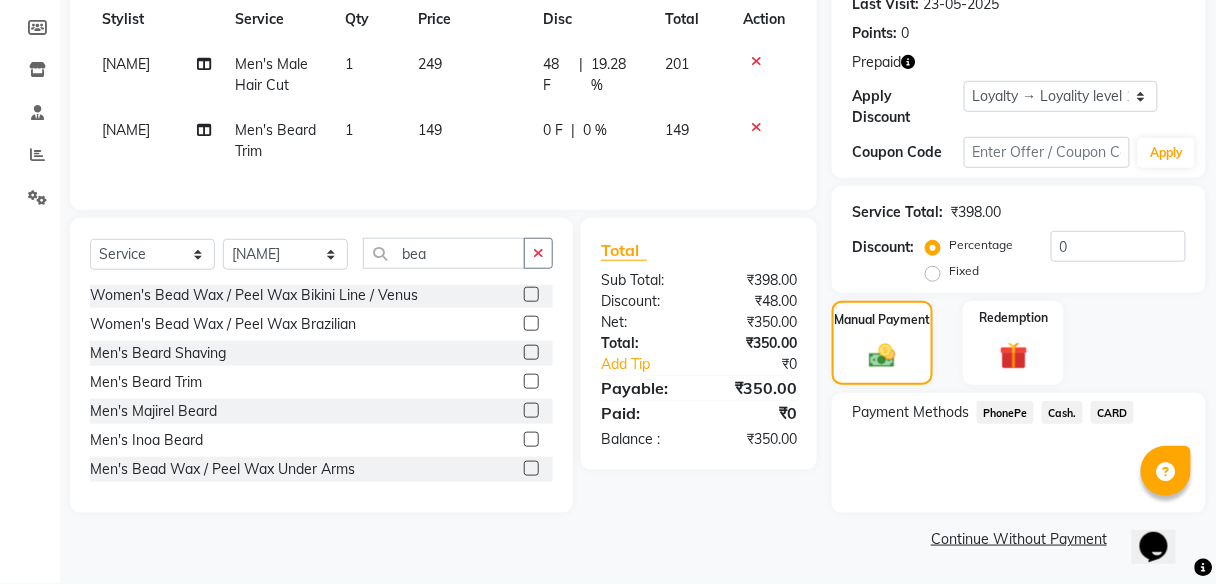 click on "PhonePe" 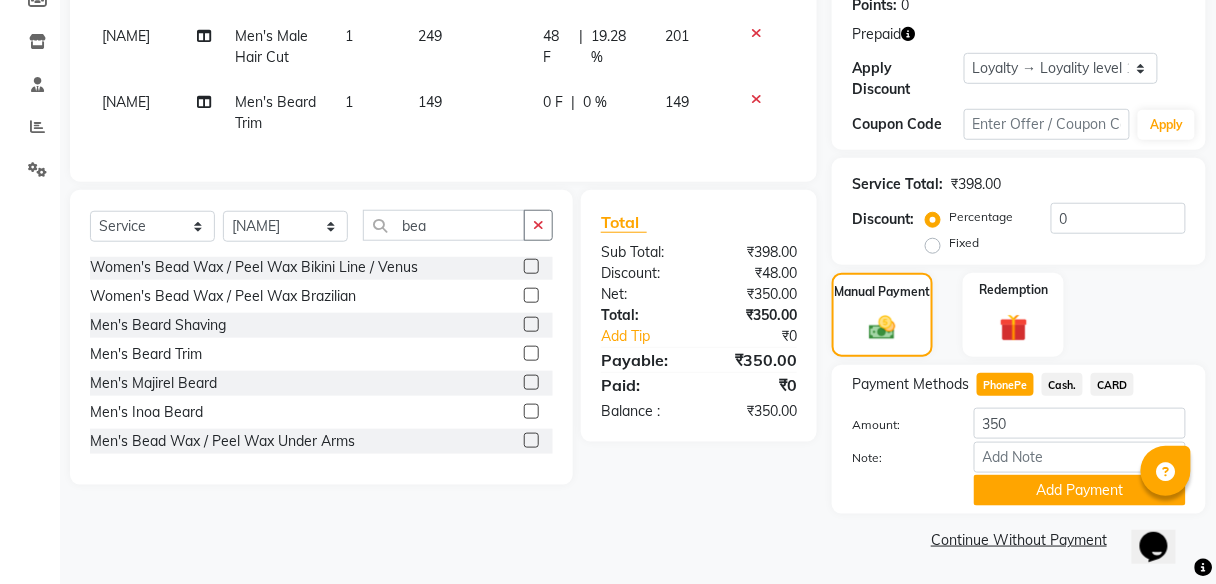 scroll, scrollTop: 316, scrollLeft: 0, axis: vertical 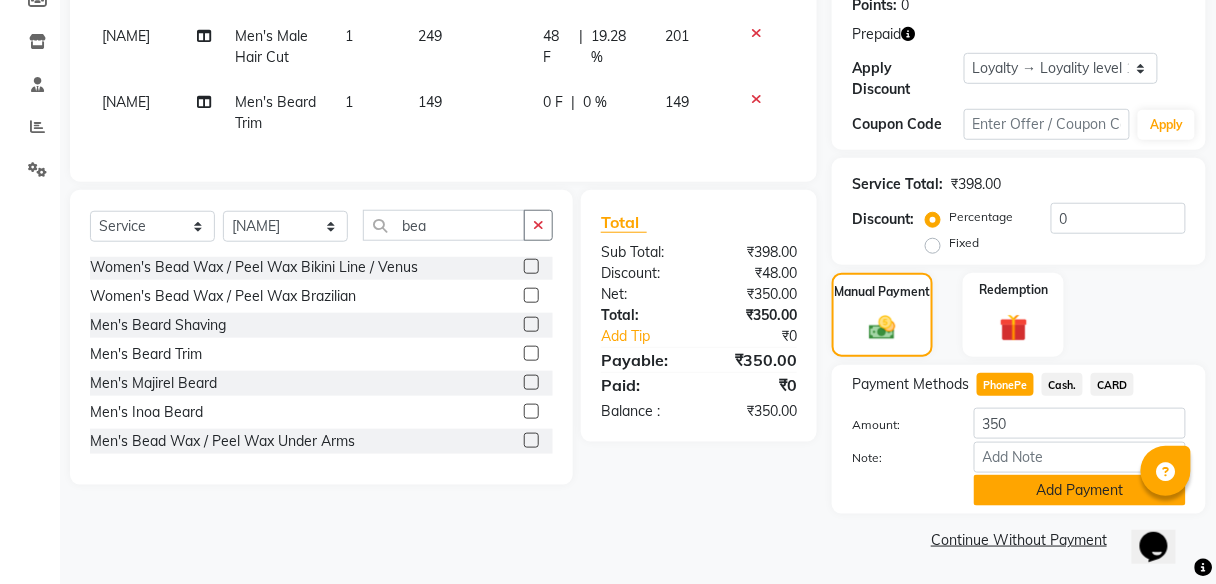 click on "Add Payment" 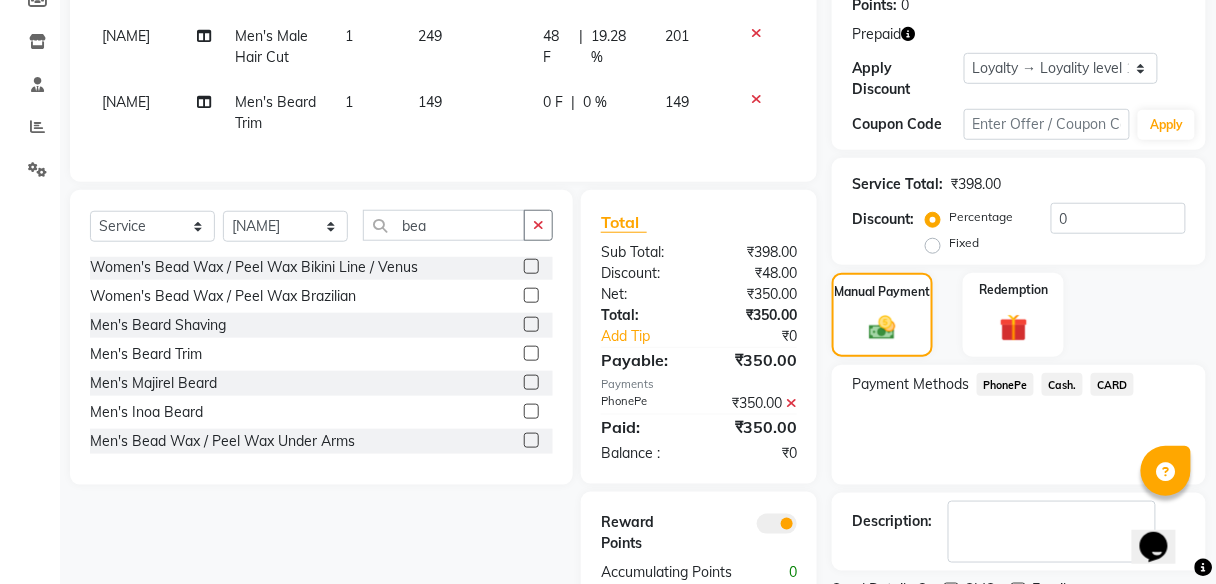 scroll, scrollTop: 400, scrollLeft: 0, axis: vertical 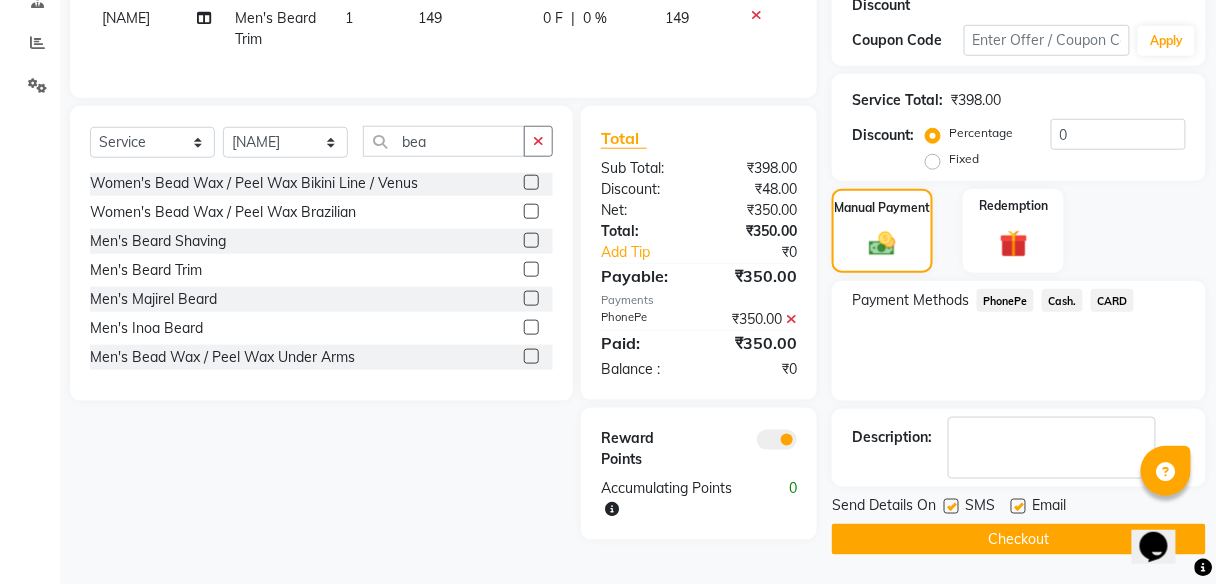 click on "Checkout" 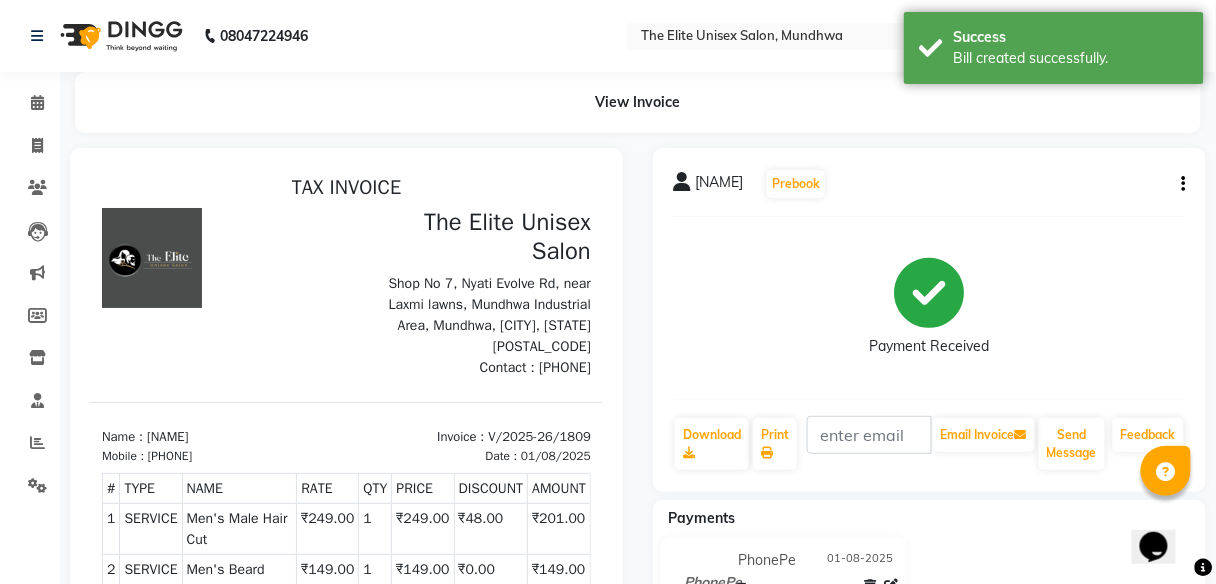 scroll, scrollTop: 0, scrollLeft: 0, axis: both 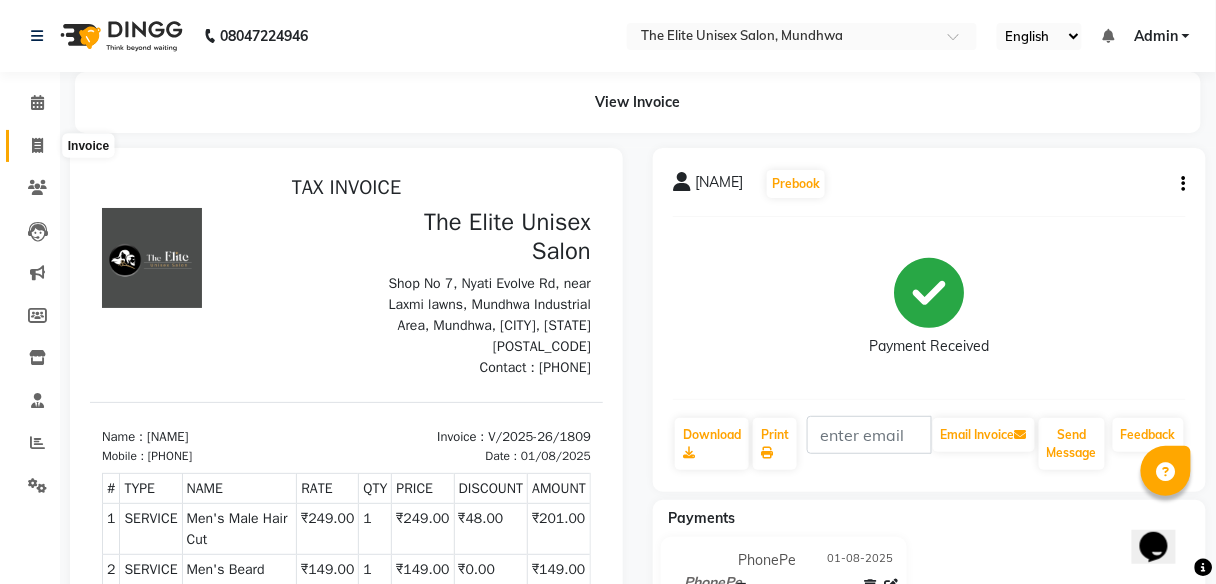 click 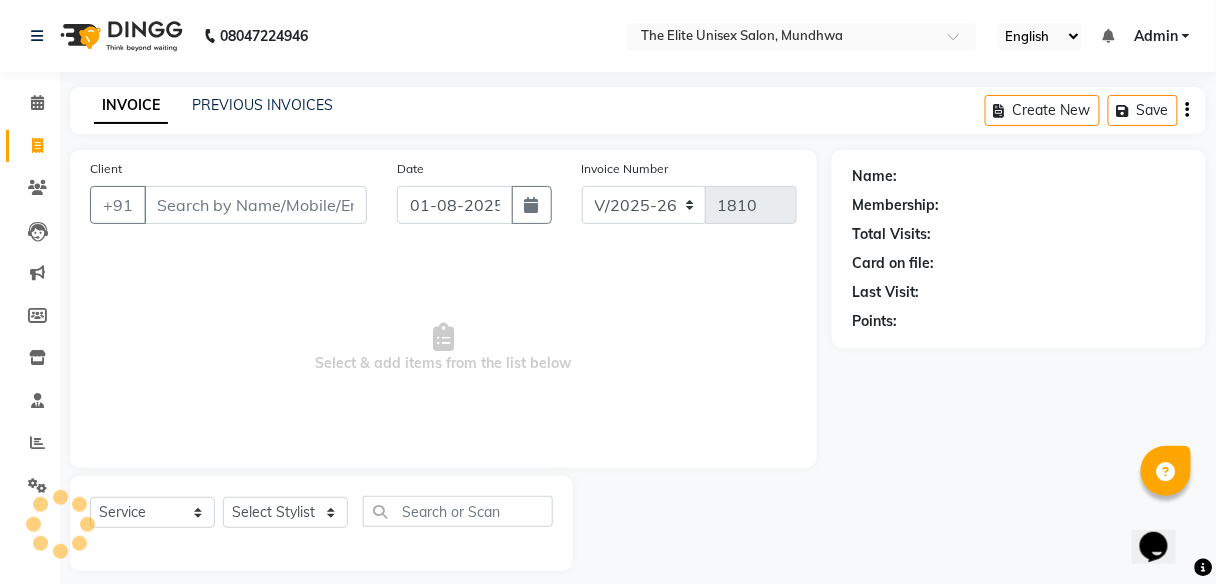scroll, scrollTop: 16, scrollLeft: 0, axis: vertical 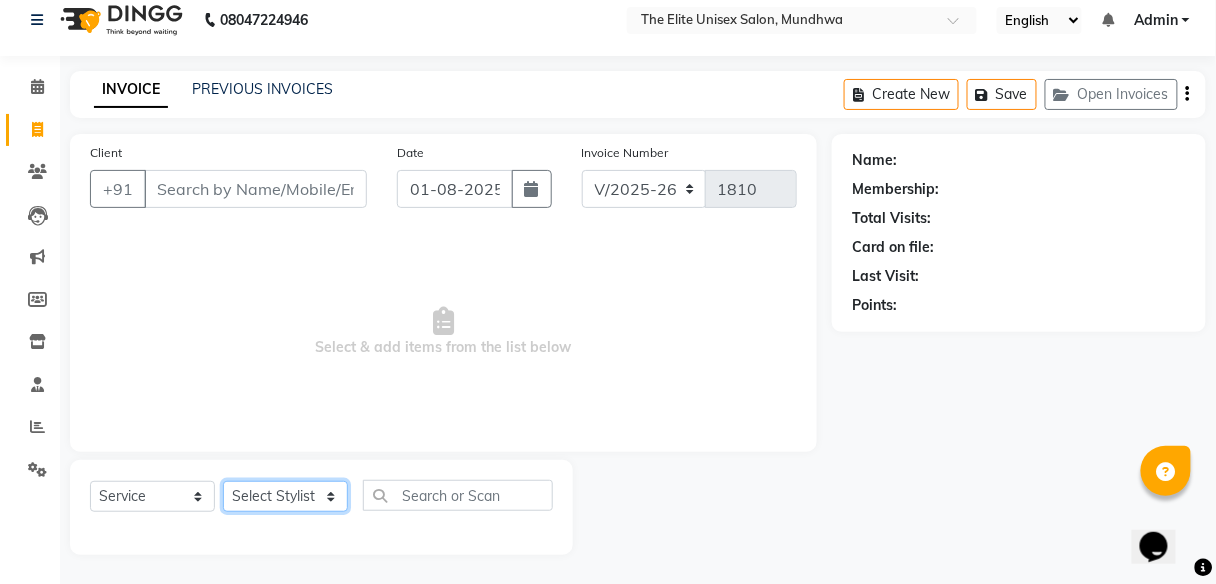 click on "Select Stylist Aishawarya Divya  Nana [FIRST] [FIRST] Sunny" 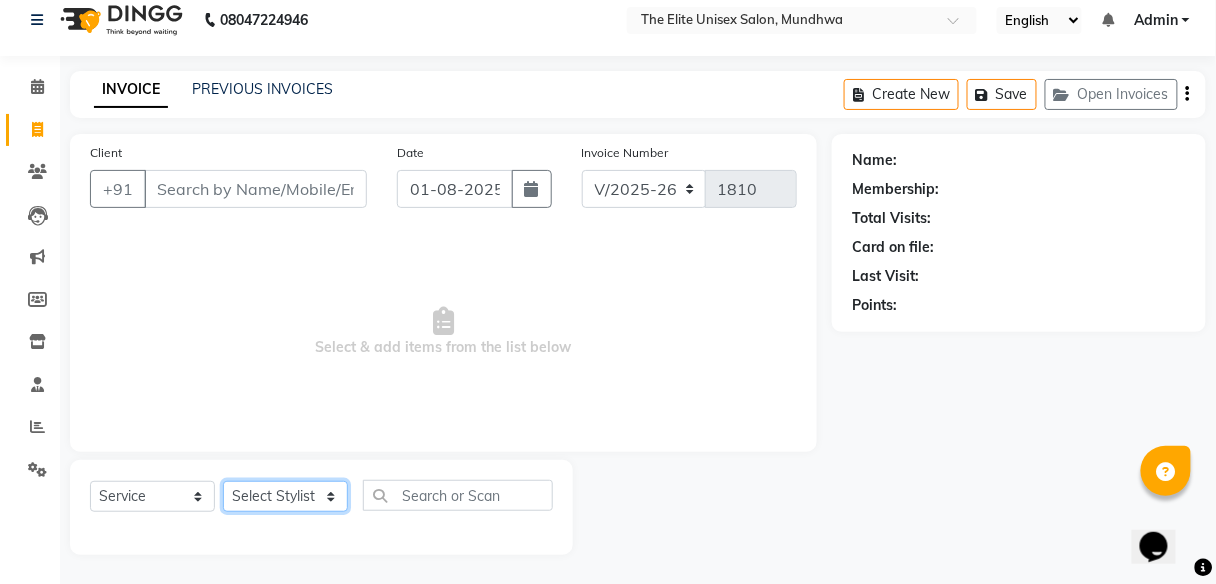 select on "59555" 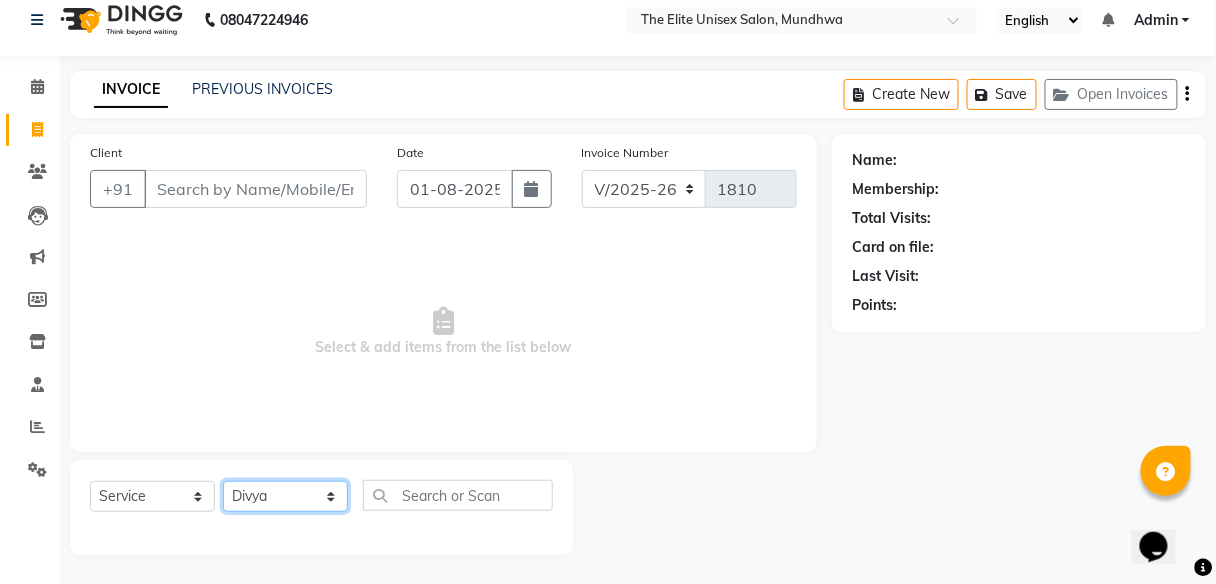 click on "Select Stylist Aishawarya Divya  Nana [FIRST] [FIRST] Sunny" 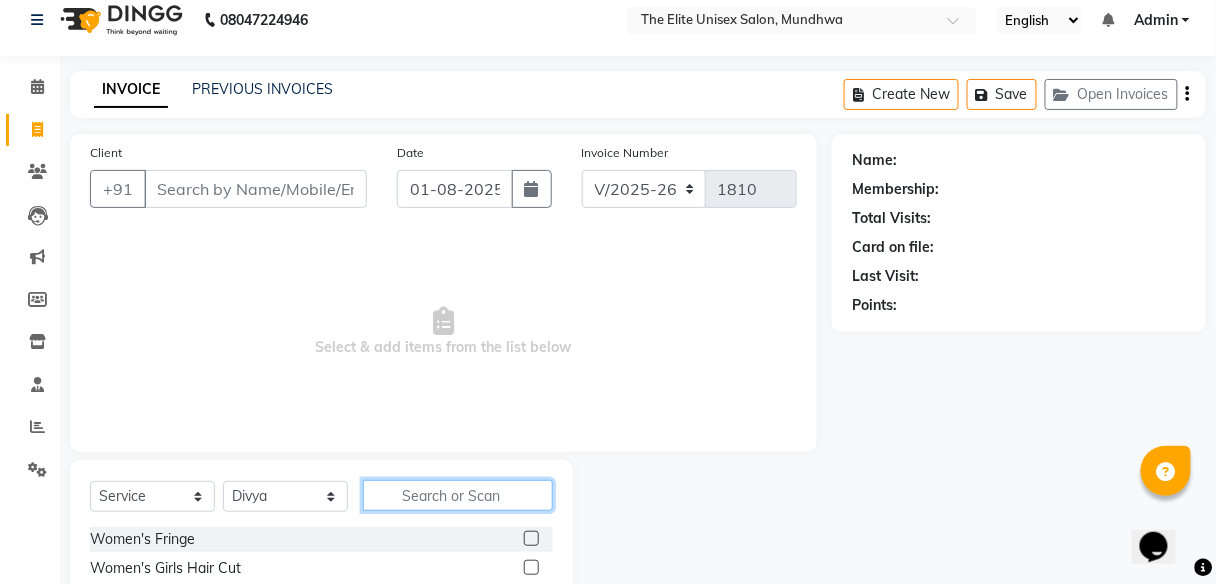 click 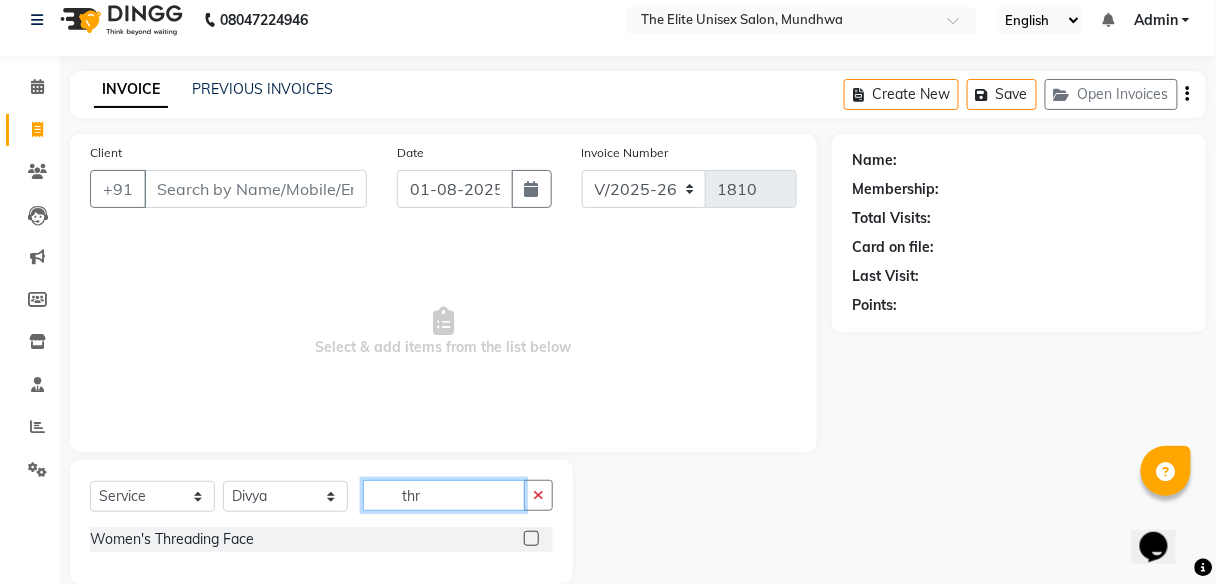 type on "thr" 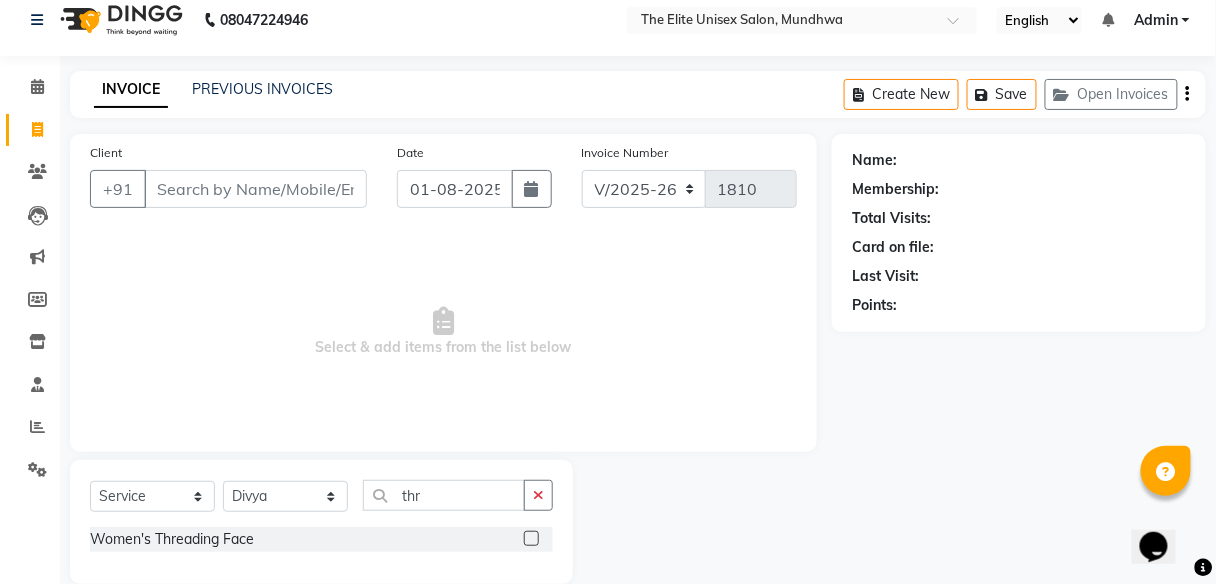 click 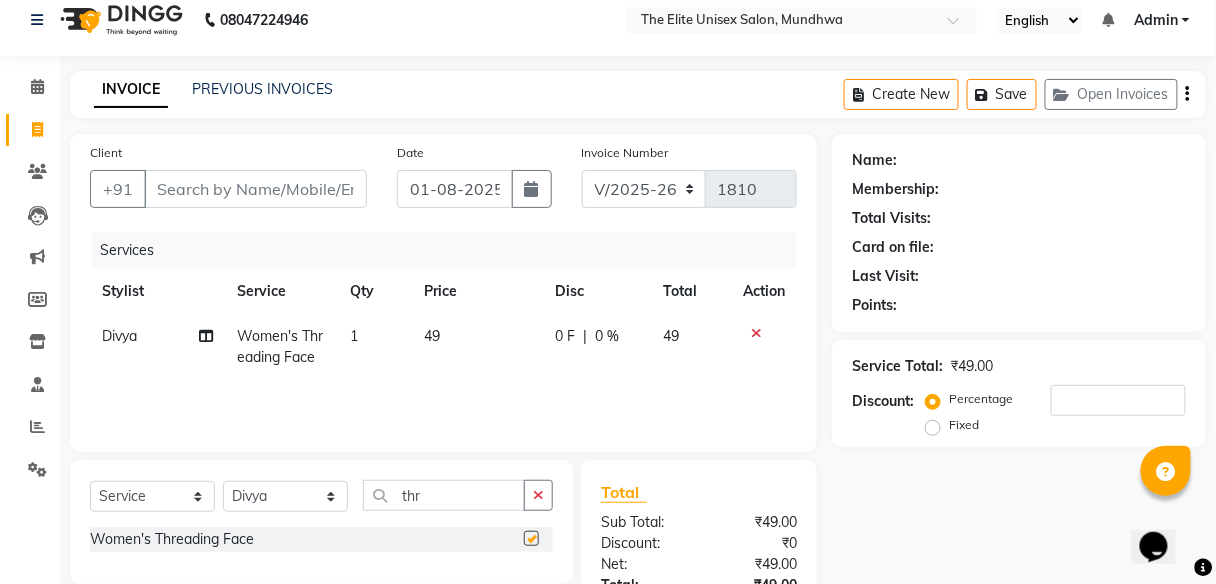 checkbox on "false" 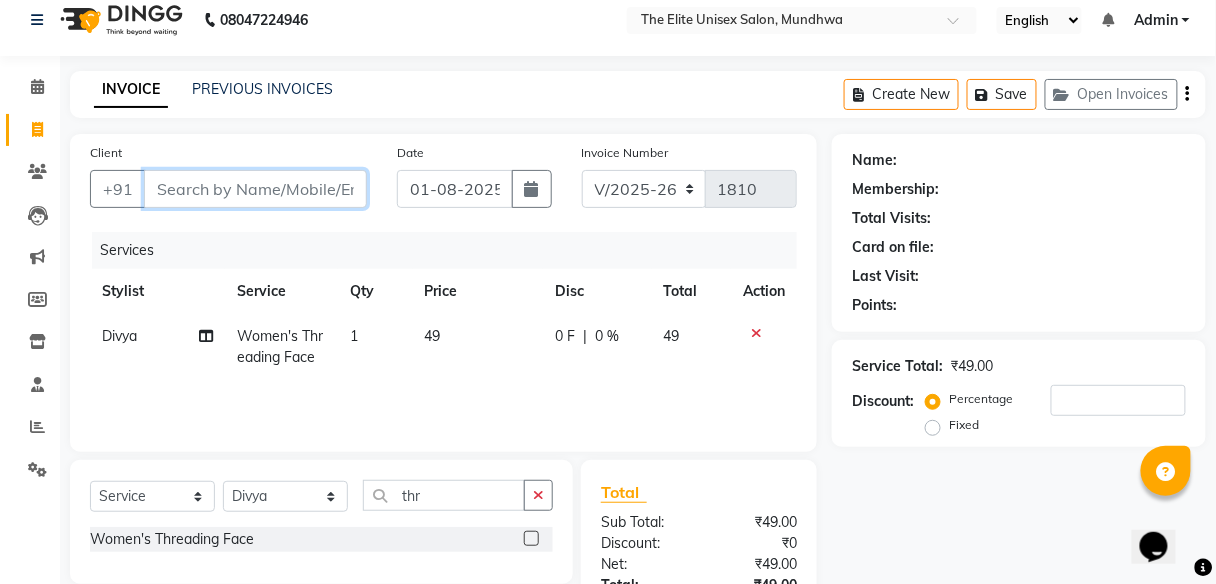 click on "Client" at bounding box center (255, 189) 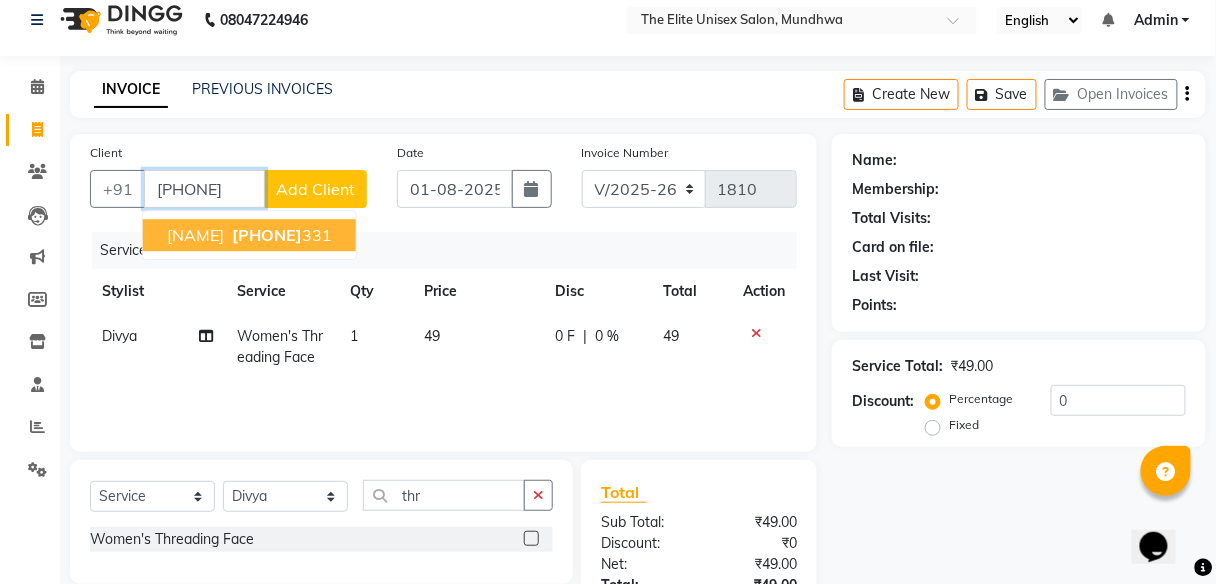 click on "9130086" at bounding box center (267, 235) 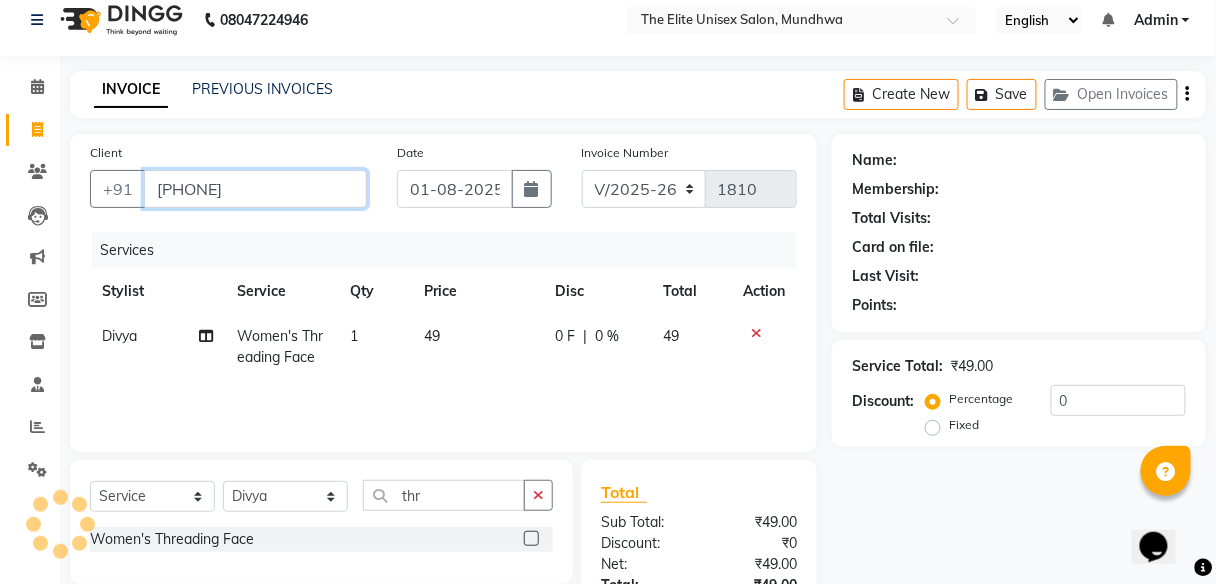 type on "9130086331" 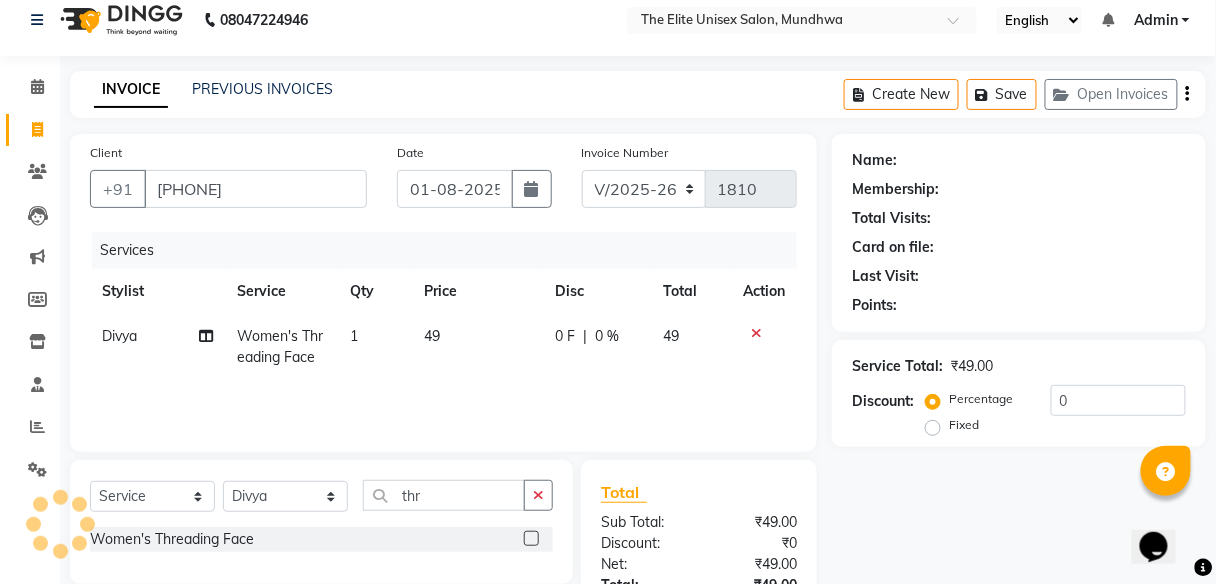 select on "1: Object" 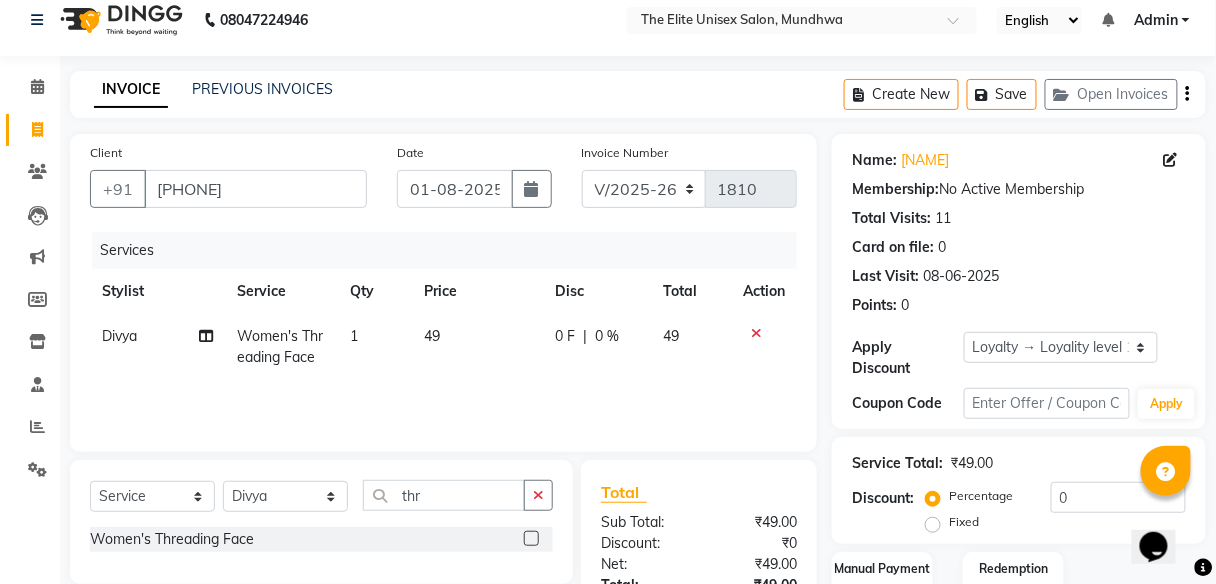 scroll, scrollTop: 172, scrollLeft: 0, axis: vertical 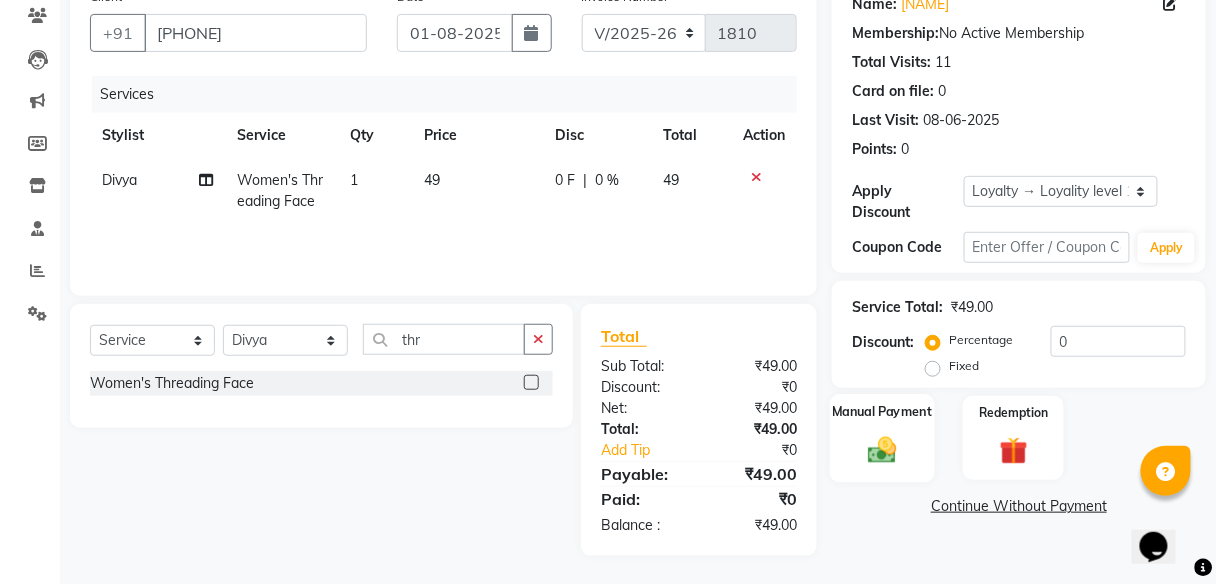 click 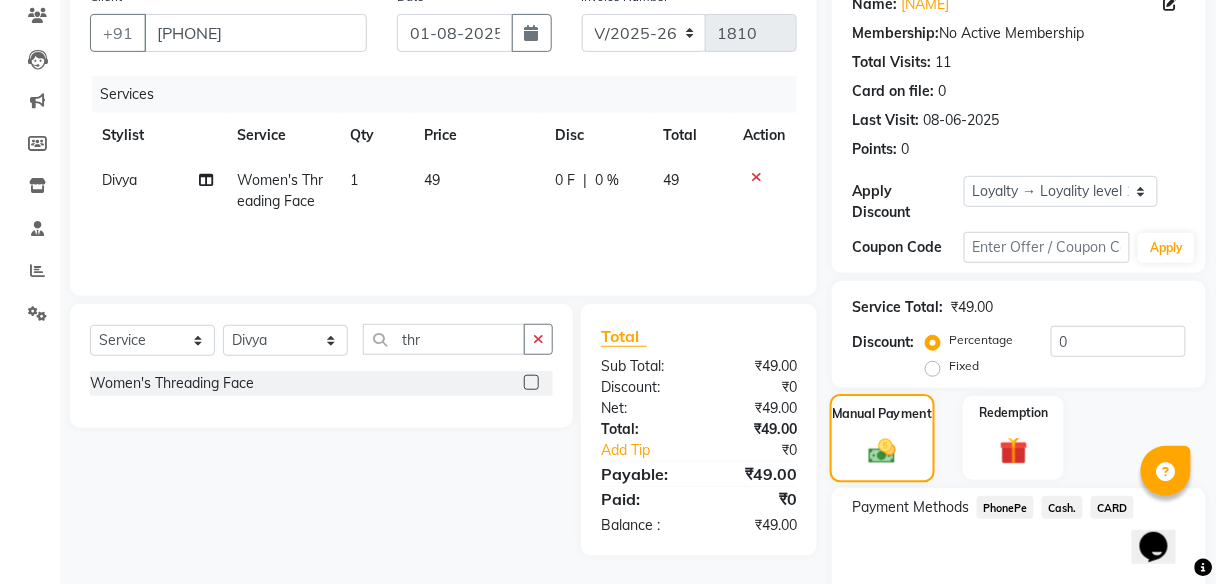 scroll, scrollTop: 267, scrollLeft: 0, axis: vertical 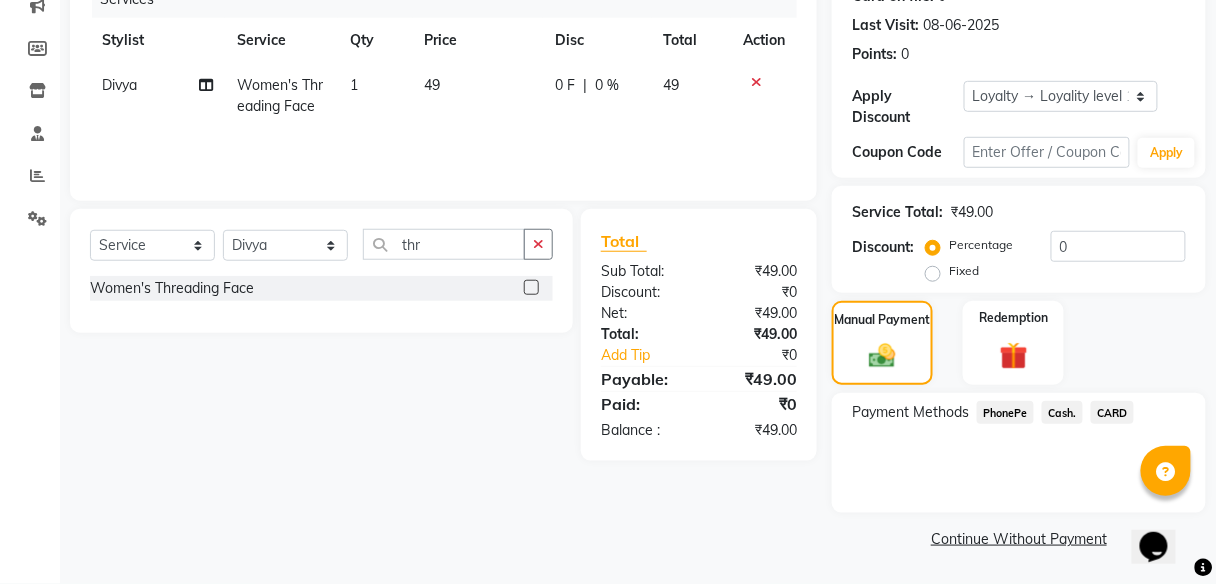 click on "PhonePe" 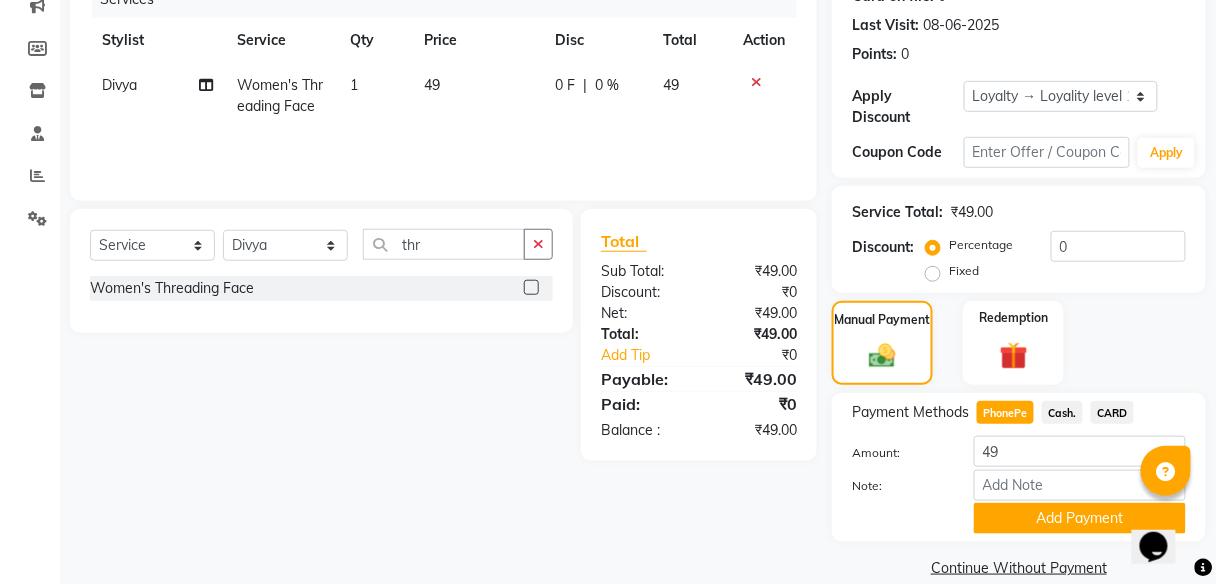 scroll, scrollTop: 295, scrollLeft: 0, axis: vertical 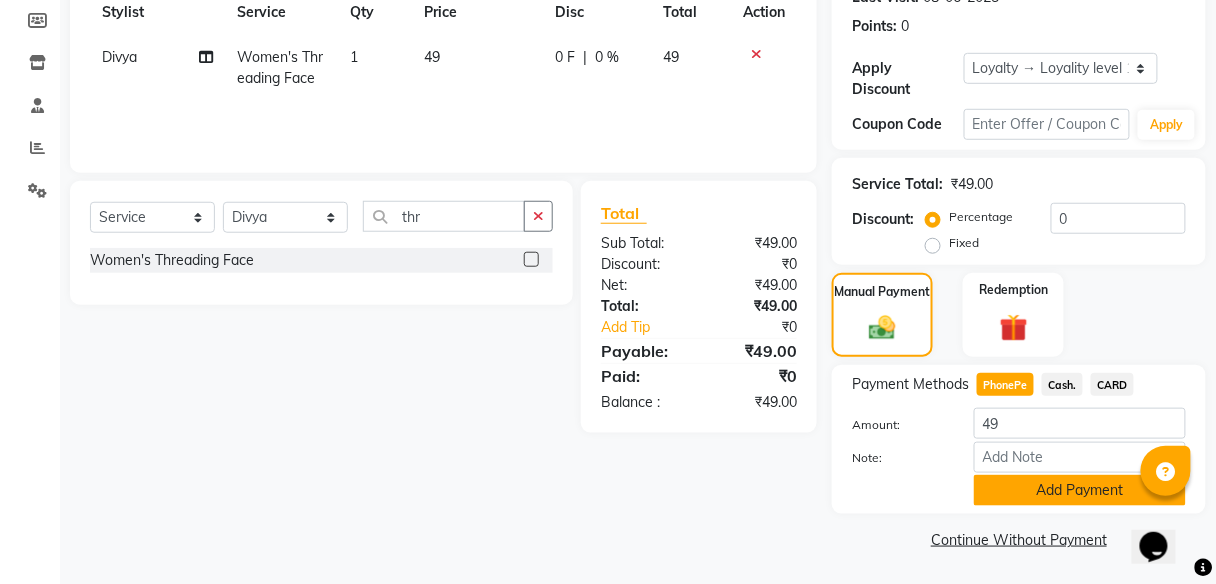 click on "Add Payment" 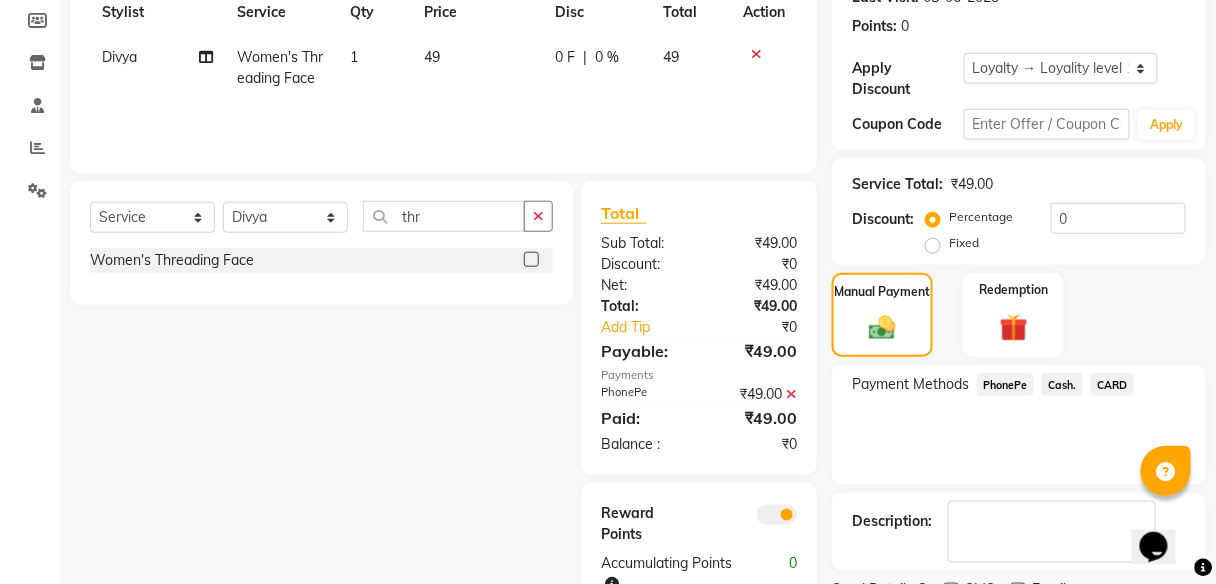 scroll, scrollTop: 378, scrollLeft: 0, axis: vertical 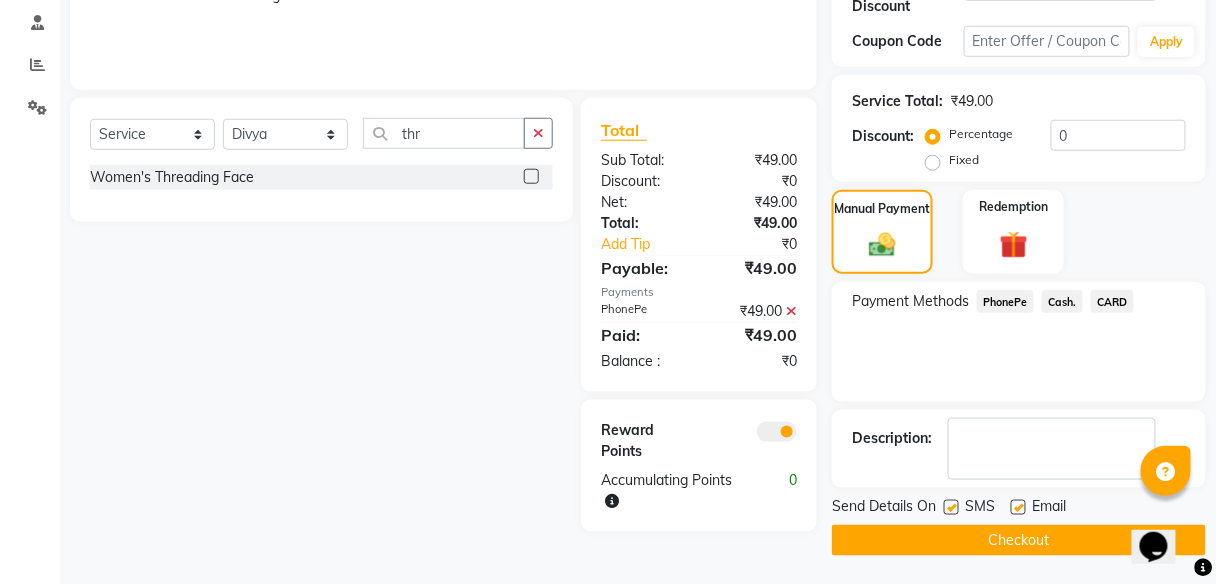 click on "Checkout" 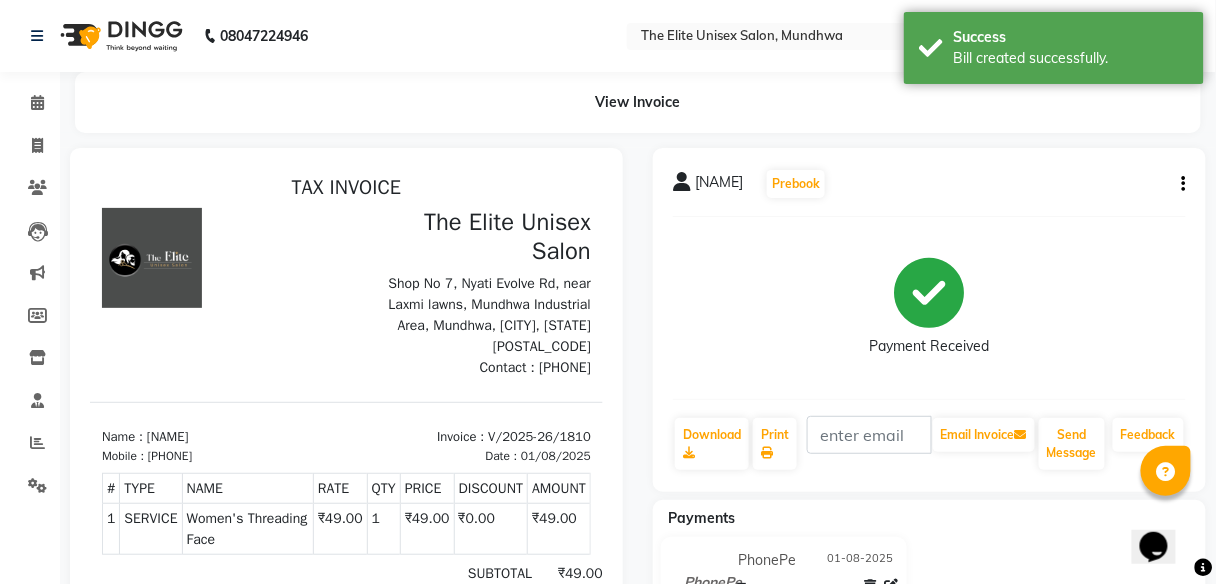 scroll, scrollTop: 0, scrollLeft: 0, axis: both 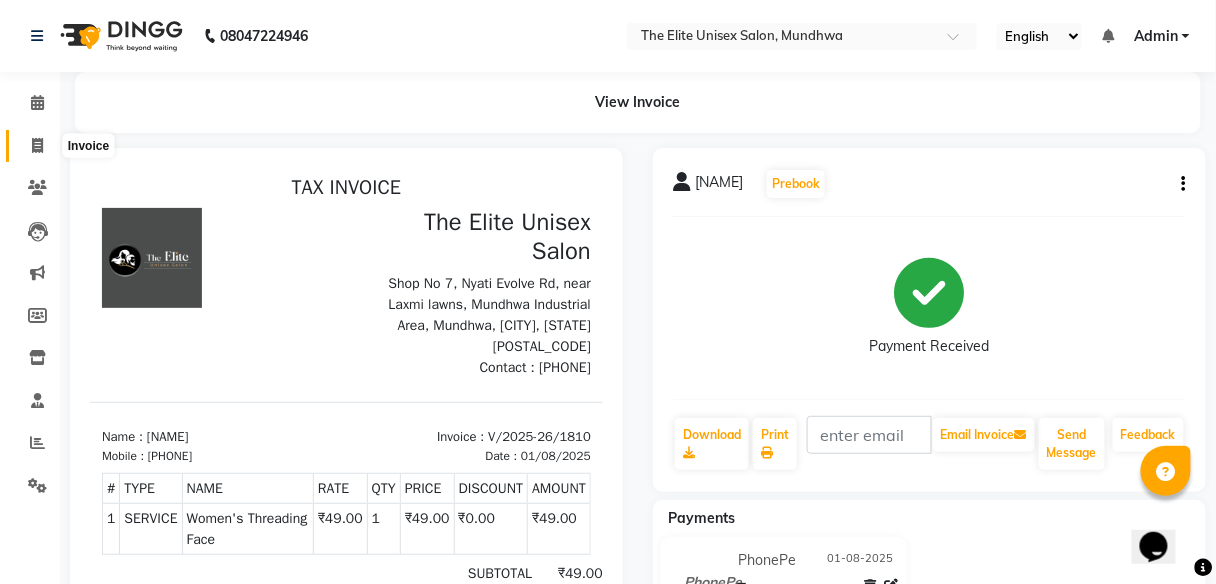 click 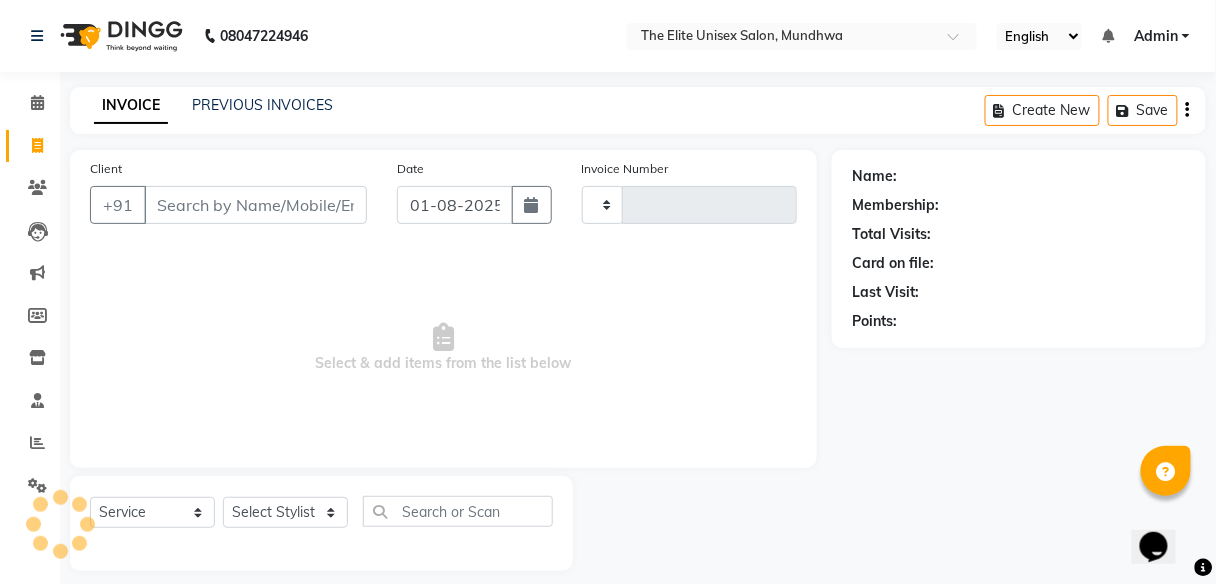 type on "1811" 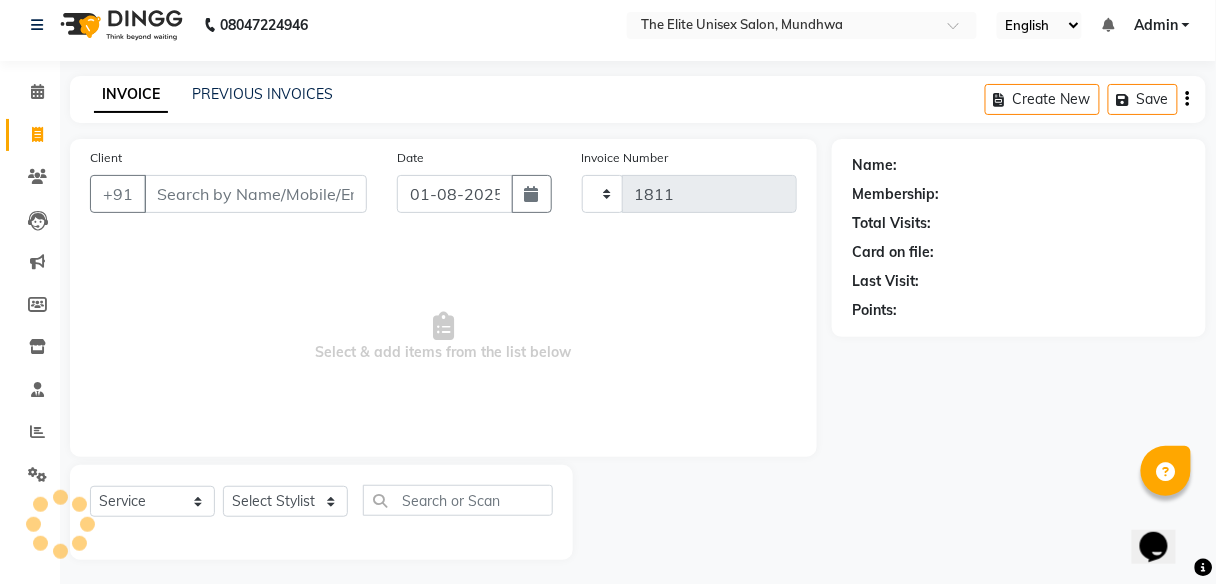 select on "7086" 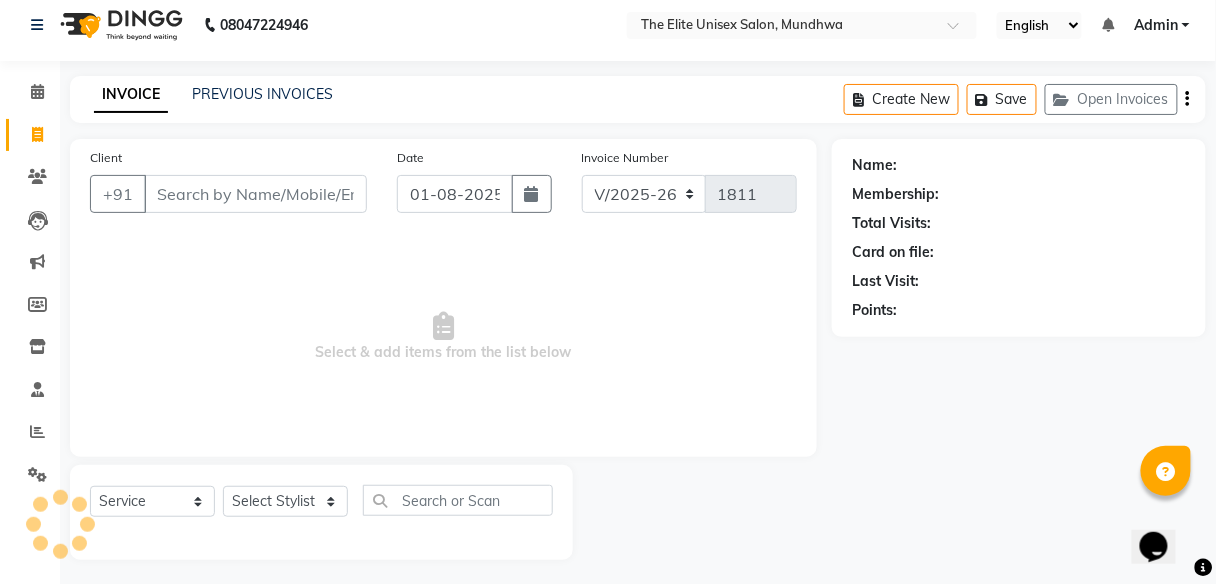 scroll, scrollTop: 16, scrollLeft: 0, axis: vertical 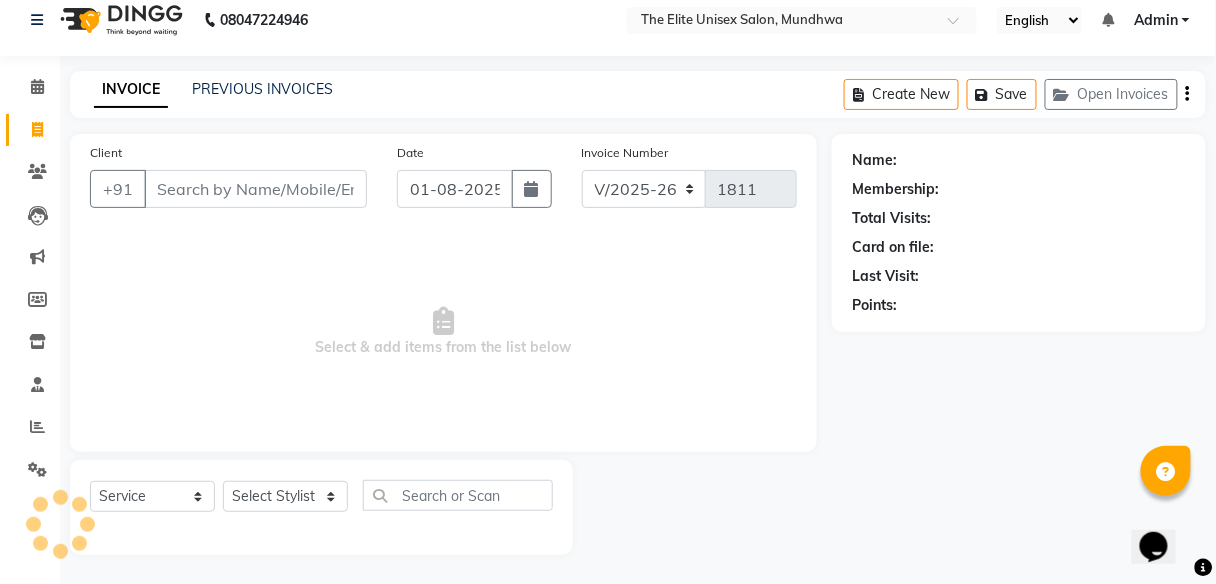 click on "Client" at bounding box center [255, 189] 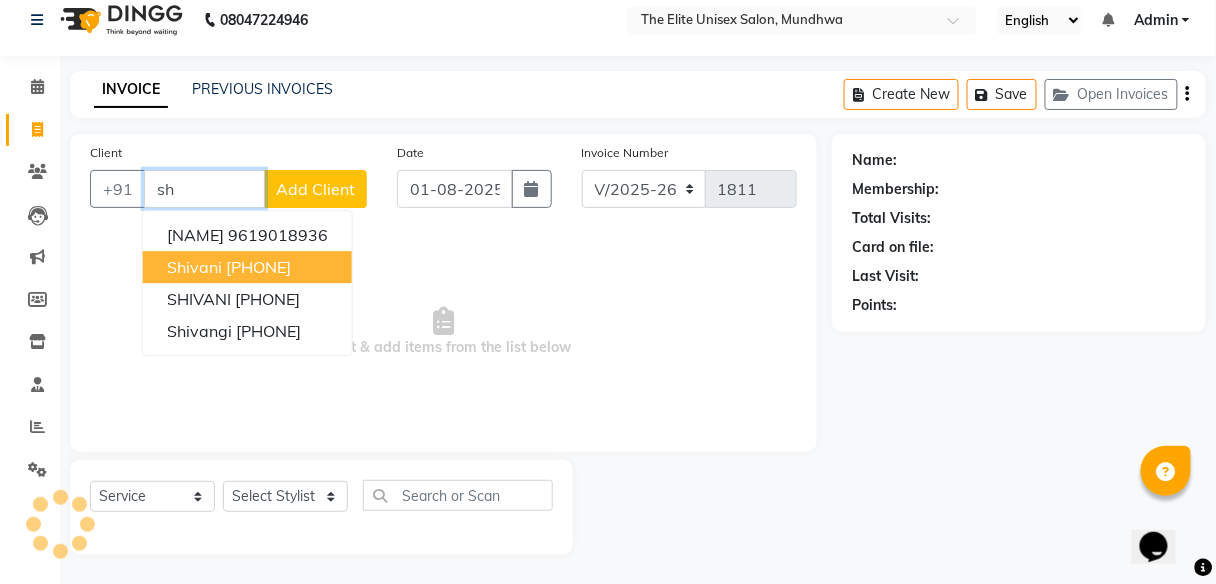 type on "s" 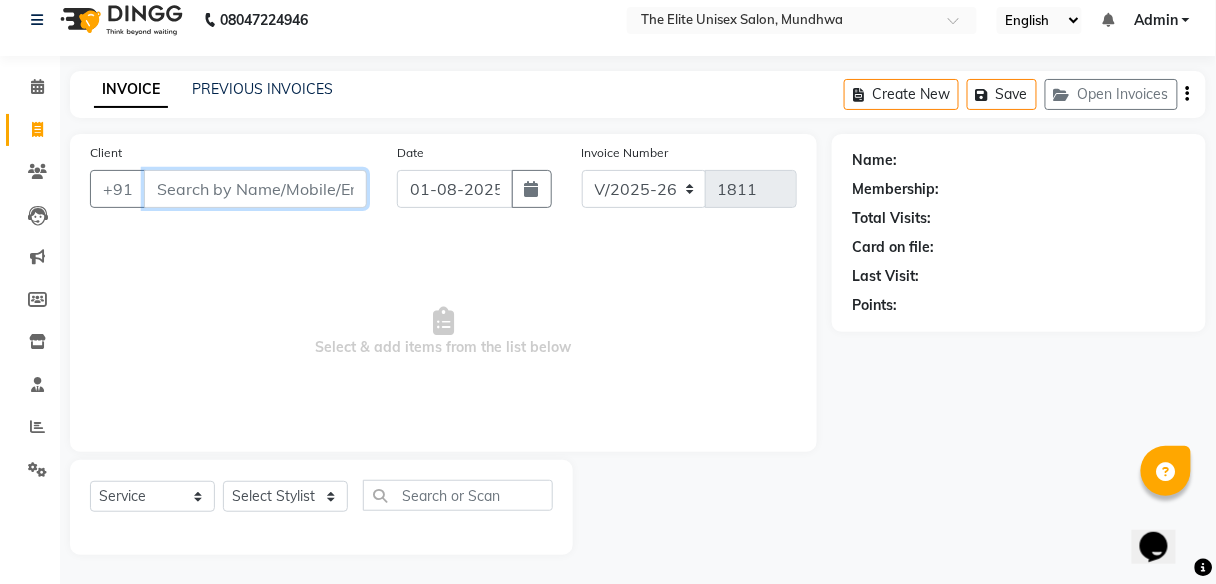 click on "Client" at bounding box center [255, 189] 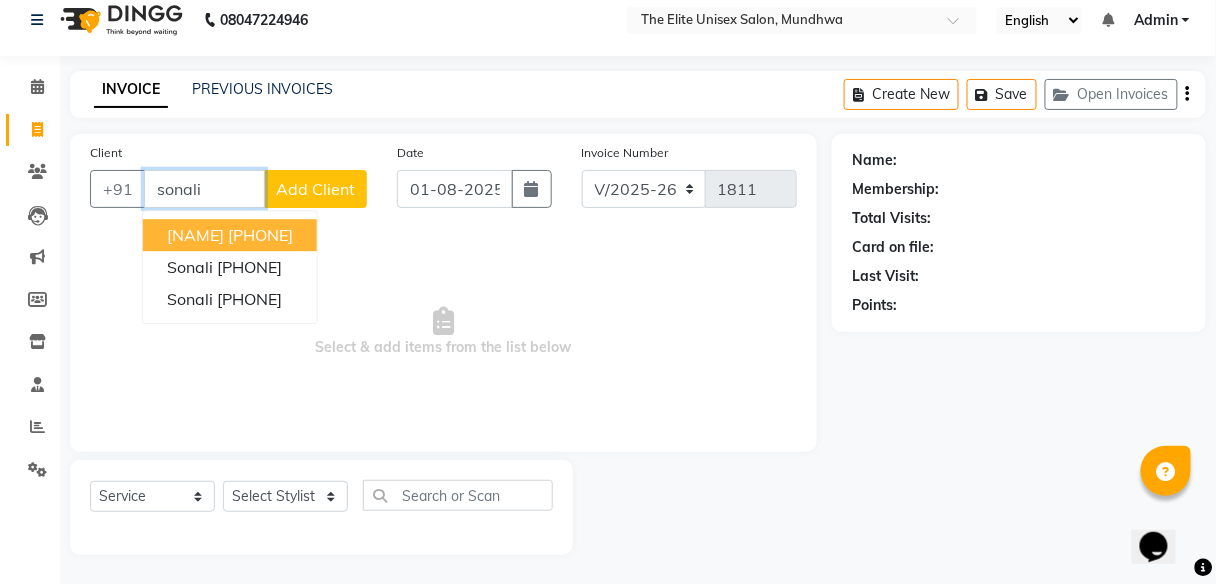 click on "sonali panda" at bounding box center [195, 235] 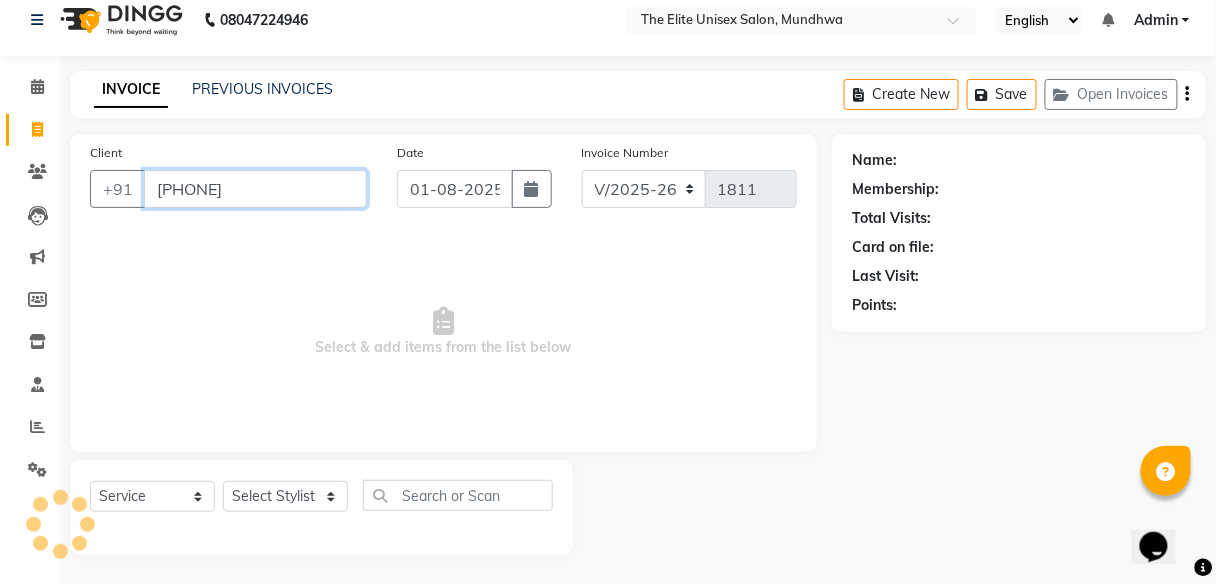 type on "8698435488" 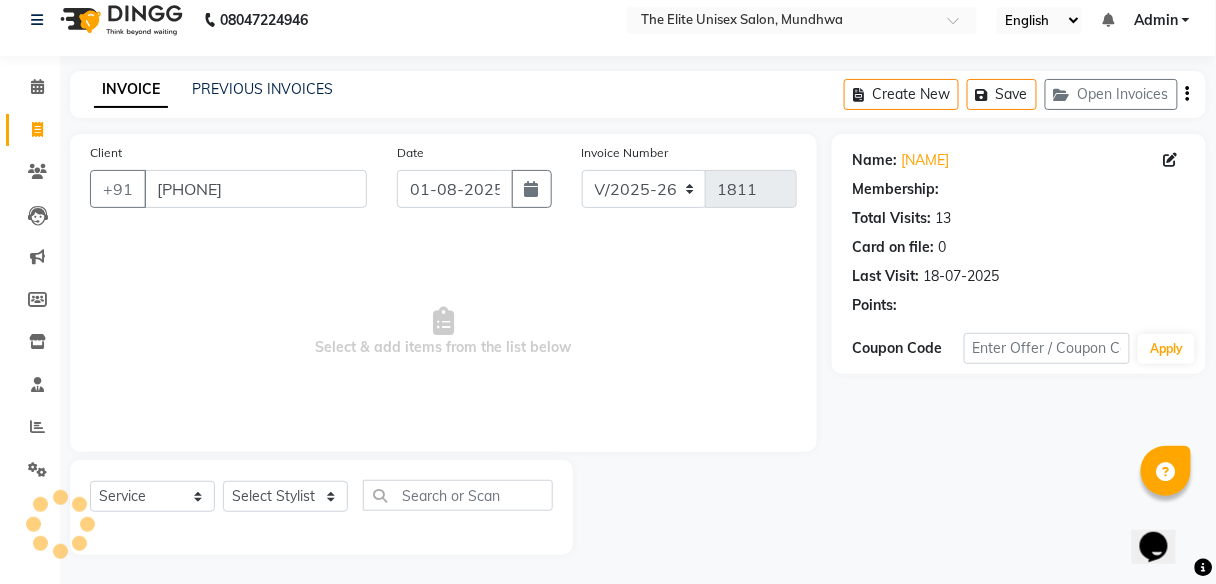 select on "1: Object" 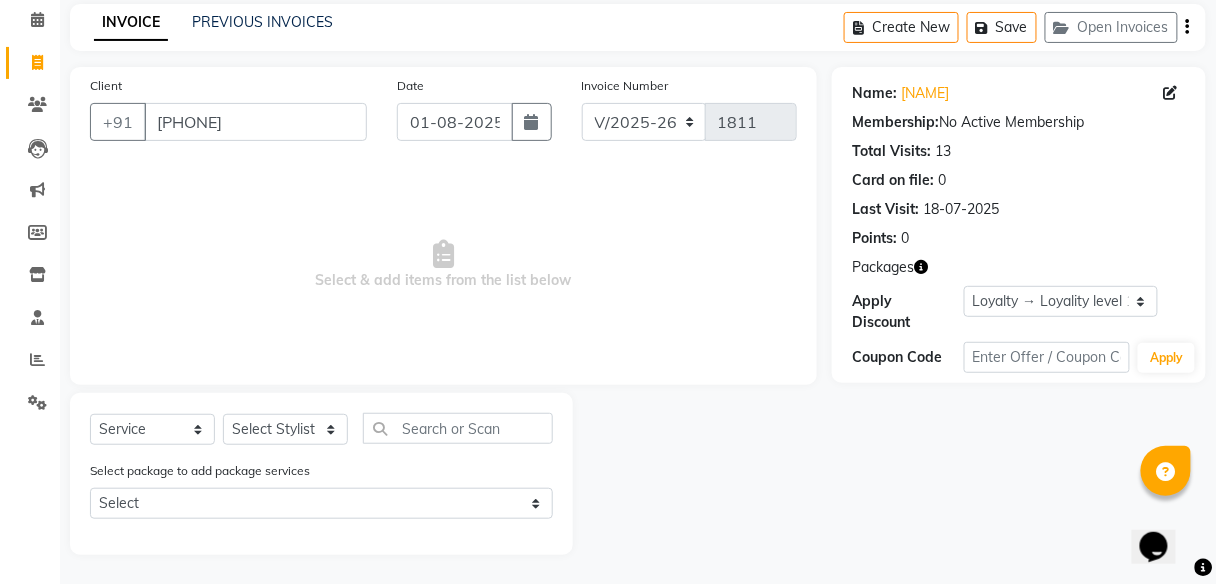 scroll, scrollTop: 82, scrollLeft: 0, axis: vertical 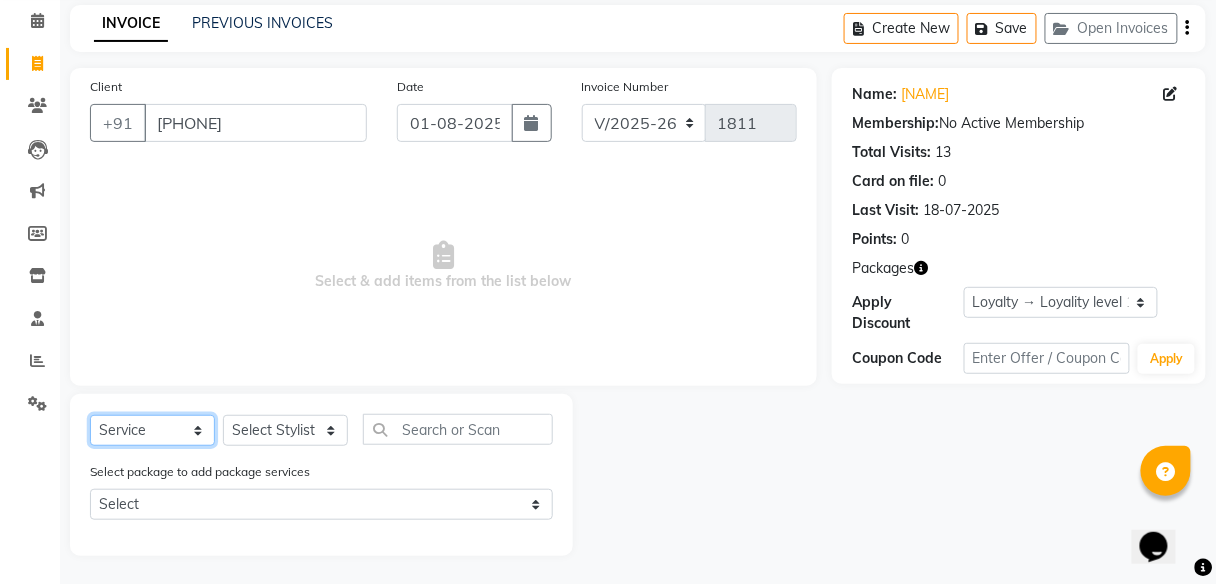 click on "Select  Service  Product  Membership  Package Voucher Prepaid Gift Card" 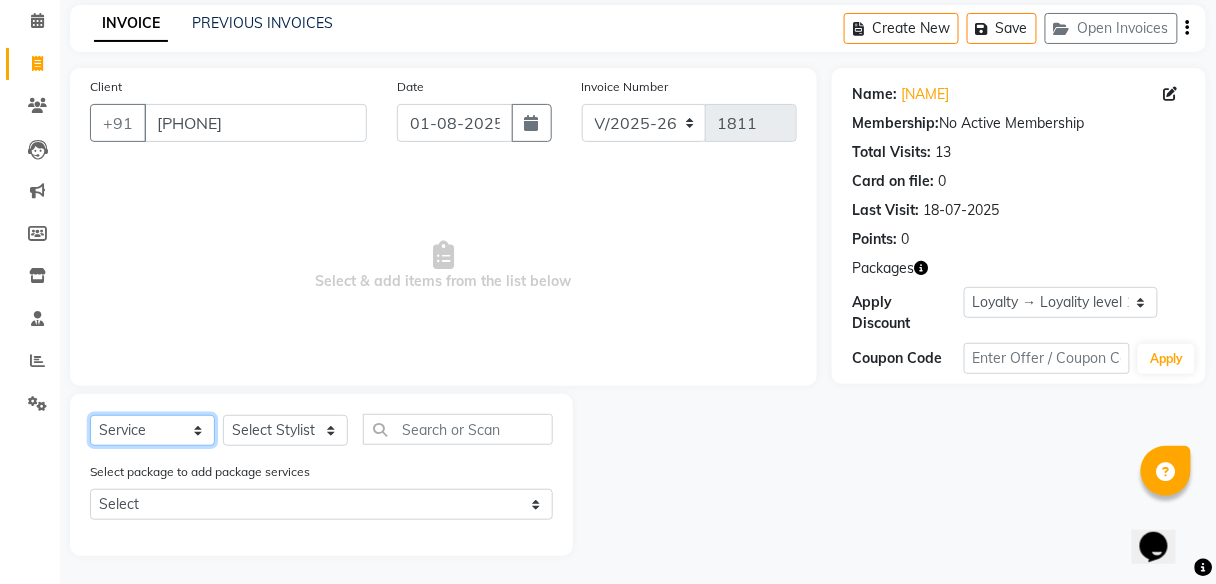 select on "package" 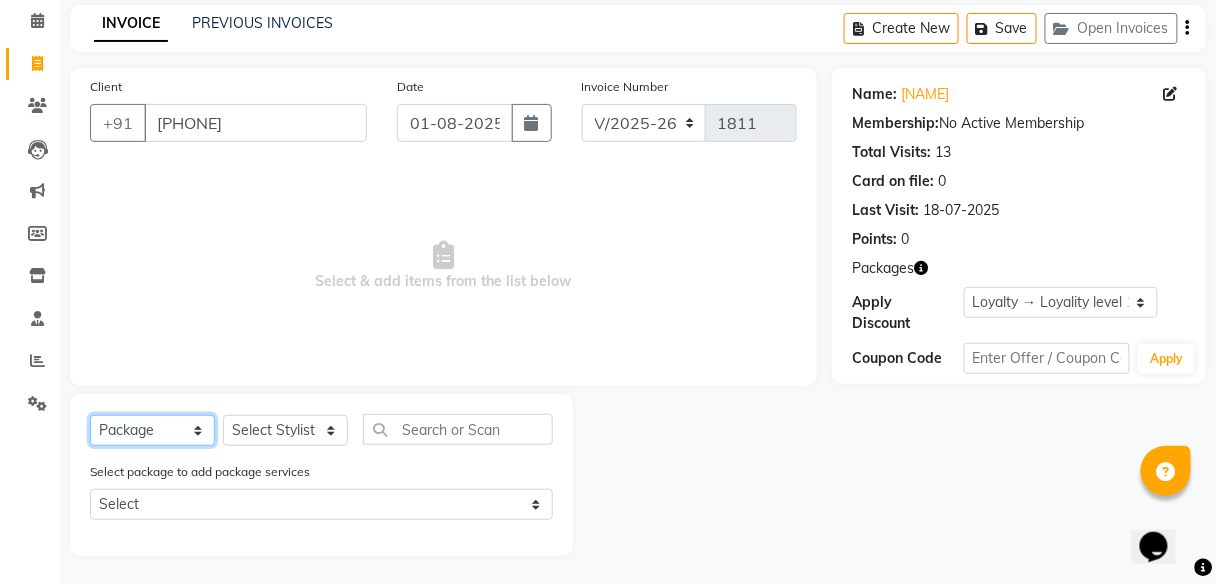 click on "Select  Service  Product  Membership  Package Voucher Prepaid Gift Card" 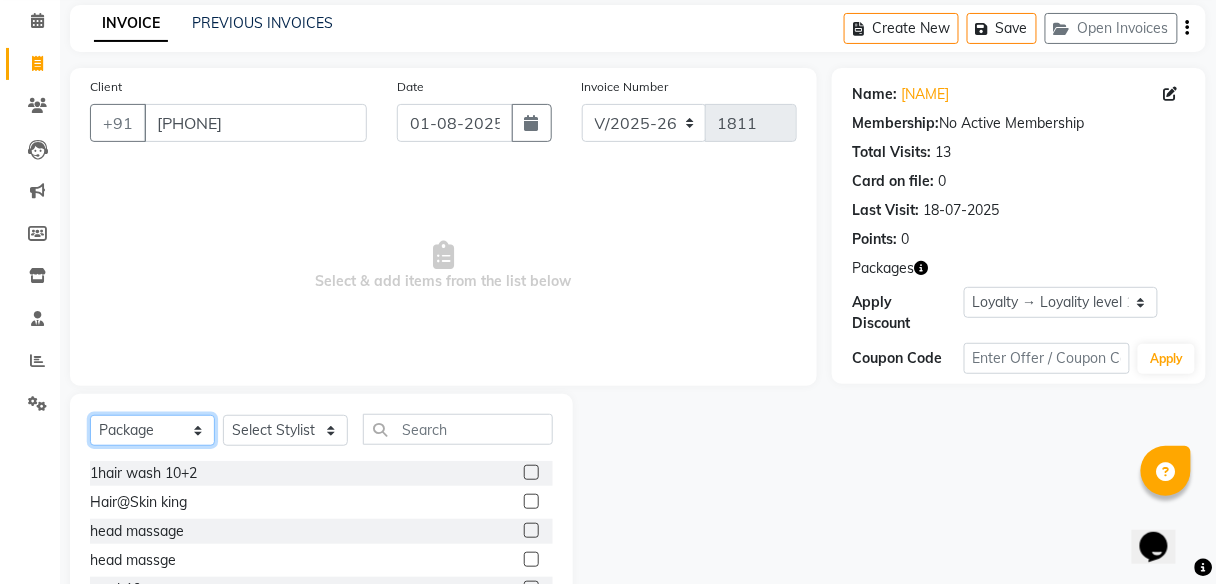 scroll, scrollTop: 161, scrollLeft: 0, axis: vertical 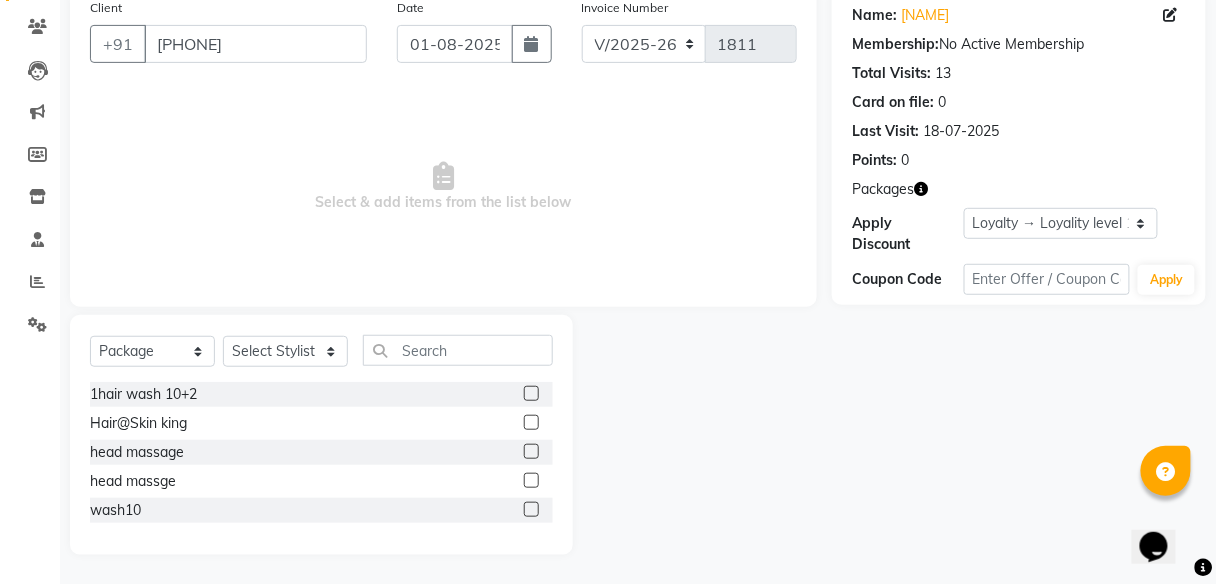 click 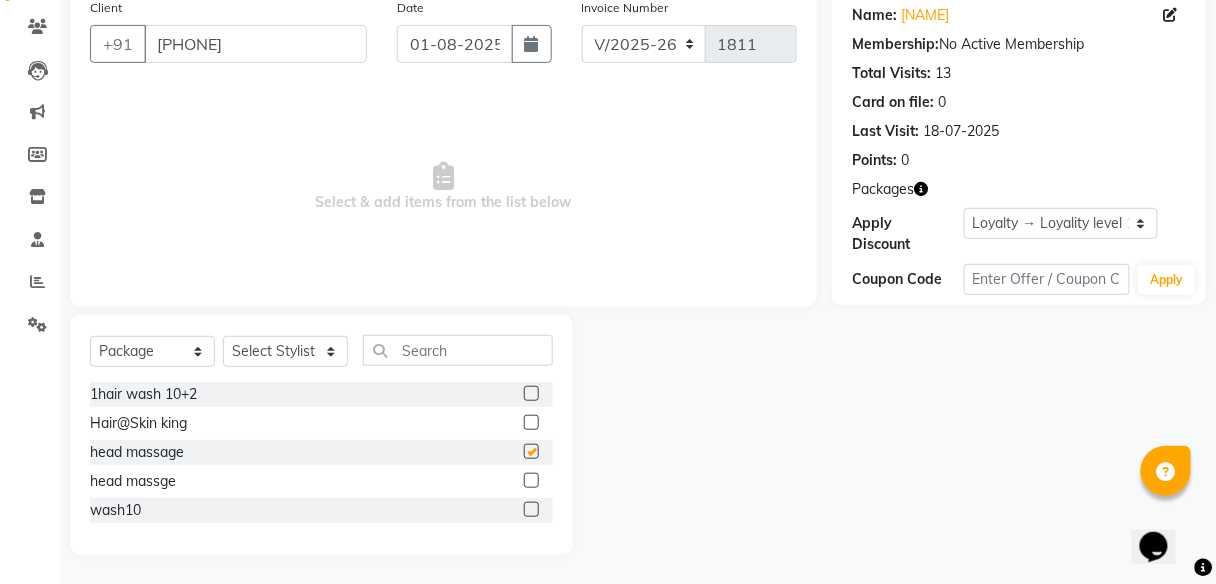 checkbox on "false" 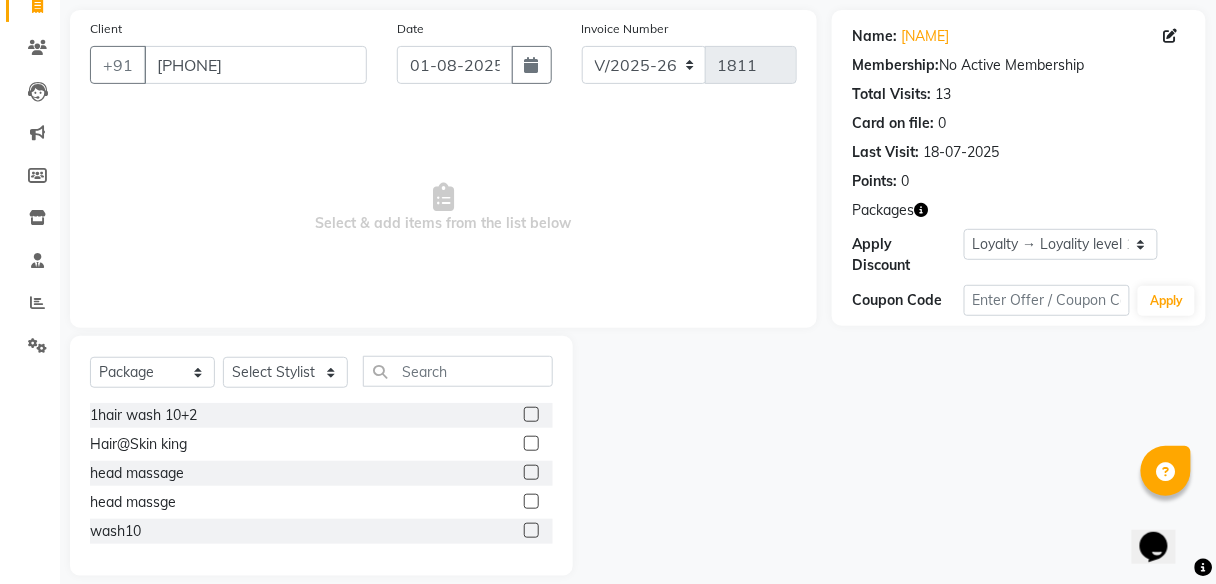 scroll, scrollTop: 141, scrollLeft: 0, axis: vertical 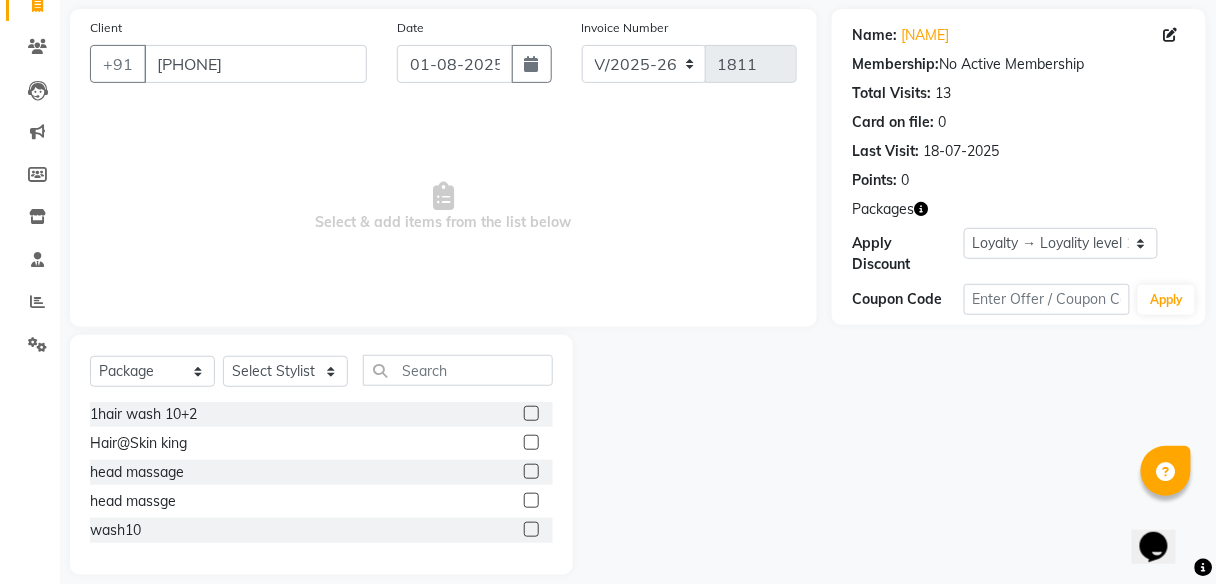 click on "Select  Service  Product  Membership  Package Voucher Prepaid Gift Card  Select Stylist Aishawarya Divya  Nana [FIRST] [FIRST] Sunny" 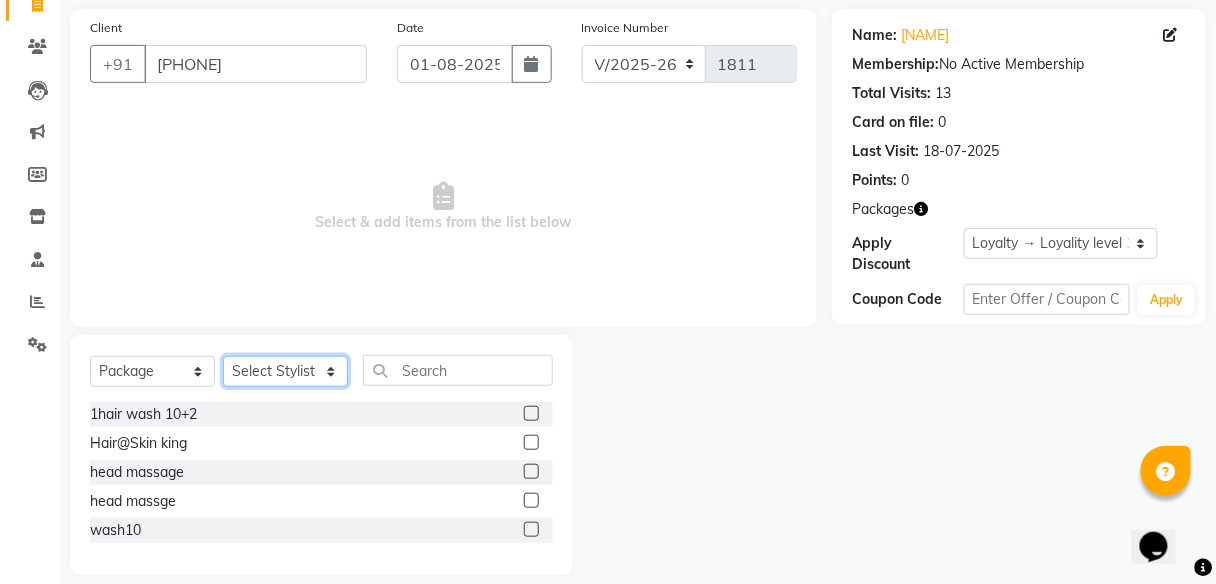 click on "Select Stylist Aishawarya Divya  Nana [FIRST] [FIRST] Sunny" 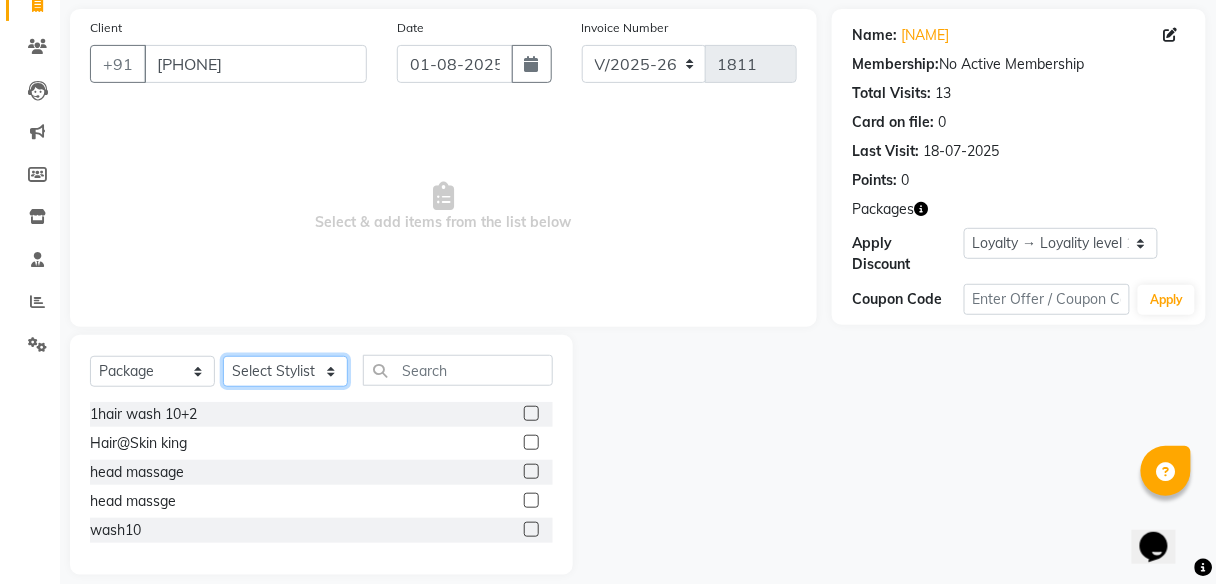 select on "59555" 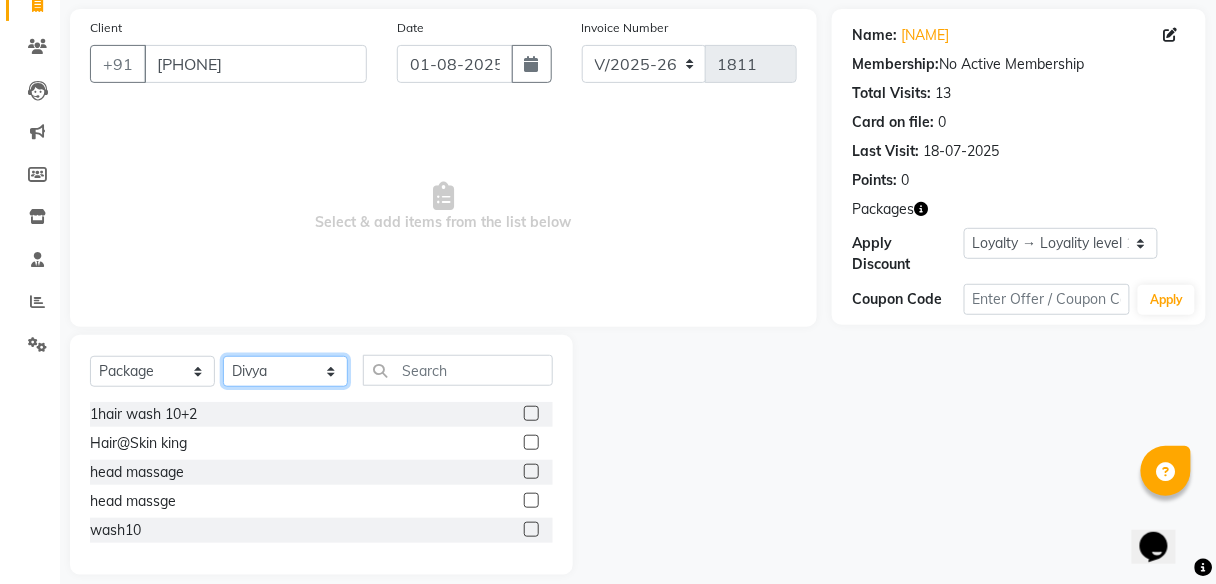 click on "Select Stylist Aishawarya Divya  Nana [FIRST] [FIRST] Sunny" 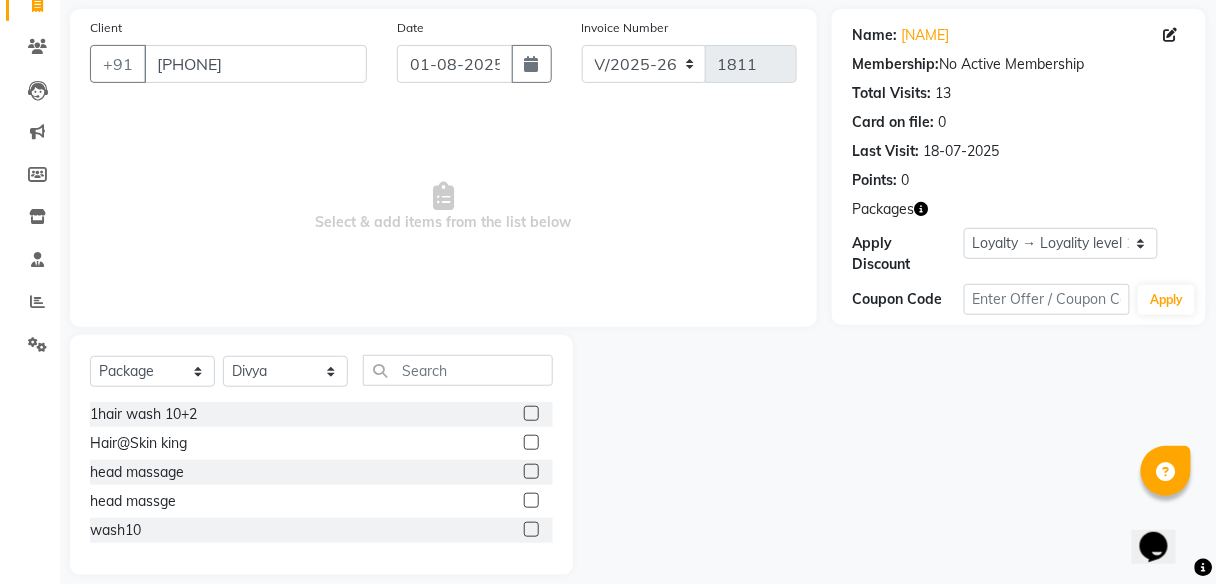 click 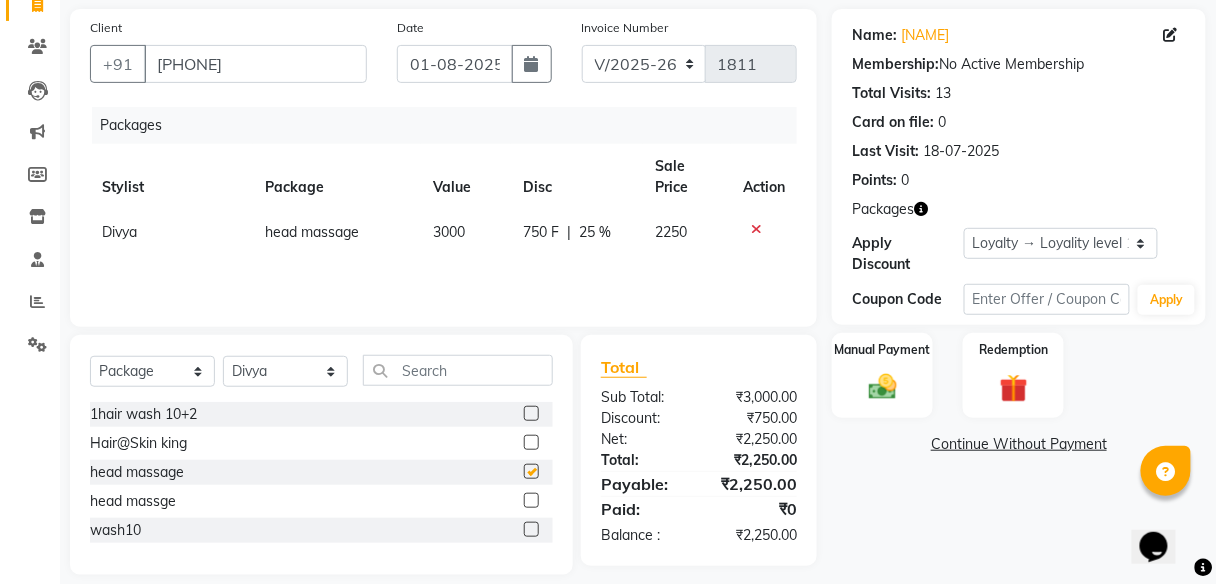 checkbox on "false" 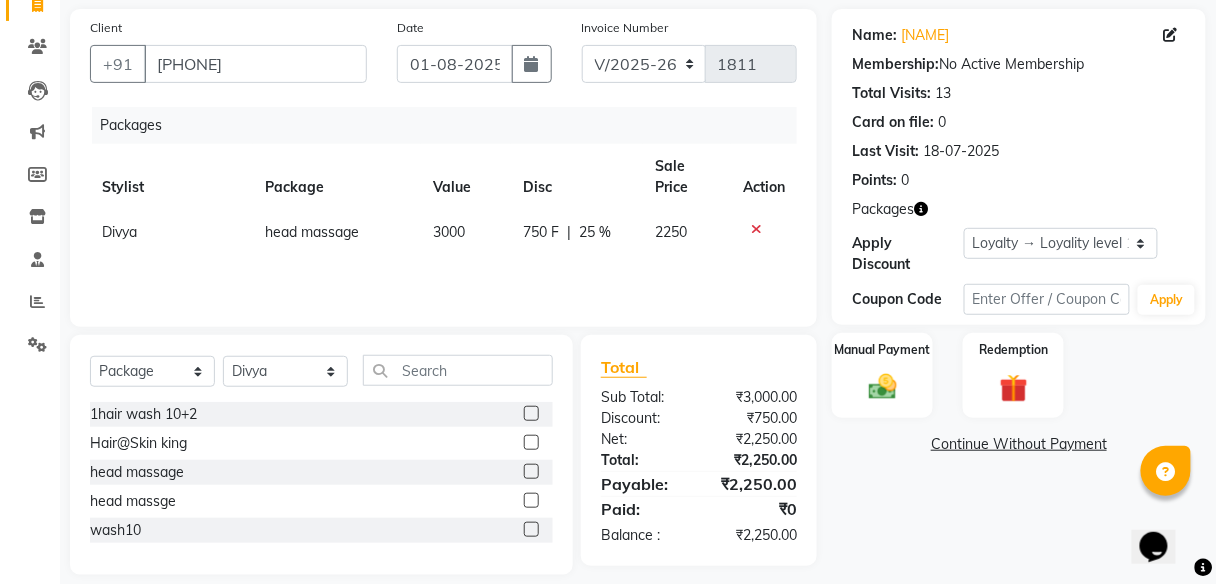 click 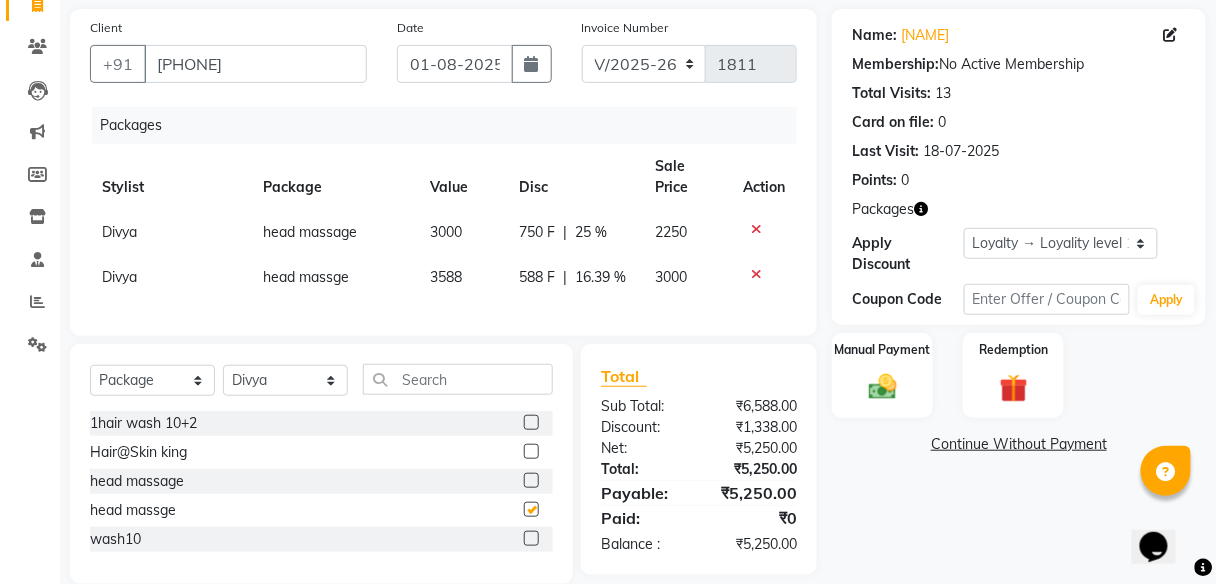 checkbox on "false" 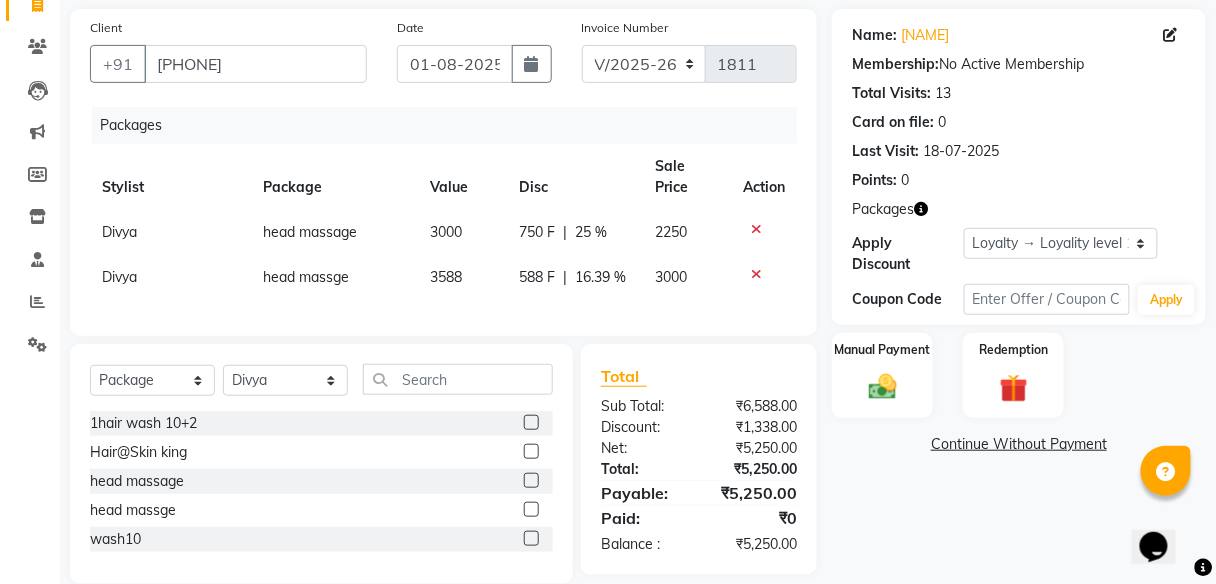 scroll, scrollTop: 182, scrollLeft: 0, axis: vertical 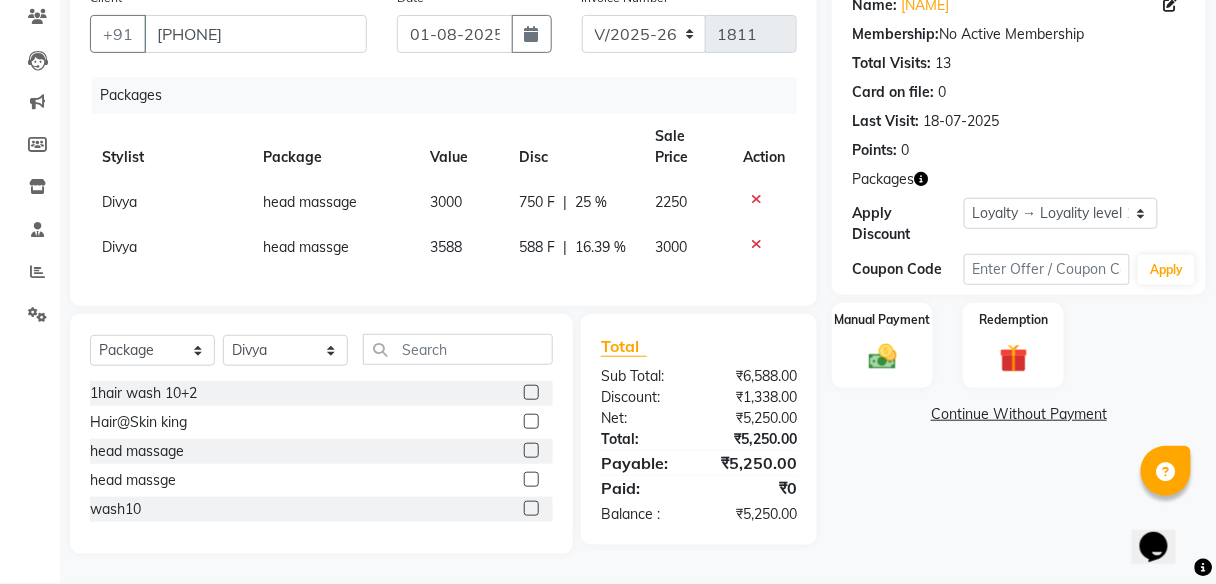 click 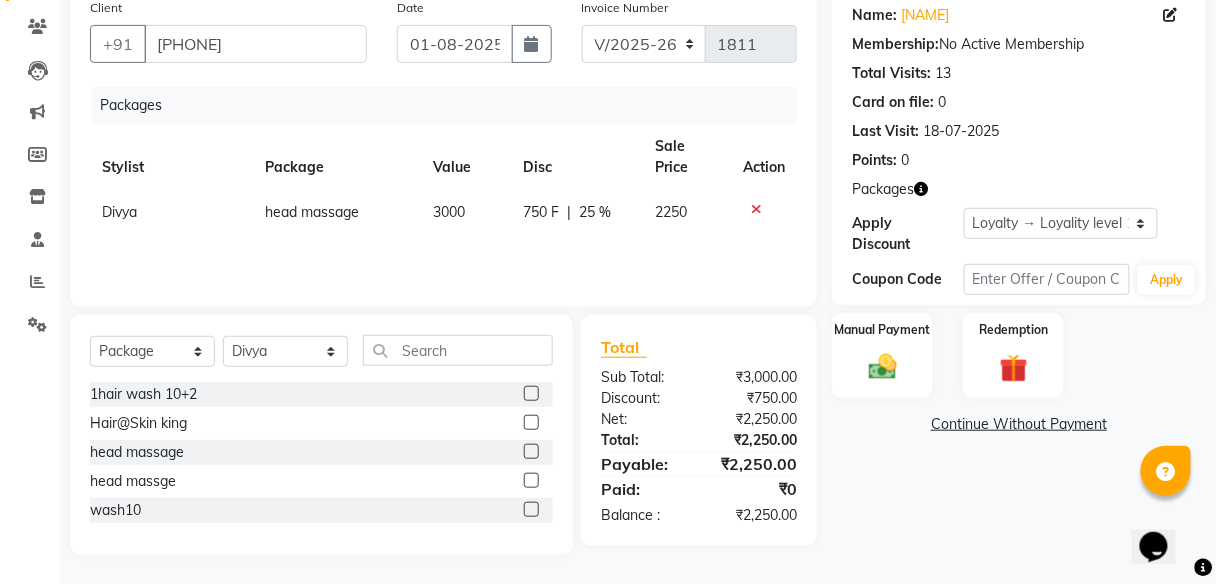 click 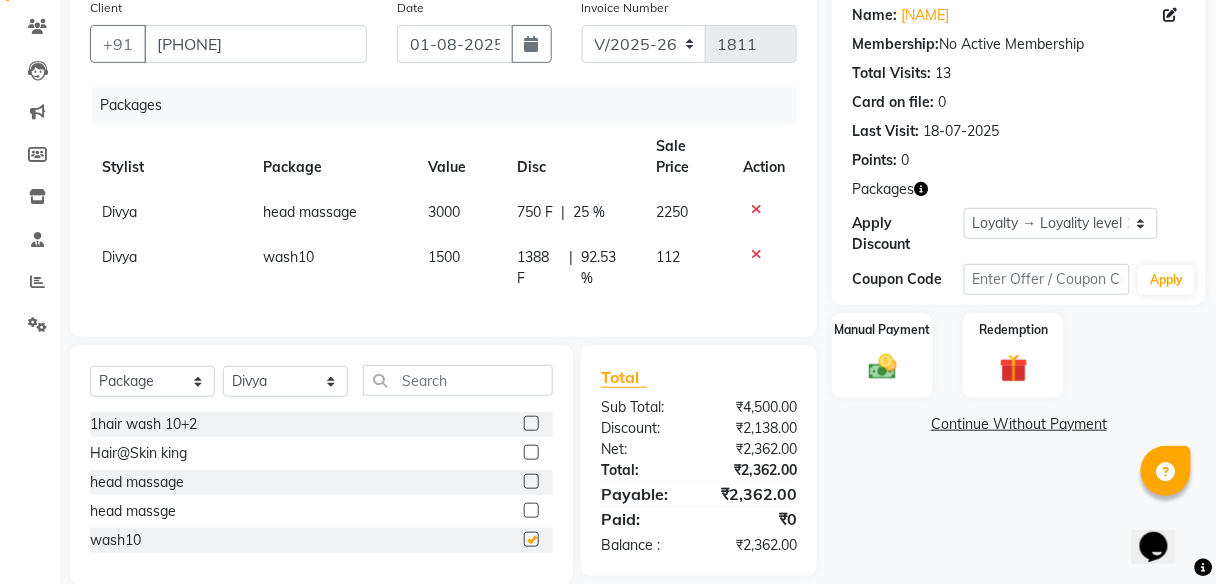 scroll, scrollTop: 182, scrollLeft: 0, axis: vertical 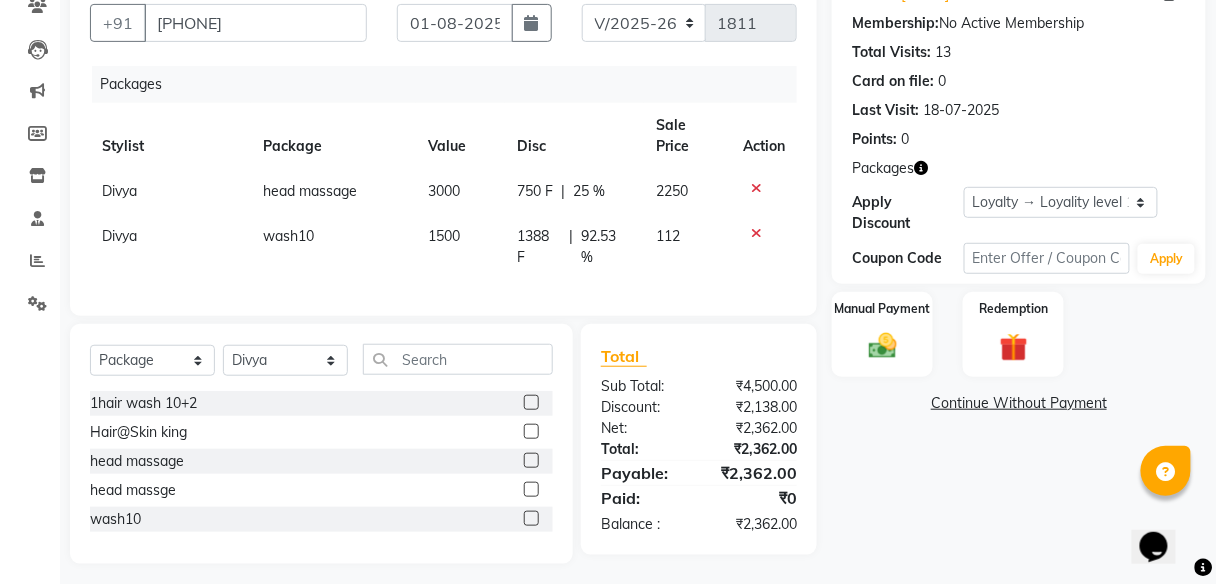 checkbox on "false" 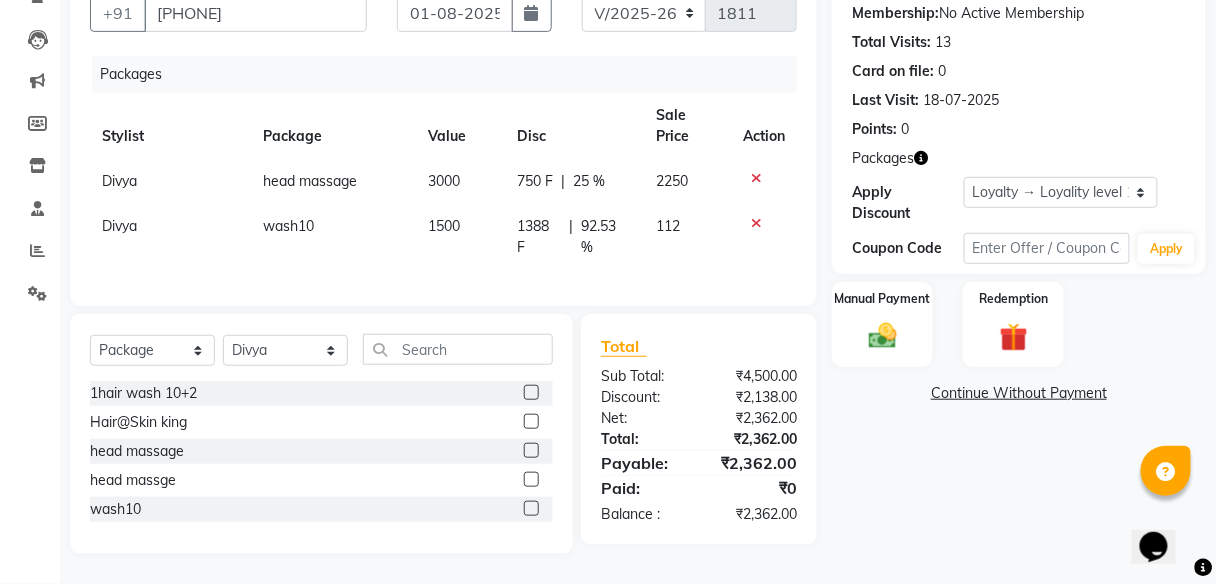 click on "92.53 %" 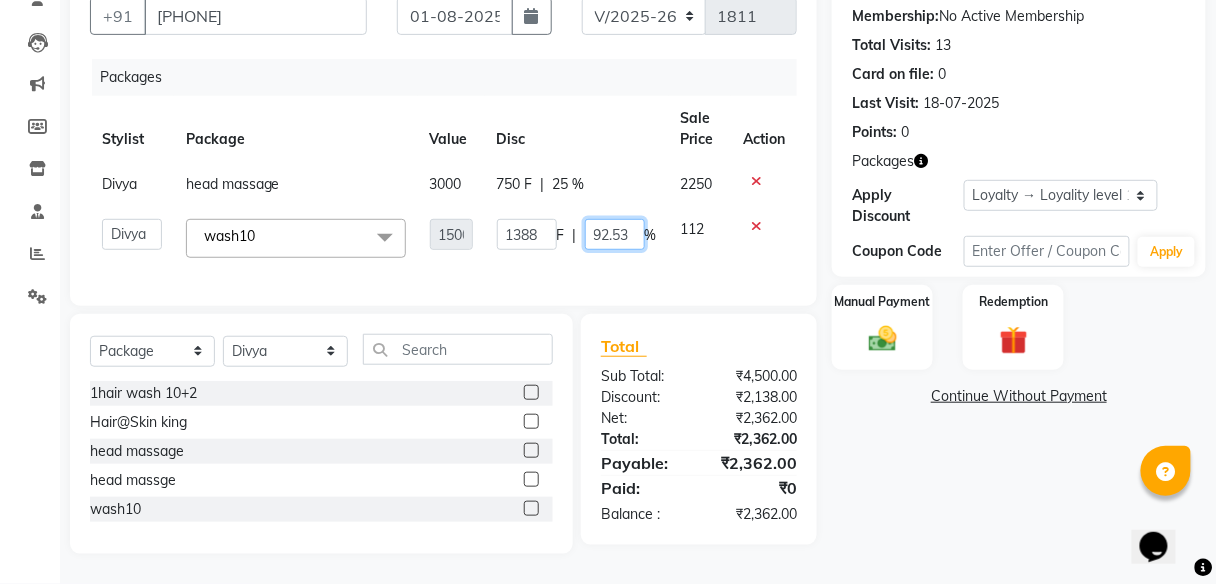click on "92.53" 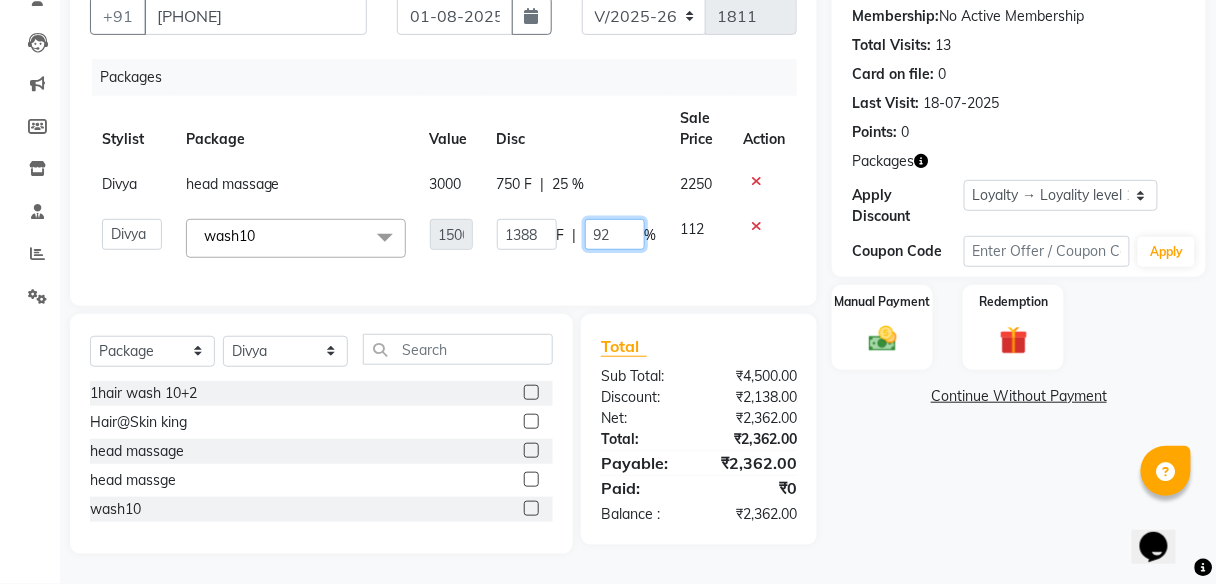 type on "9" 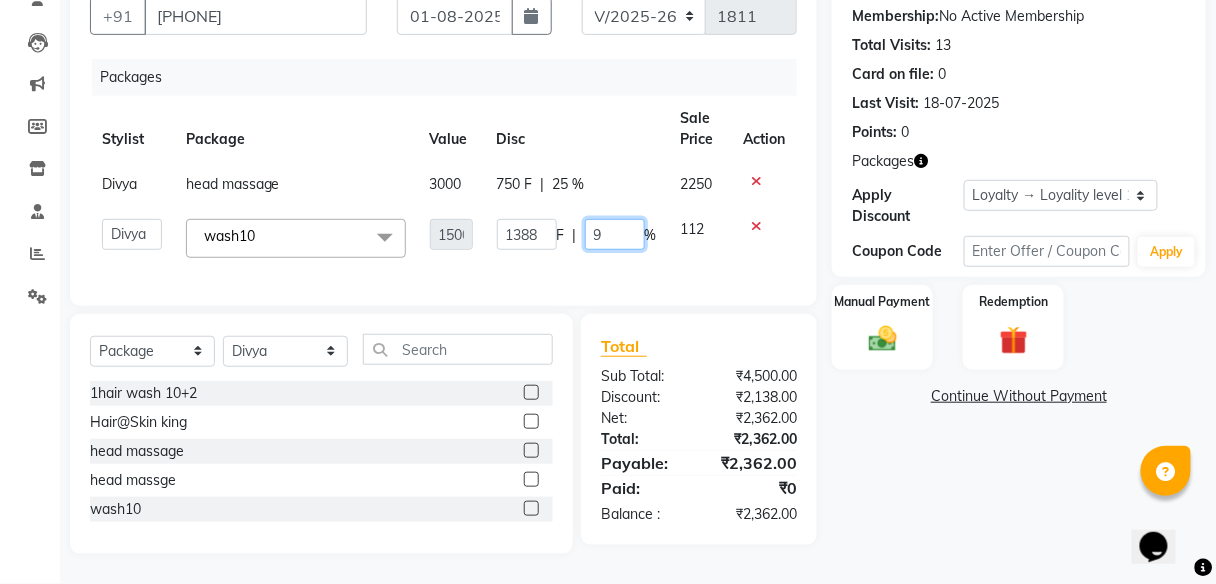 type 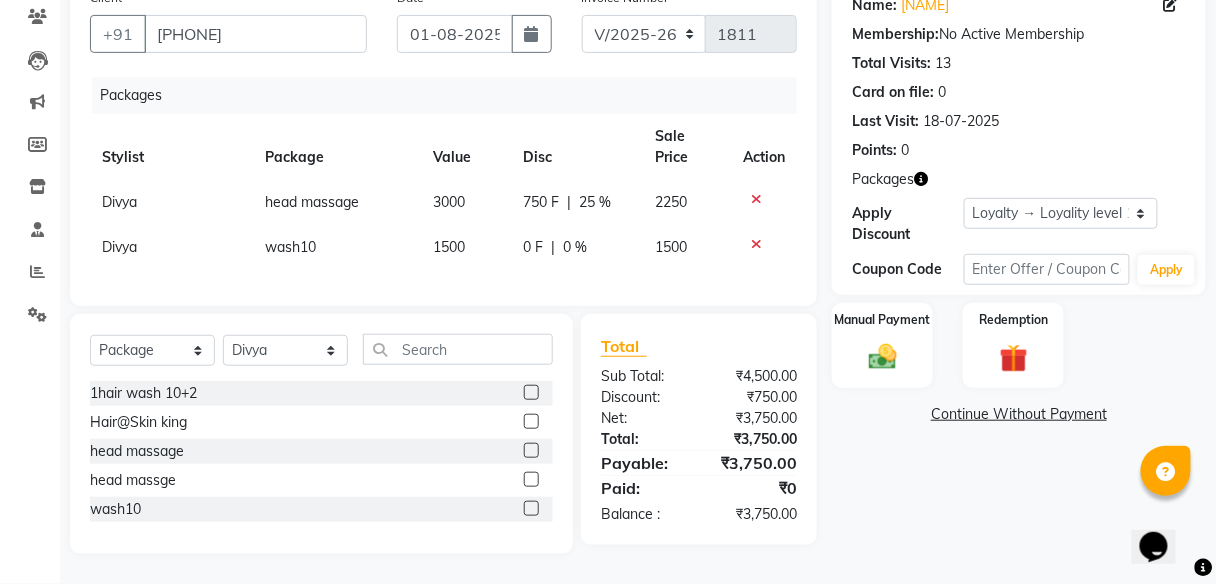 scroll, scrollTop: 182, scrollLeft: 0, axis: vertical 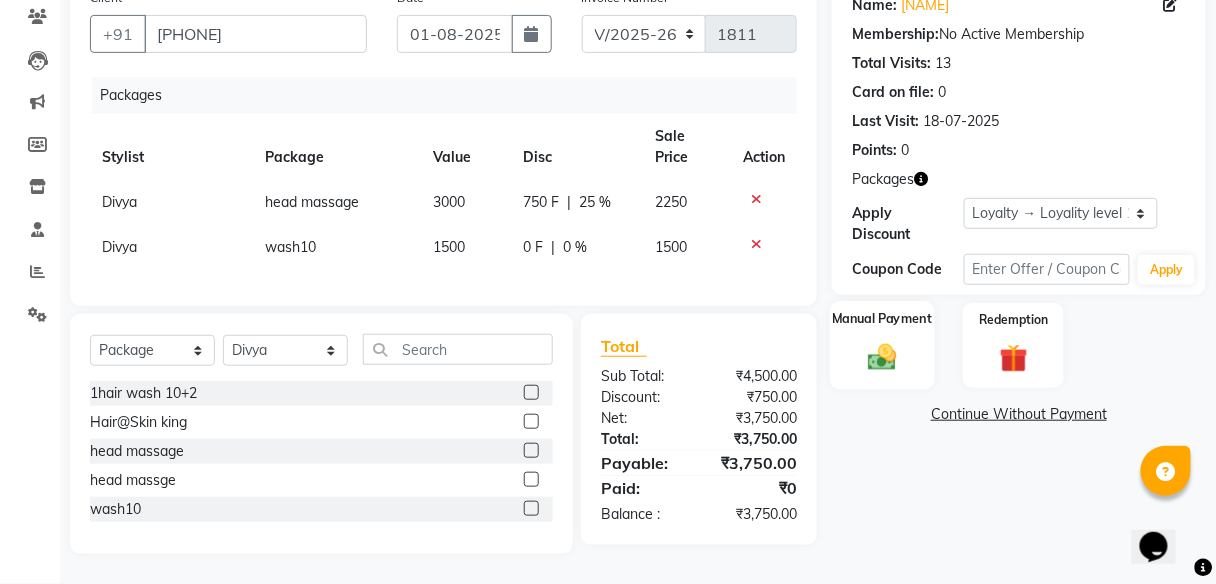 click 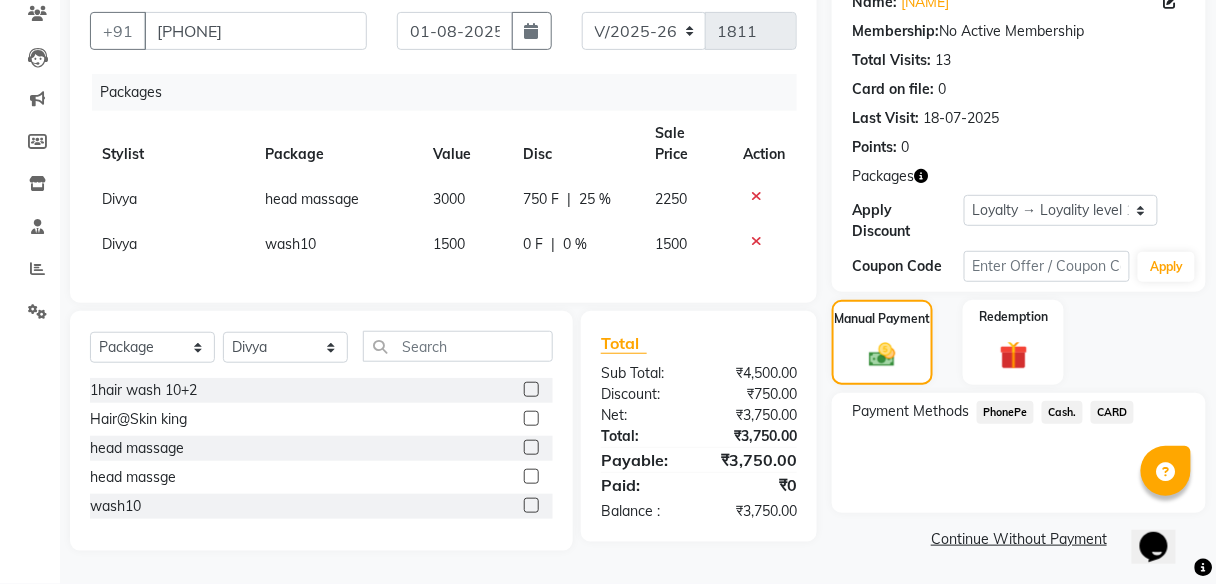 click on "PhonePe" 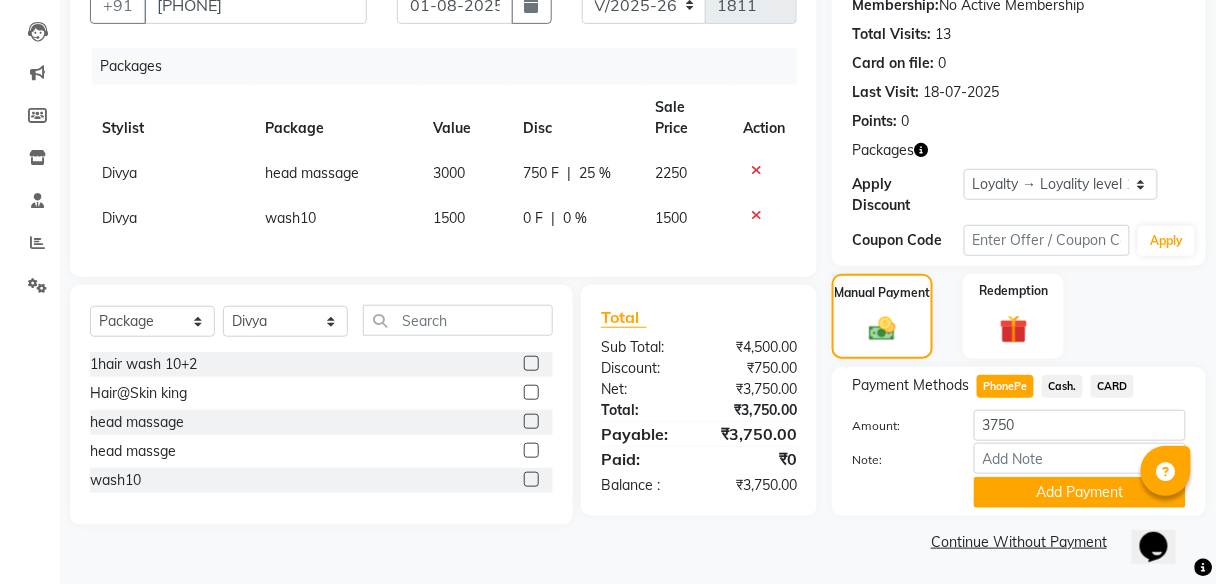 scroll, scrollTop: 201, scrollLeft: 0, axis: vertical 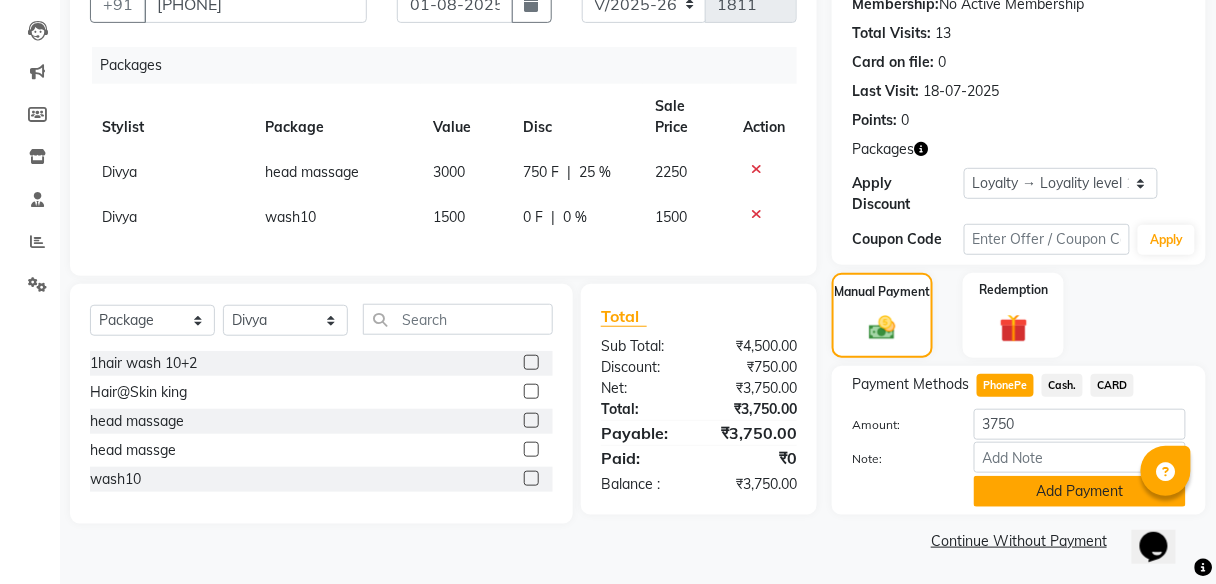 click on "Add Payment" 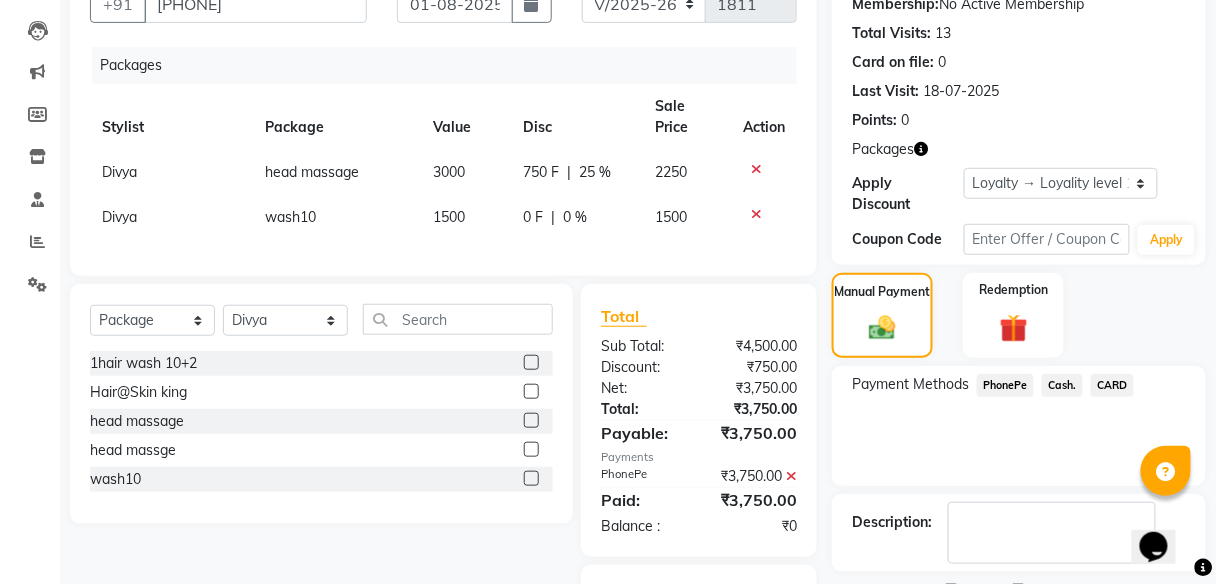 scroll, scrollTop: 375, scrollLeft: 0, axis: vertical 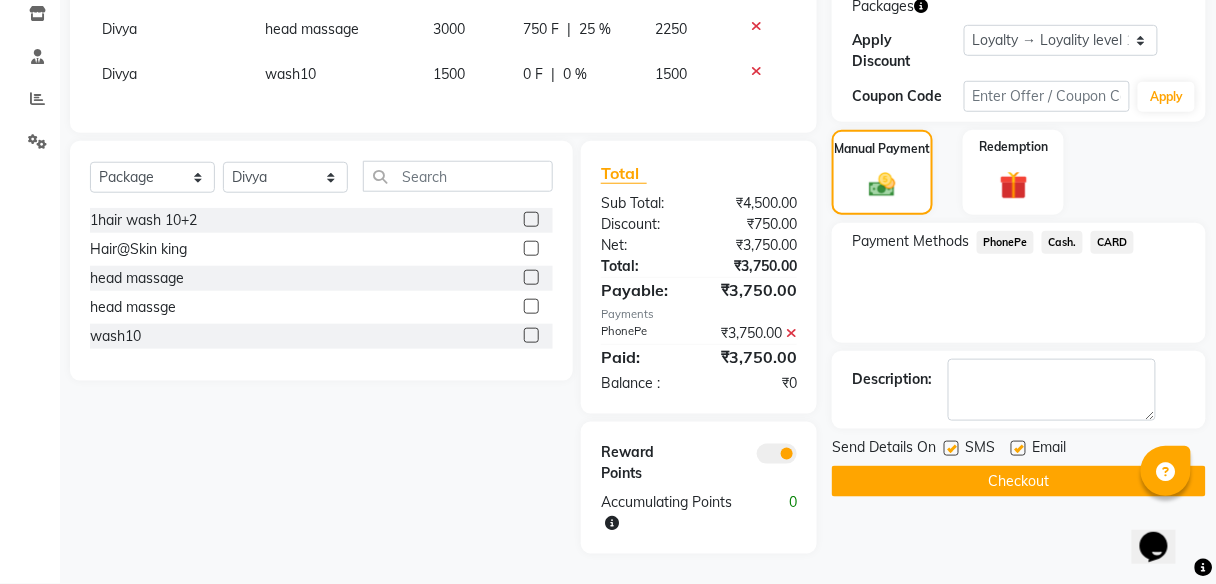 click on "Checkout" 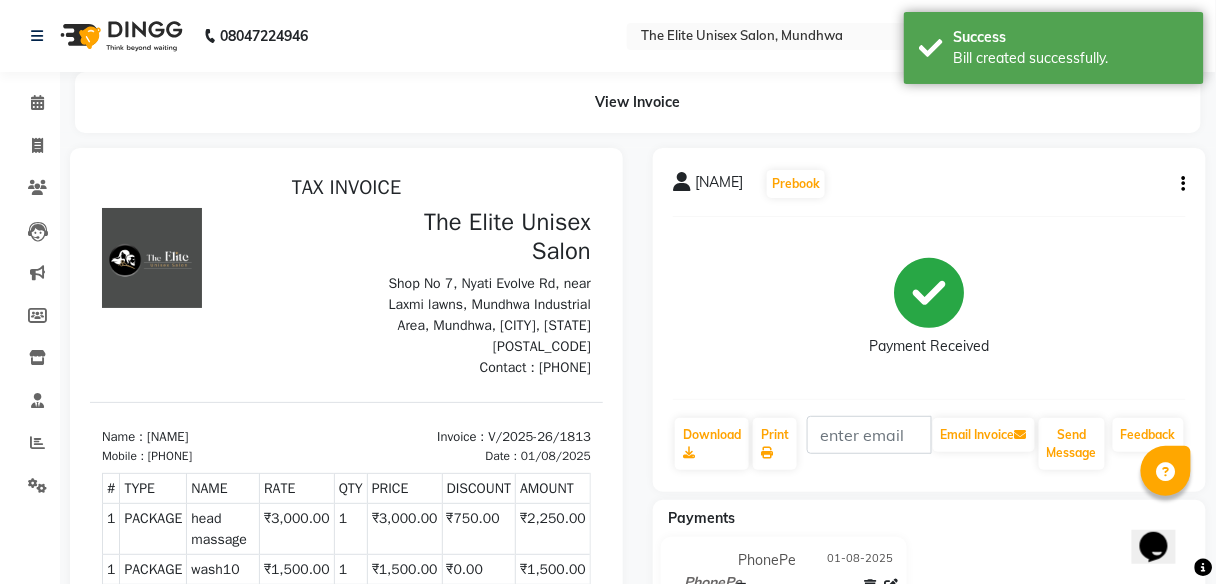 scroll, scrollTop: 0, scrollLeft: 0, axis: both 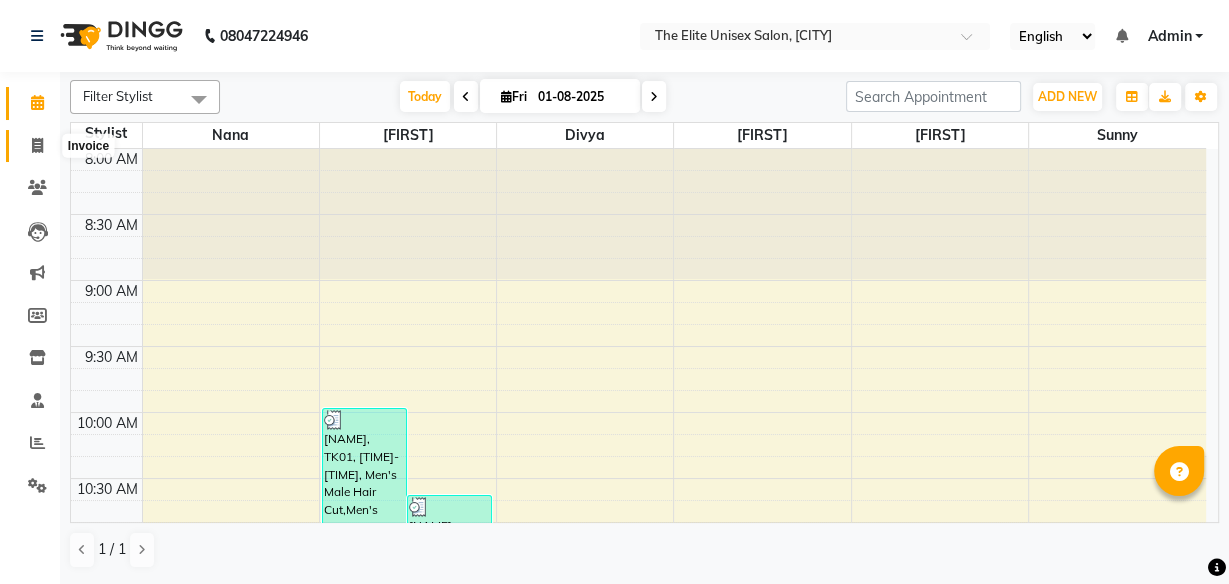 click 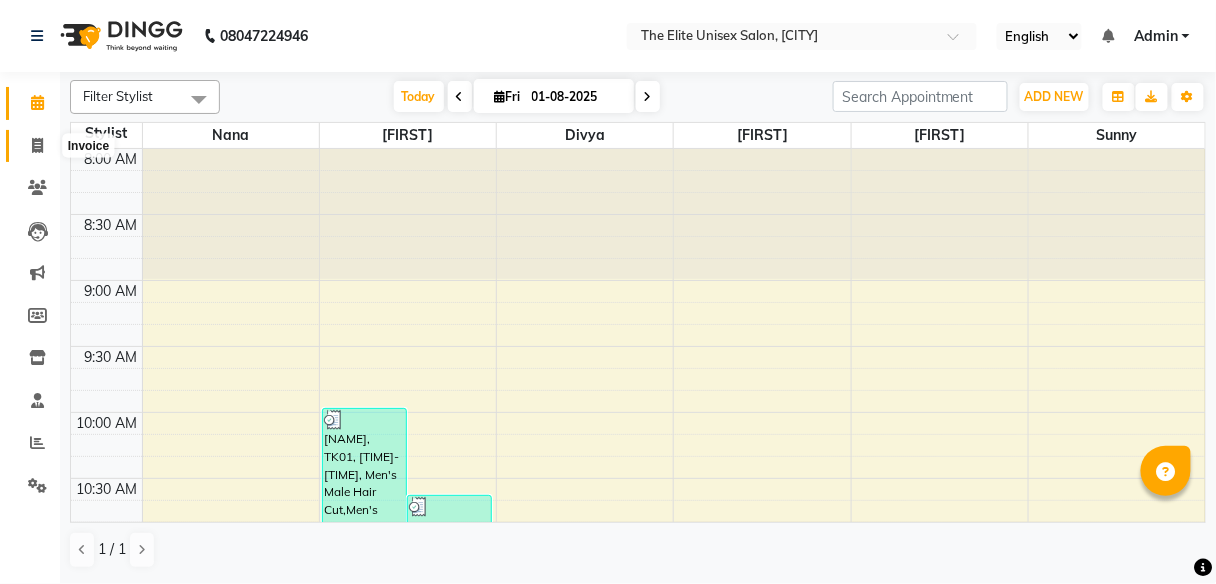 select on "7086" 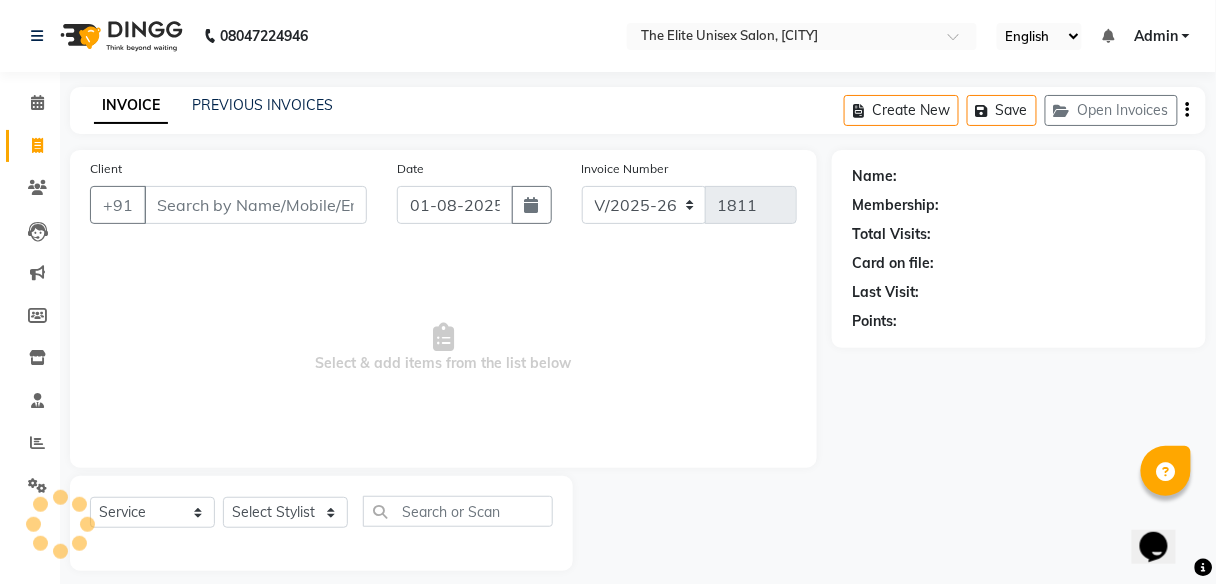 scroll, scrollTop: 0, scrollLeft: 0, axis: both 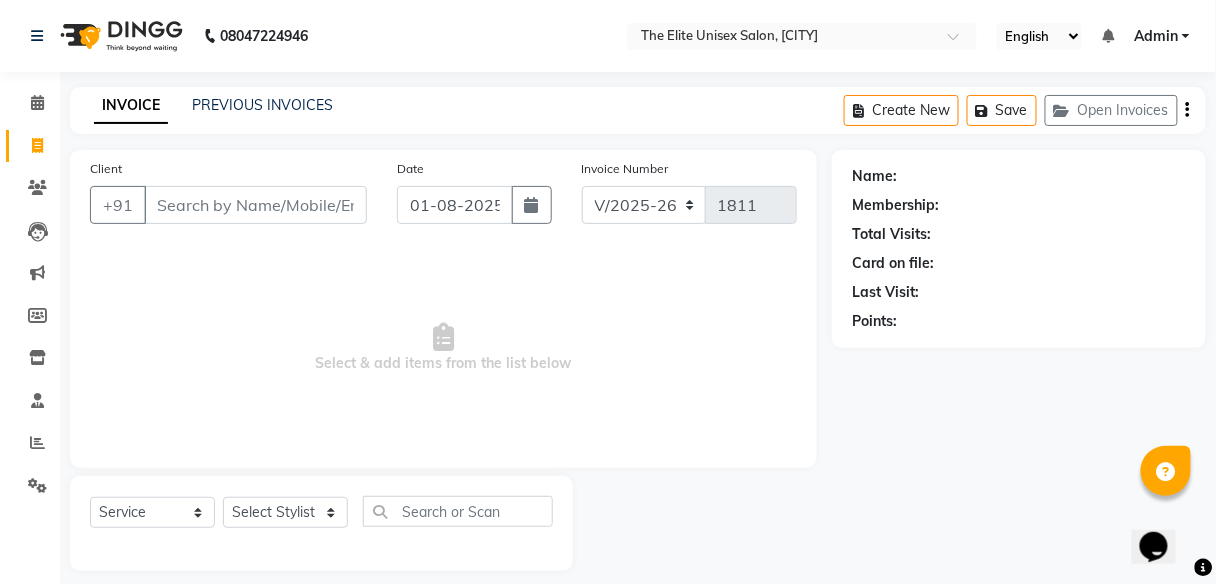 click on "Client" at bounding box center (255, 205) 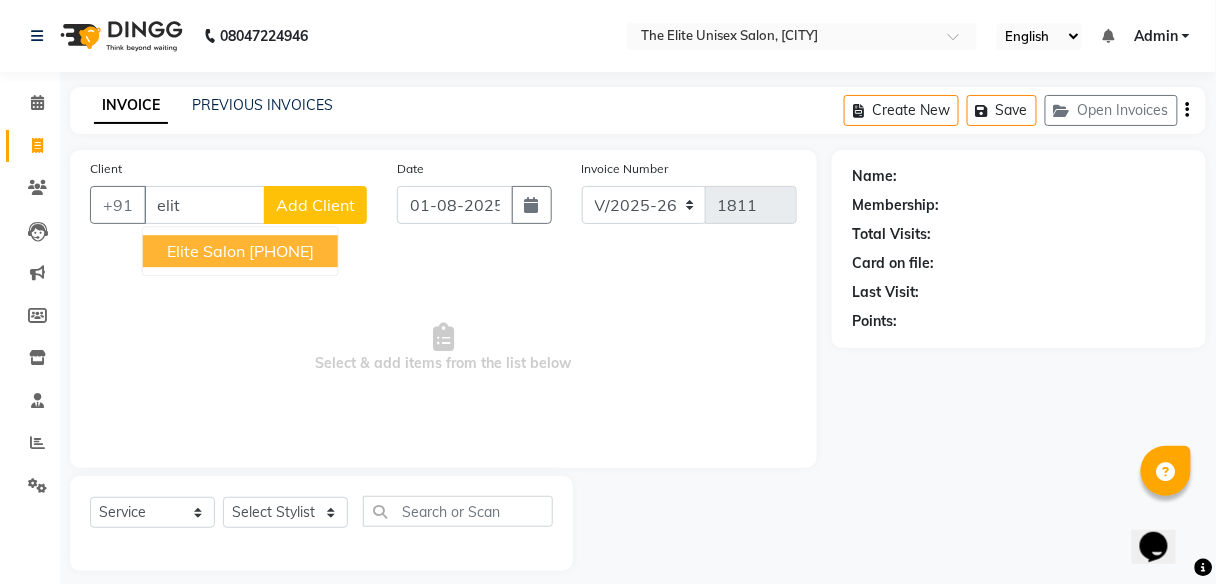 click on "8956544245" at bounding box center (281, 251) 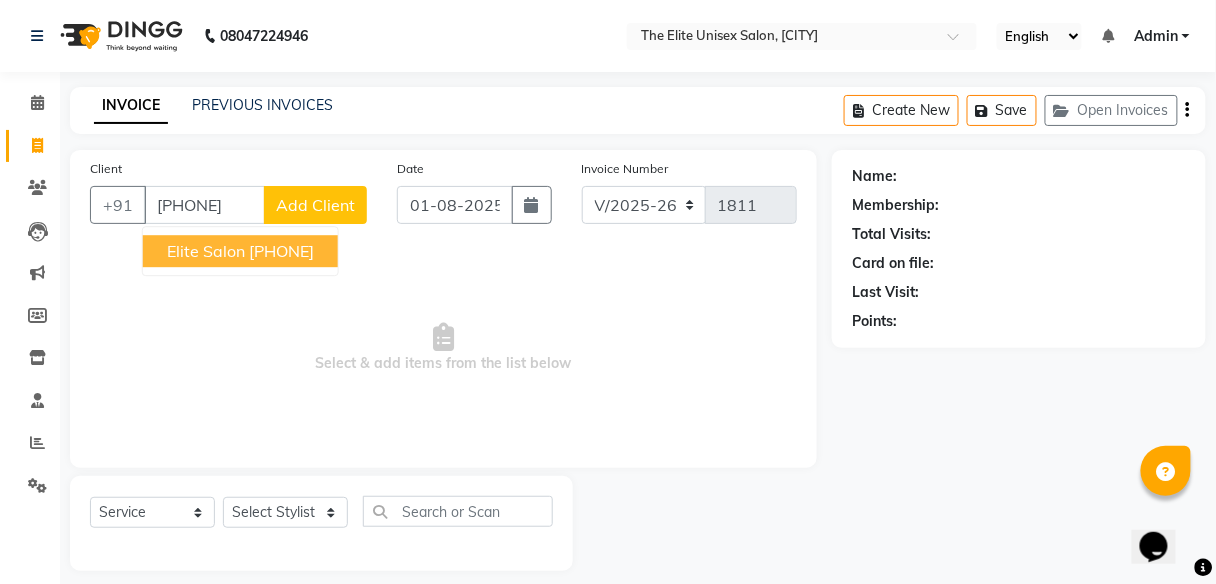 type on "8956544245" 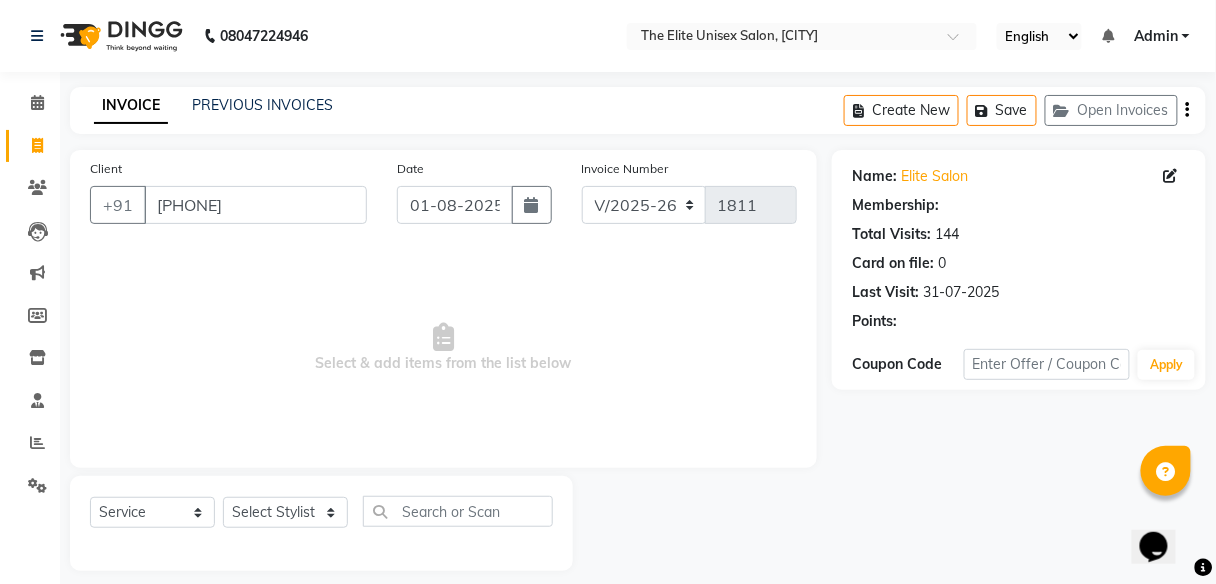select on "1: Object" 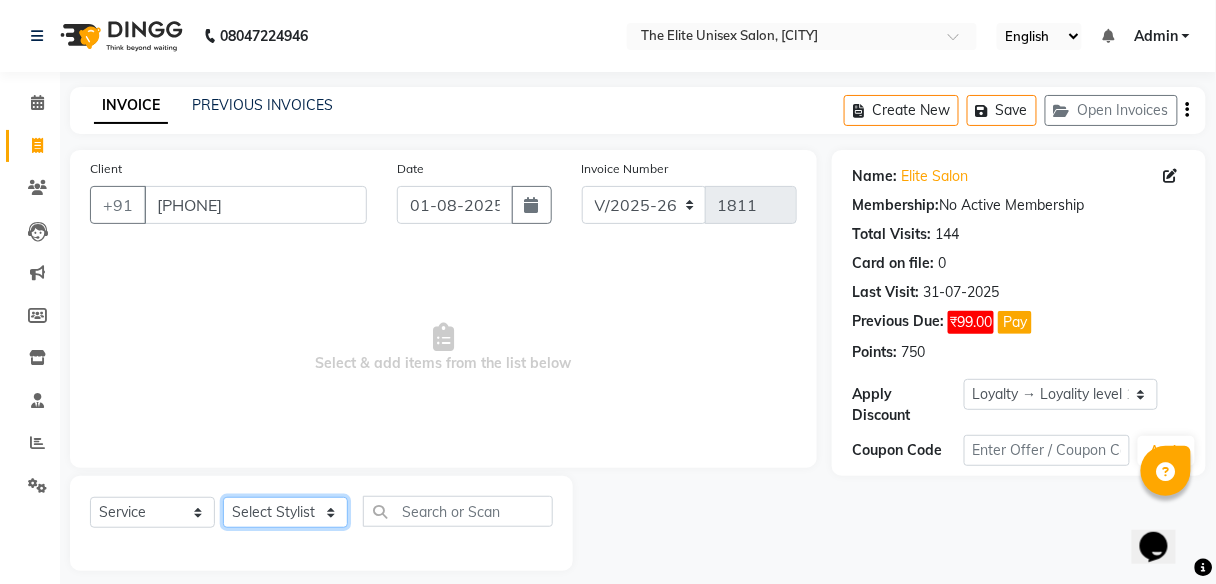 click on "Select Stylist [NAME] [NAME]  [NAME] [NAME] [NAME] [NAME]" 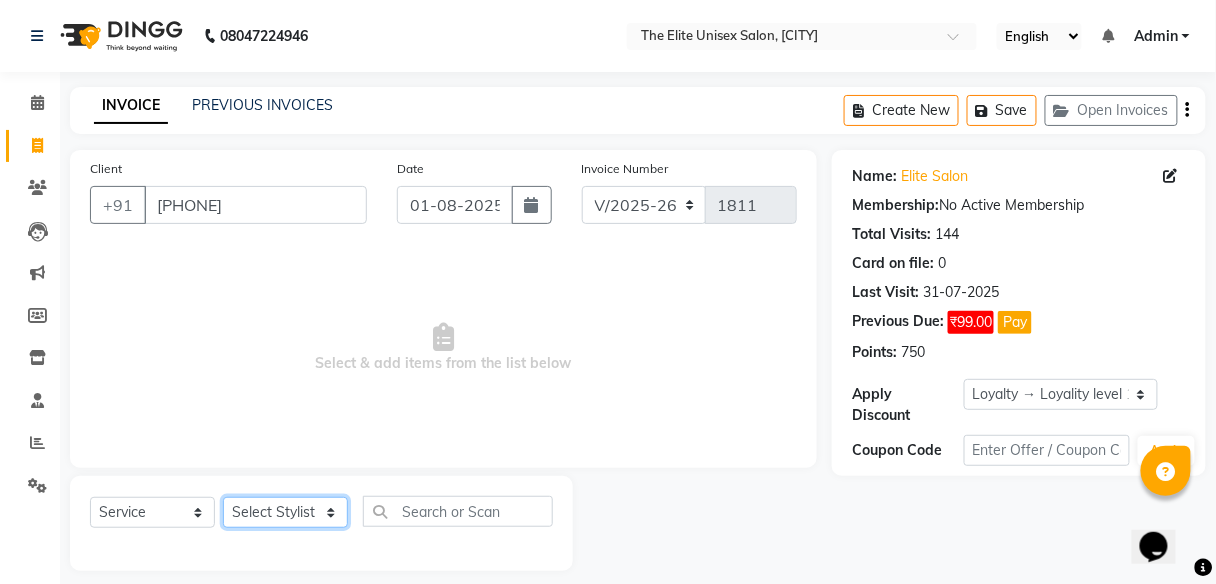 select on "59553" 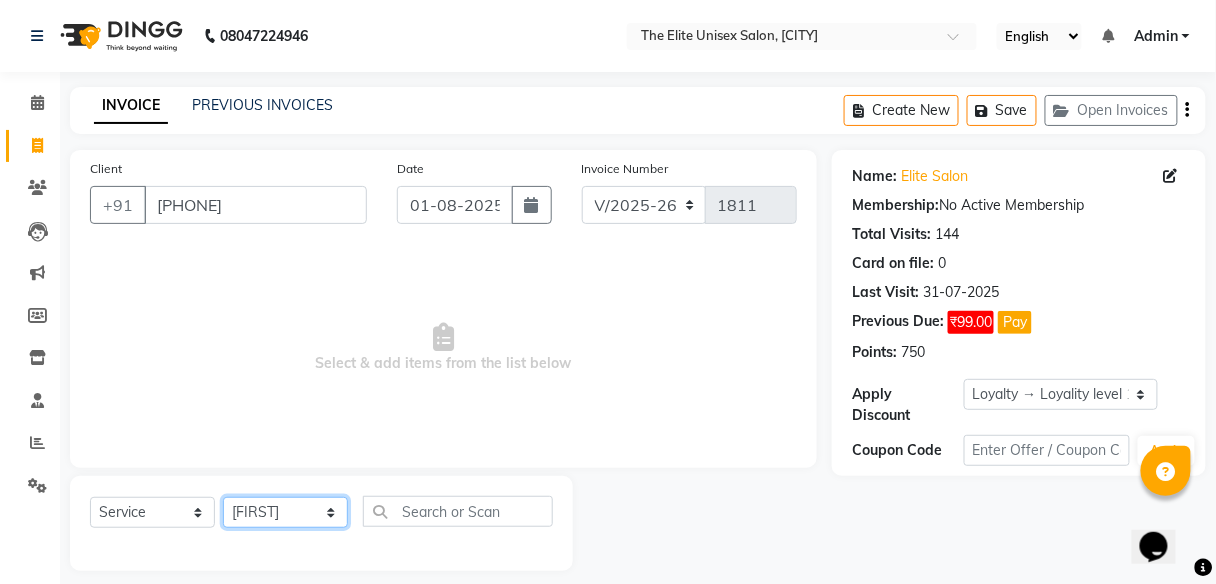 click on "Select Stylist [NAME] [NAME]  [NAME] [NAME] [NAME] [NAME]" 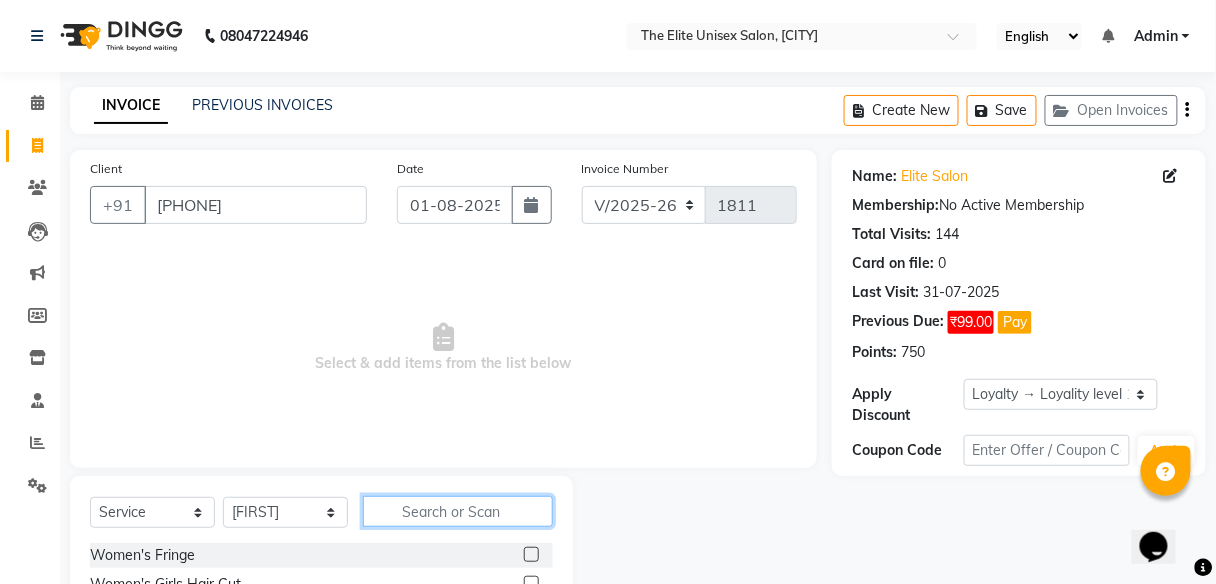 click 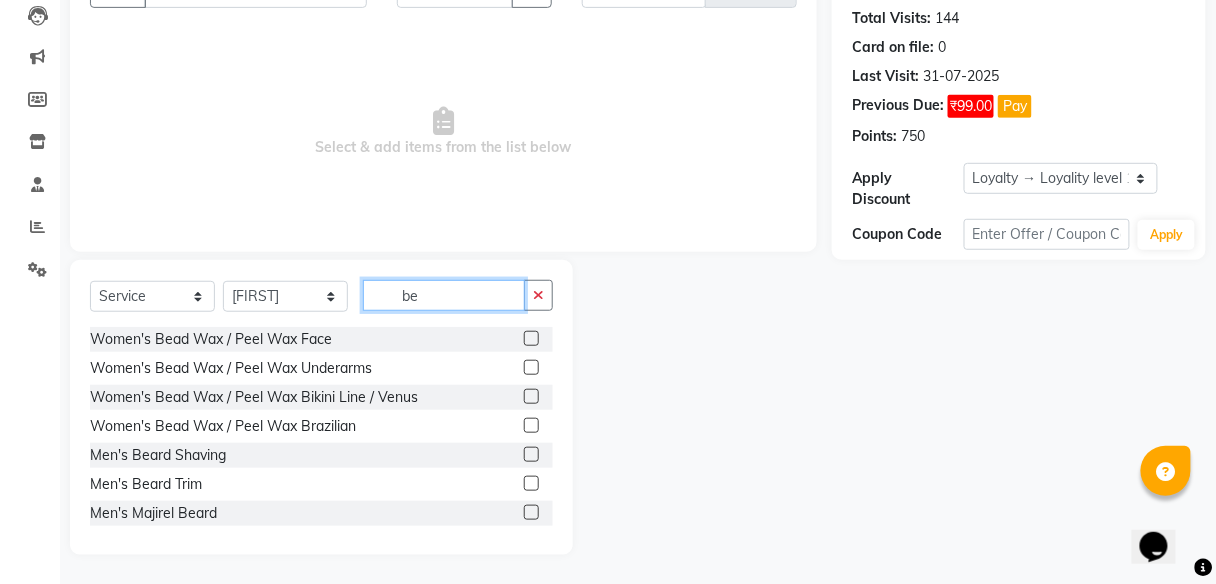 scroll, scrollTop: 215, scrollLeft: 0, axis: vertical 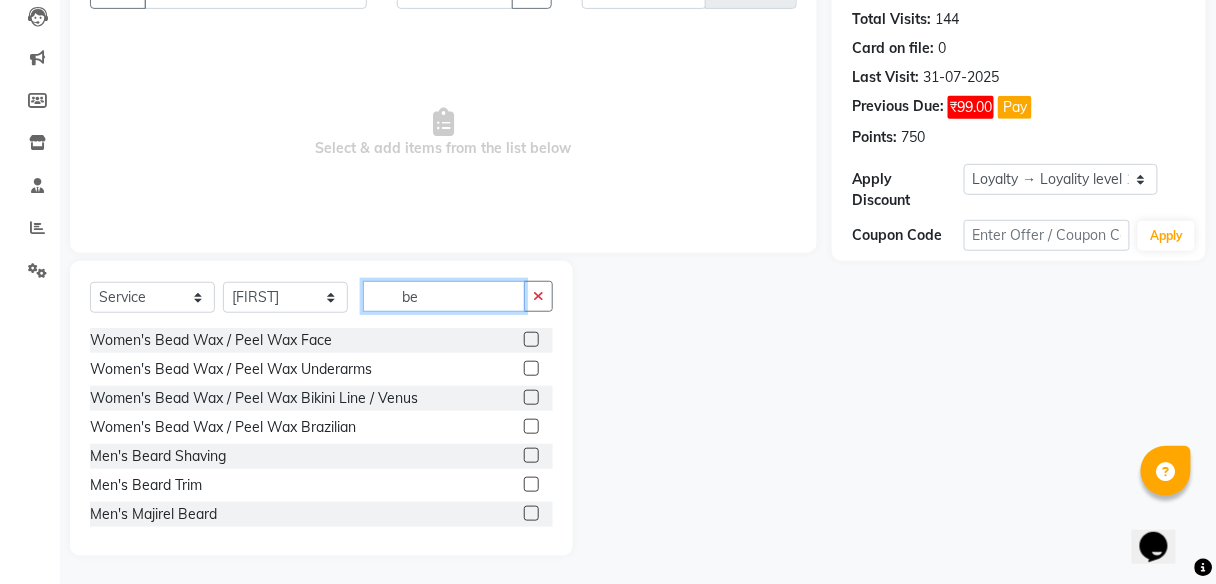 type on "be" 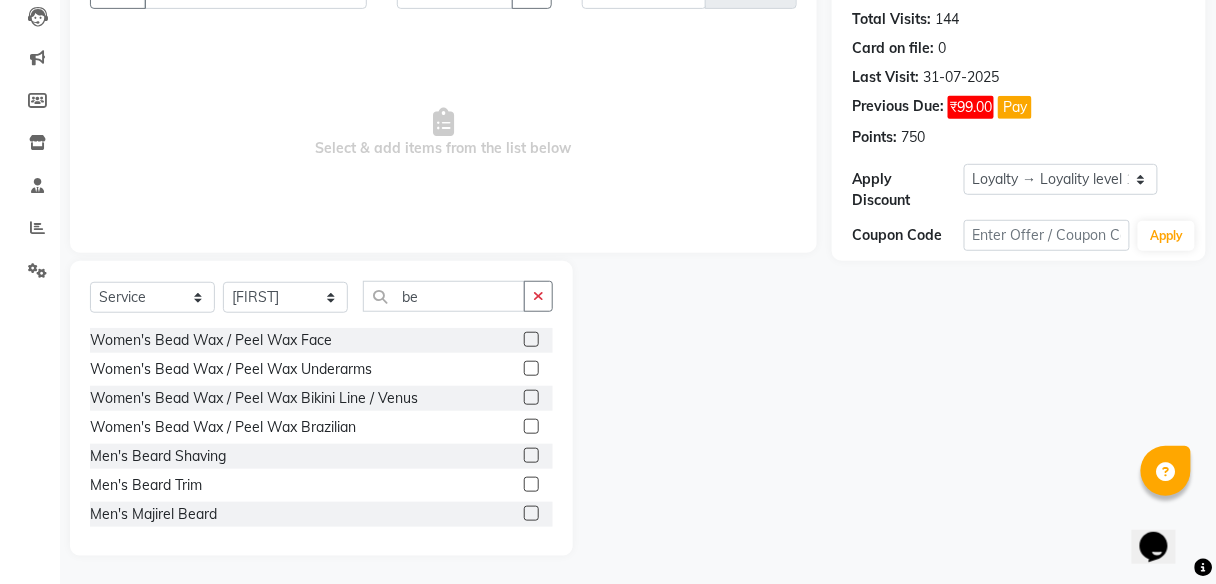 click 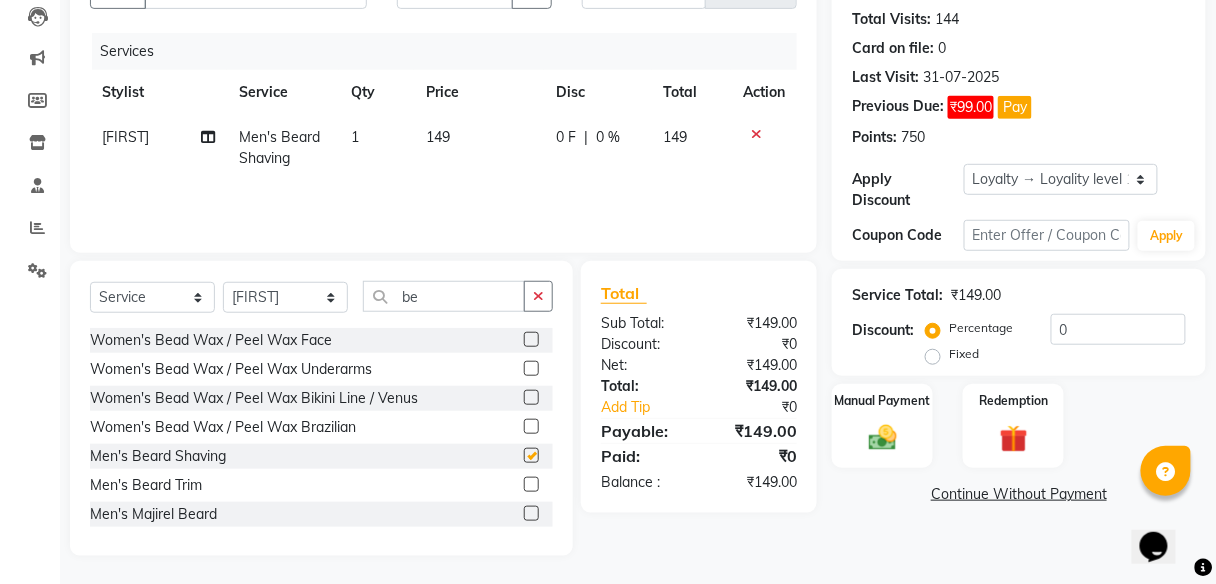 checkbox on "false" 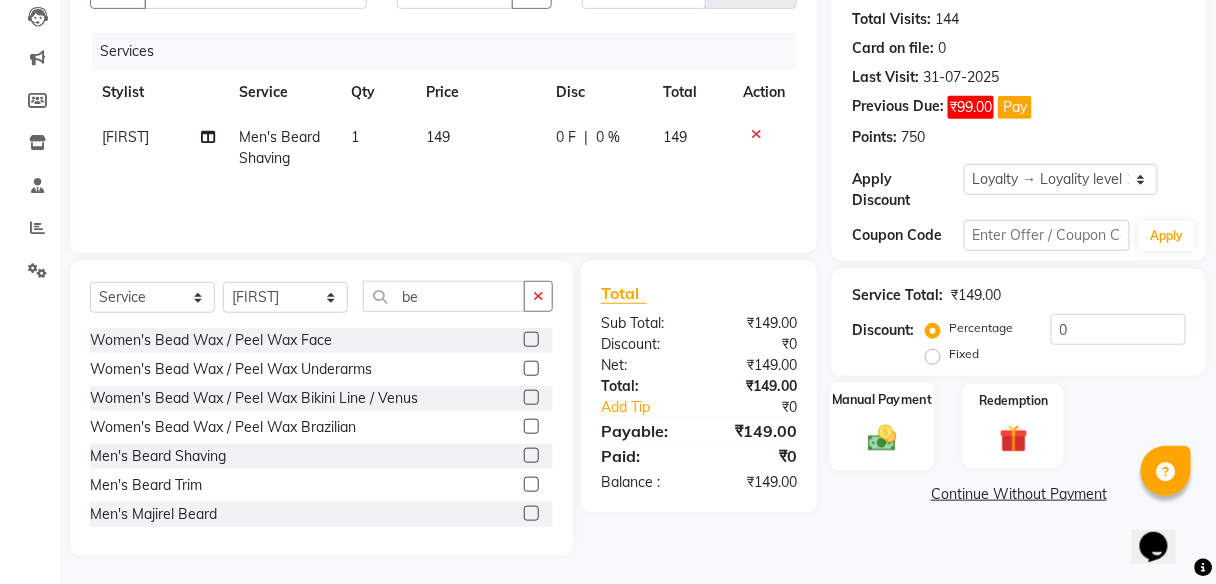 click 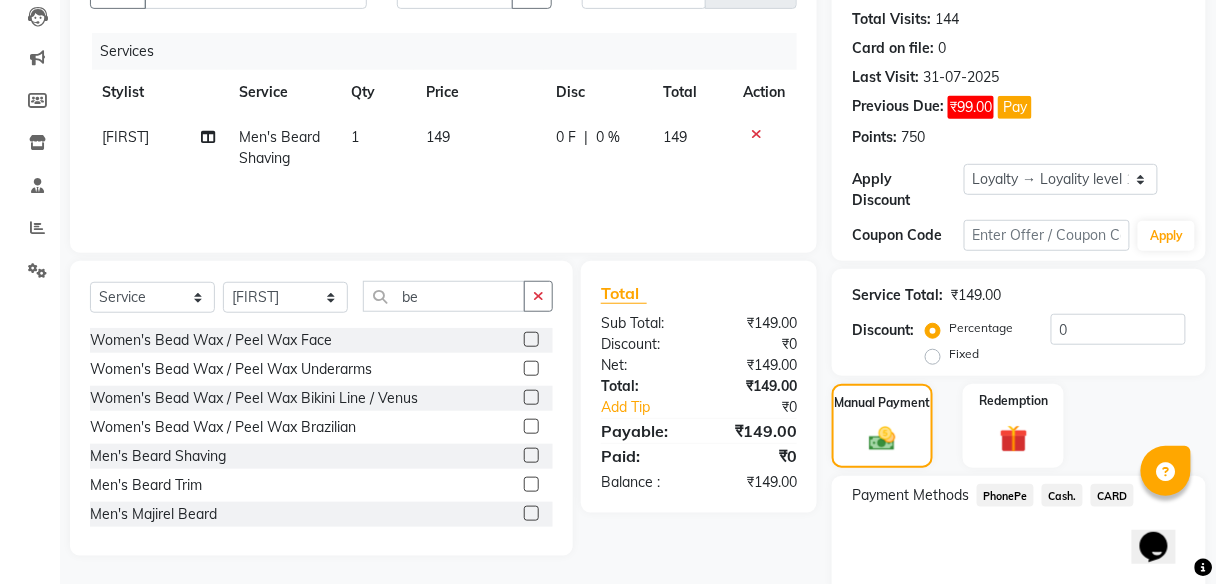 click on "PhonePe" 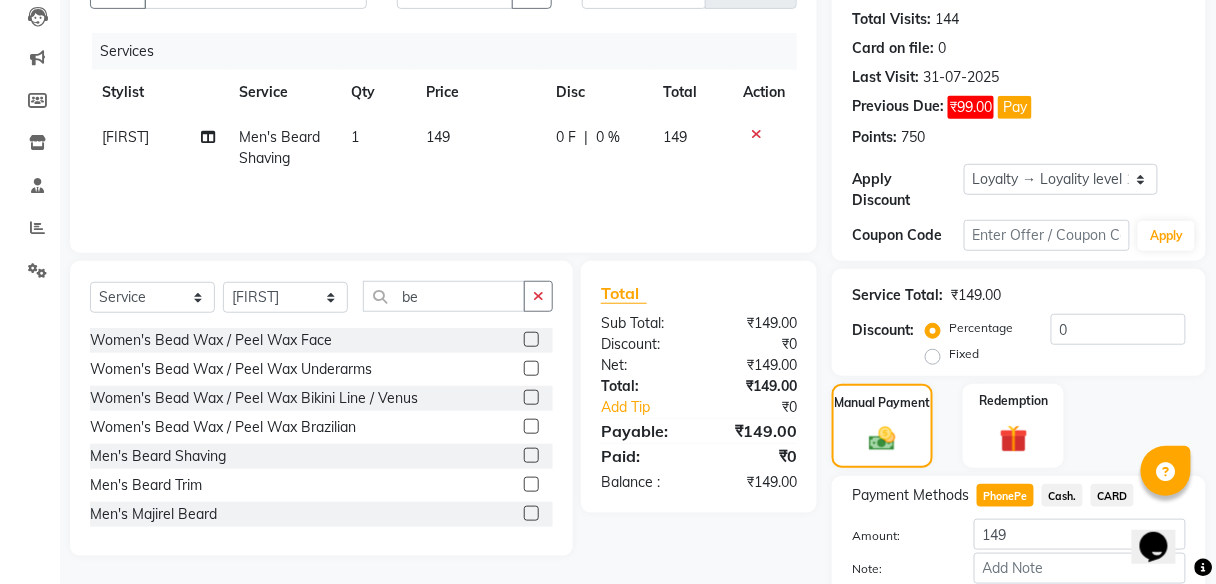 scroll, scrollTop: 327, scrollLeft: 0, axis: vertical 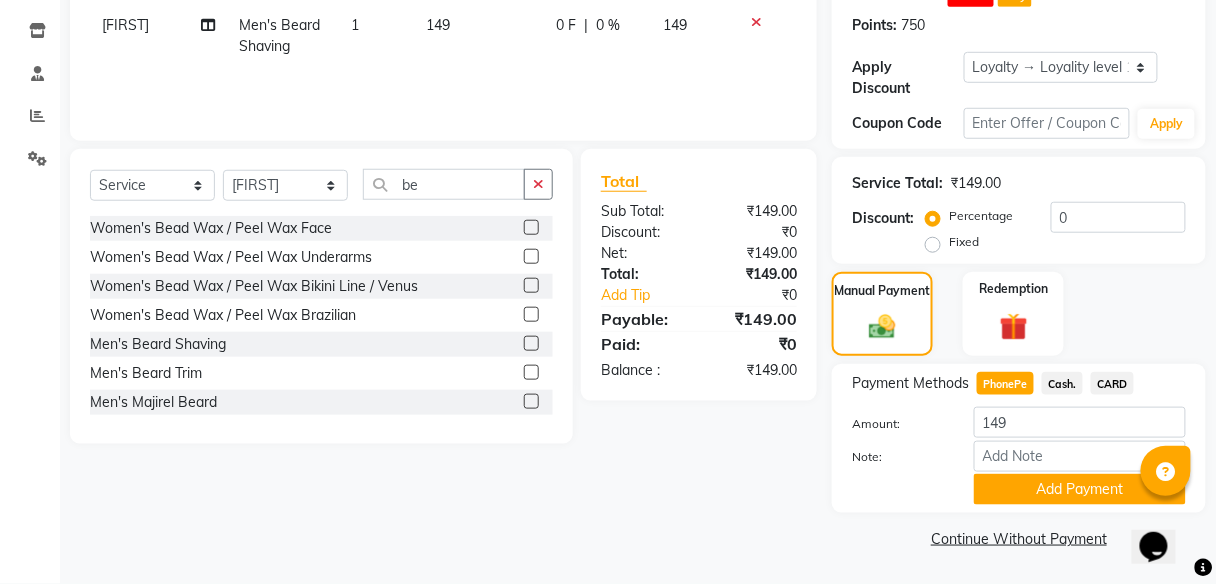 click on "Add Payment" 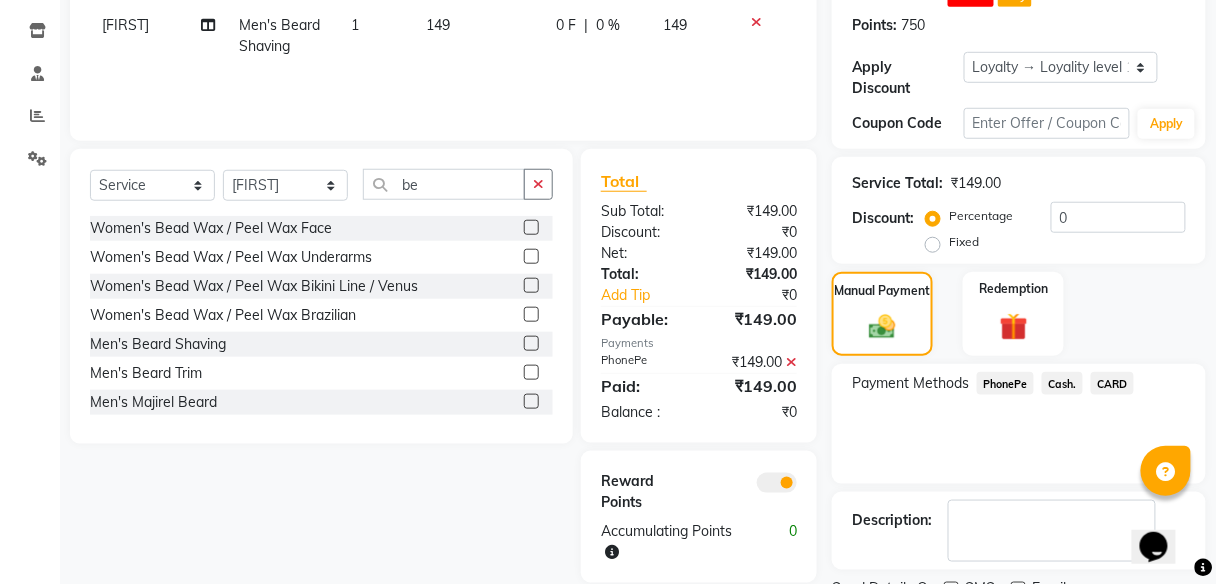 scroll, scrollTop: 410, scrollLeft: 0, axis: vertical 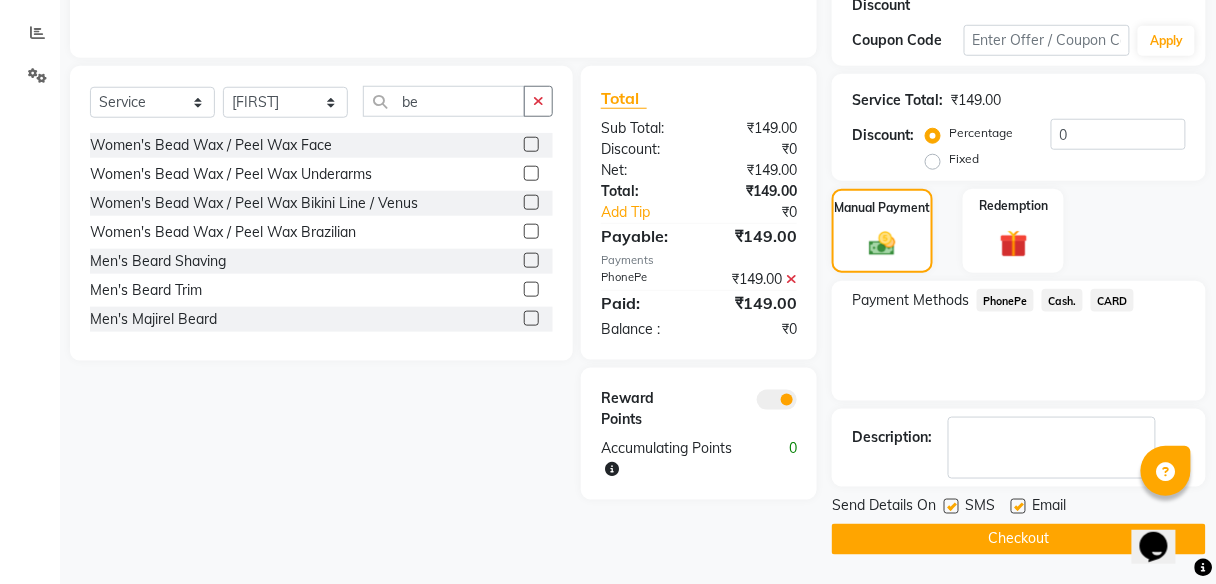drag, startPoint x: 1026, startPoint y: 535, endPoint x: 1064, endPoint y: 539, distance: 38.209946 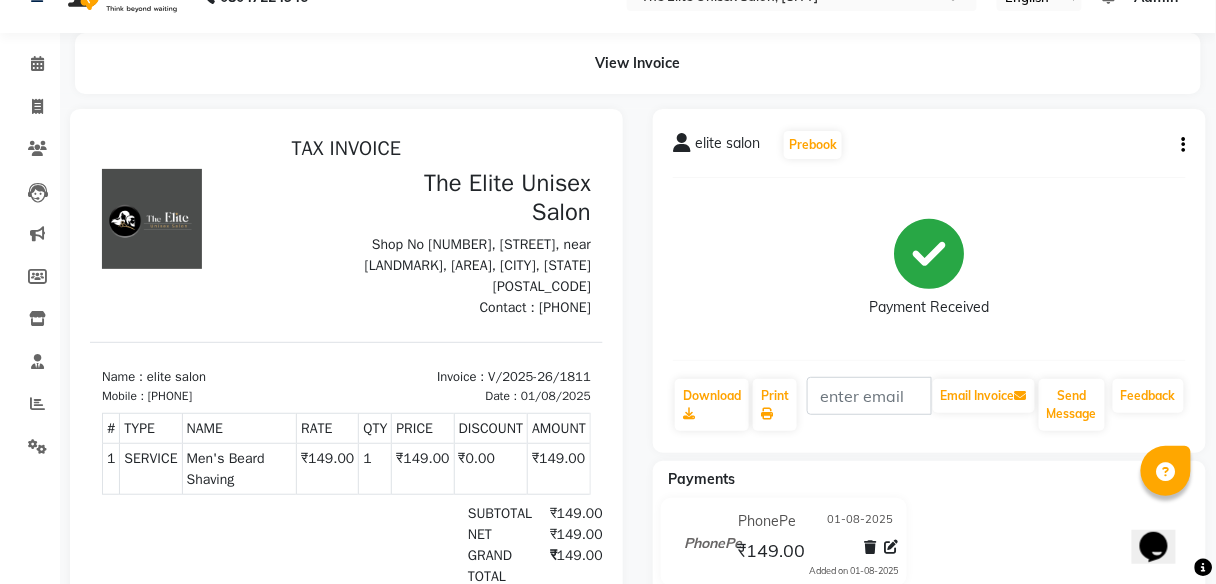 scroll, scrollTop: 31, scrollLeft: 0, axis: vertical 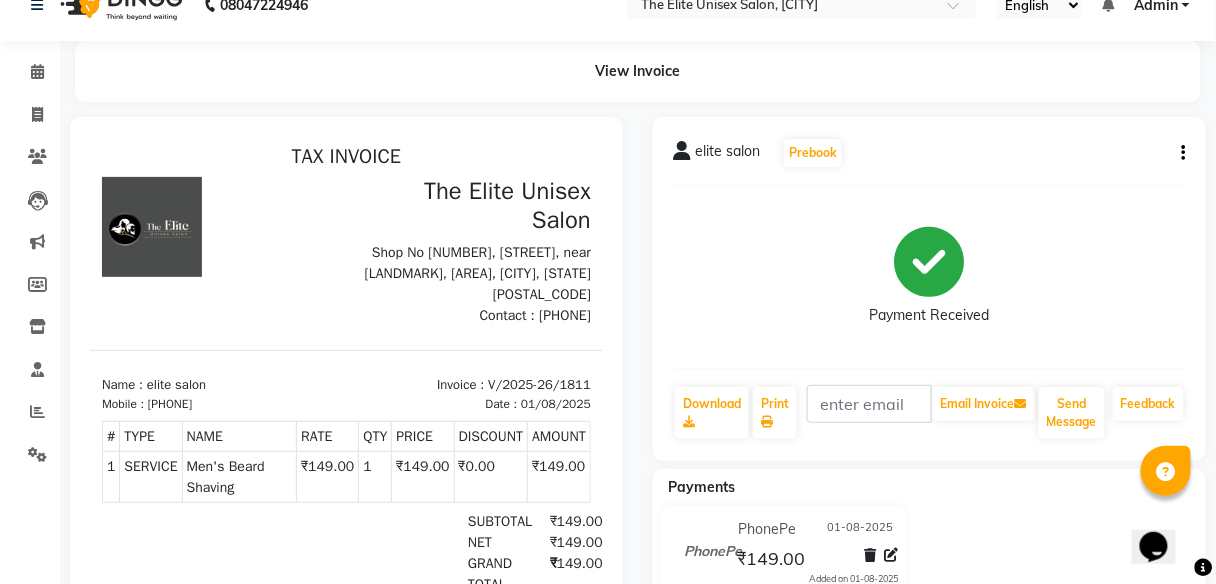 click 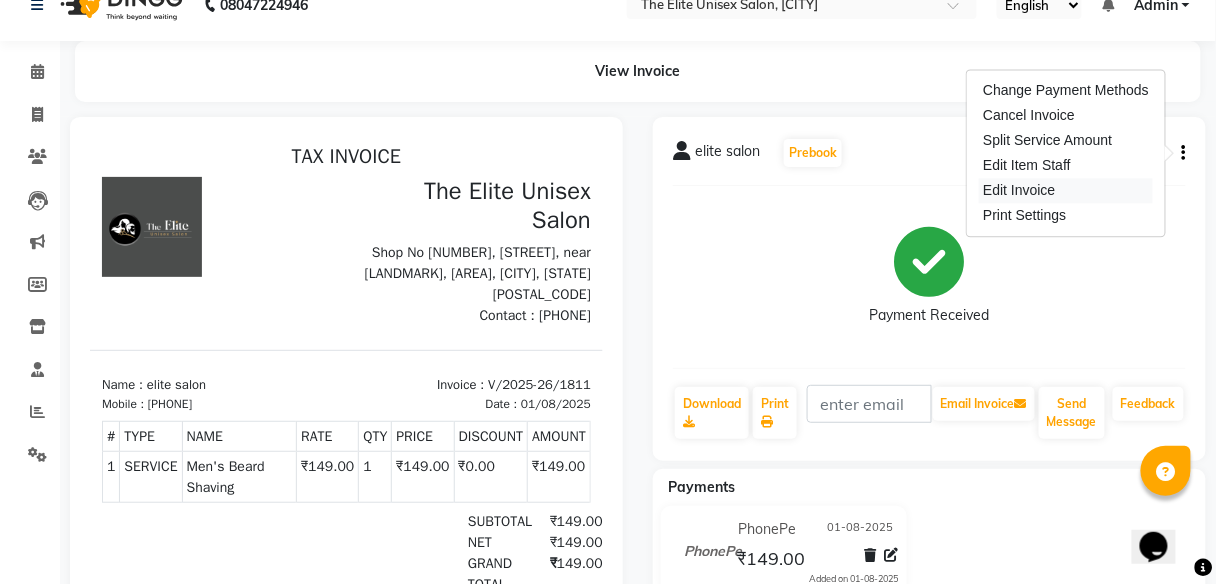 click on "Edit Invoice" at bounding box center (1066, 190) 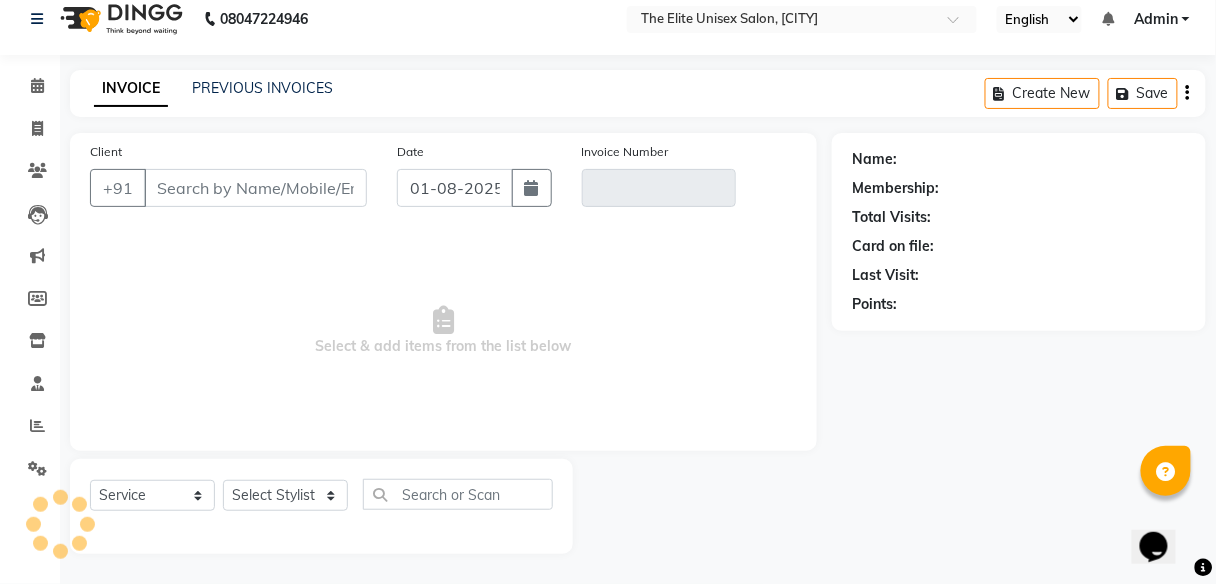 scroll, scrollTop: 16, scrollLeft: 0, axis: vertical 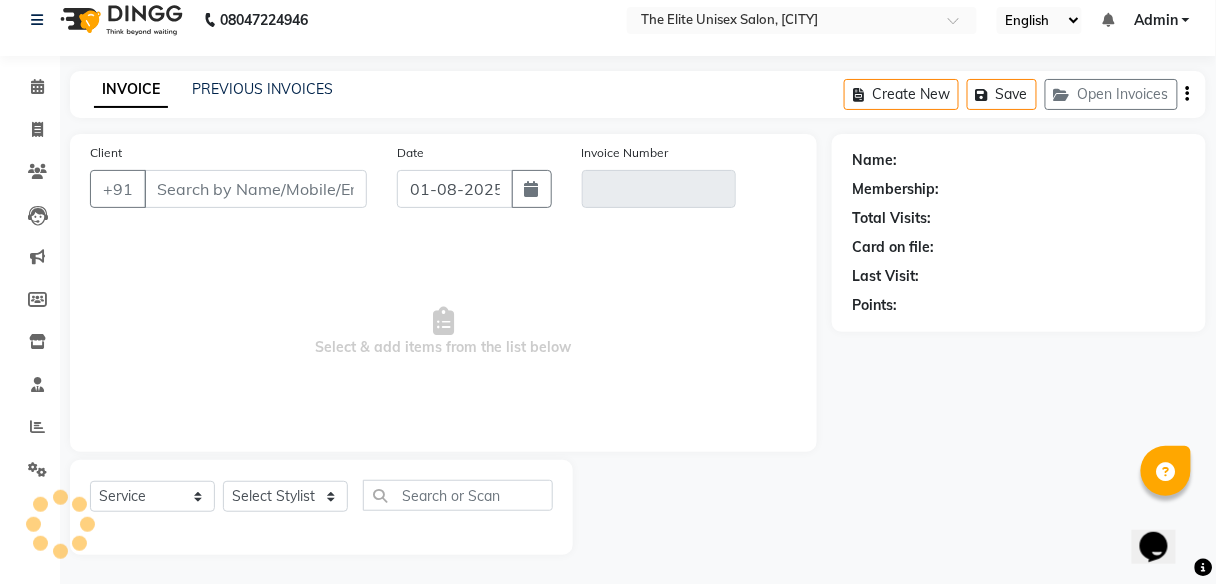 type on "[PHONE]" 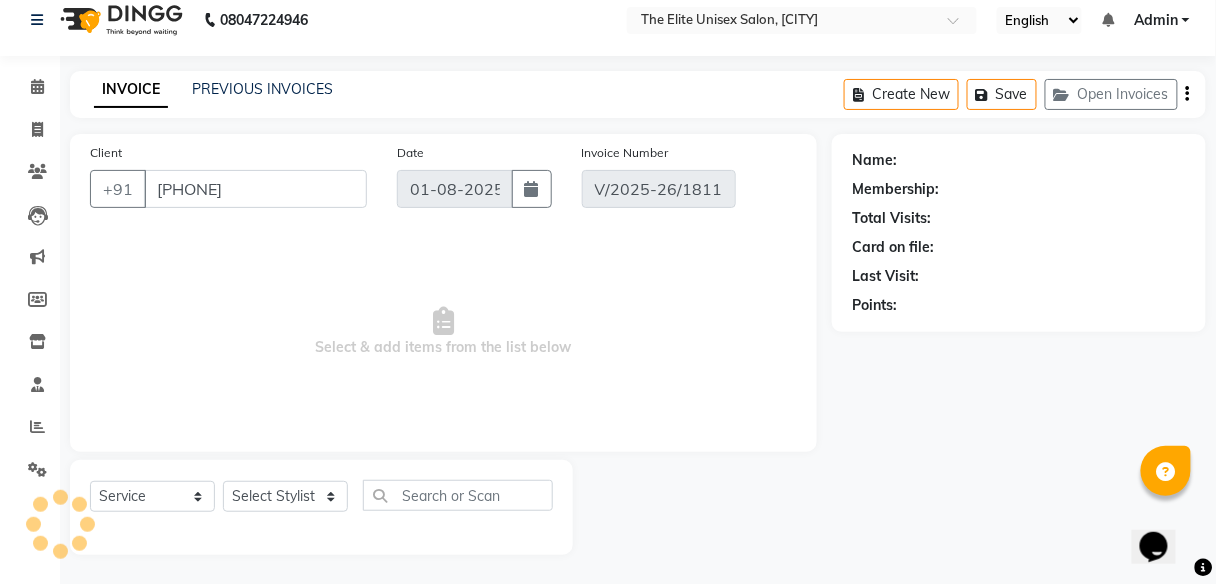 select on "1: Object" 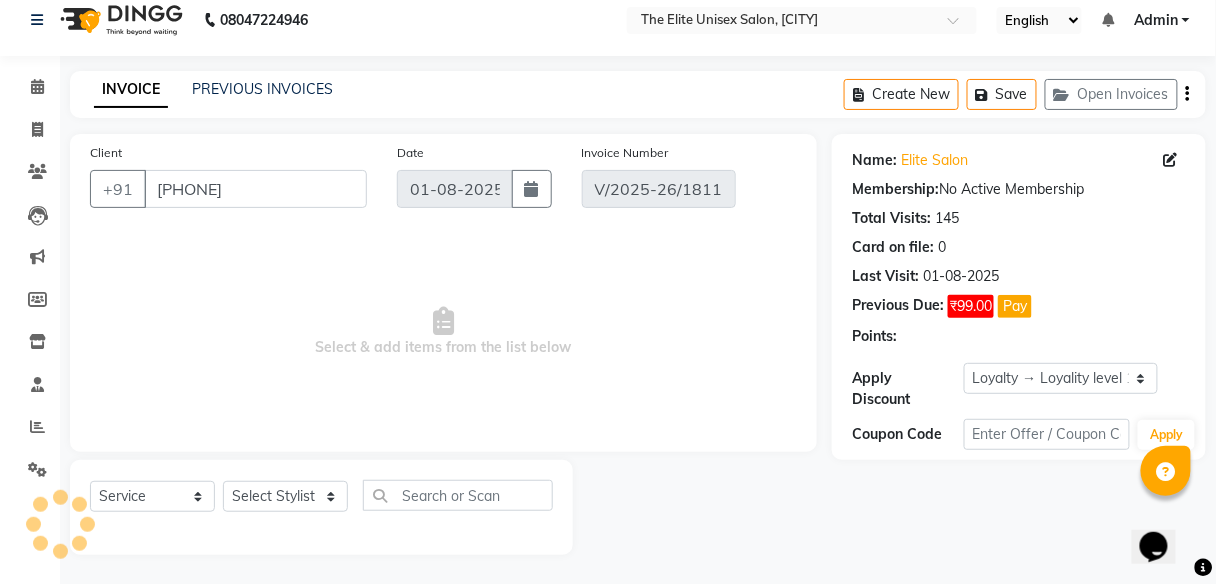 select on "select" 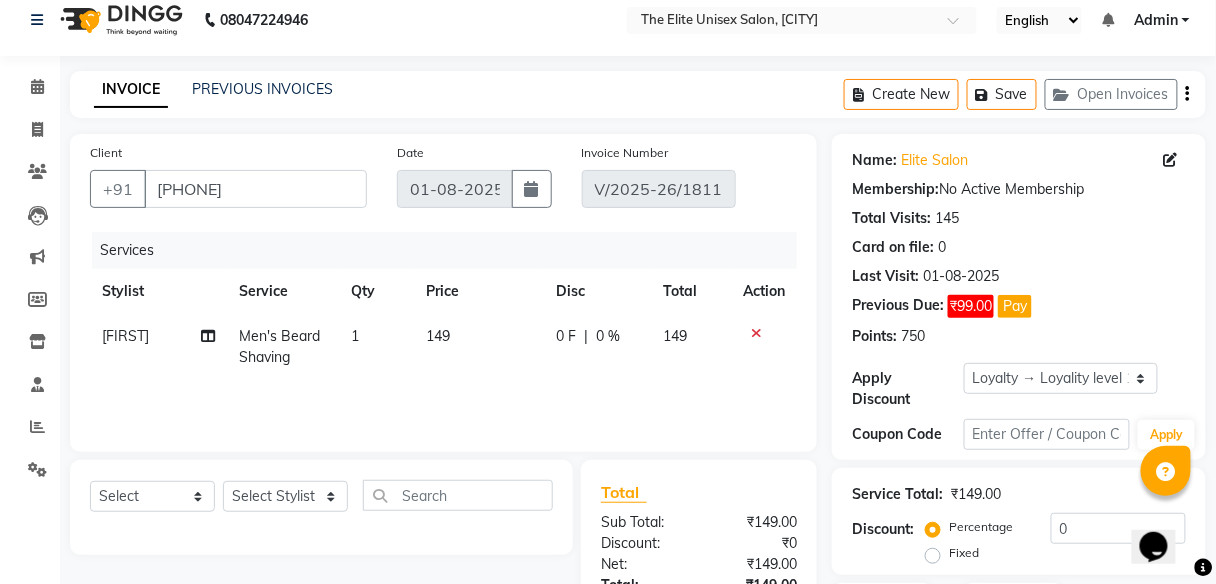 scroll, scrollTop: 354, scrollLeft: 0, axis: vertical 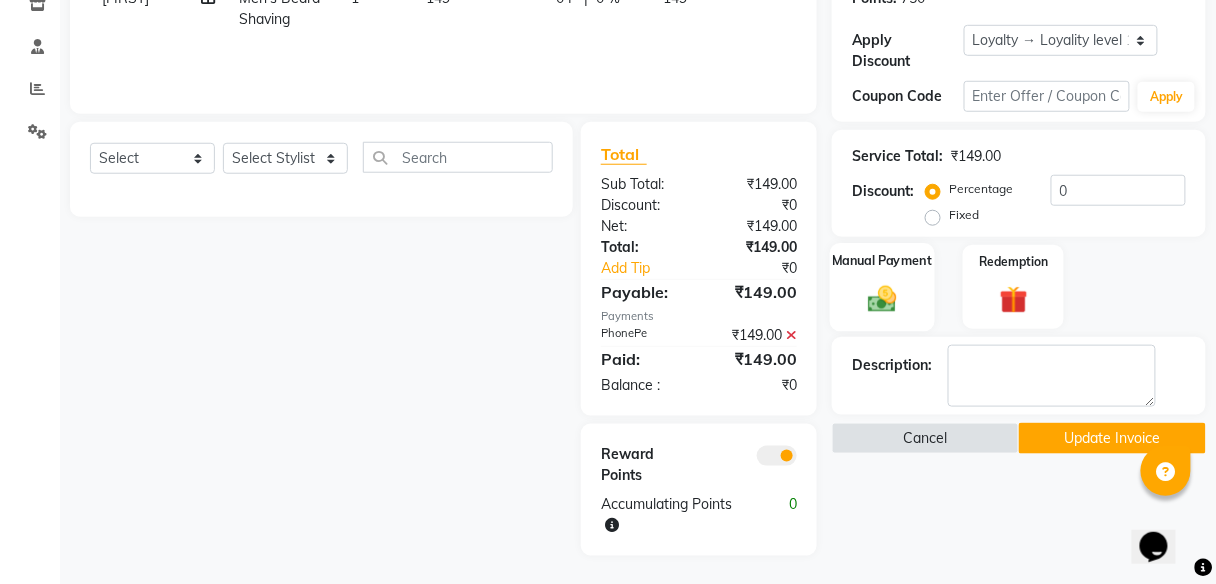 click on "Manual Payment" 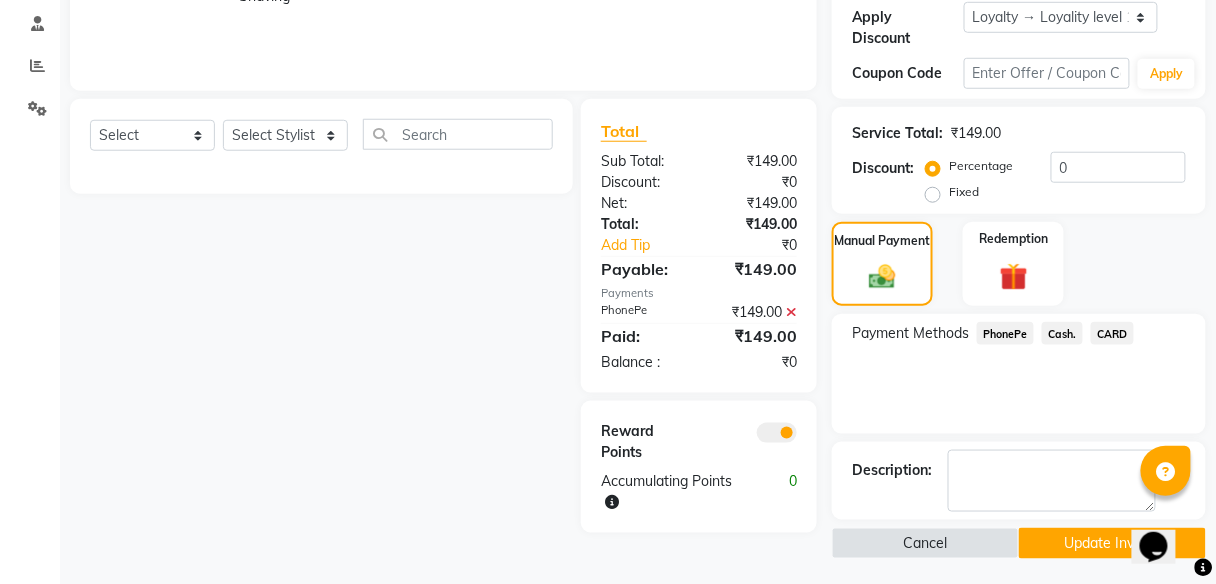 scroll, scrollTop: 380, scrollLeft: 0, axis: vertical 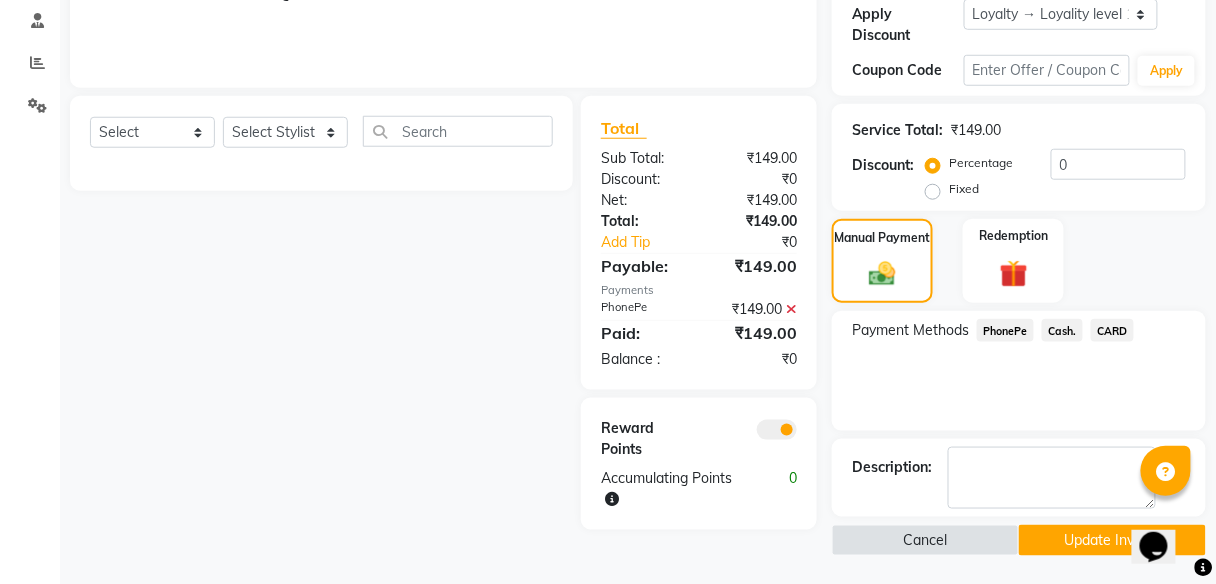click on "Cash." 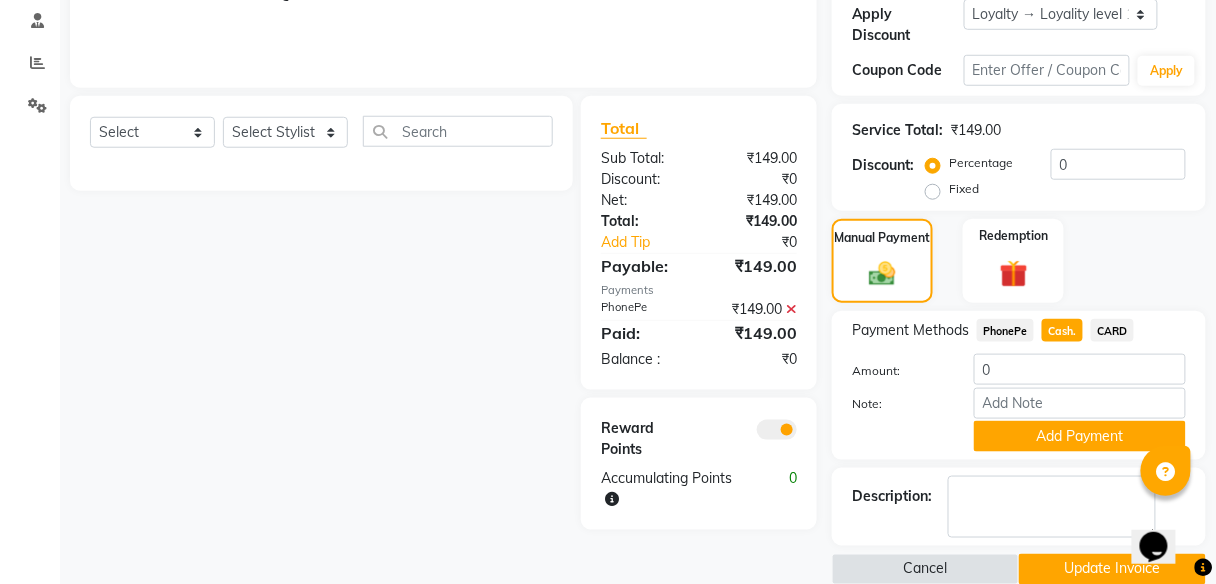scroll, scrollTop: 409, scrollLeft: 0, axis: vertical 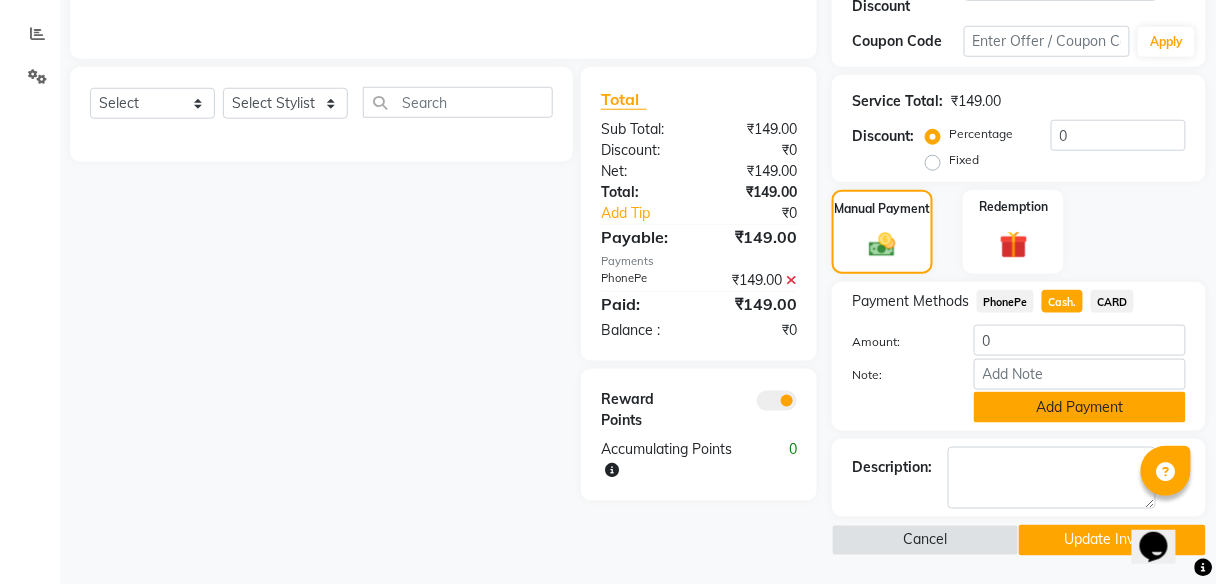 click on "Add Payment" 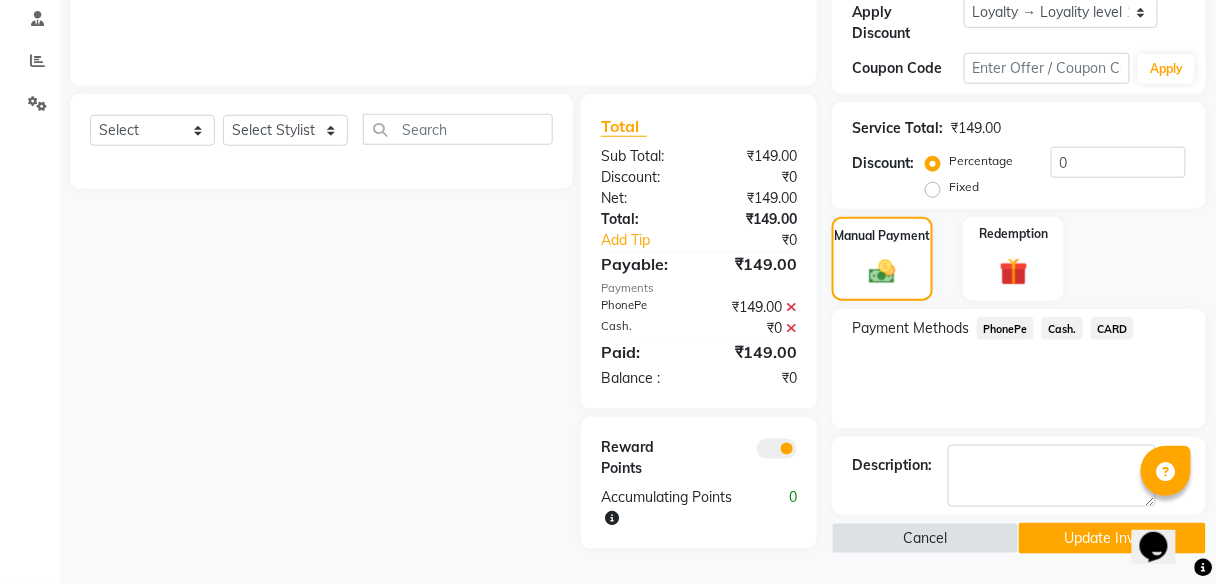 scroll, scrollTop: 380, scrollLeft: 0, axis: vertical 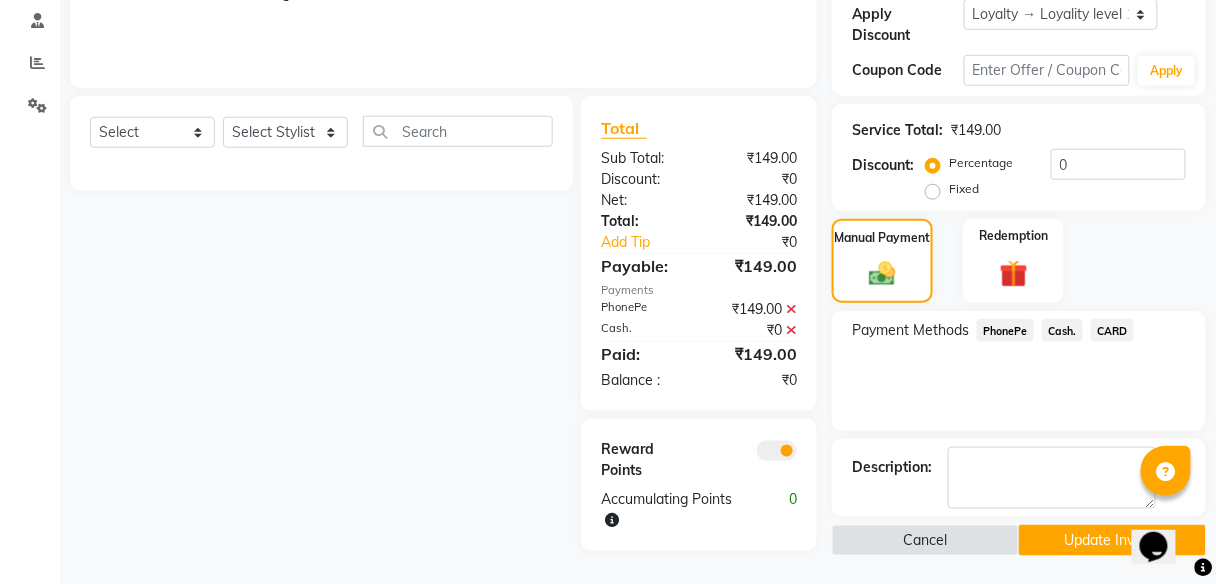 click on "Update Invoice" 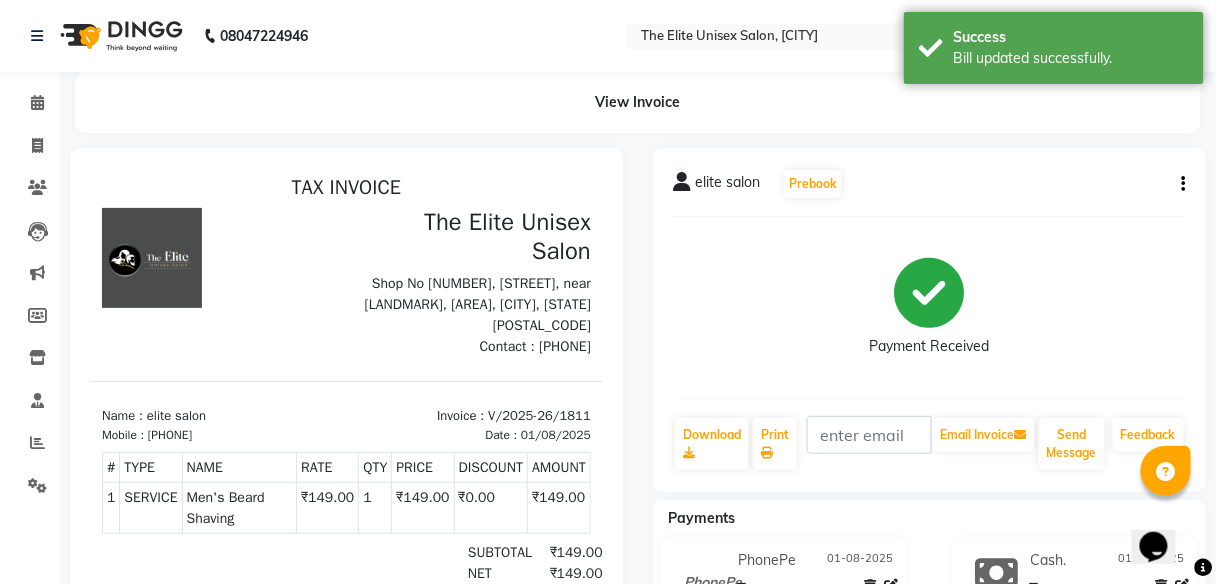 scroll, scrollTop: 0, scrollLeft: 0, axis: both 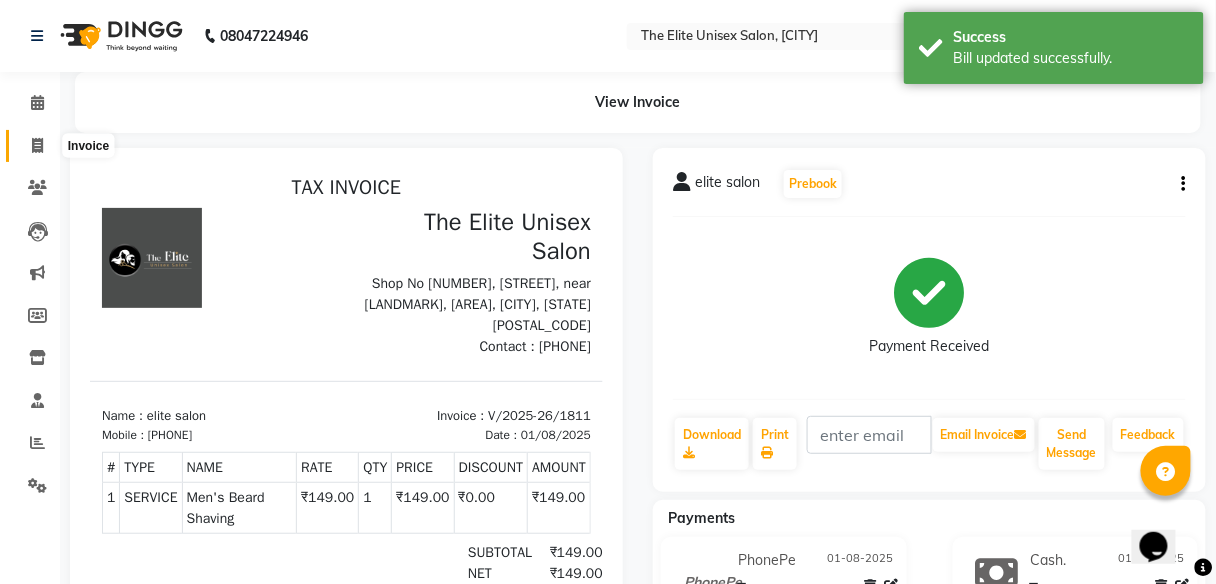 click 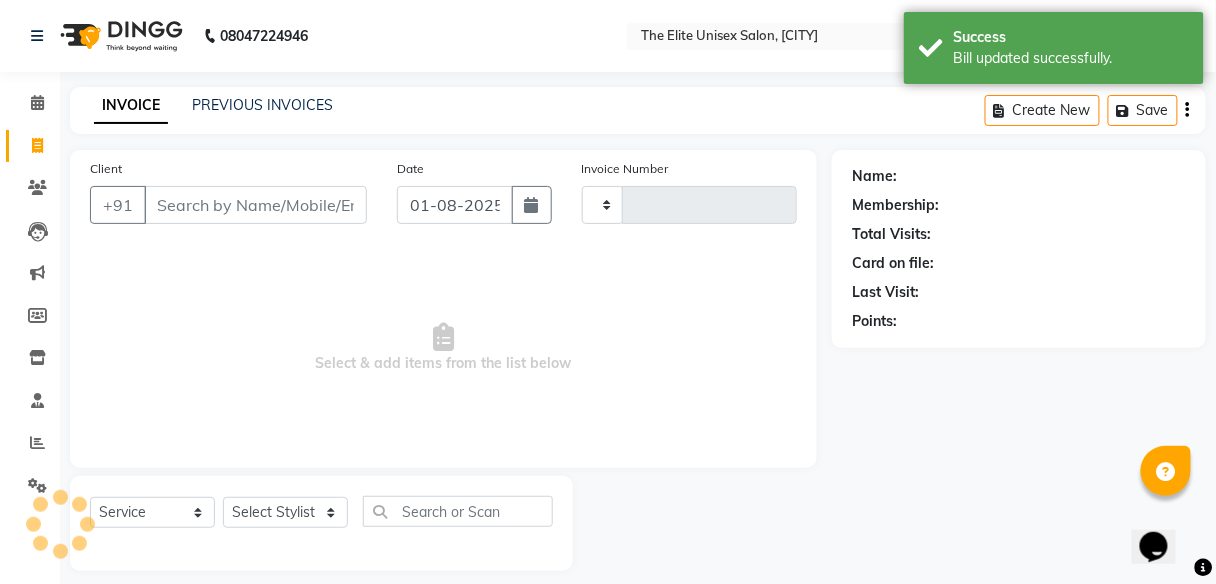 type on "1812" 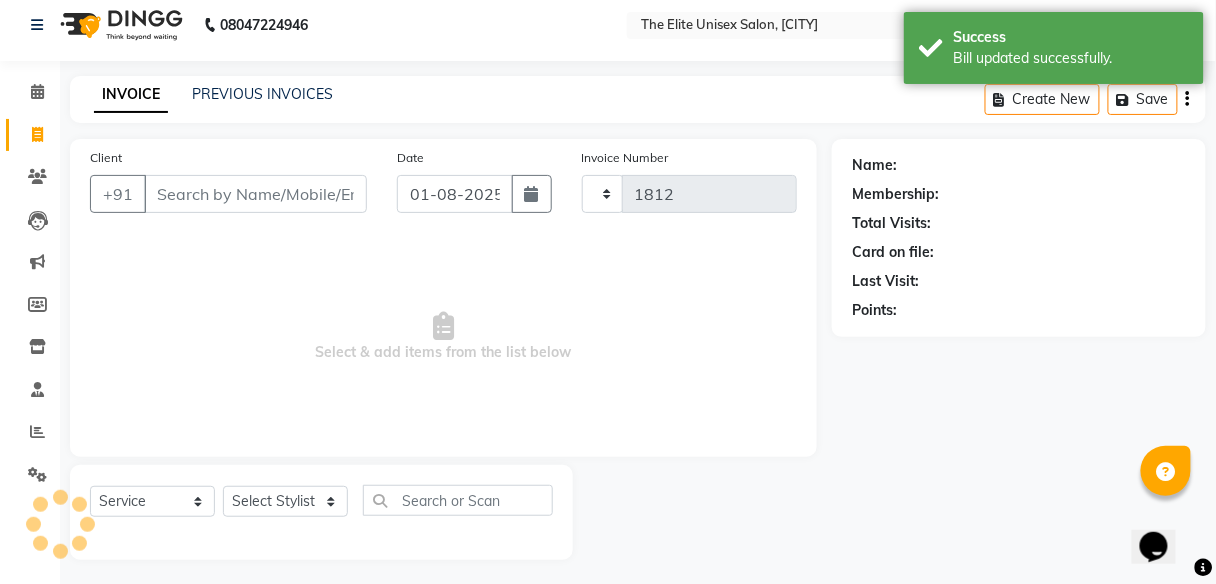select on "7086" 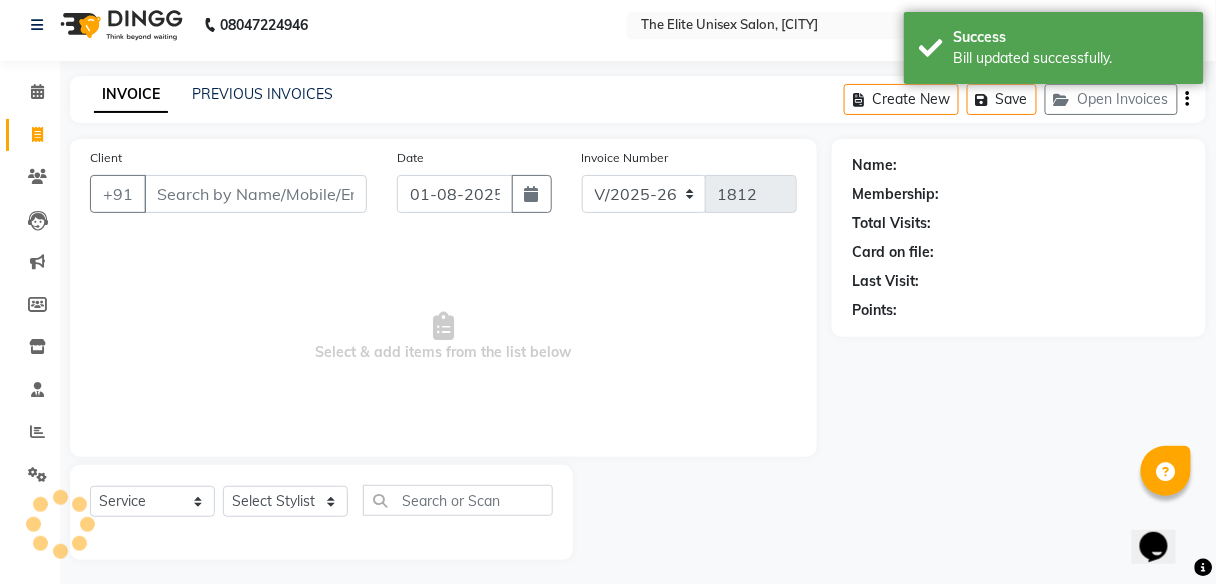 scroll, scrollTop: 16, scrollLeft: 0, axis: vertical 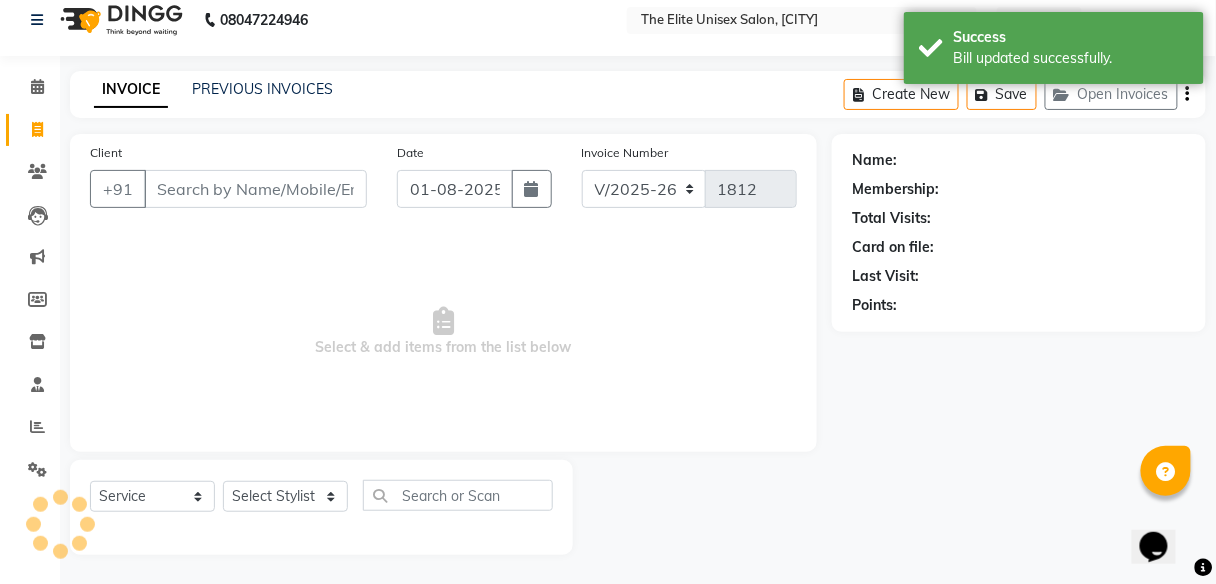 click on "Client" at bounding box center (255, 189) 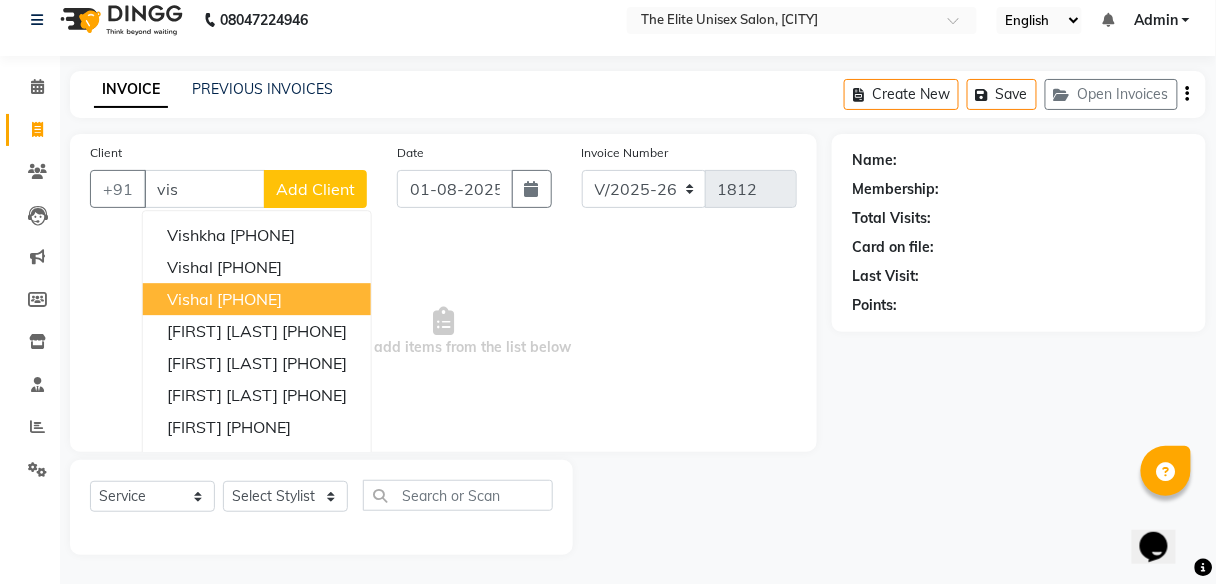 scroll, scrollTop: 16, scrollLeft: 0, axis: vertical 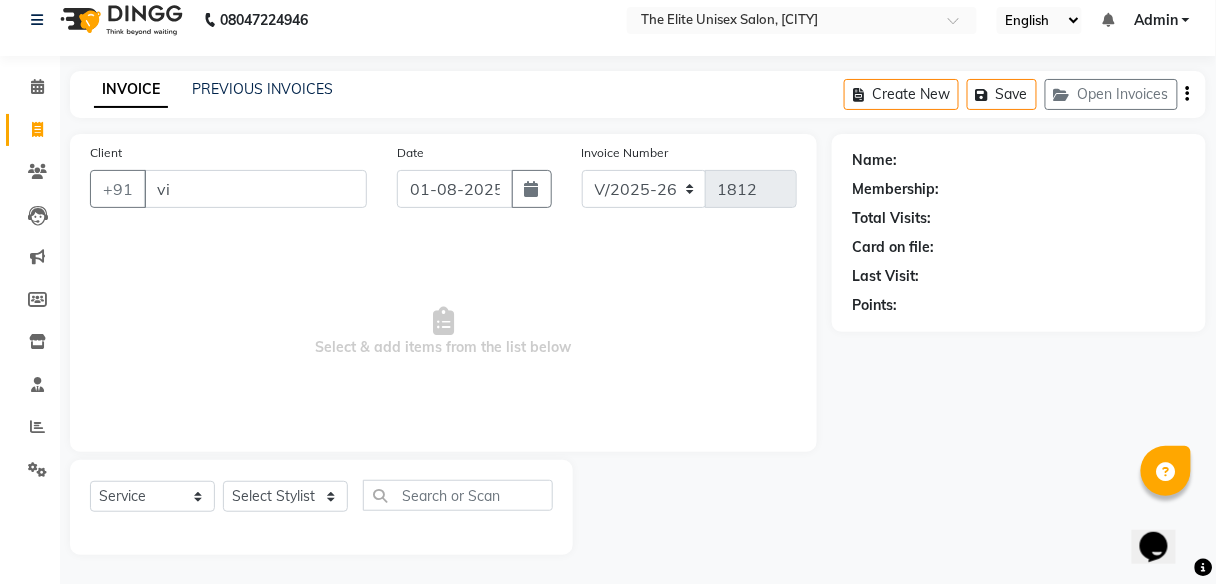 type on "v" 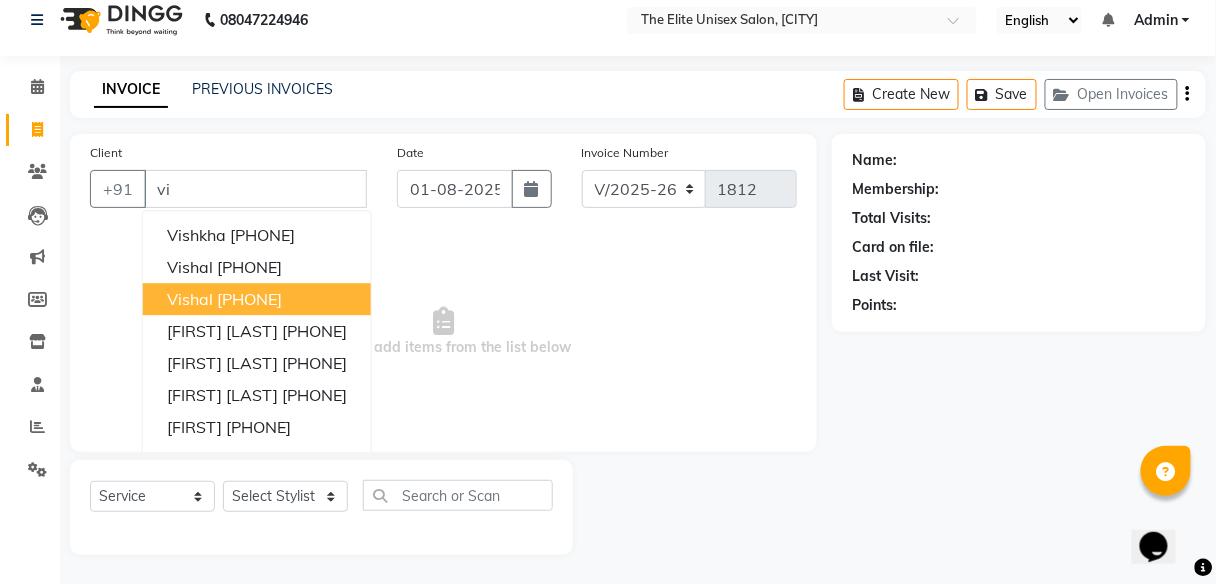 type on "v" 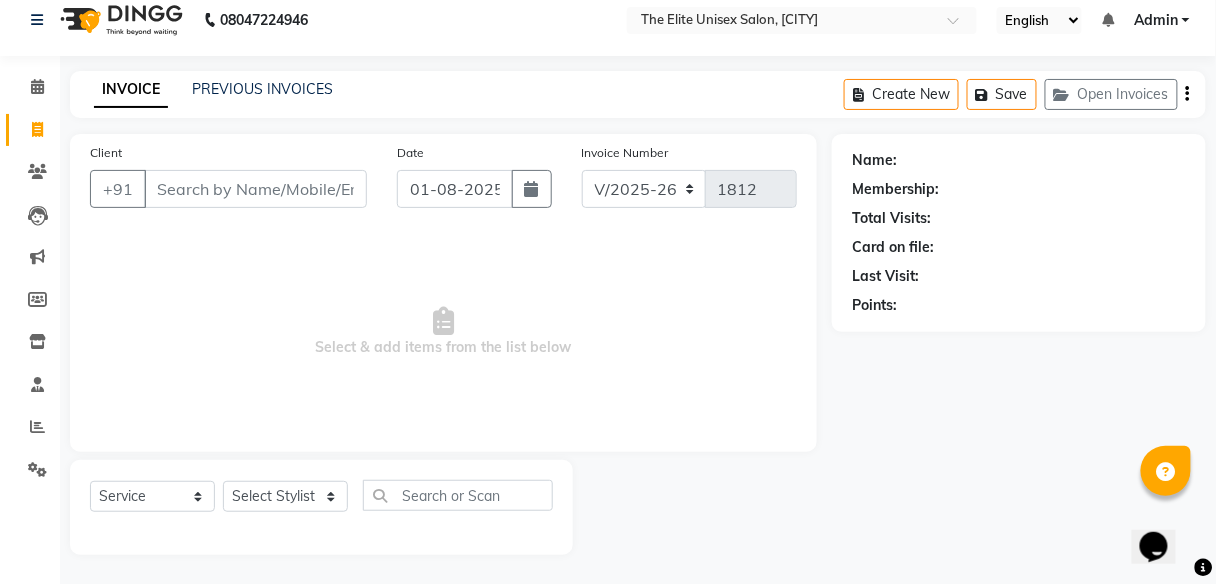 click on "Client" at bounding box center (255, 189) 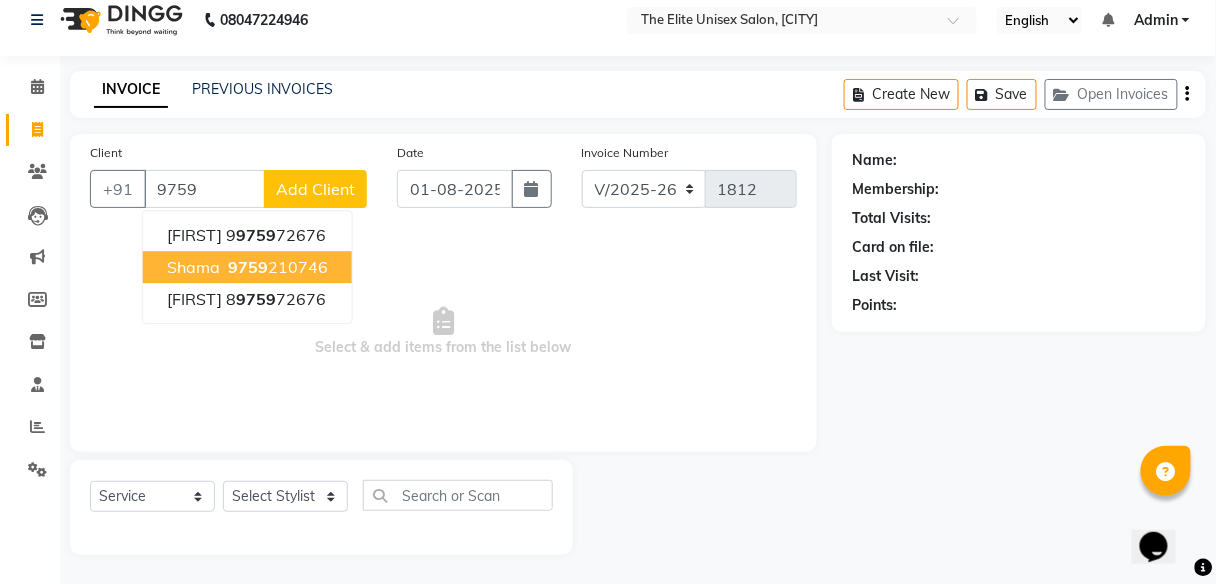 click on "9759" at bounding box center (248, 267) 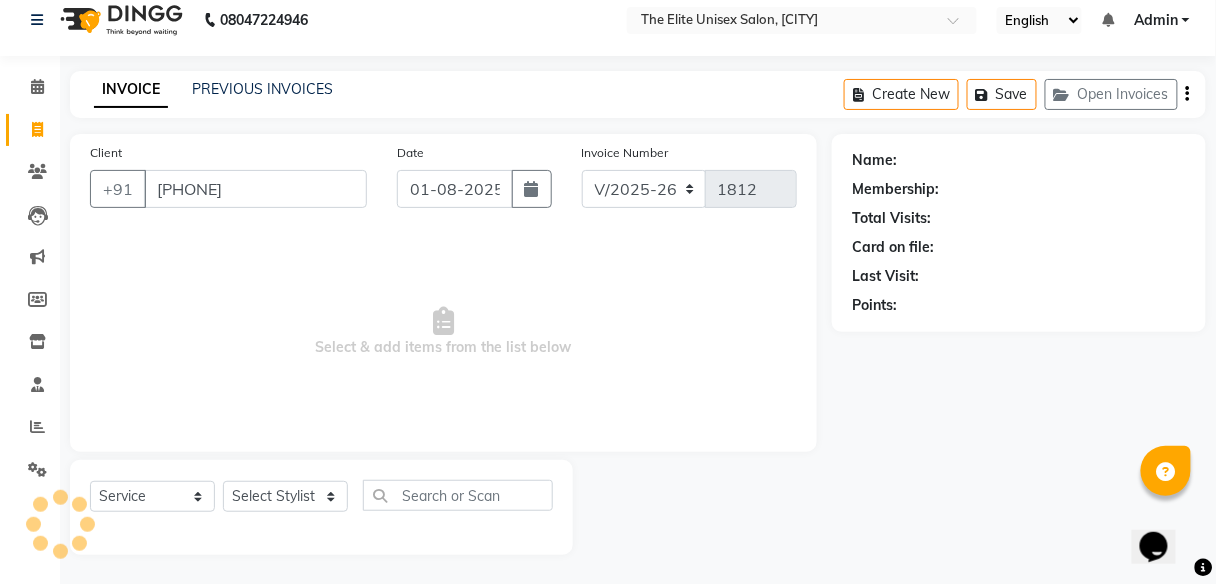 type on "9759210746" 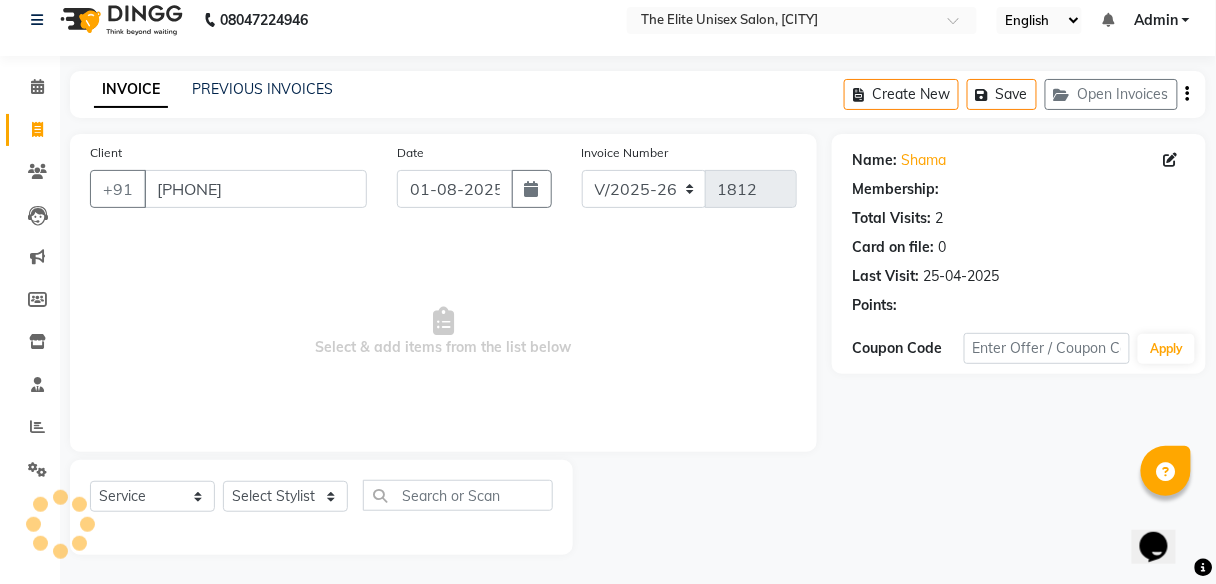select on "1: Object" 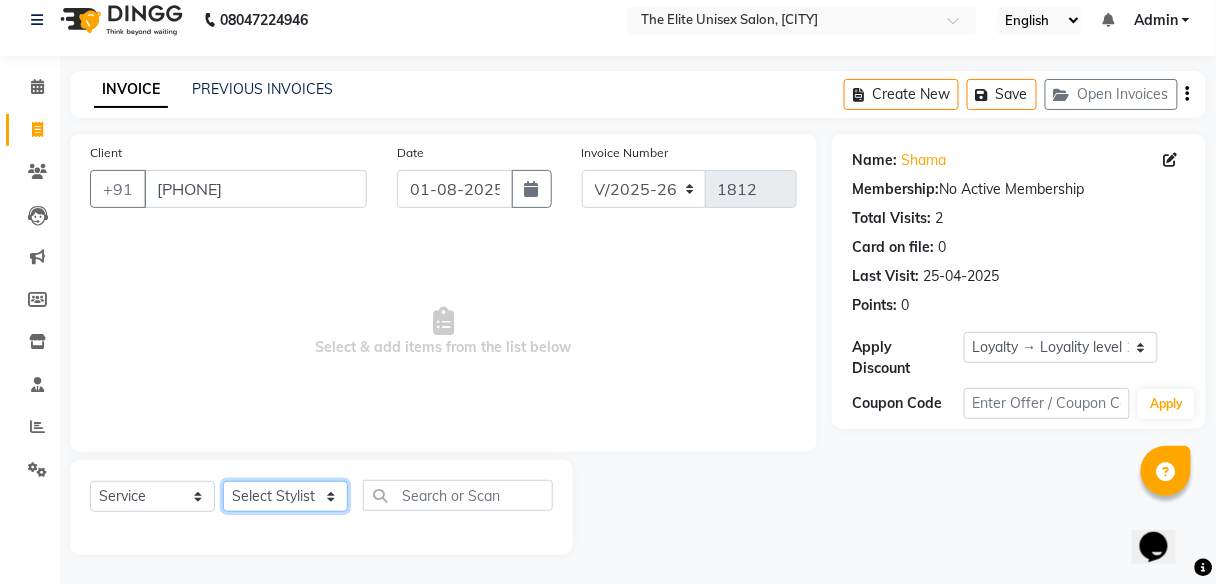click on "Select Stylist Aishawarya Divya  Nana [FIRST] [FIRST] Sunny" 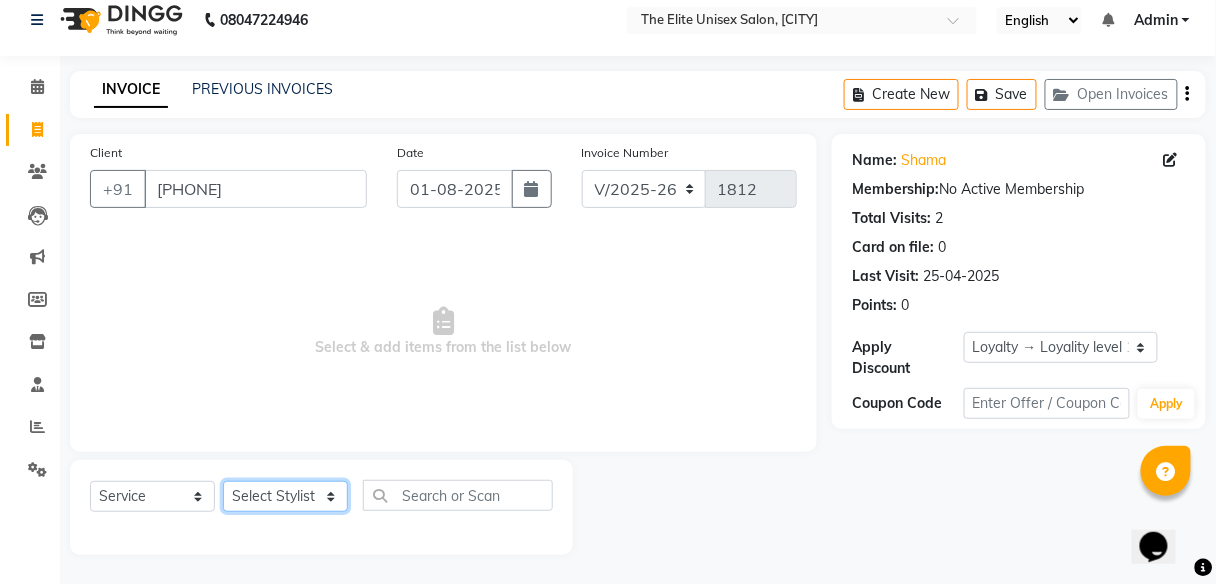 select on "59551" 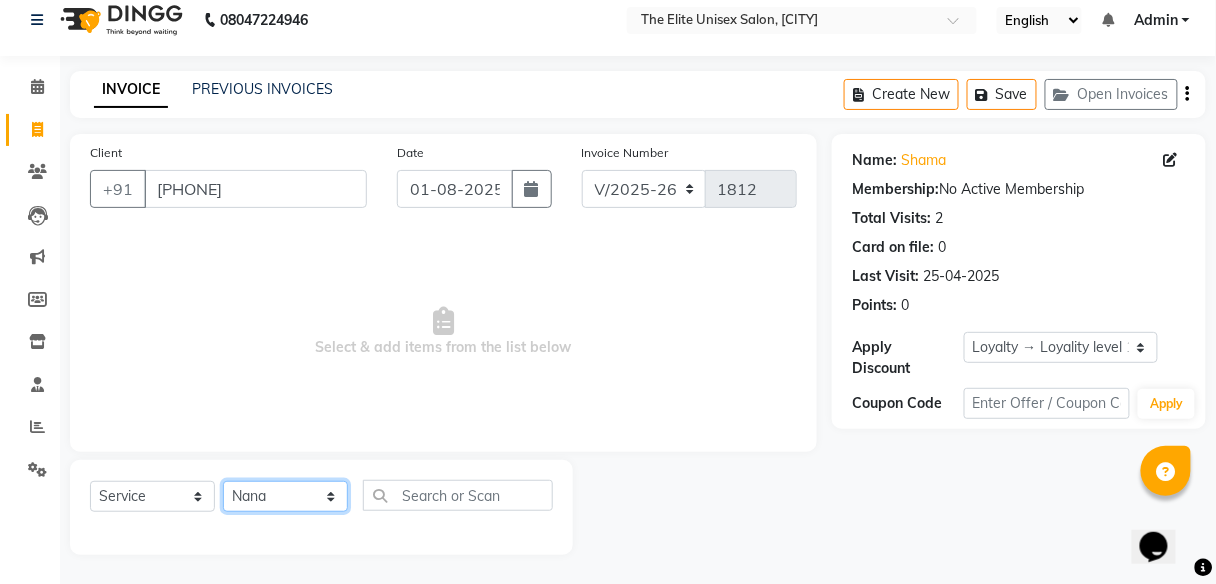 click on "Select Stylist Aishawarya Divya  Nana [FIRST] [FIRST] Sunny" 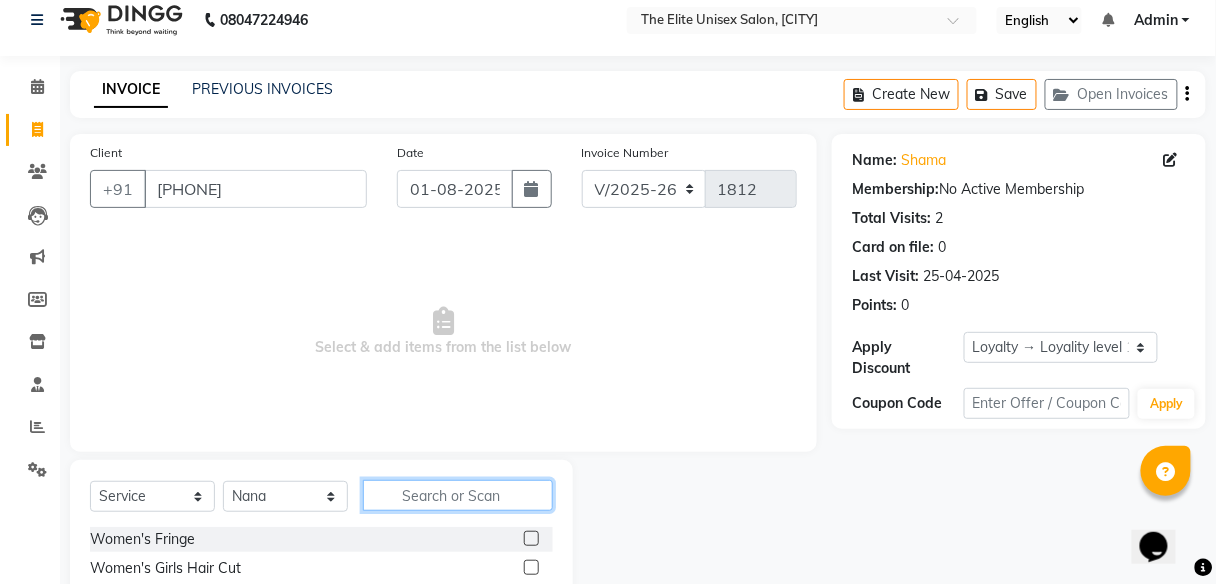 click 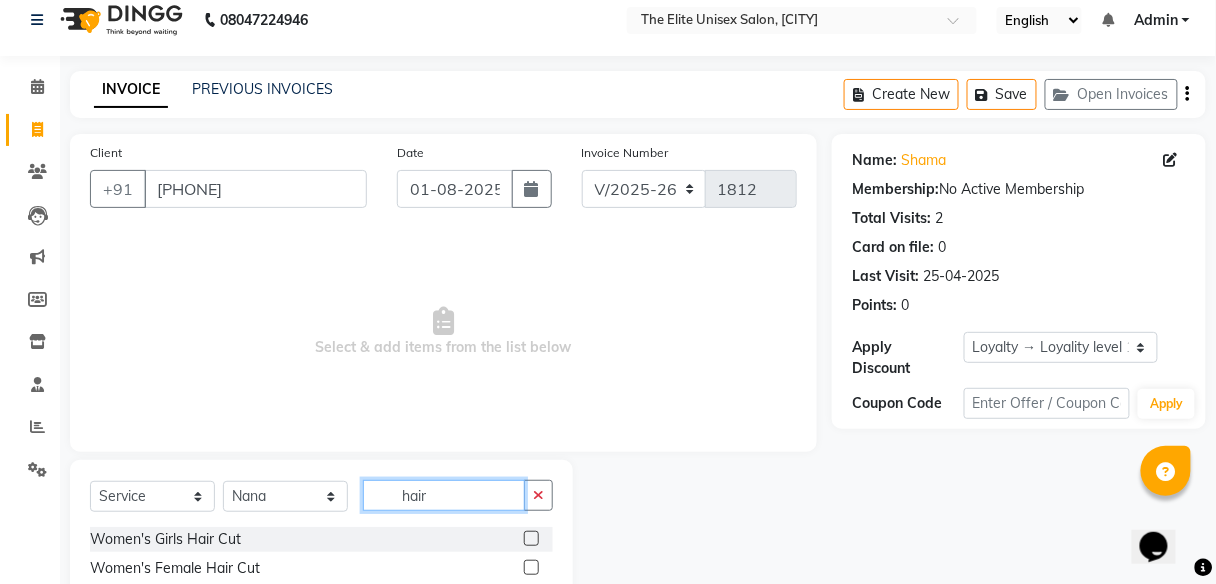 scroll, scrollTop: 216, scrollLeft: 0, axis: vertical 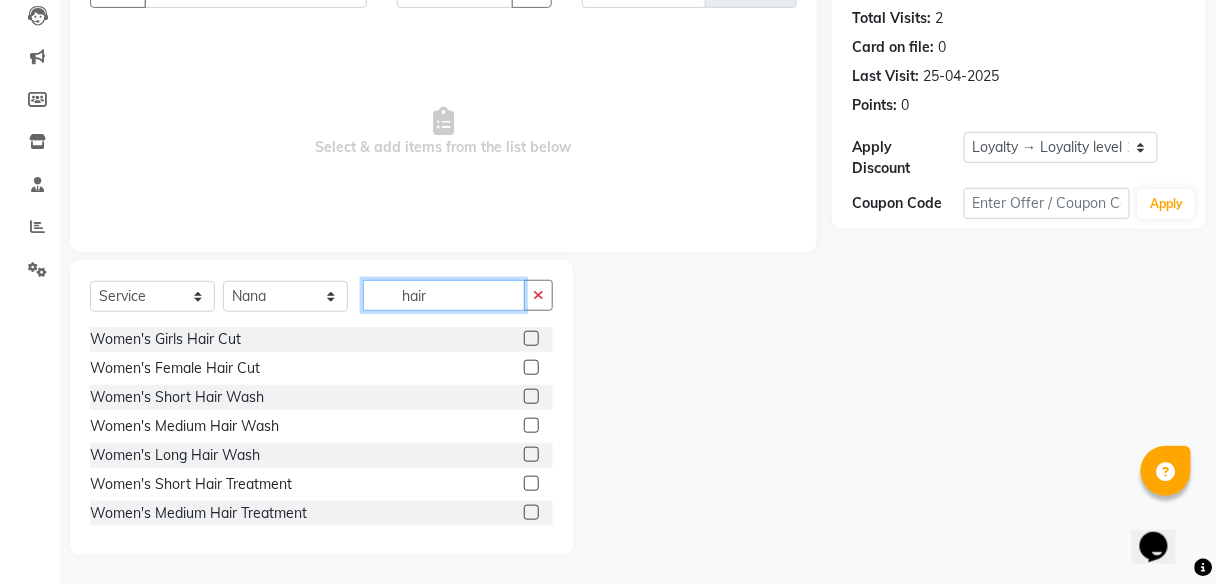 type on "hair" 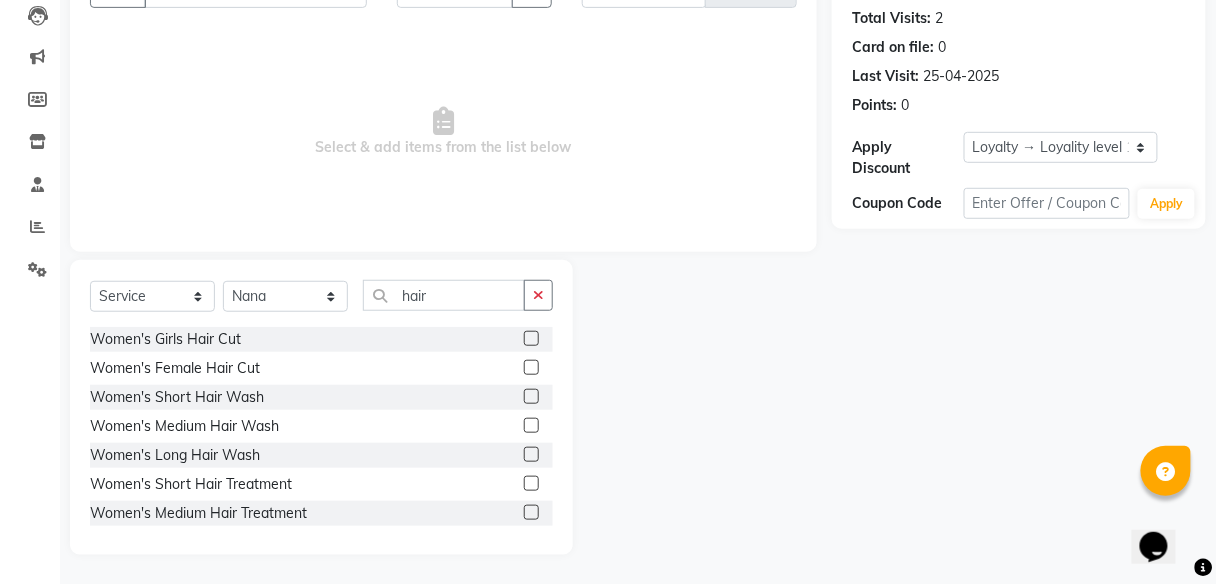 click 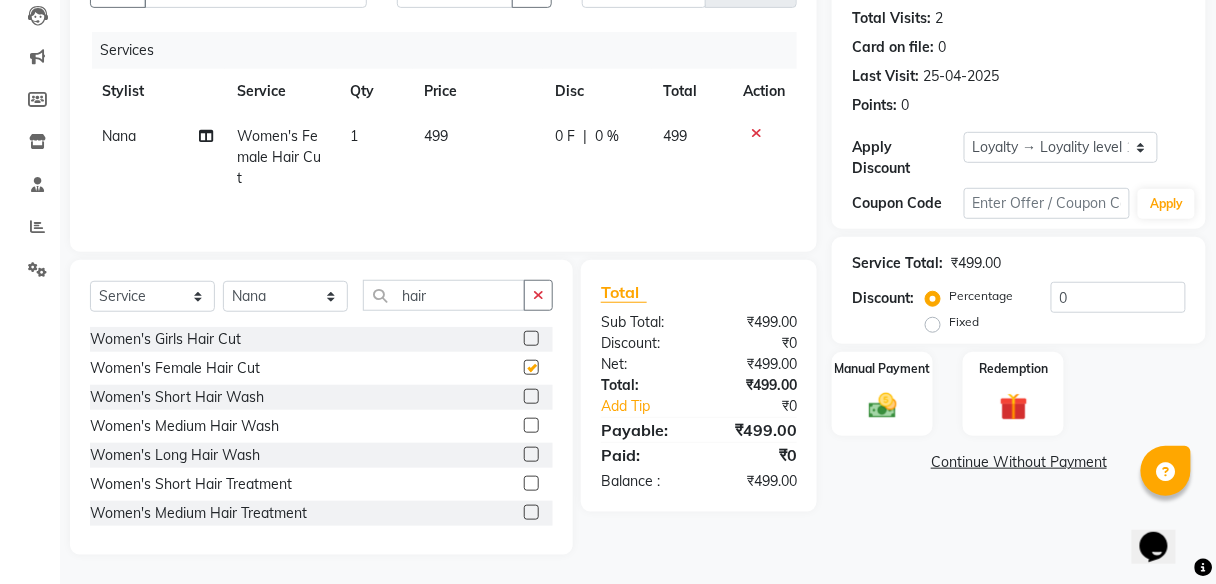 checkbox on "false" 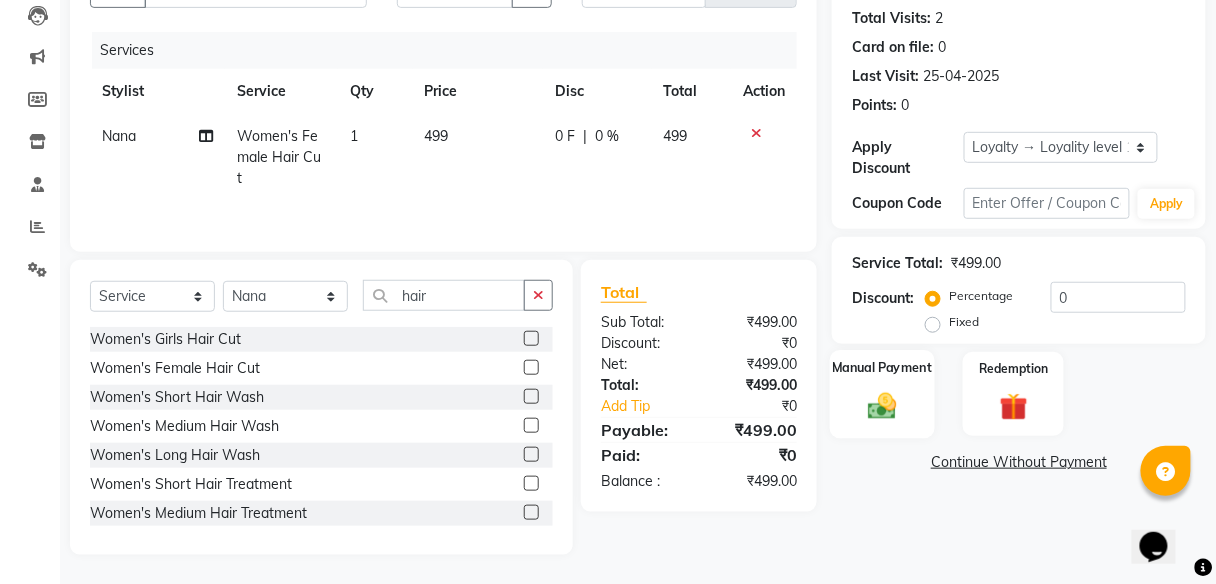 click 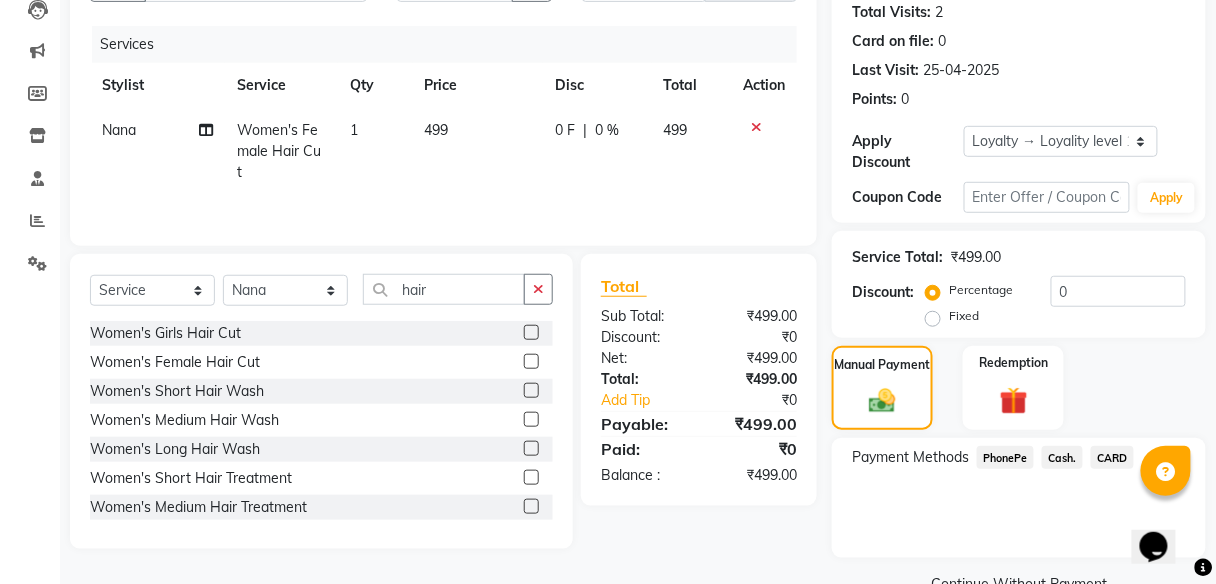scroll, scrollTop: 218, scrollLeft: 0, axis: vertical 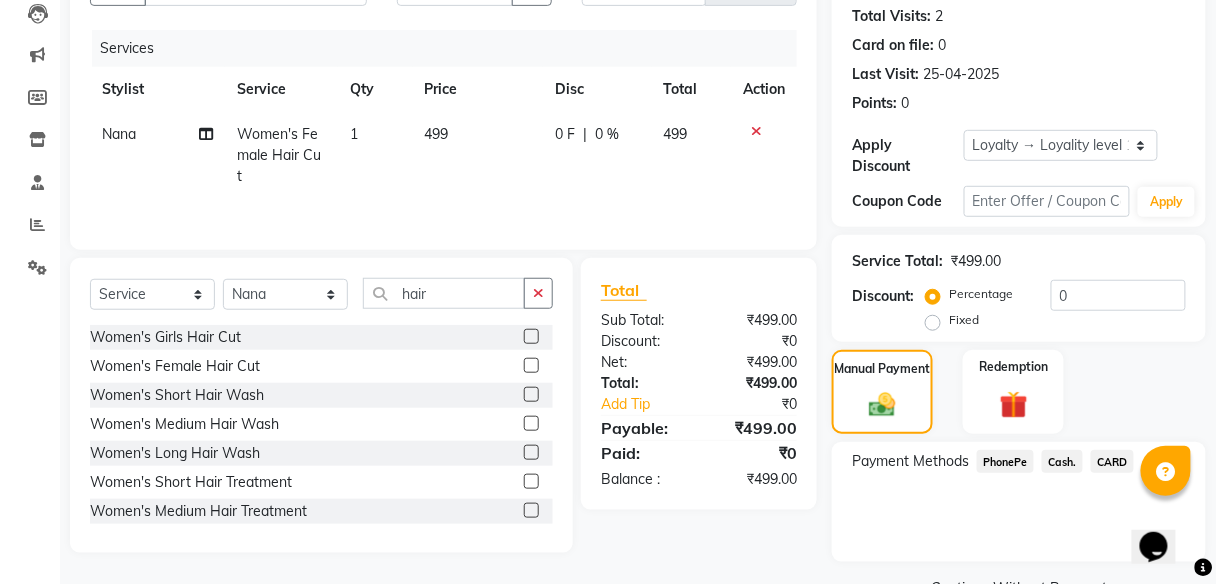 click on "0 F | 0 %" 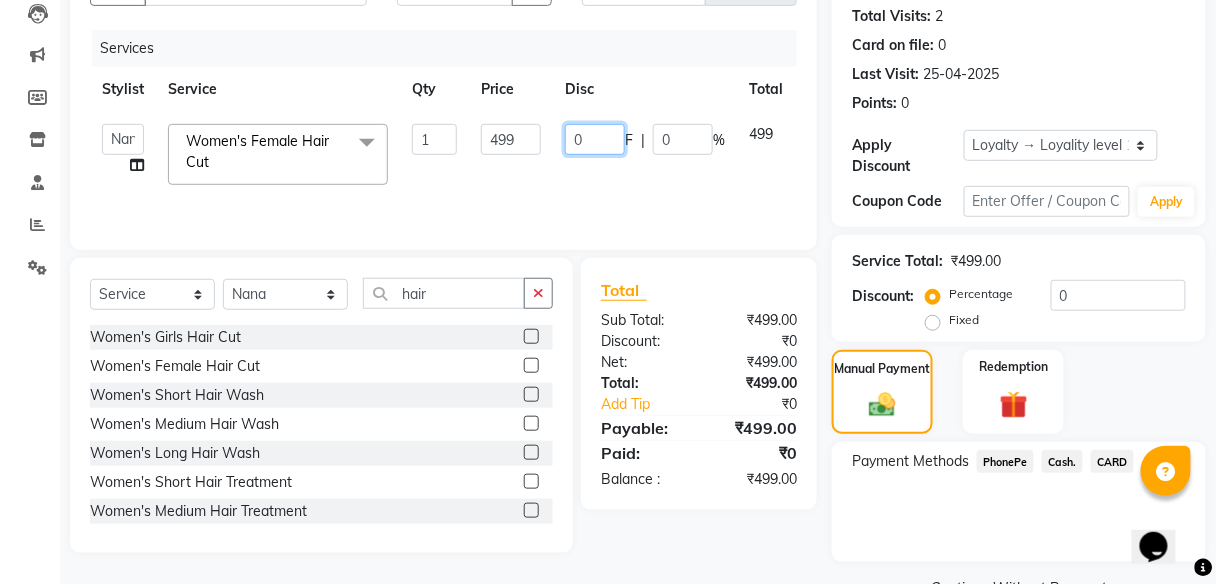 click on "0" 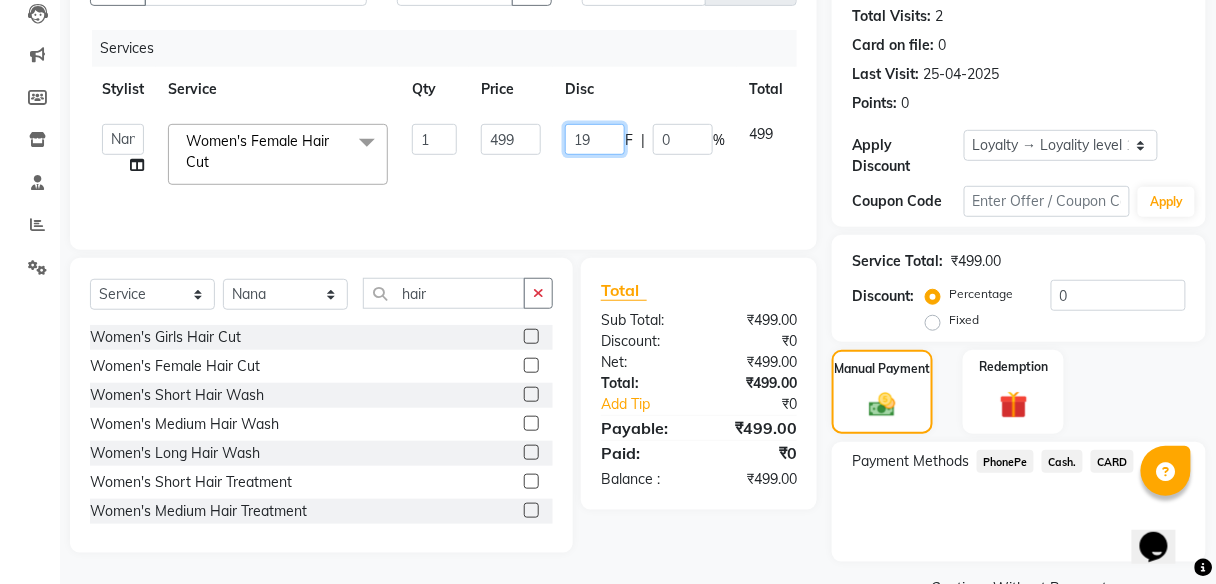 type on "199" 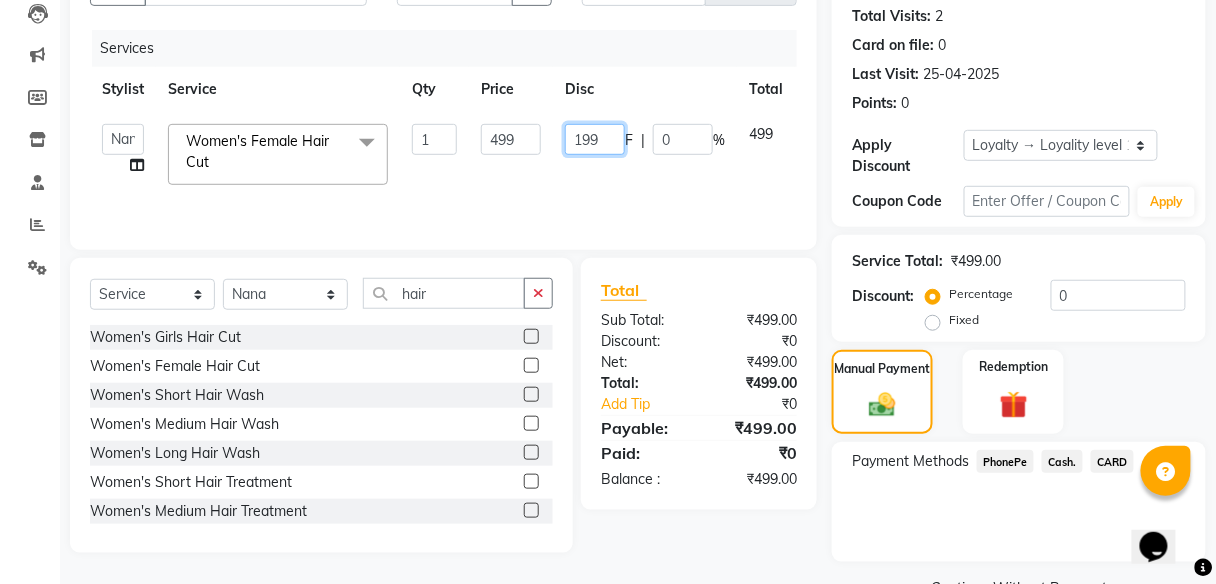 scroll, scrollTop: 267, scrollLeft: 0, axis: vertical 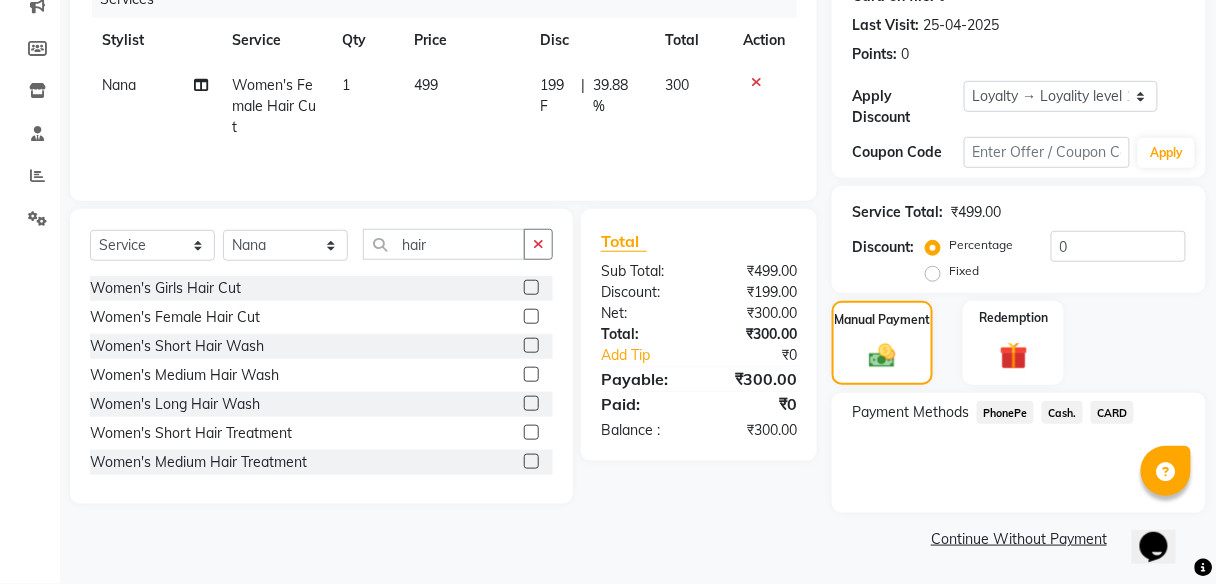 click on "Payment Methods  PhonePe   Cash.   CARD" 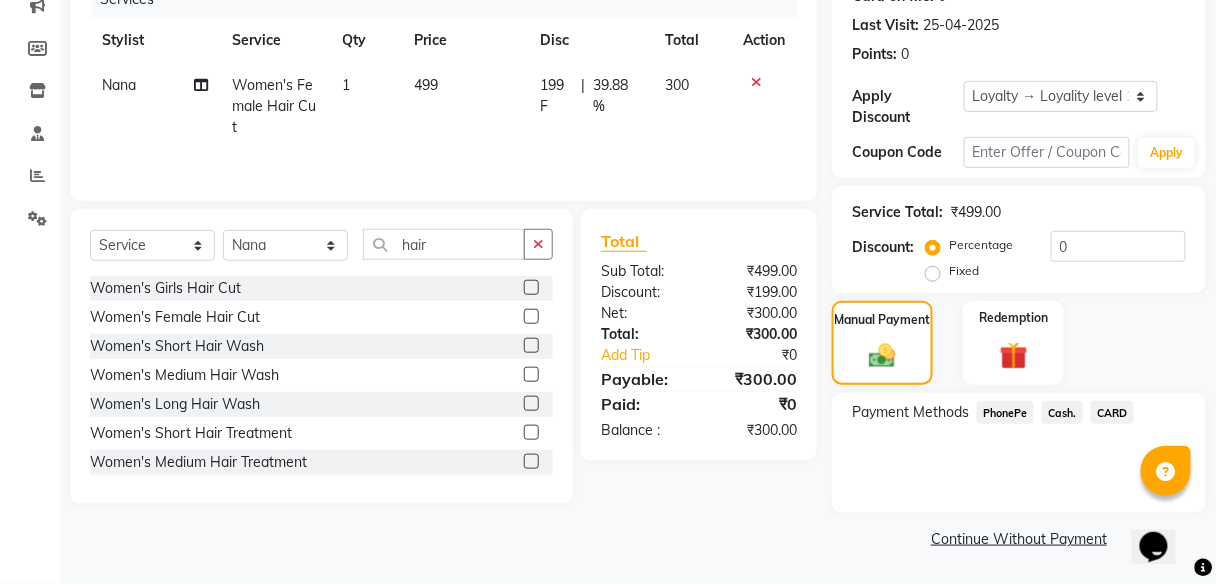 click on "199 F" 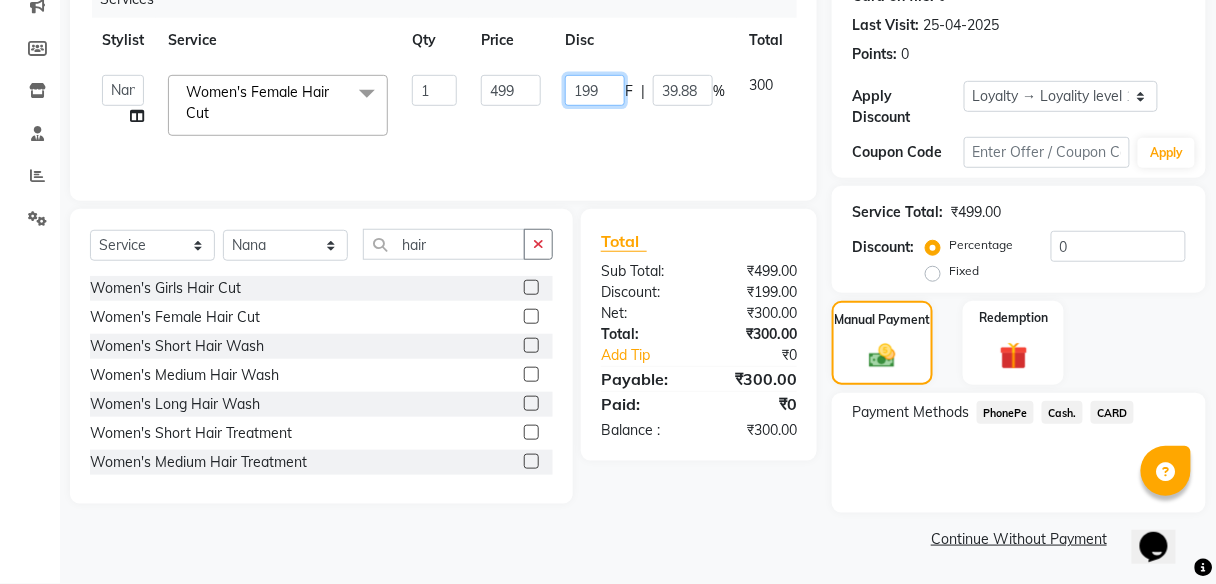 click on "199" 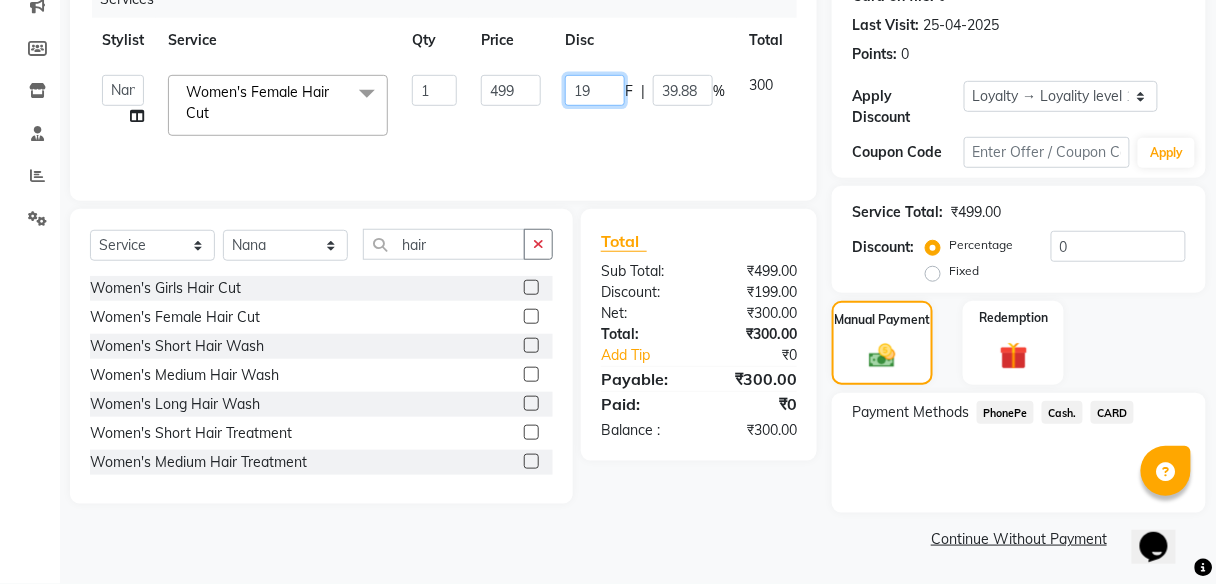 type on "1" 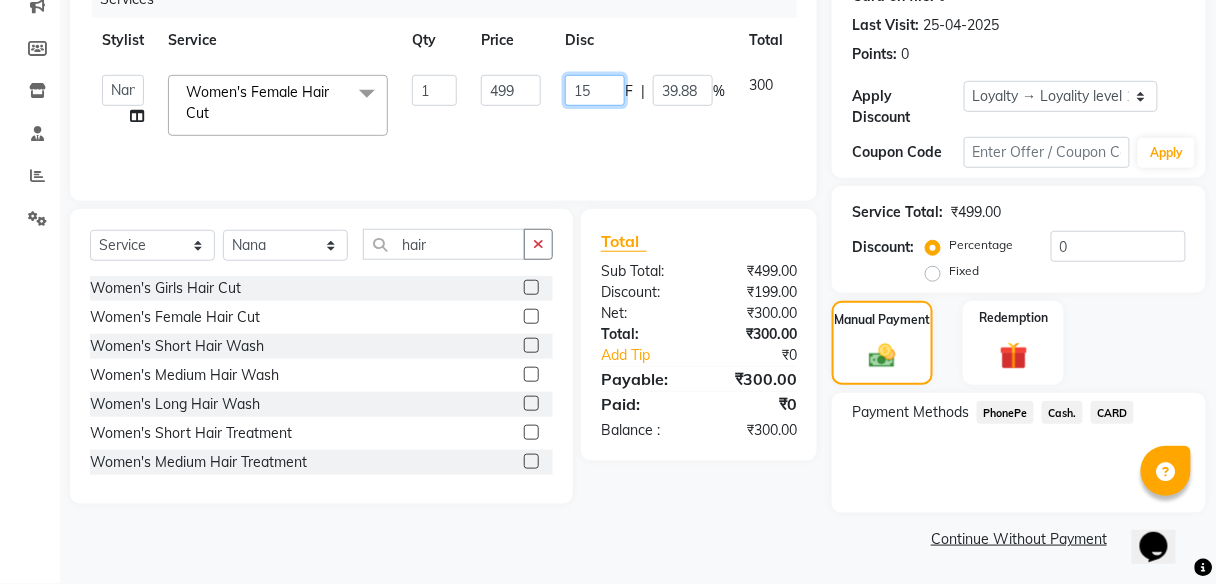 type on "150" 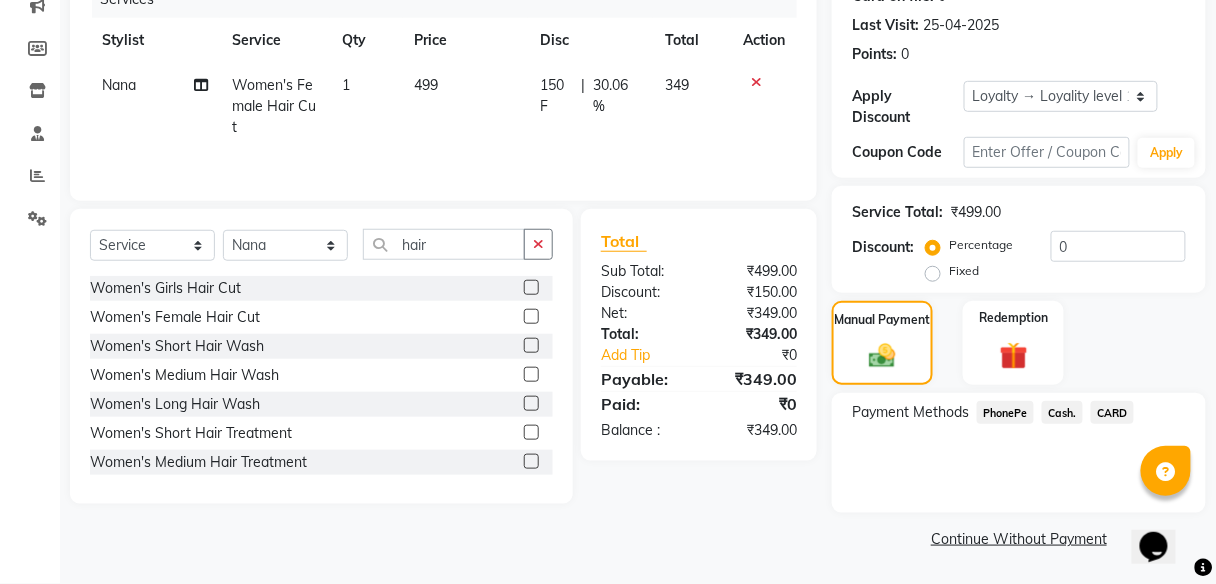 click on "Payment Methods  PhonePe   Cash.   CARD" 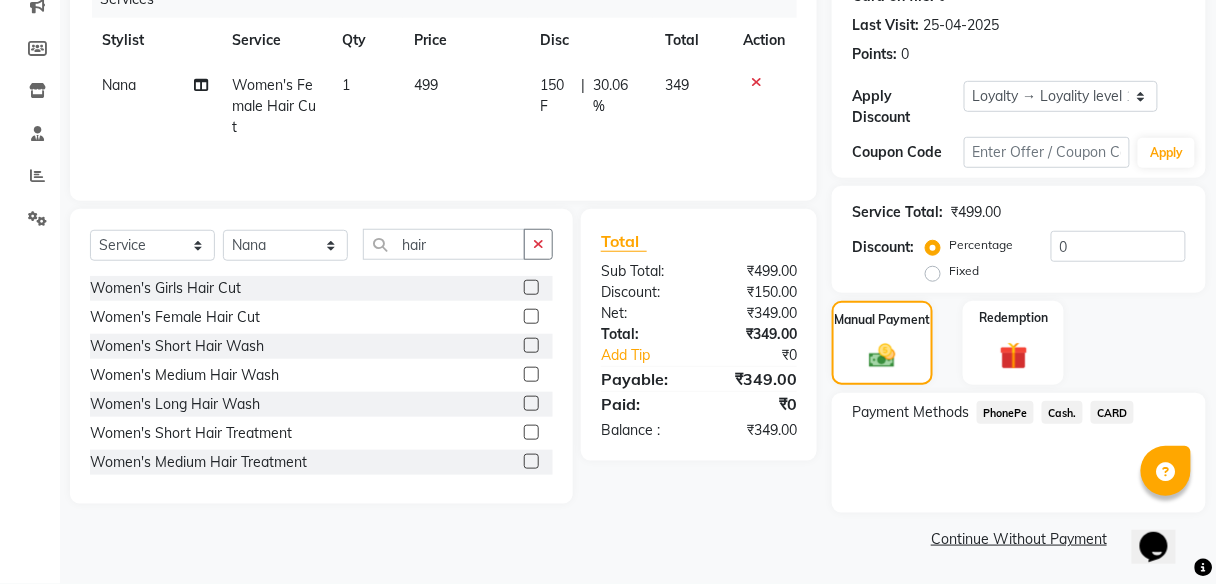 click on "PhonePe" 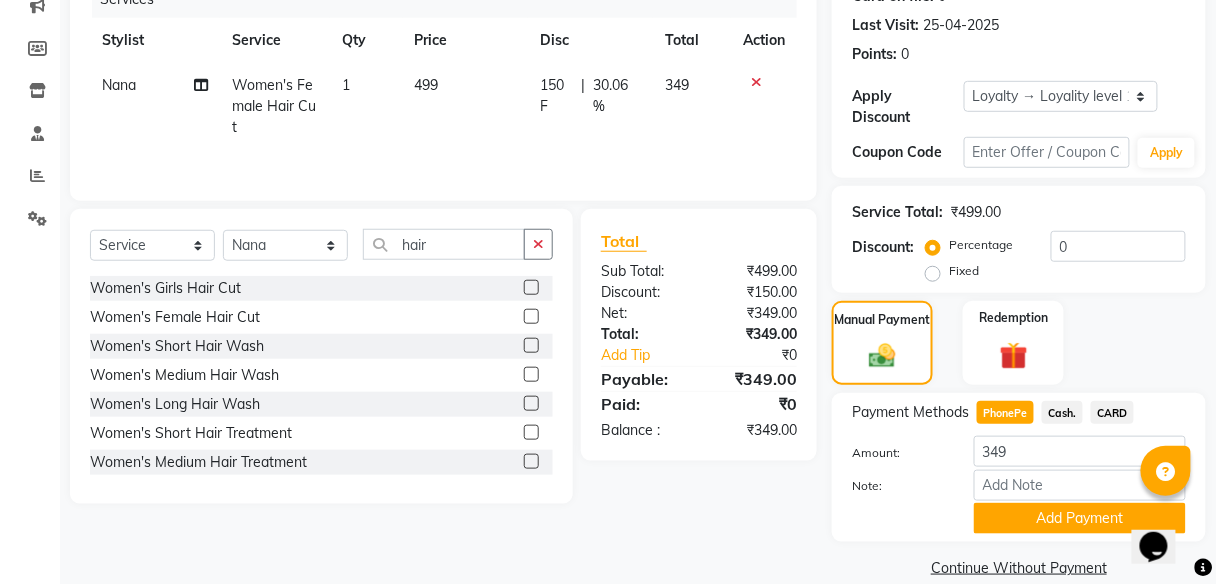click on "Cash." 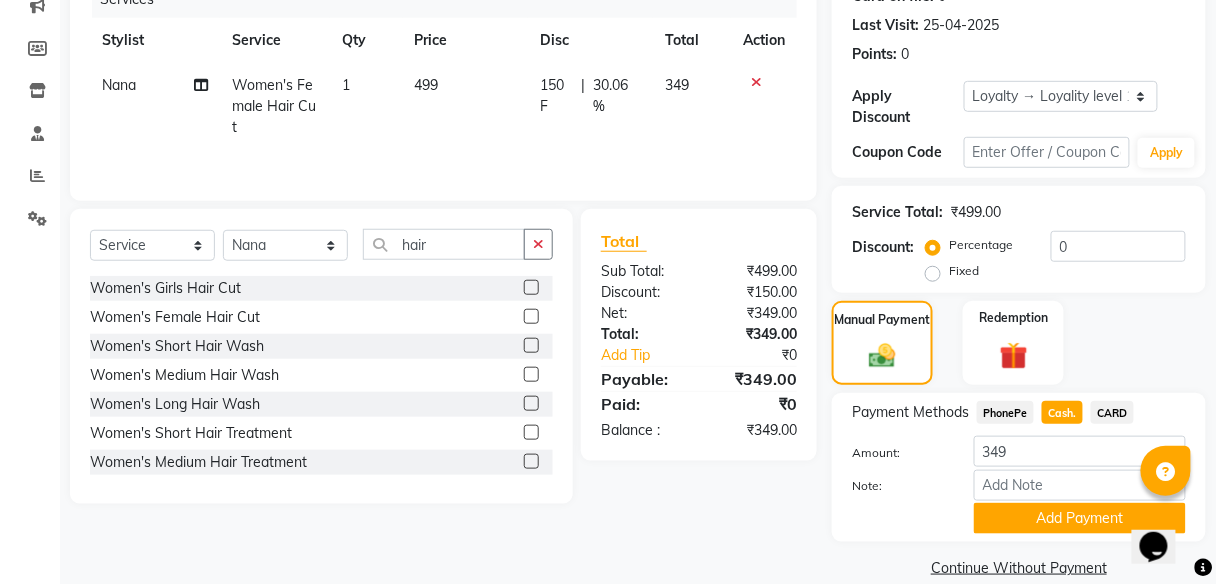 scroll, scrollTop: 295, scrollLeft: 0, axis: vertical 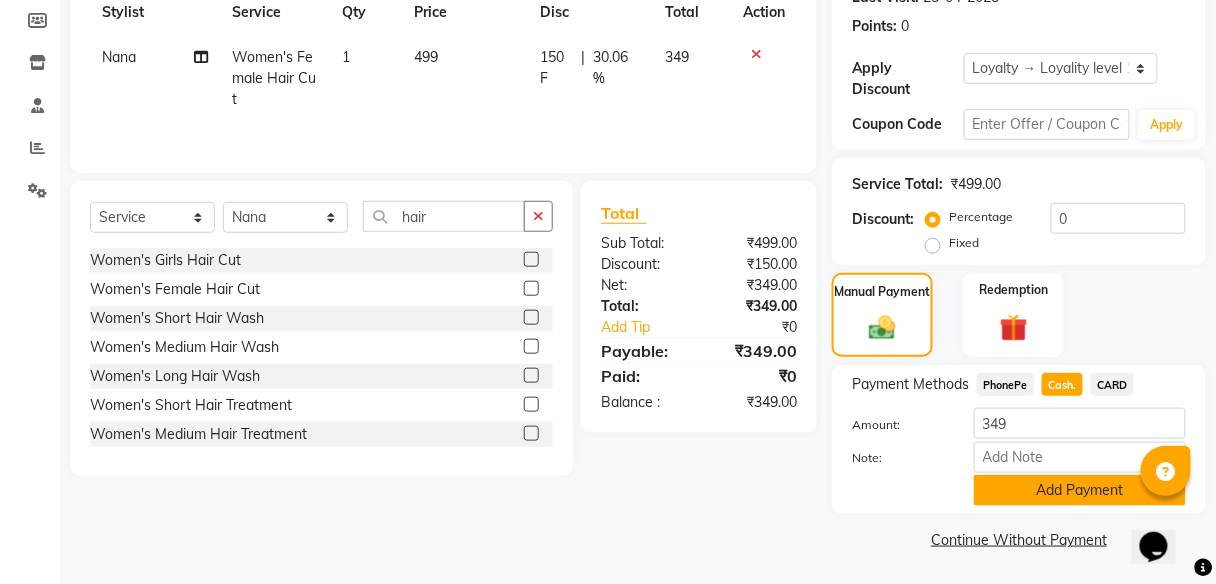 click on "Add Payment" 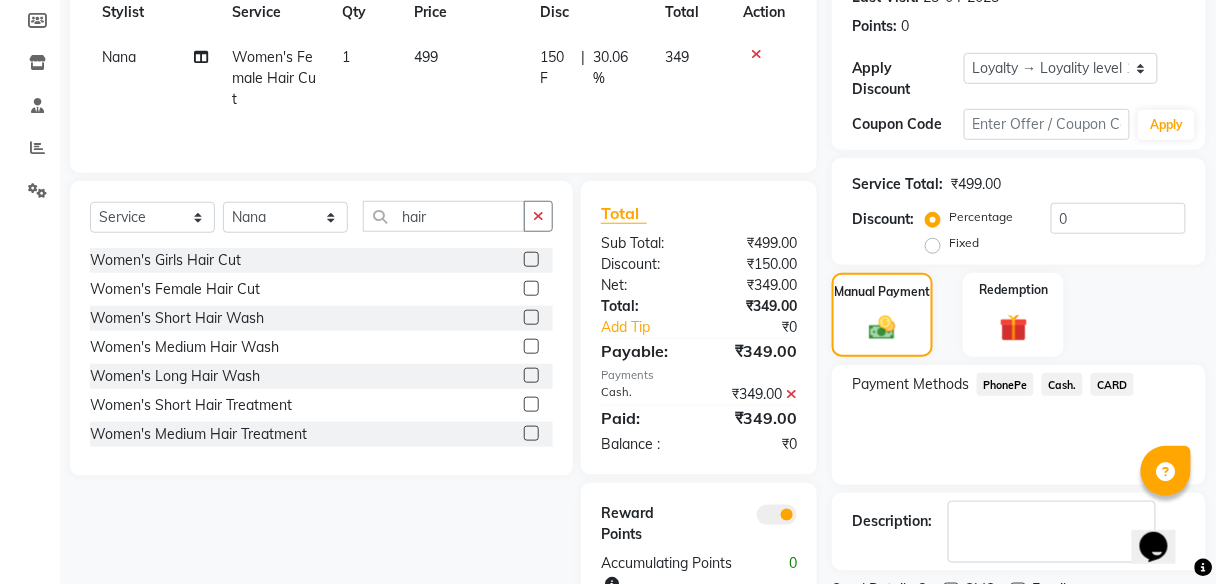 scroll, scrollTop: 378, scrollLeft: 0, axis: vertical 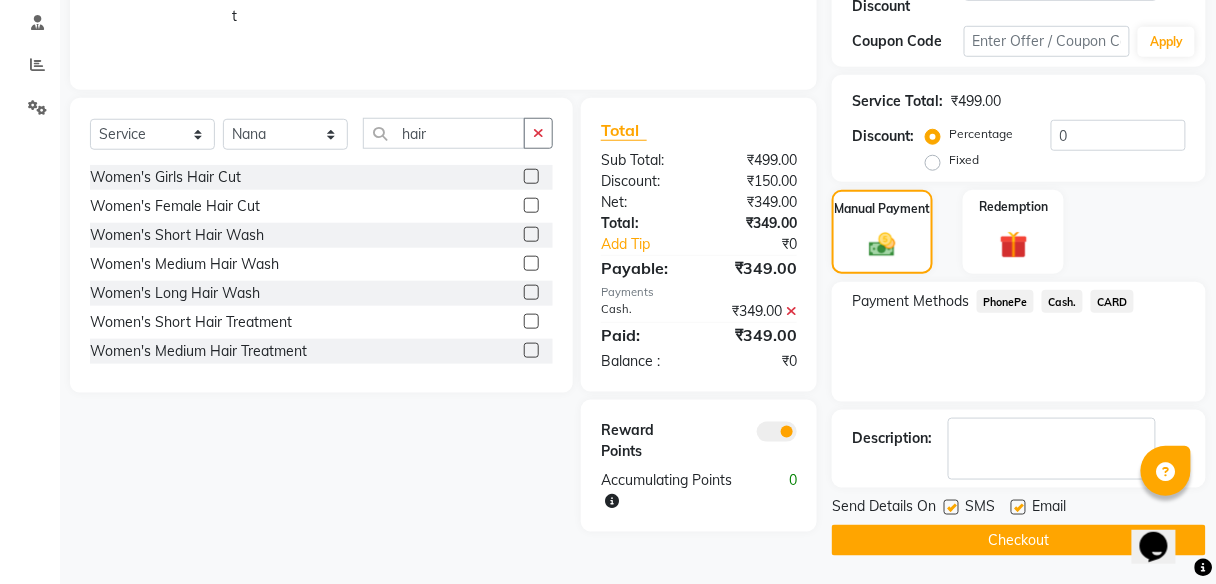 click on "Checkout" 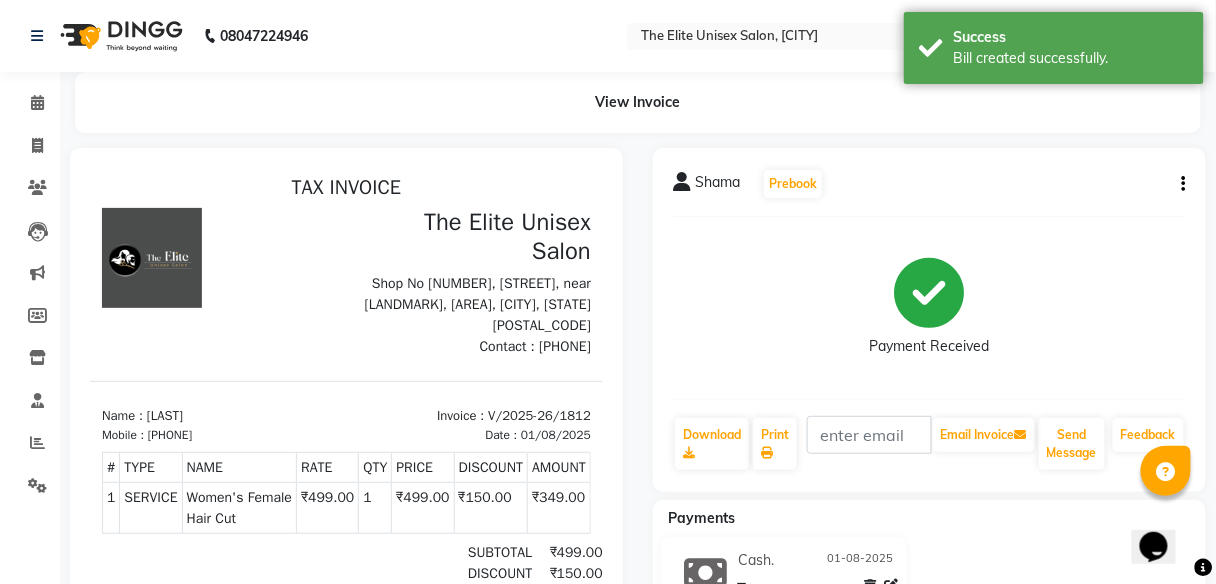 scroll, scrollTop: 0, scrollLeft: 0, axis: both 